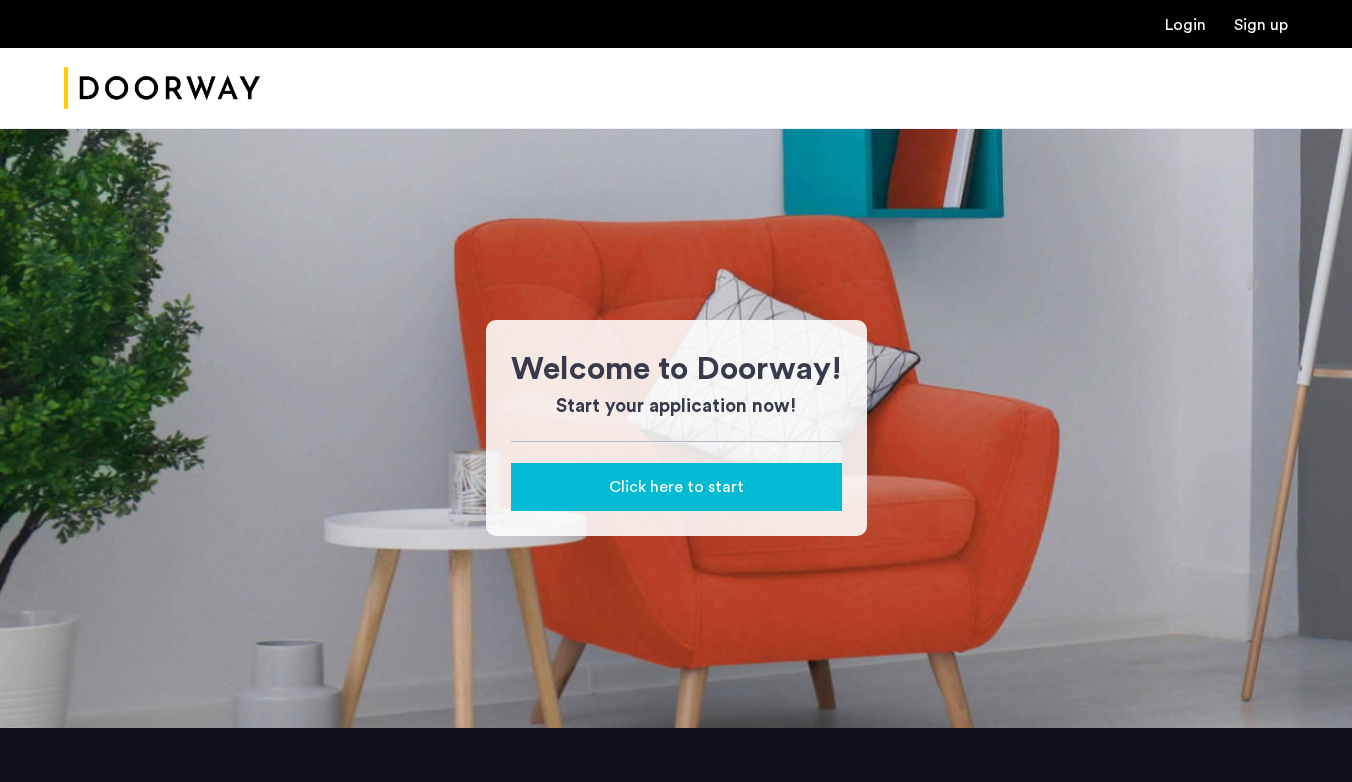 scroll, scrollTop: 0, scrollLeft: 0, axis: both 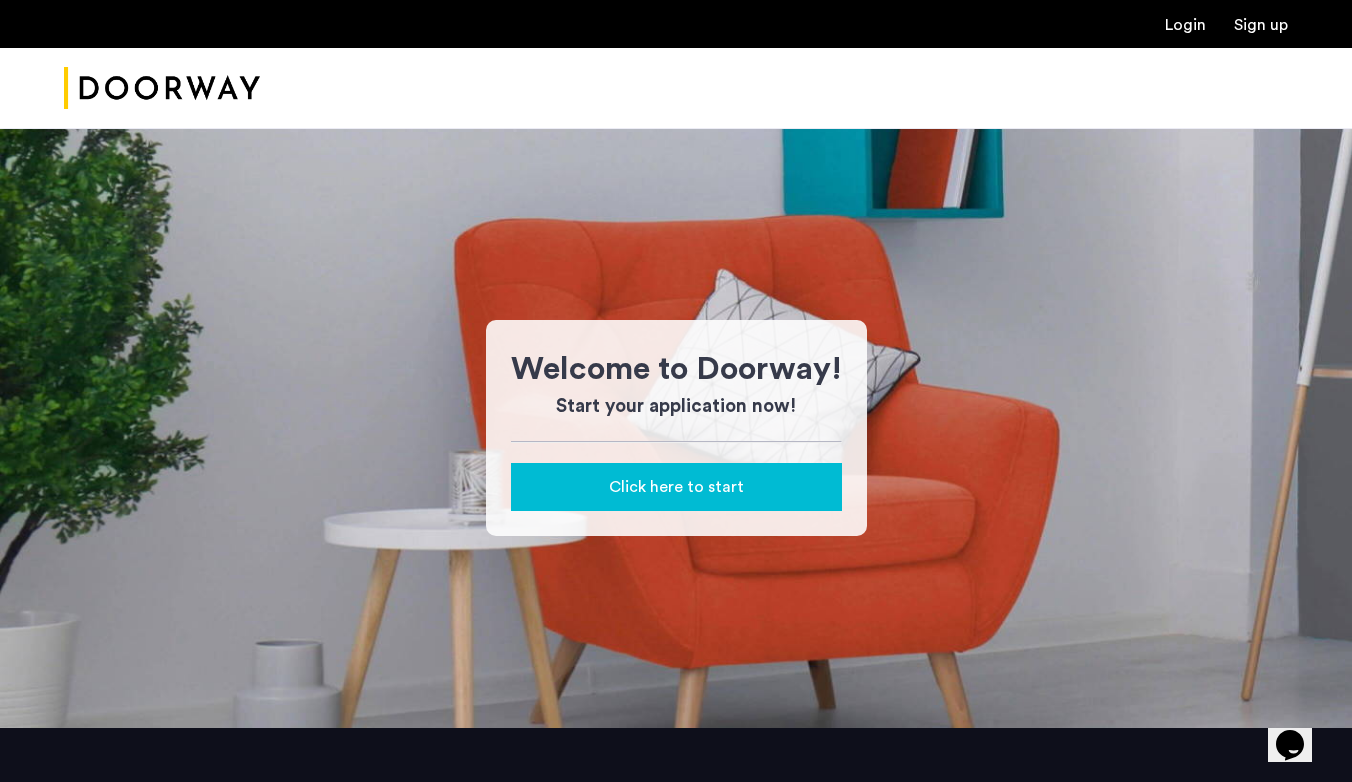 click on "Click here to start" 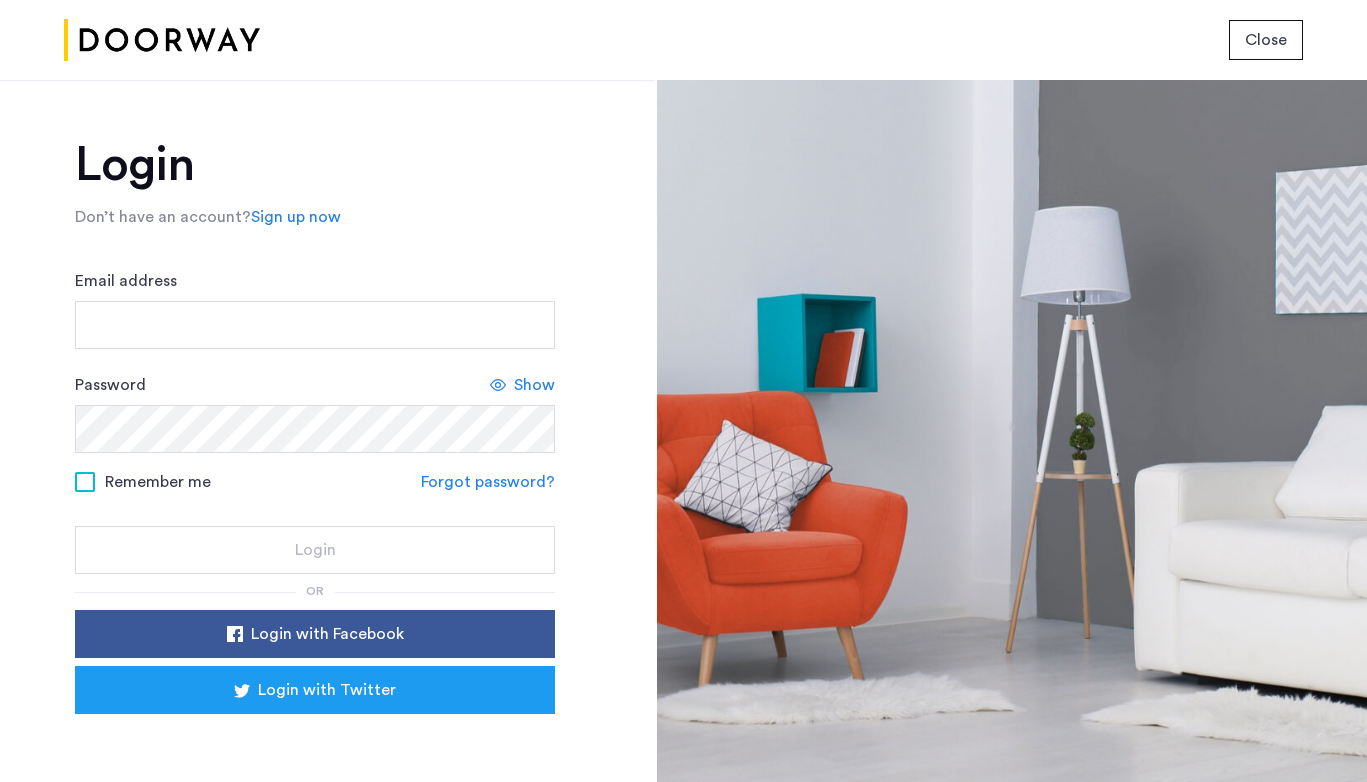 click on "Sign up now" 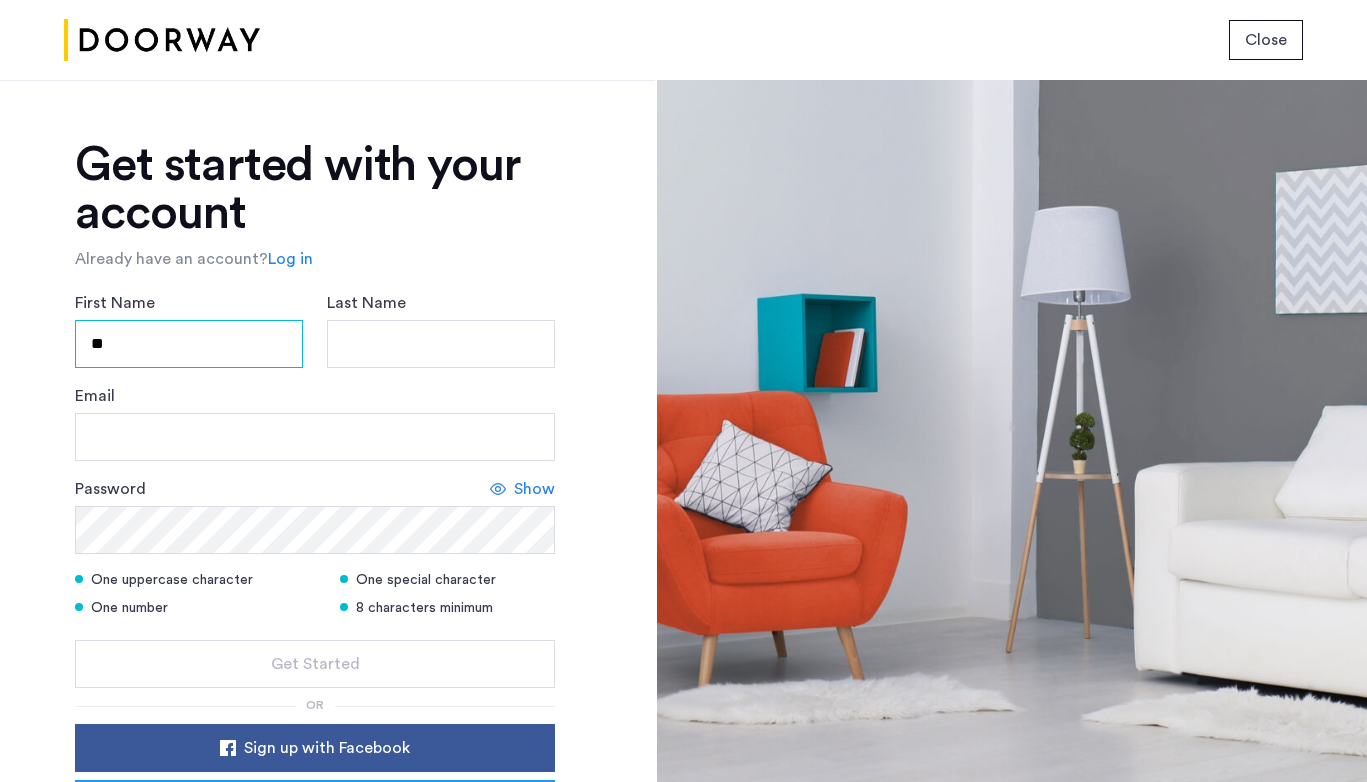 type on "*" 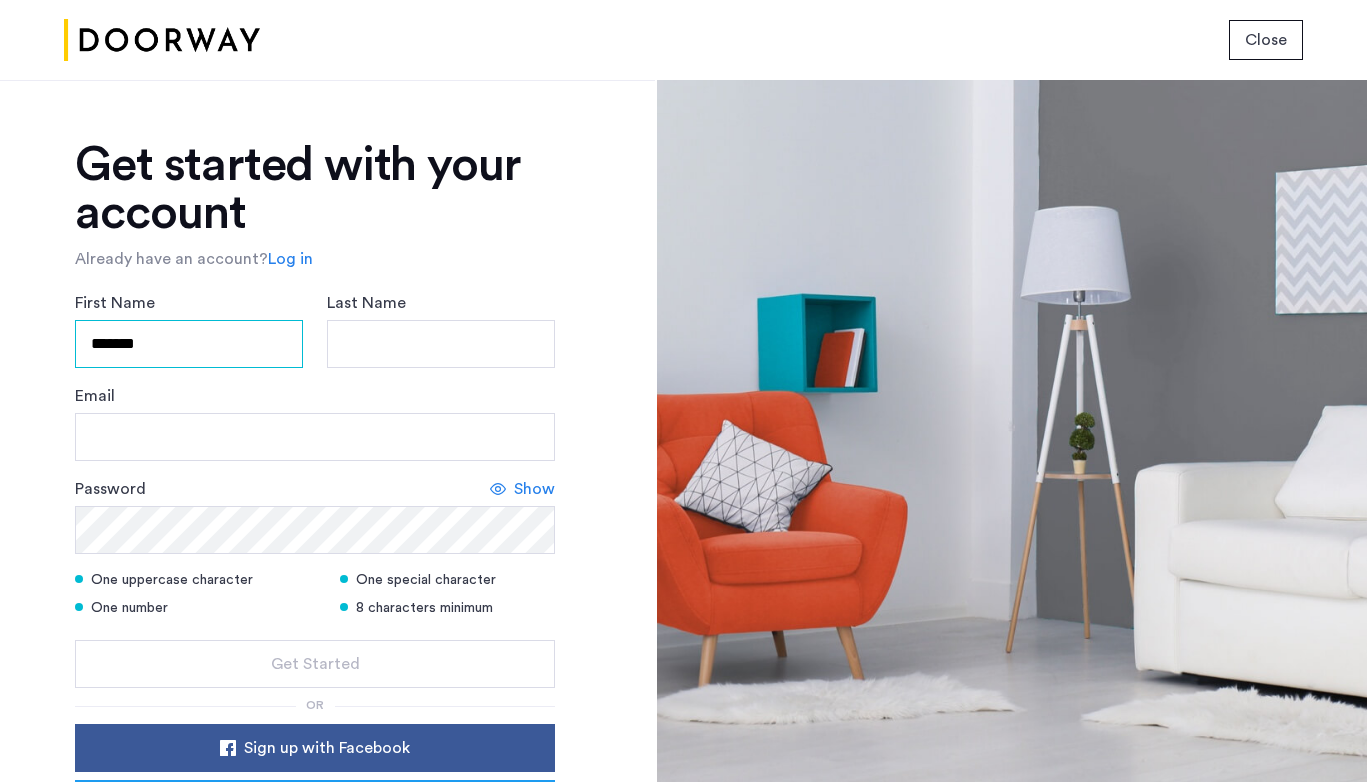type on "*******" 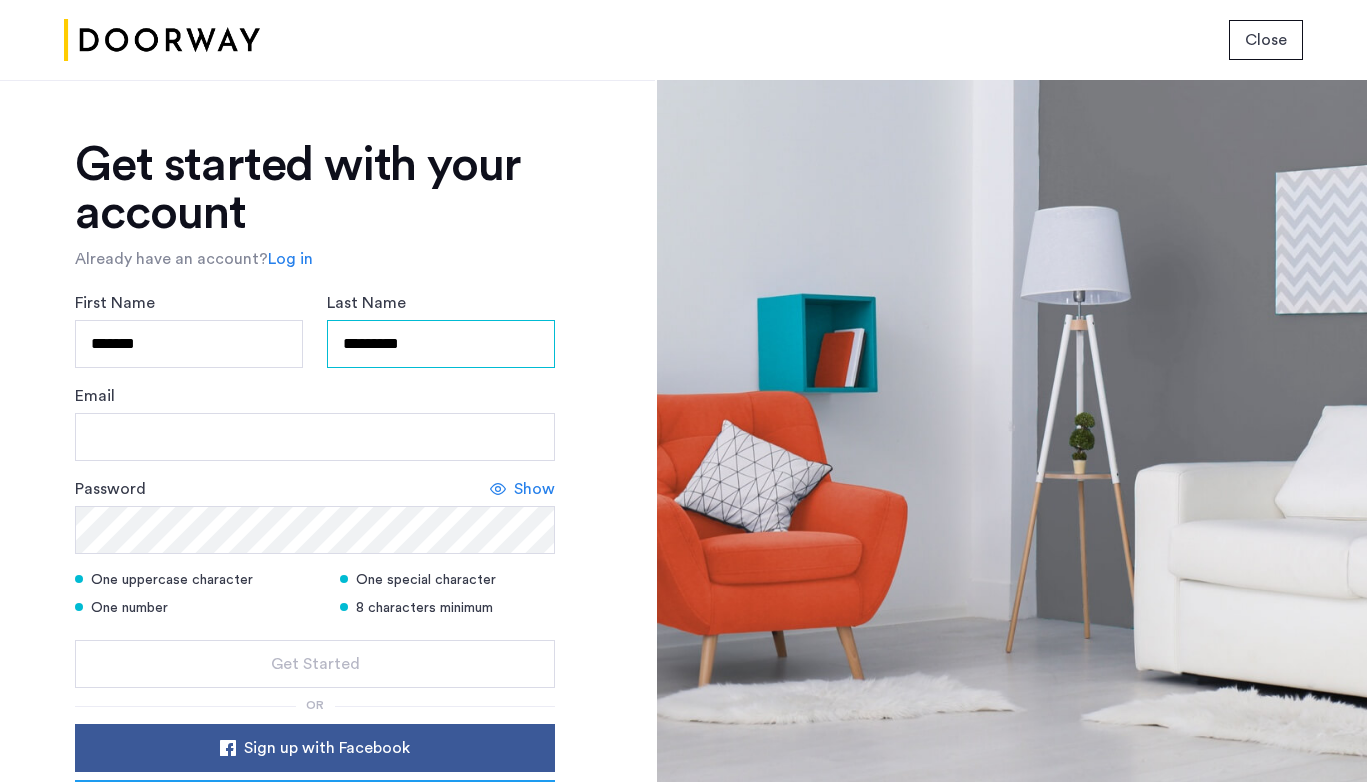 type on "*********" 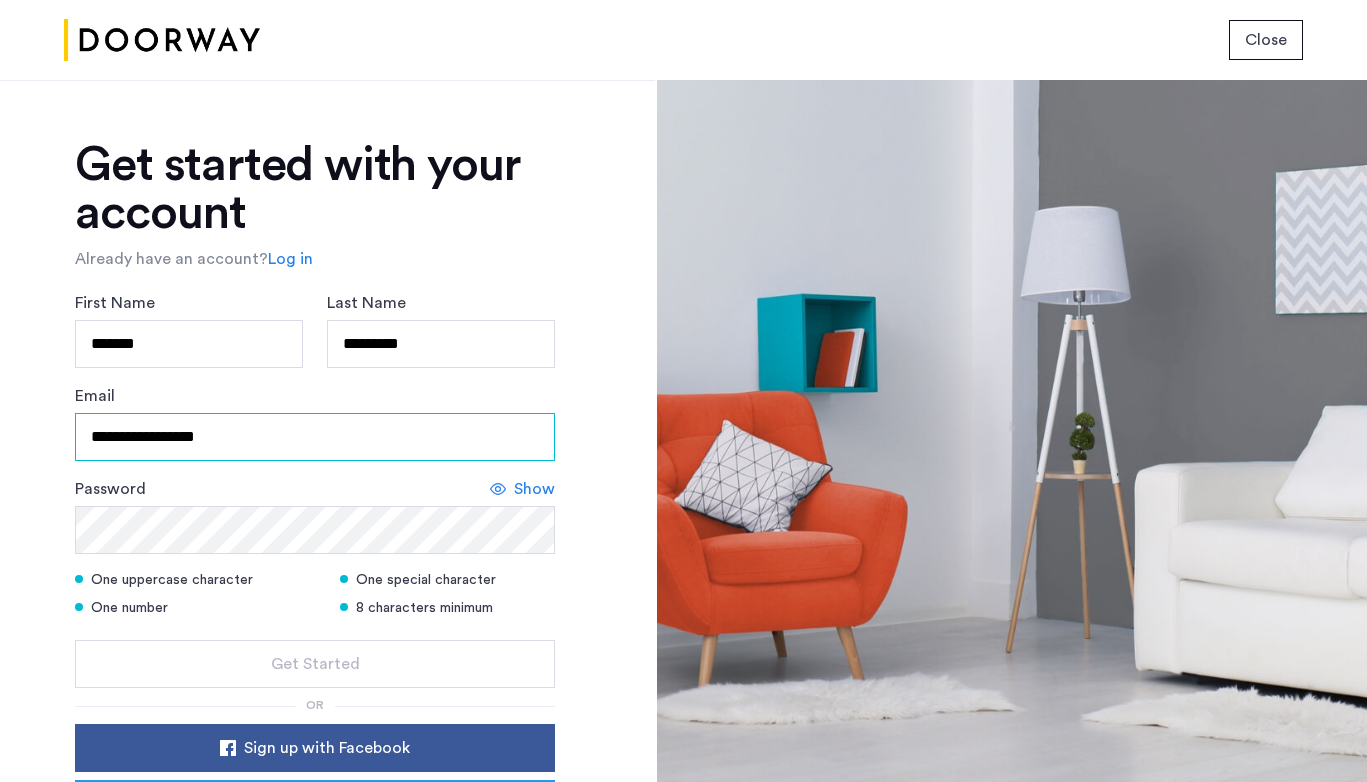 type on "**********" 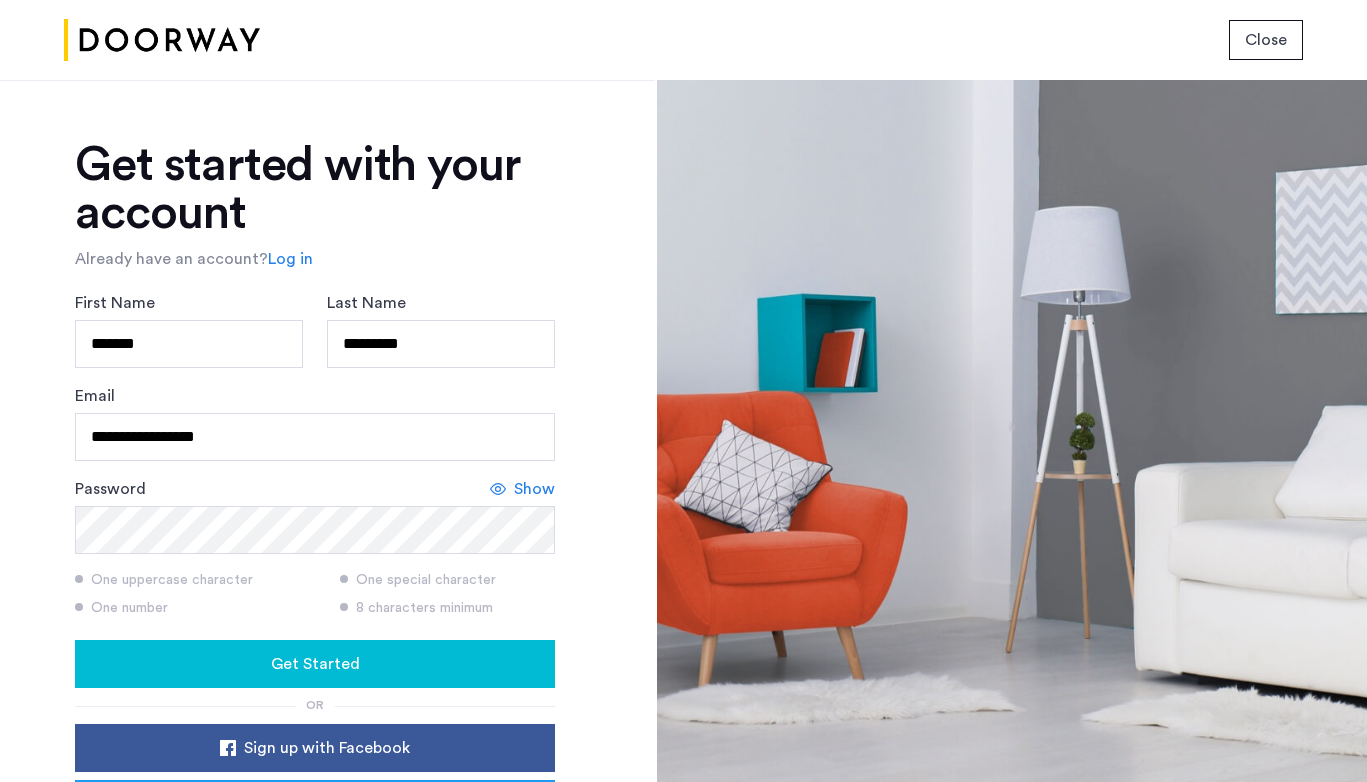 scroll, scrollTop: 163, scrollLeft: 0, axis: vertical 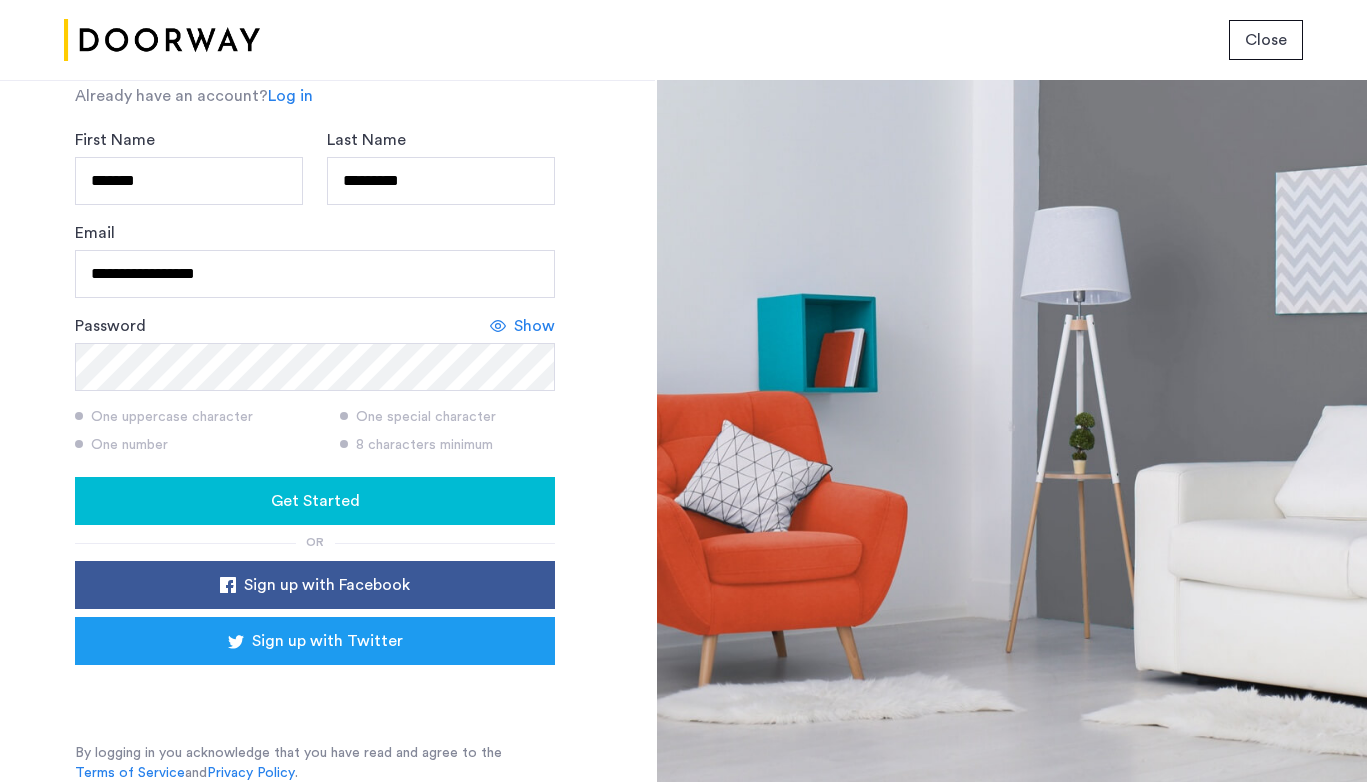 click on "Get Started" 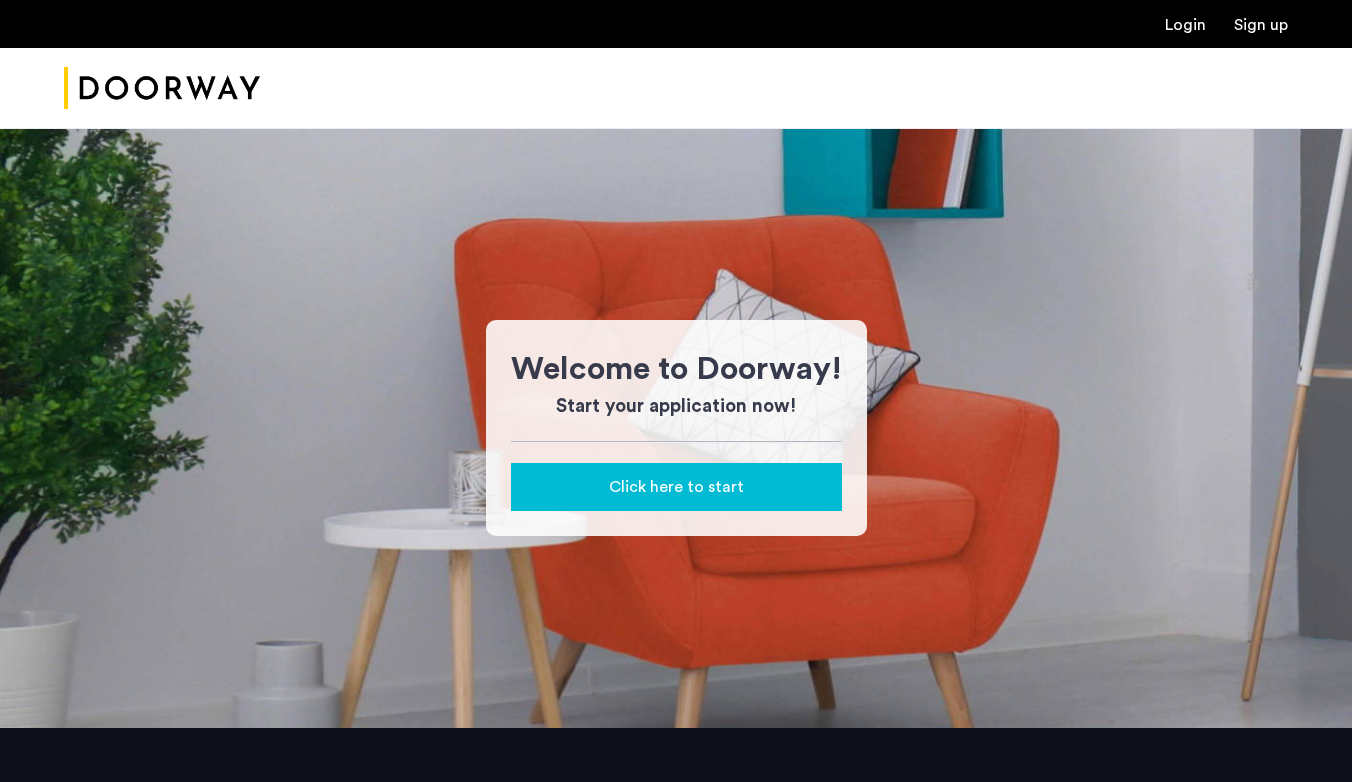 scroll, scrollTop: 0, scrollLeft: 0, axis: both 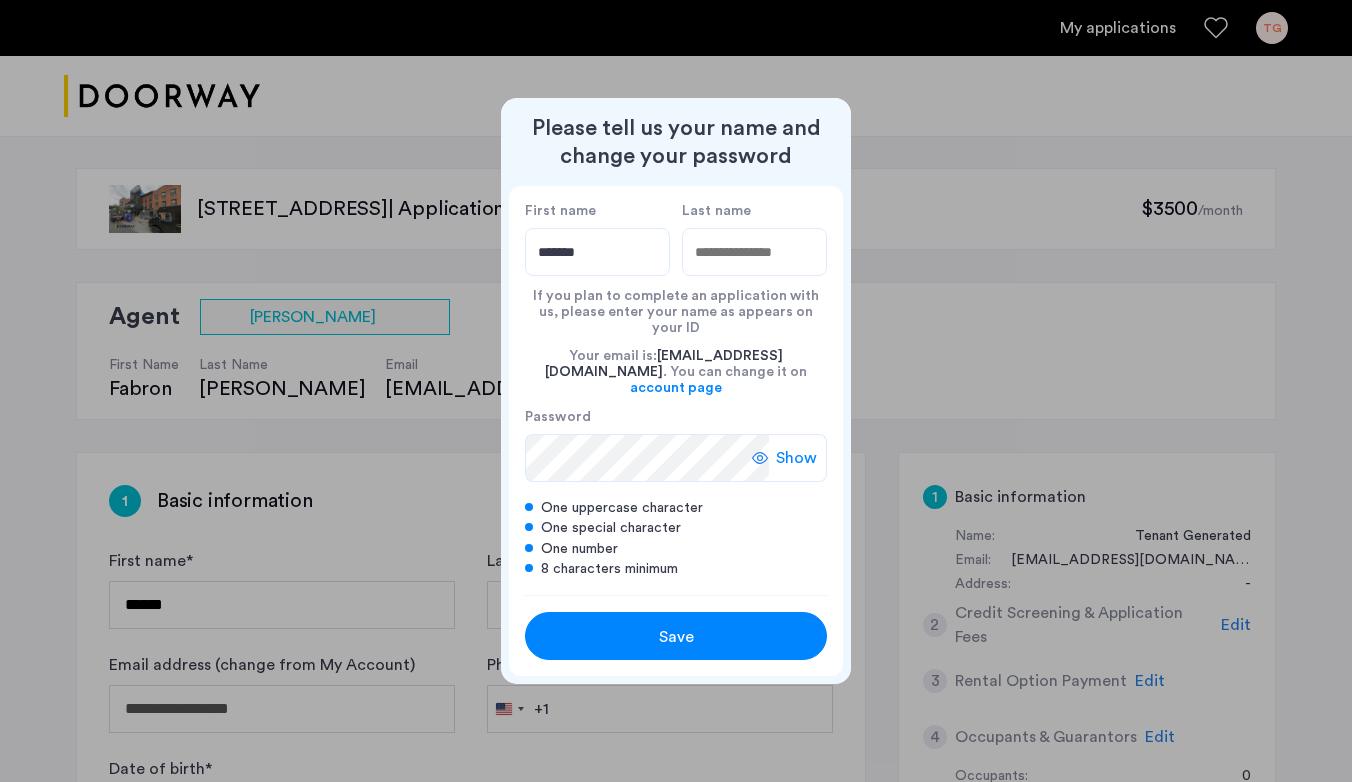 type on "*******" 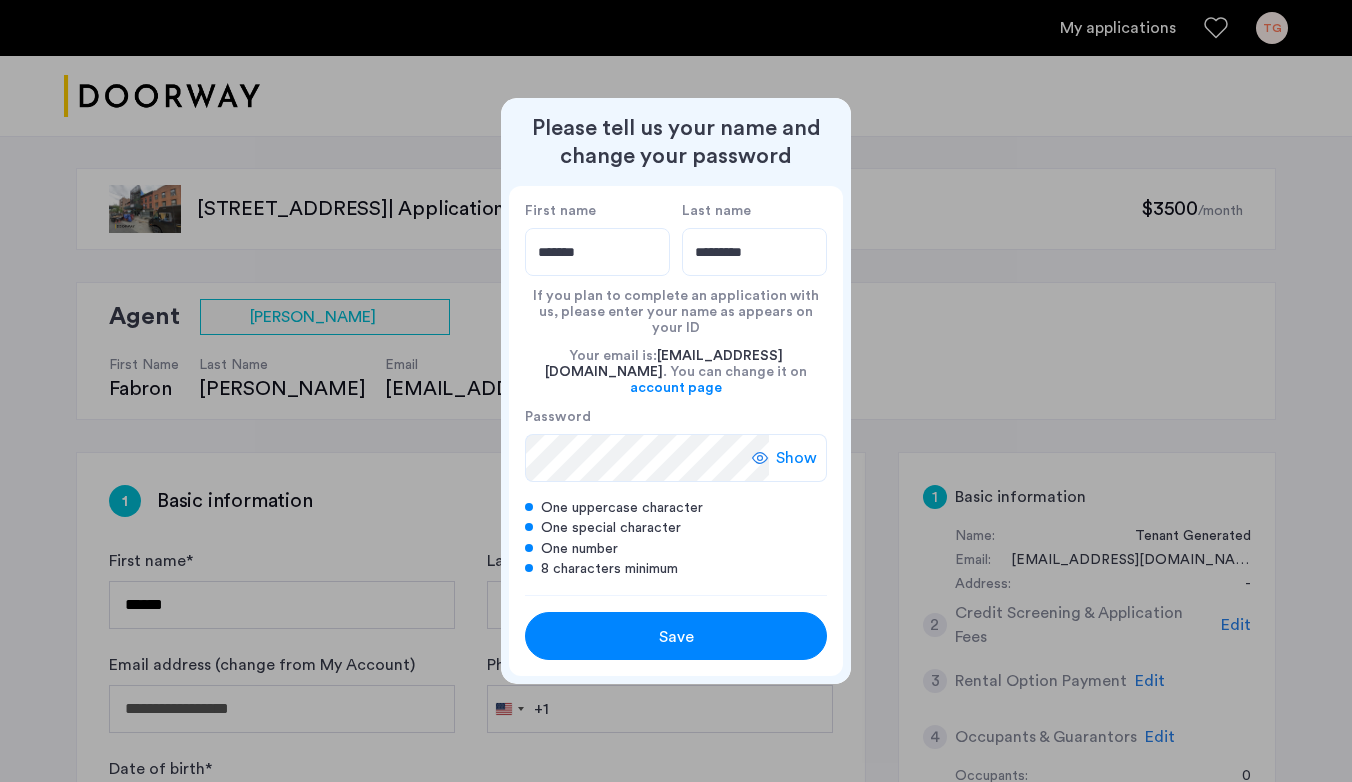 type on "*********" 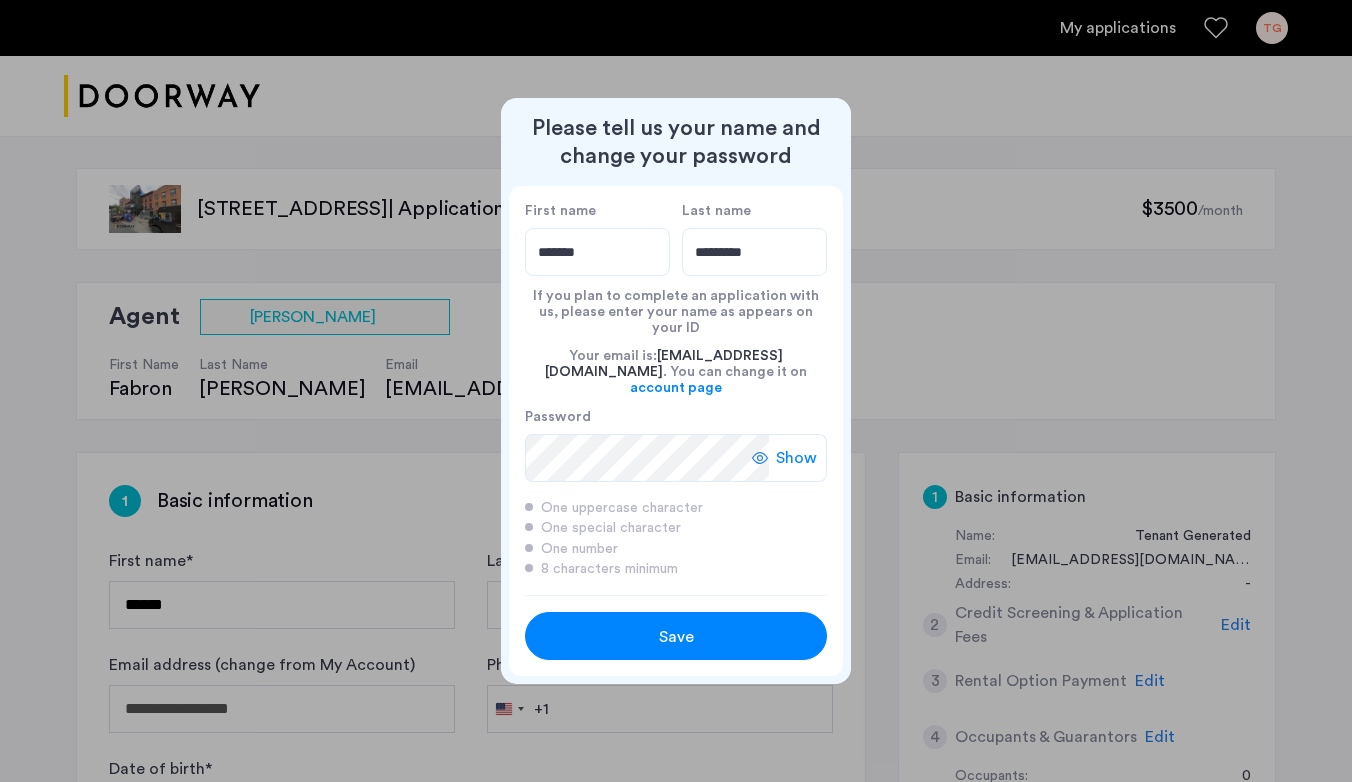 click on "Save" at bounding box center (676, 637) 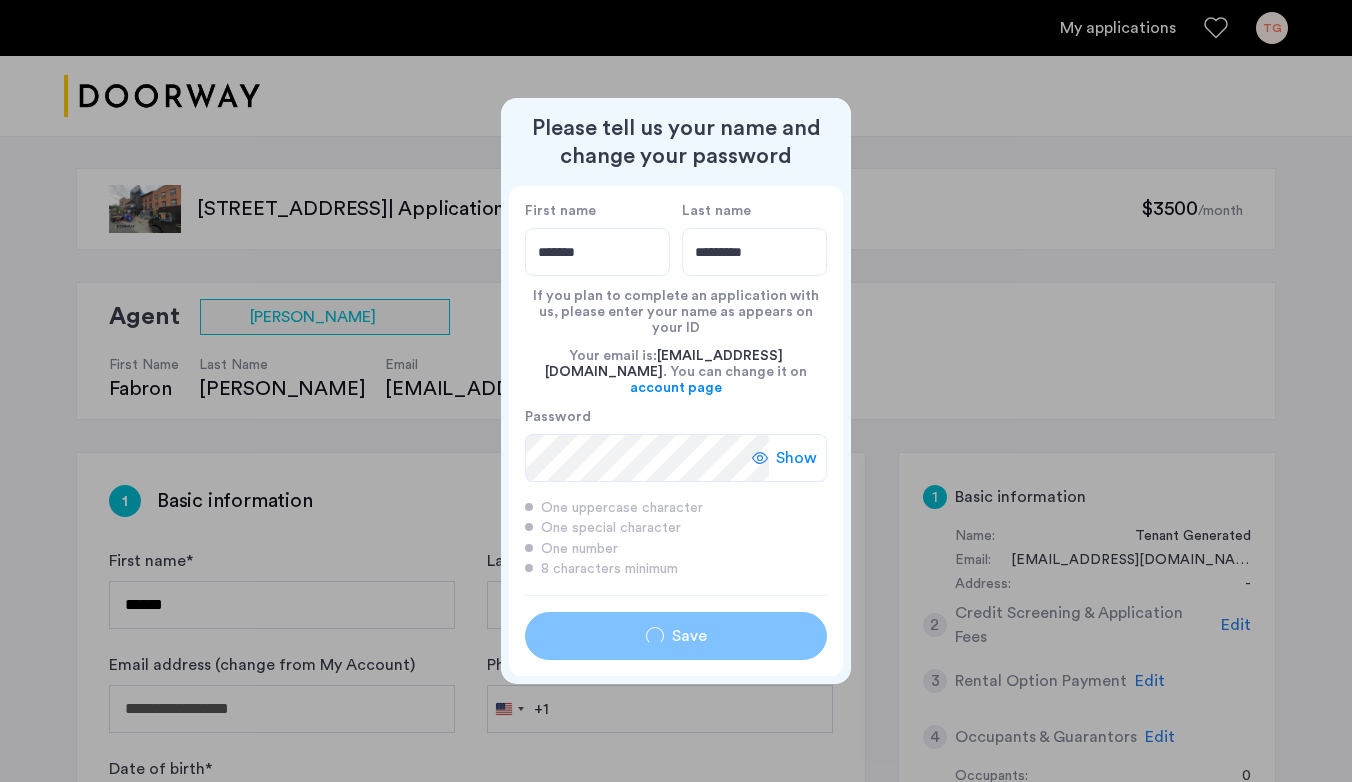 type on "*******" 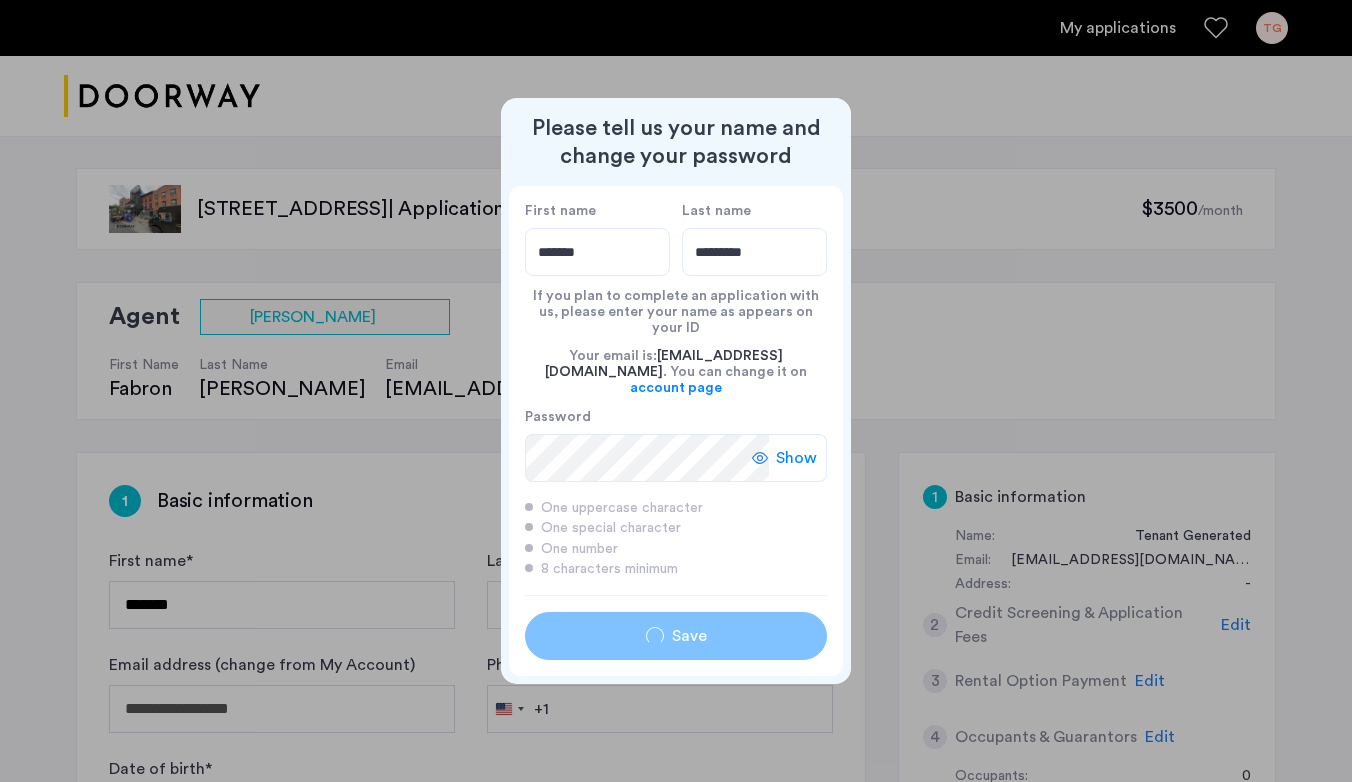 type on "*********" 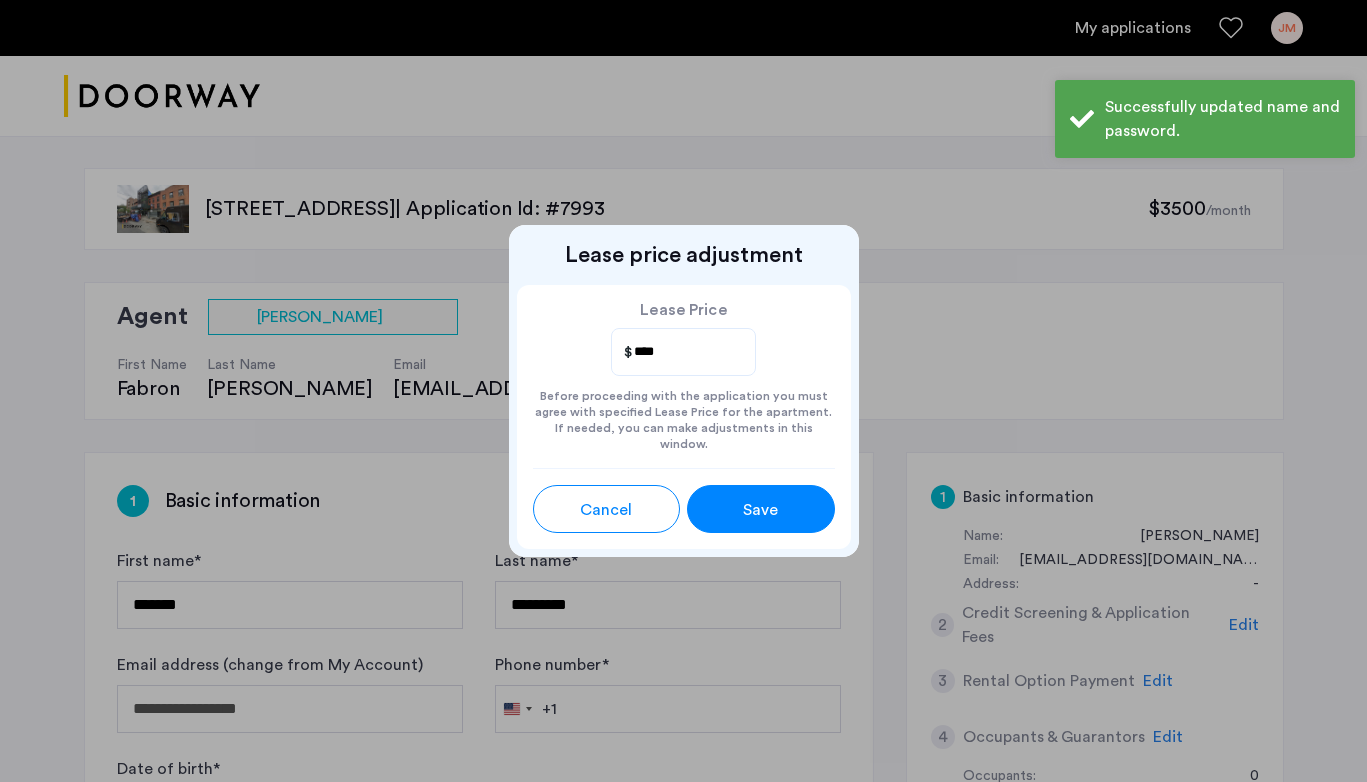 click on "****" at bounding box center [684, 352] 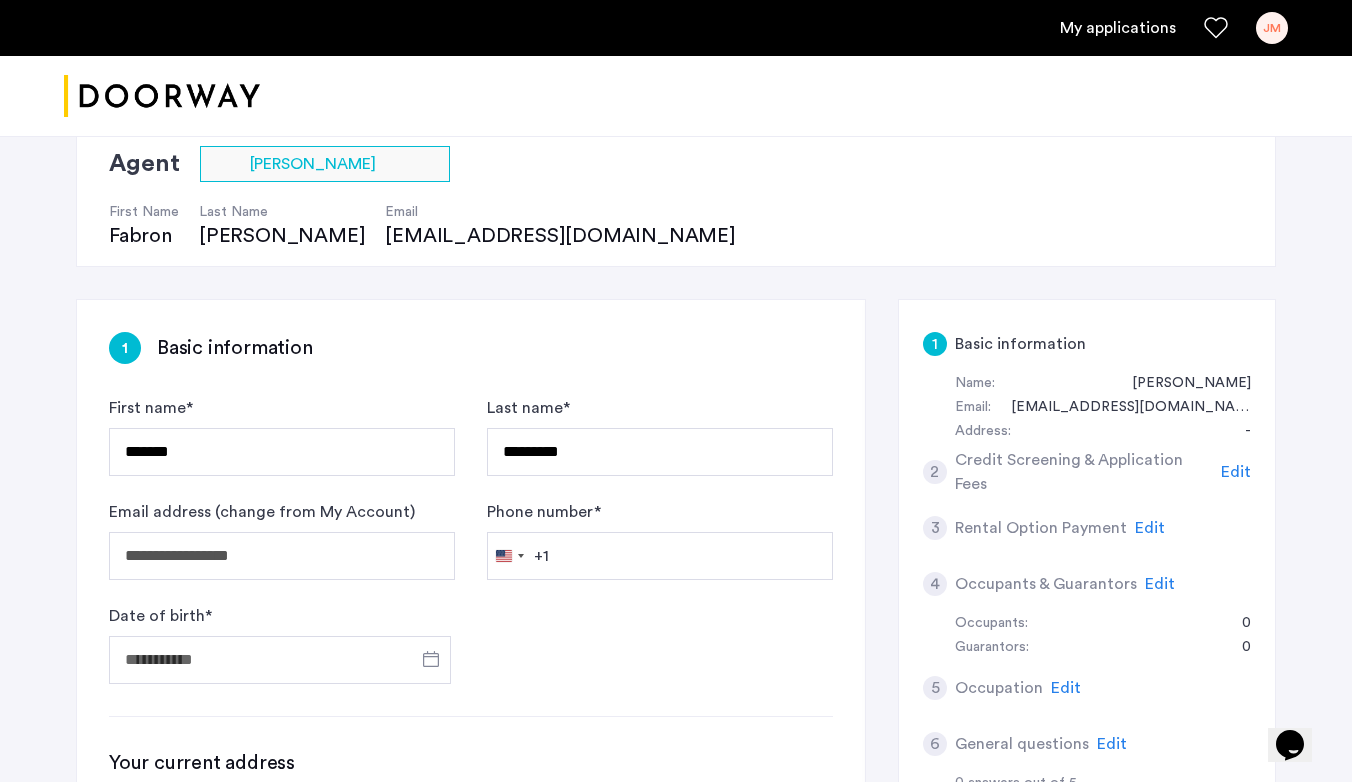 scroll, scrollTop: 313, scrollLeft: 0, axis: vertical 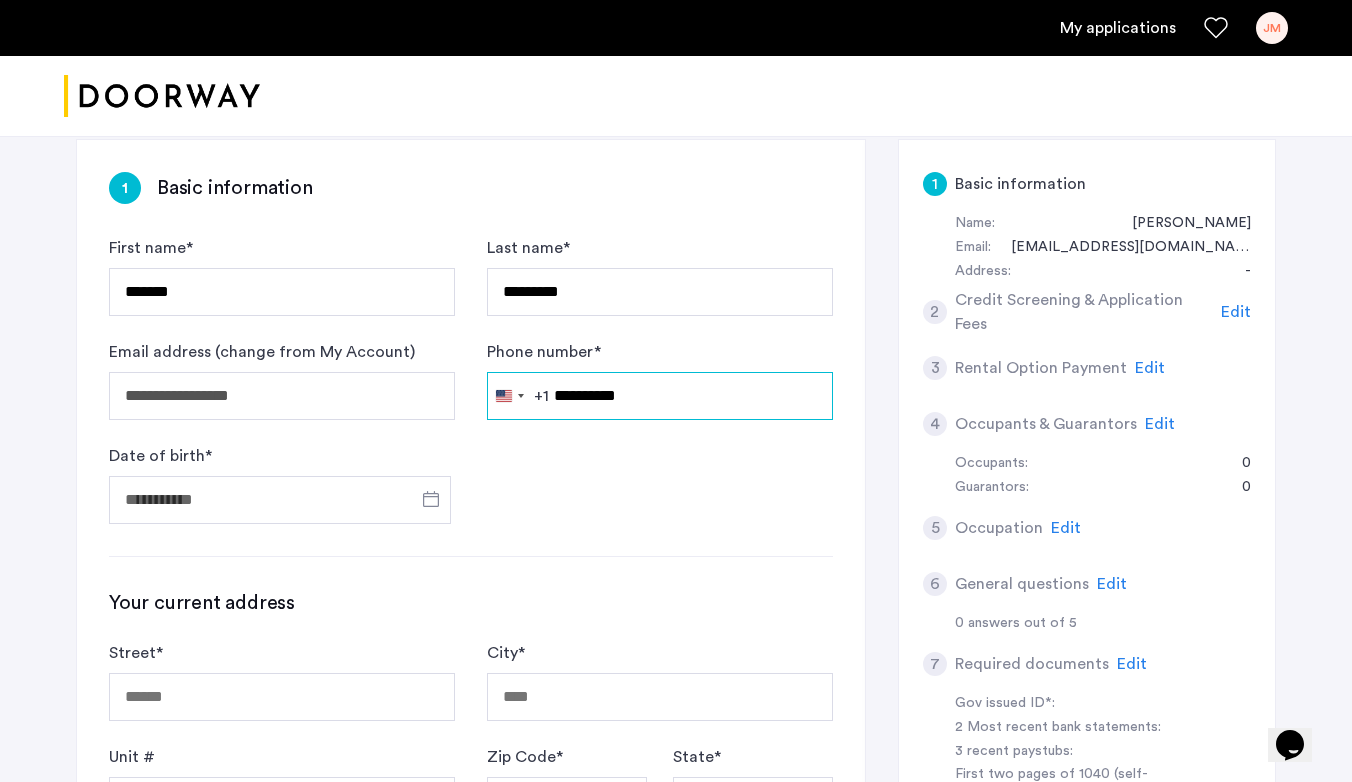type on "**********" 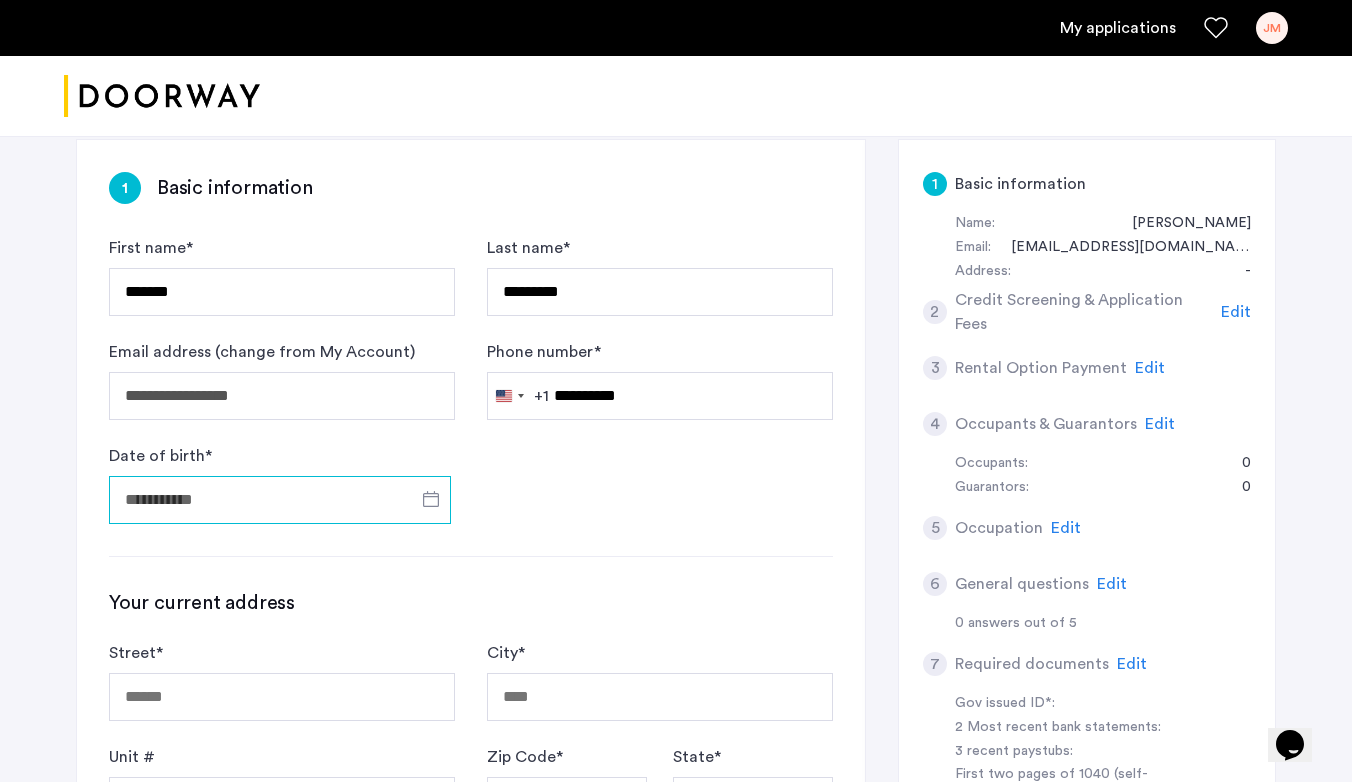 click on "Date of birth  *" at bounding box center [280, 500] 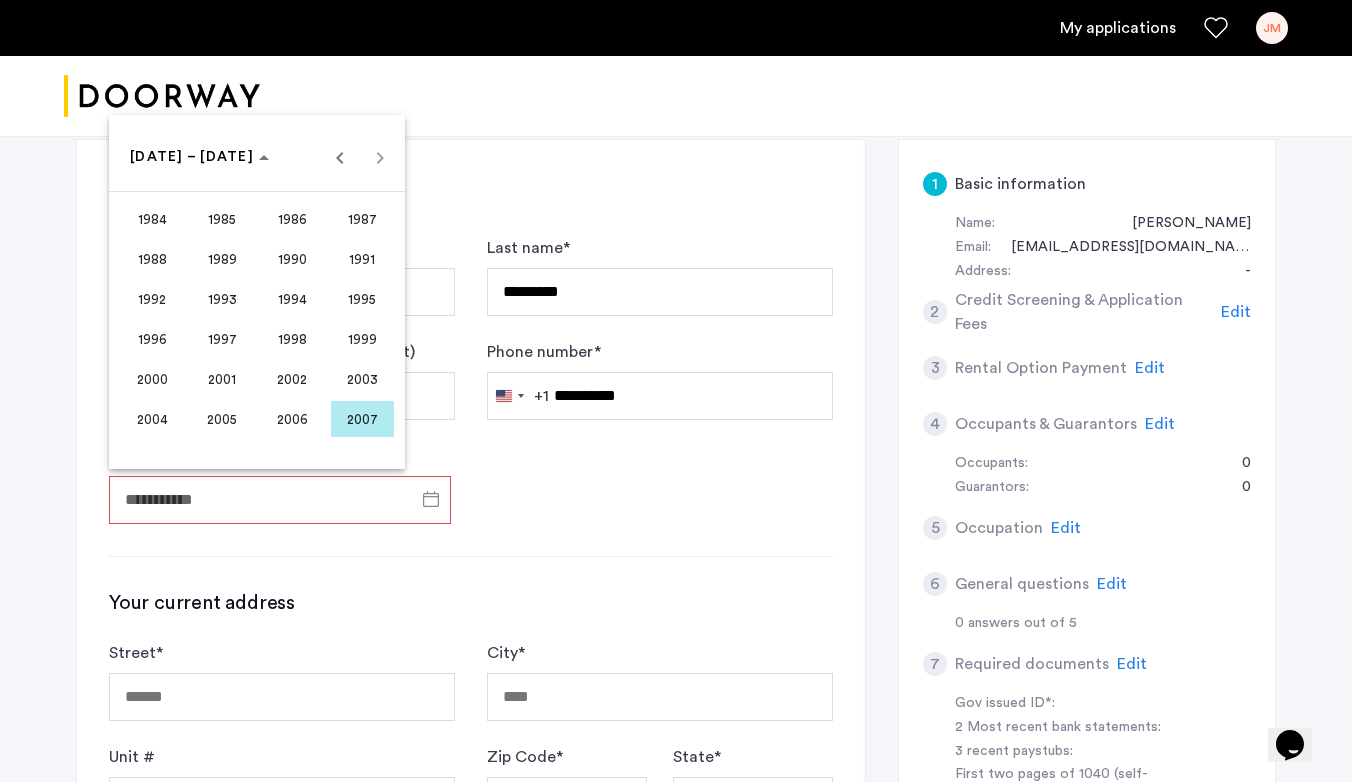 type 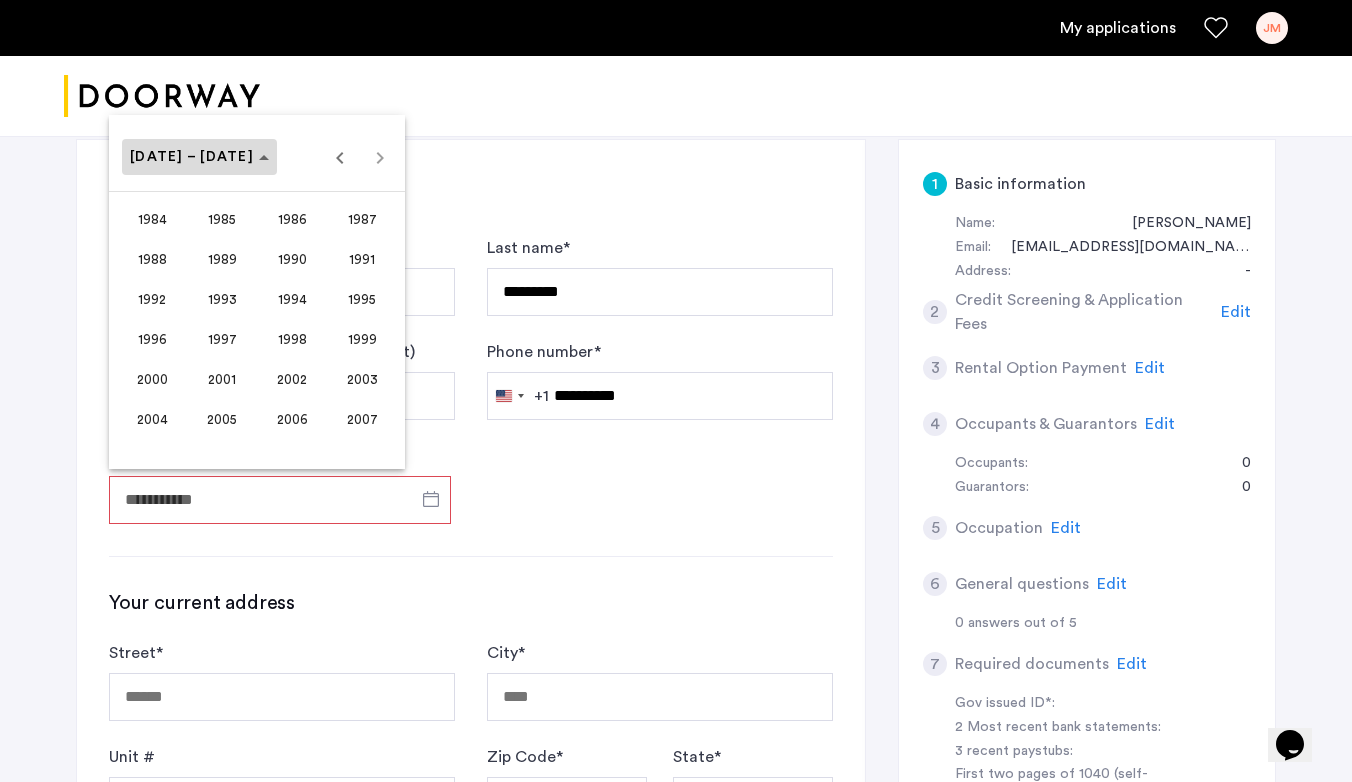 click on "[DATE] – [DATE]" at bounding box center [192, 157] 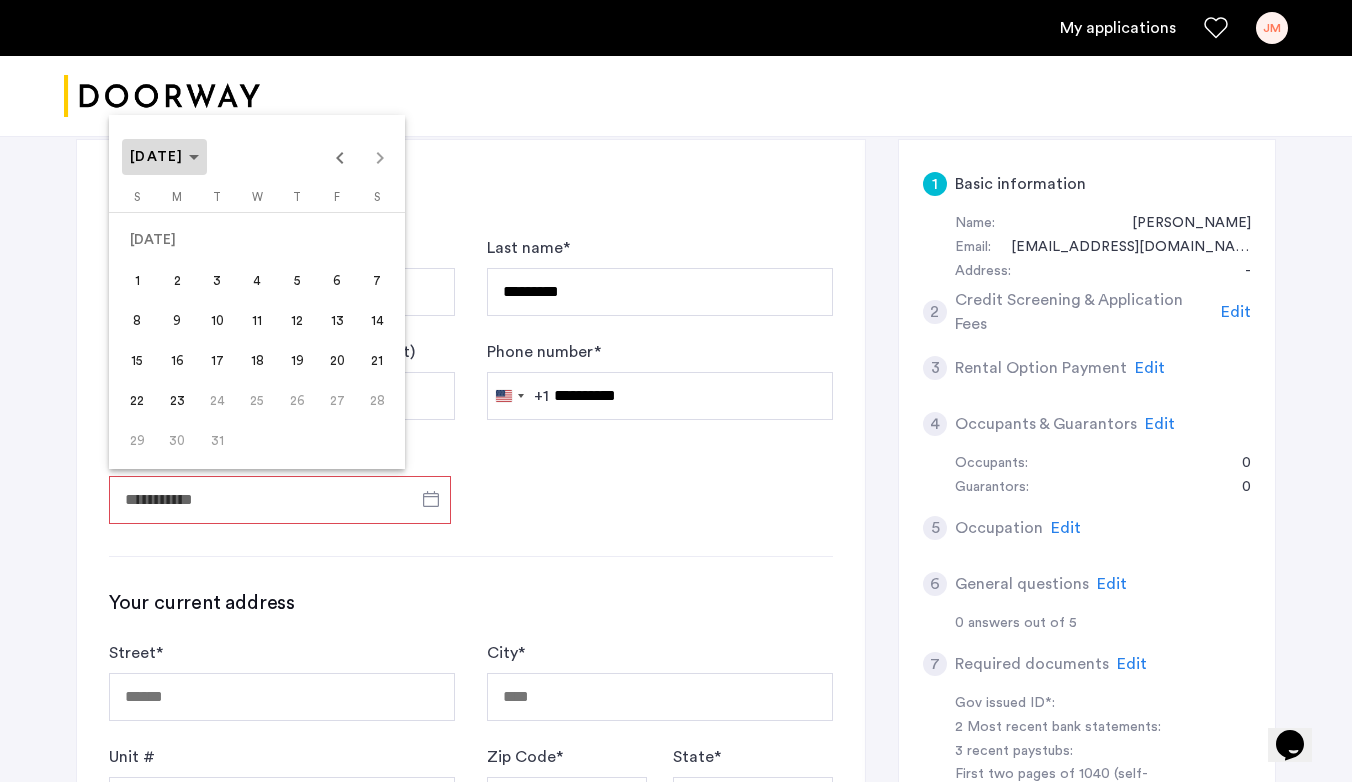 click on "[DATE]" at bounding box center [157, 157] 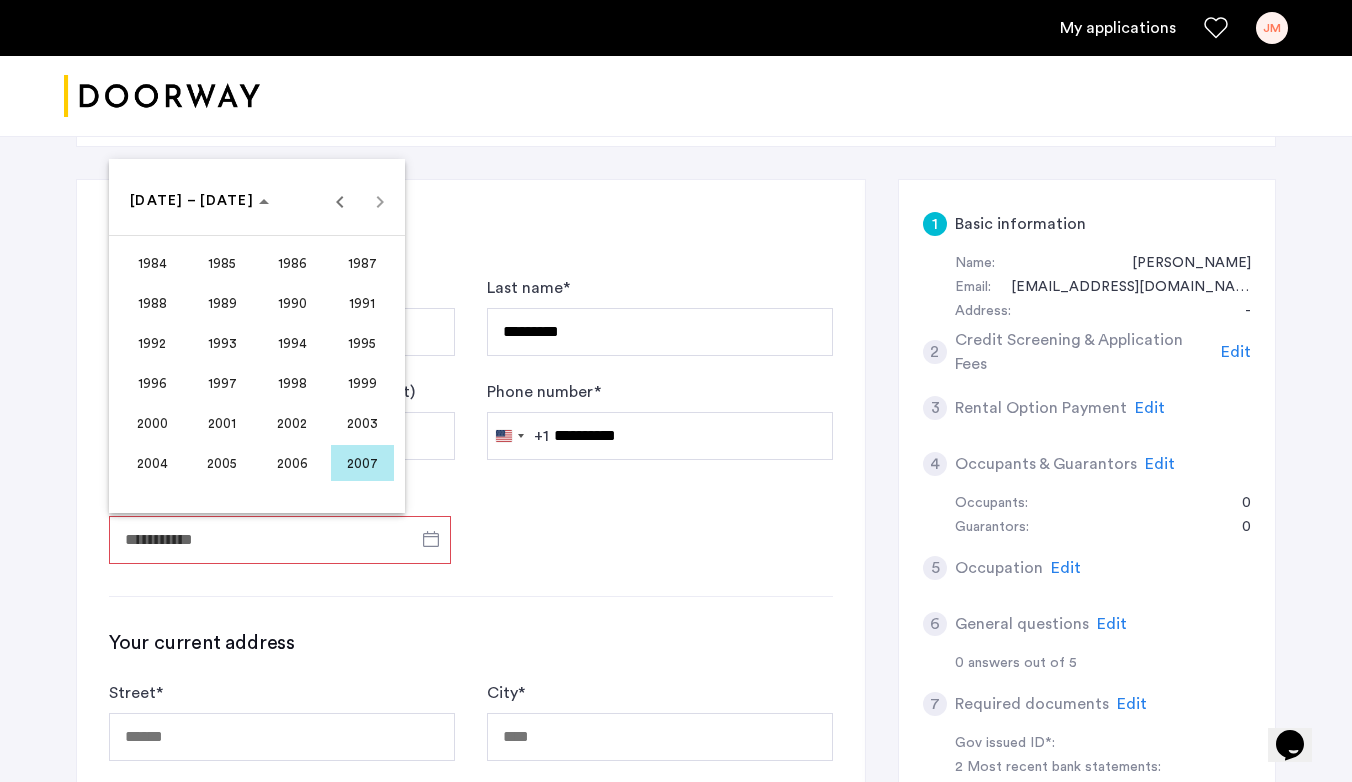 scroll, scrollTop: 269, scrollLeft: 0, axis: vertical 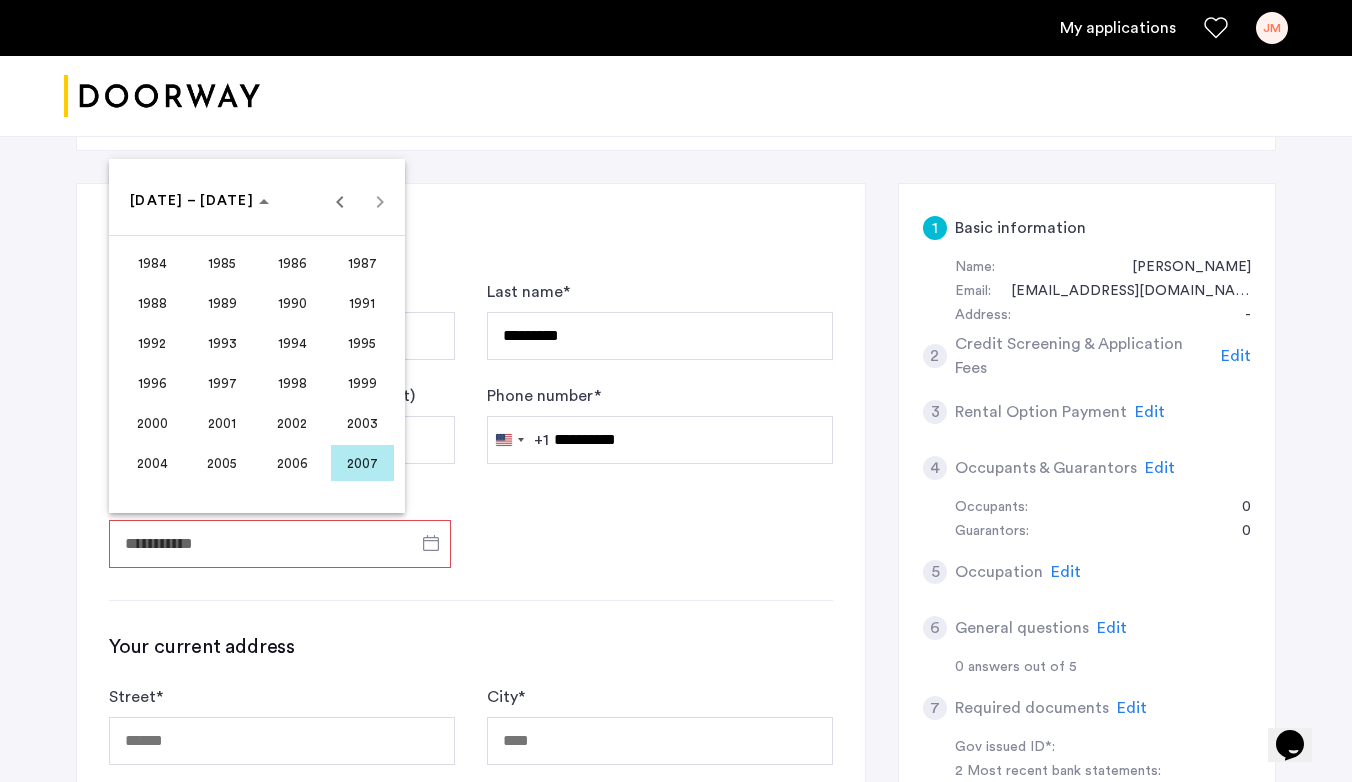 click on "1988" at bounding box center (152, 303) 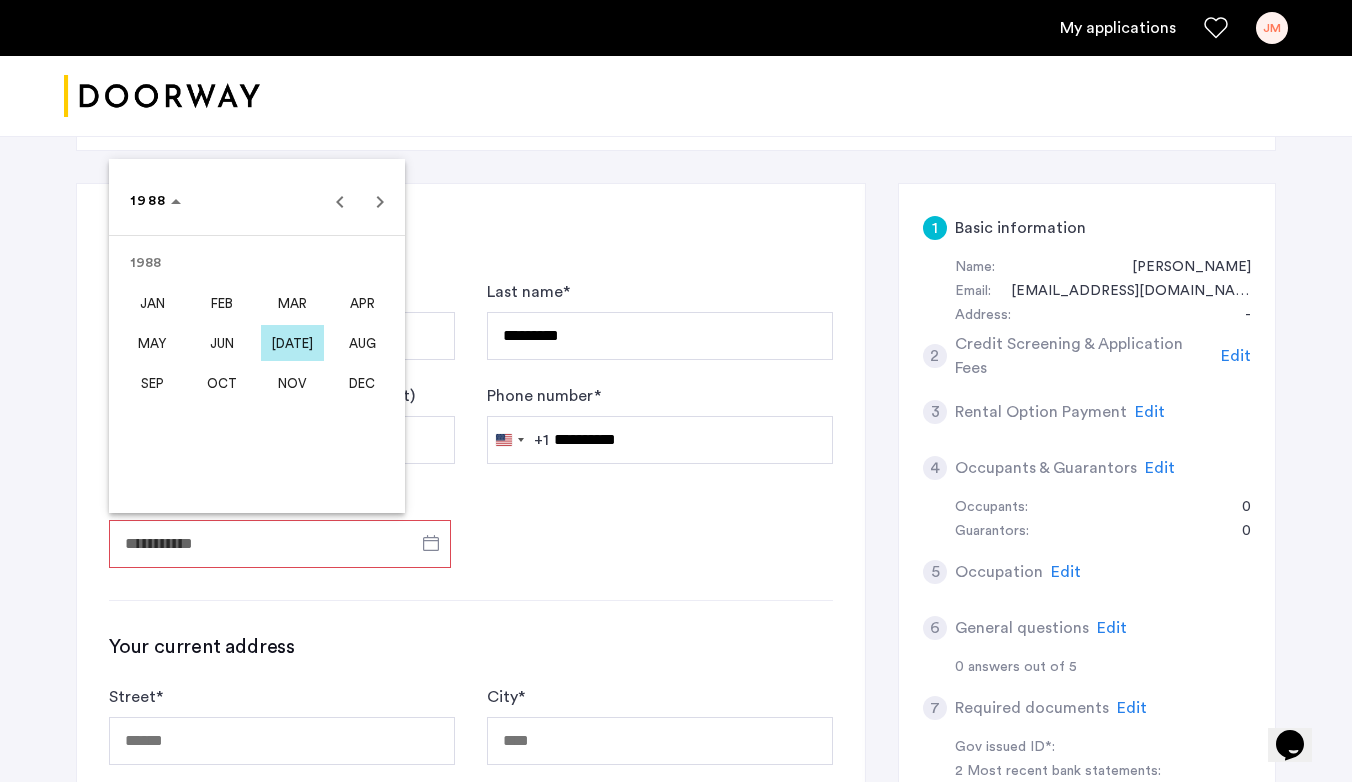 click on "DEC" at bounding box center (362, 383) 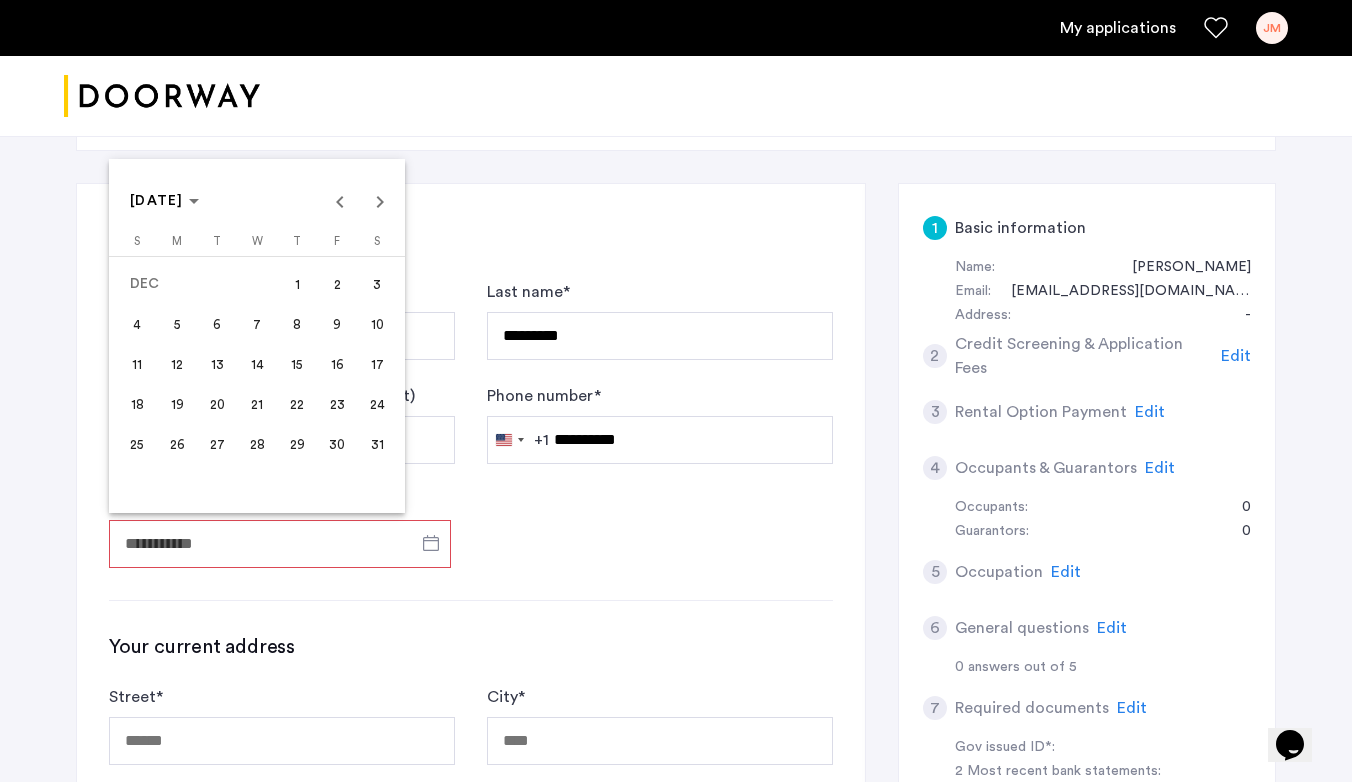 click on "11" at bounding box center (137, 364) 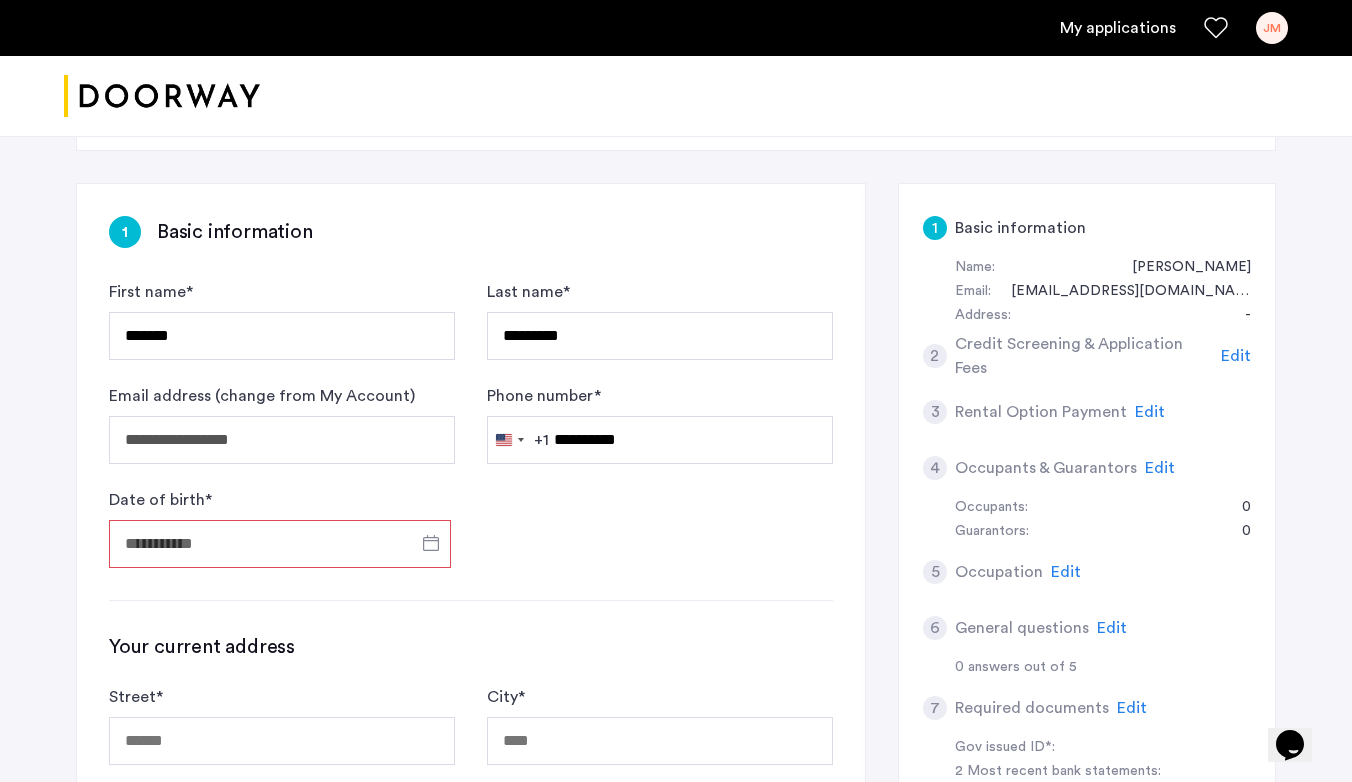 type on "**********" 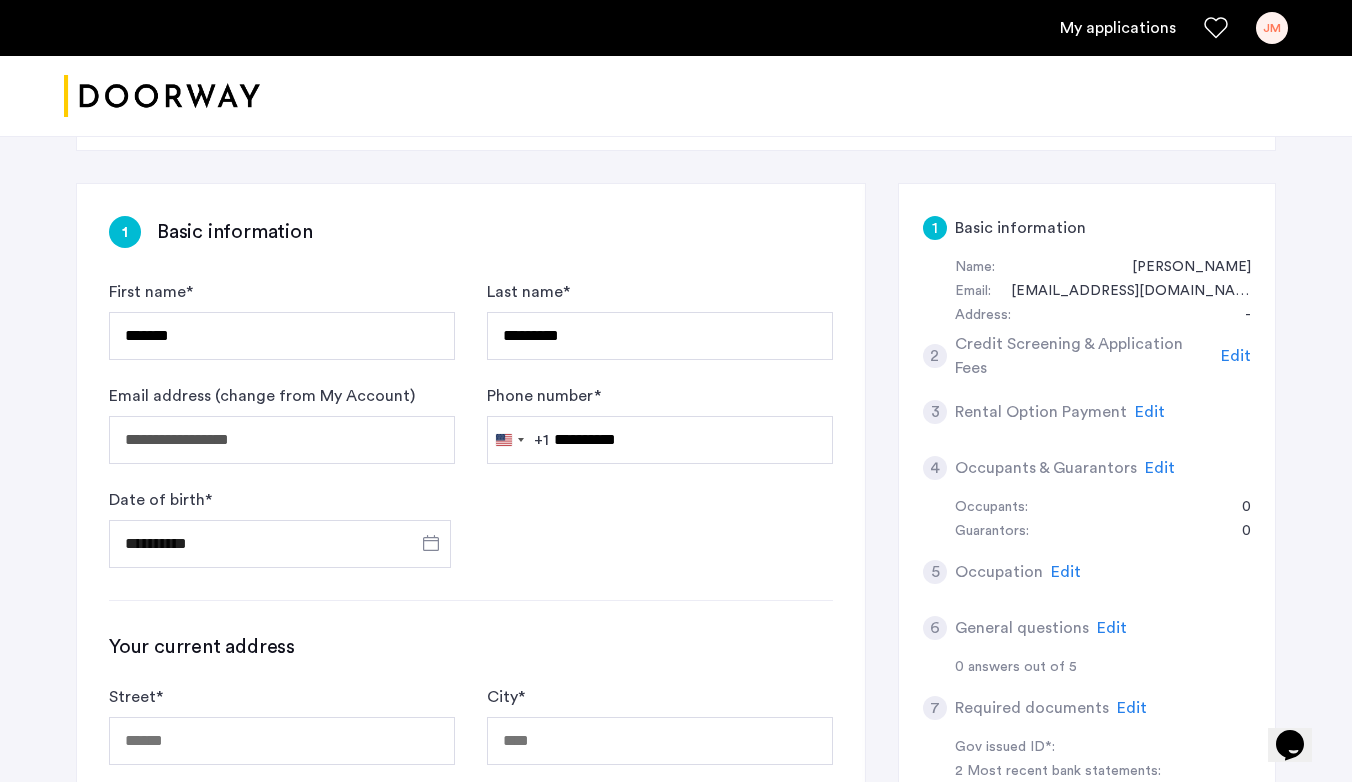 click on "**********" 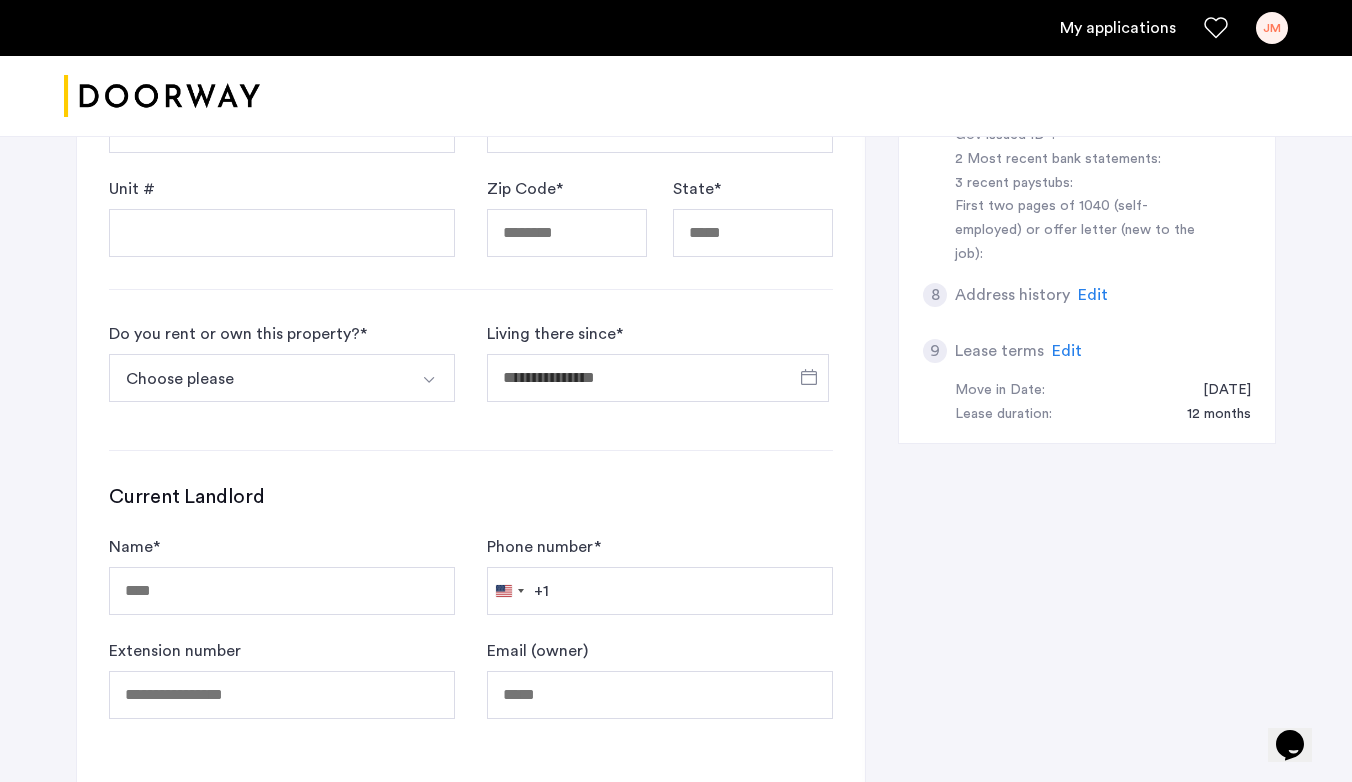 scroll, scrollTop: 726, scrollLeft: 0, axis: vertical 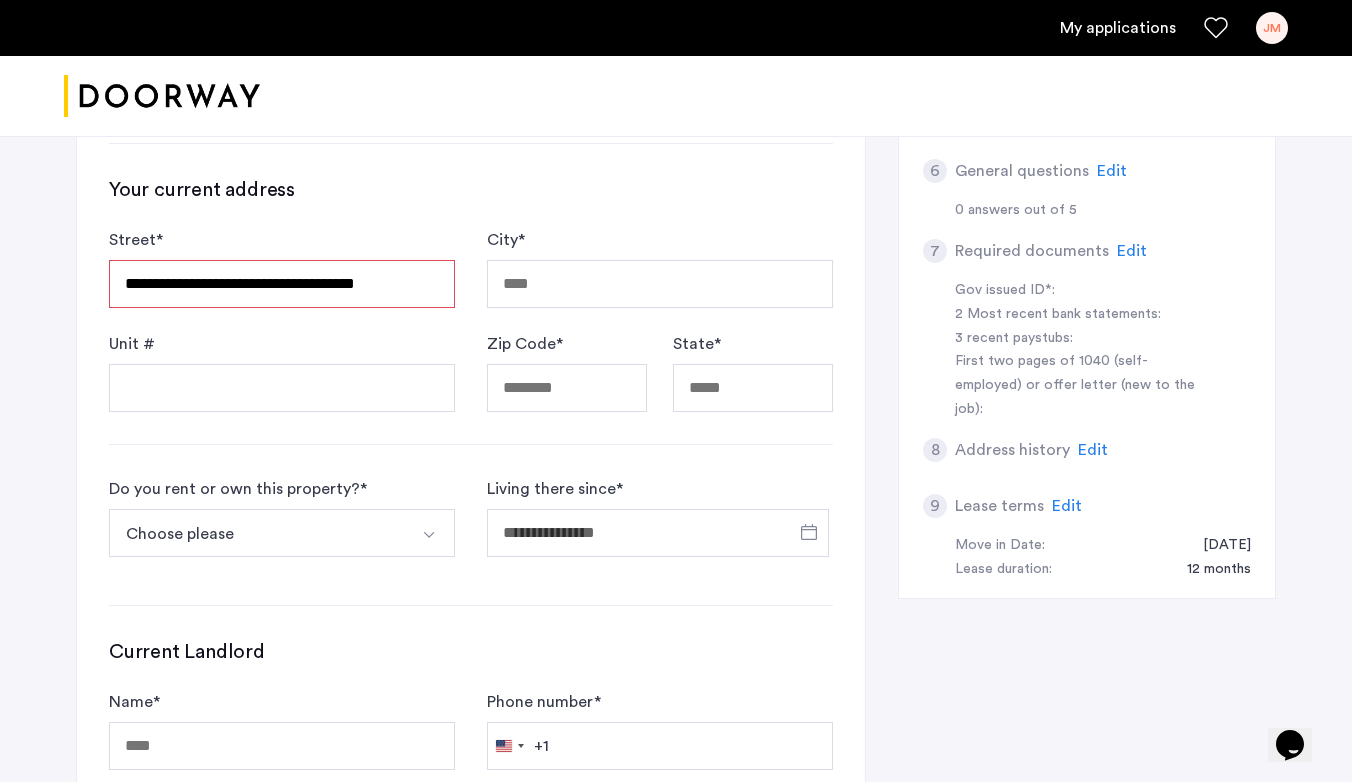type on "**********" 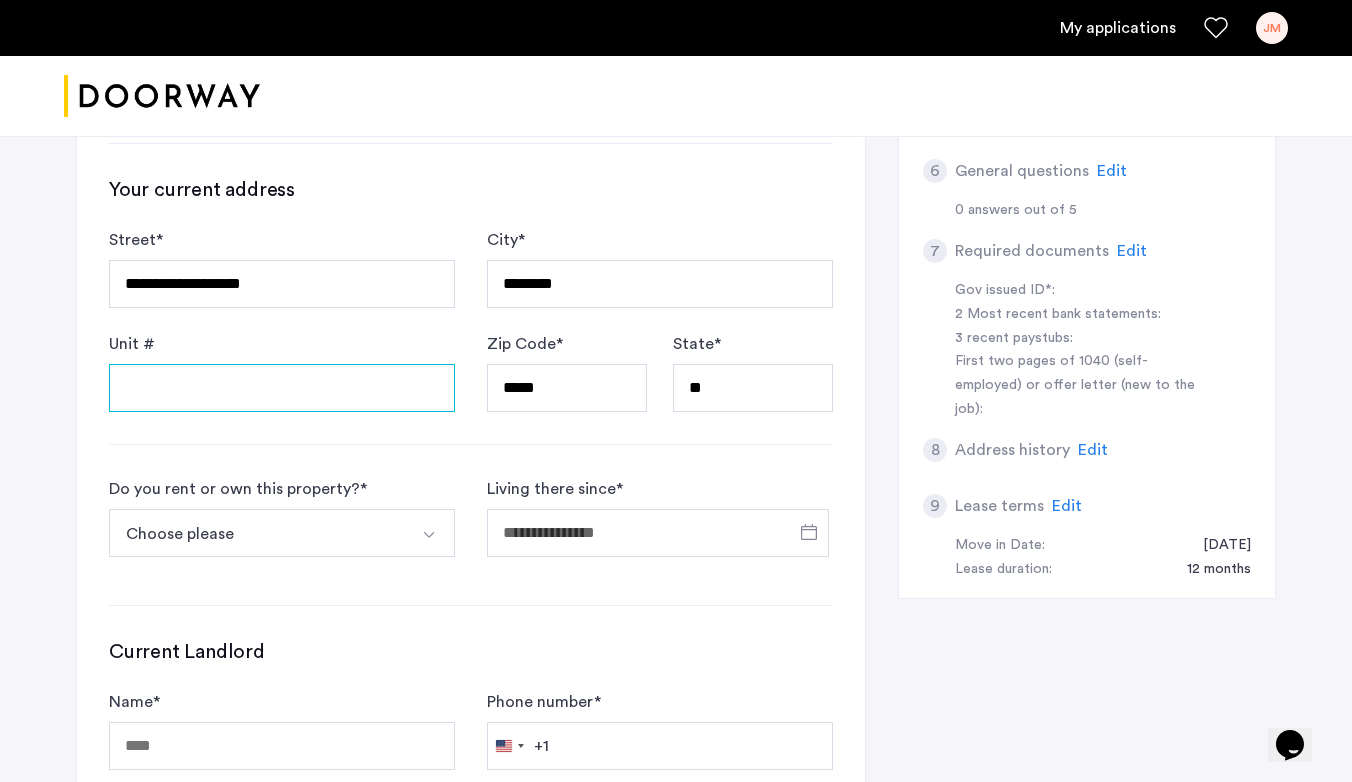 click on "Unit #" at bounding box center (282, 388) 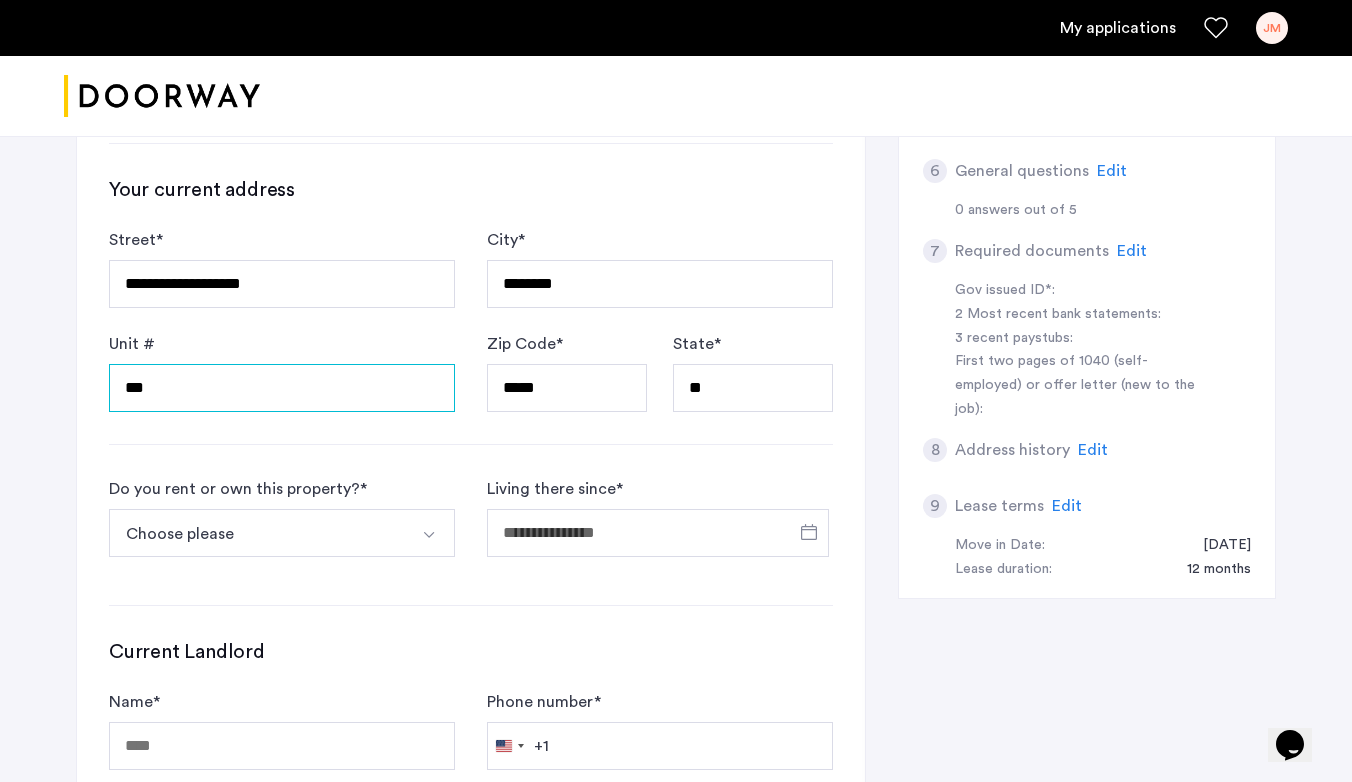 type on "***" 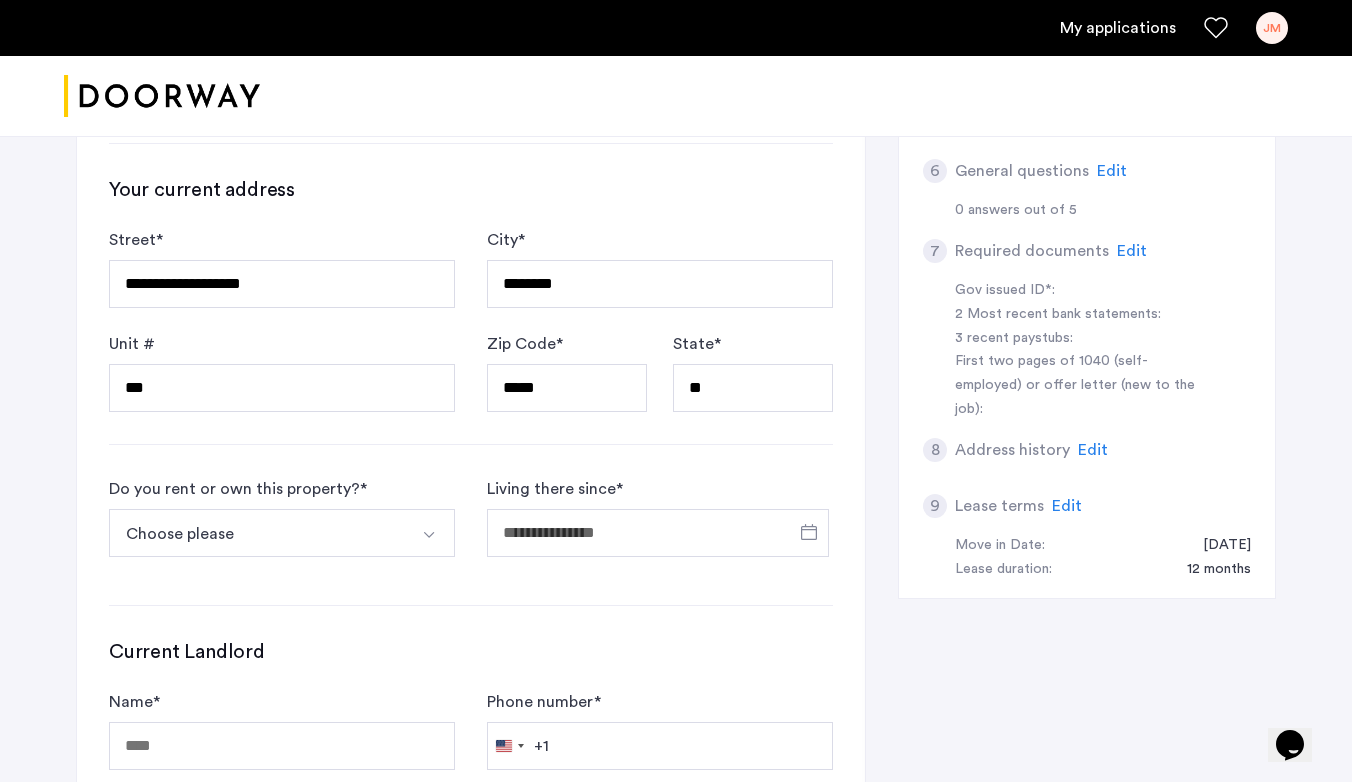 click on "Choose please" at bounding box center (258, 533) 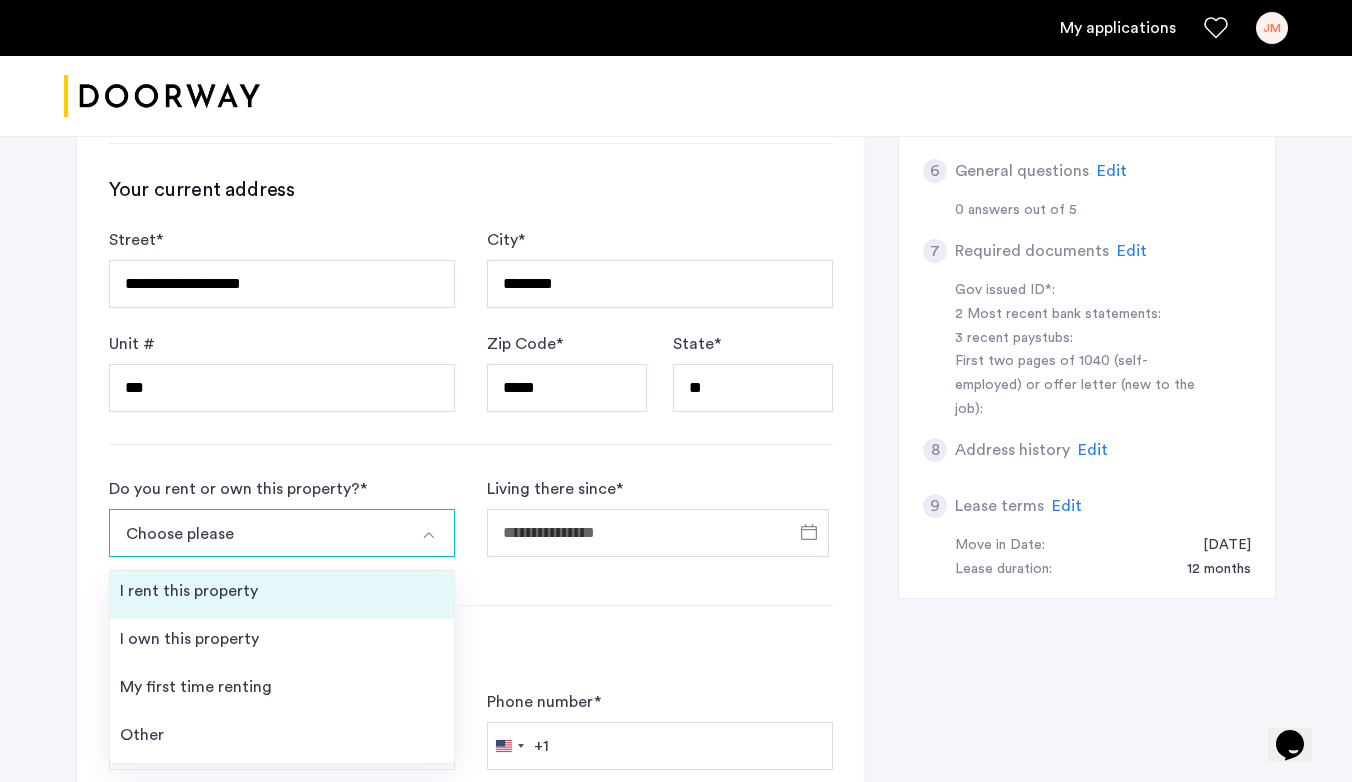 click on "I rent this property" at bounding box center [282, 595] 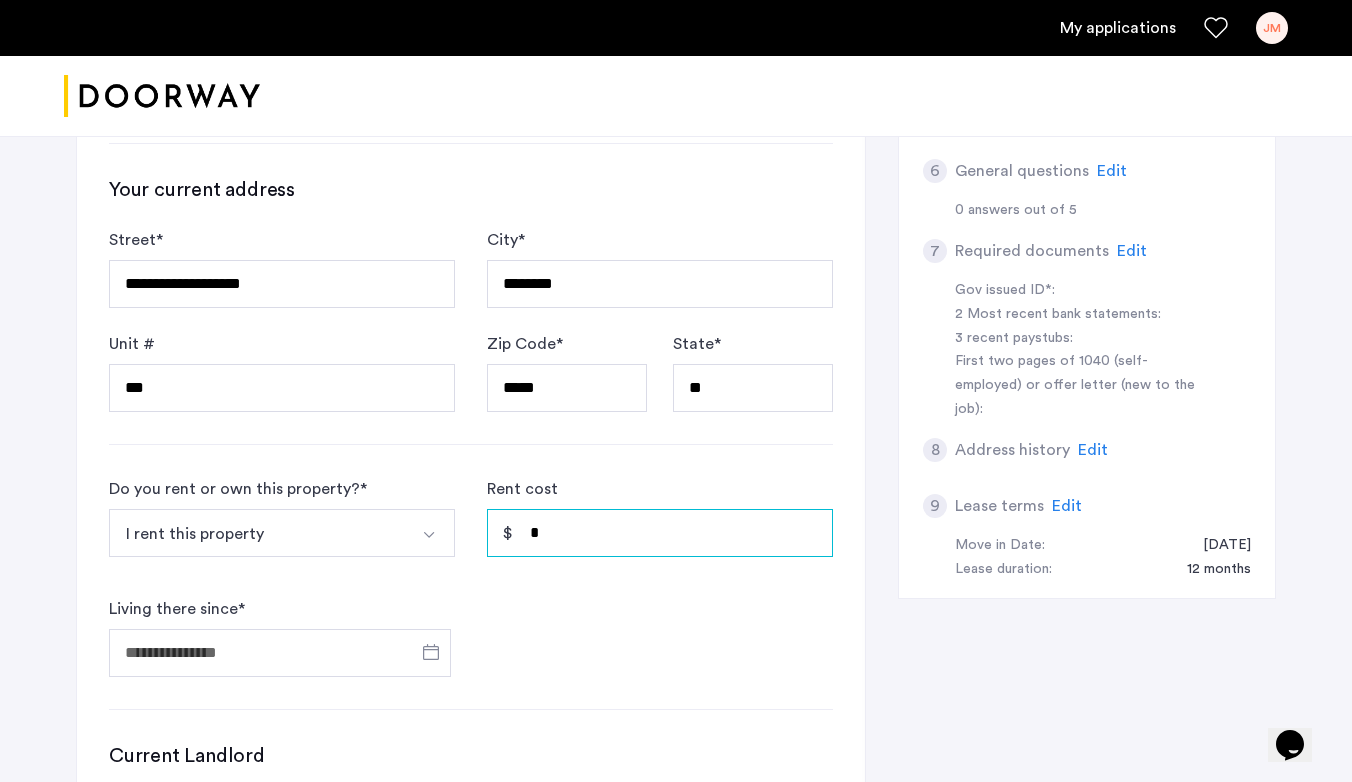 click on "*" at bounding box center (660, 533) 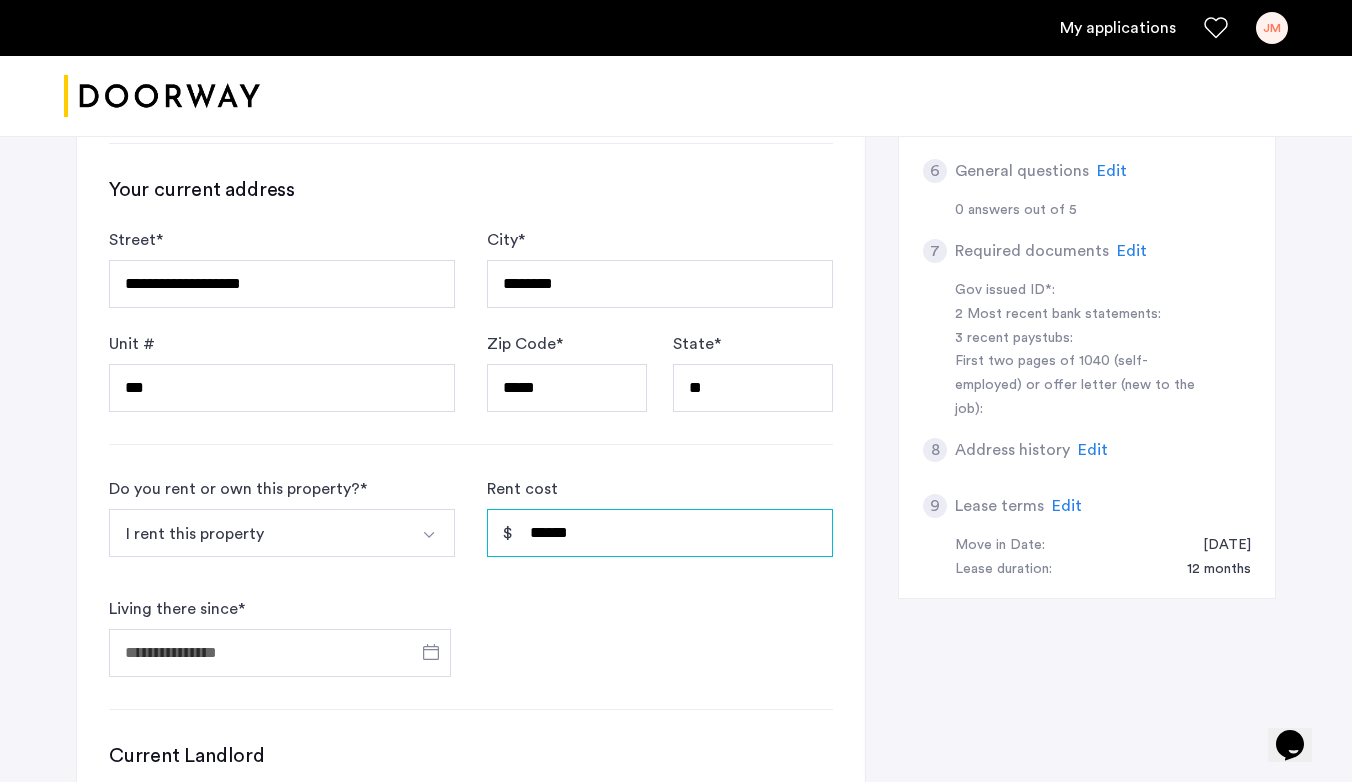 type on "*****" 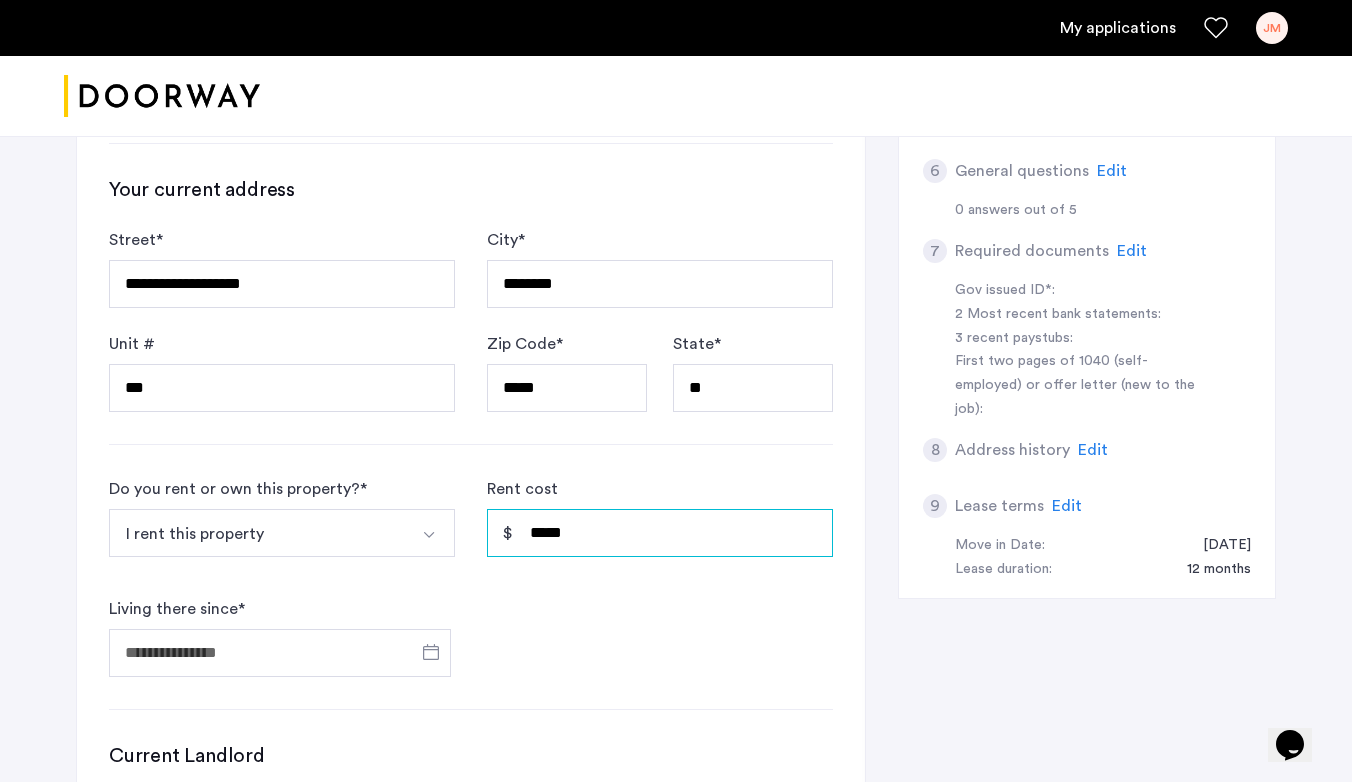 scroll, scrollTop: 891, scrollLeft: 0, axis: vertical 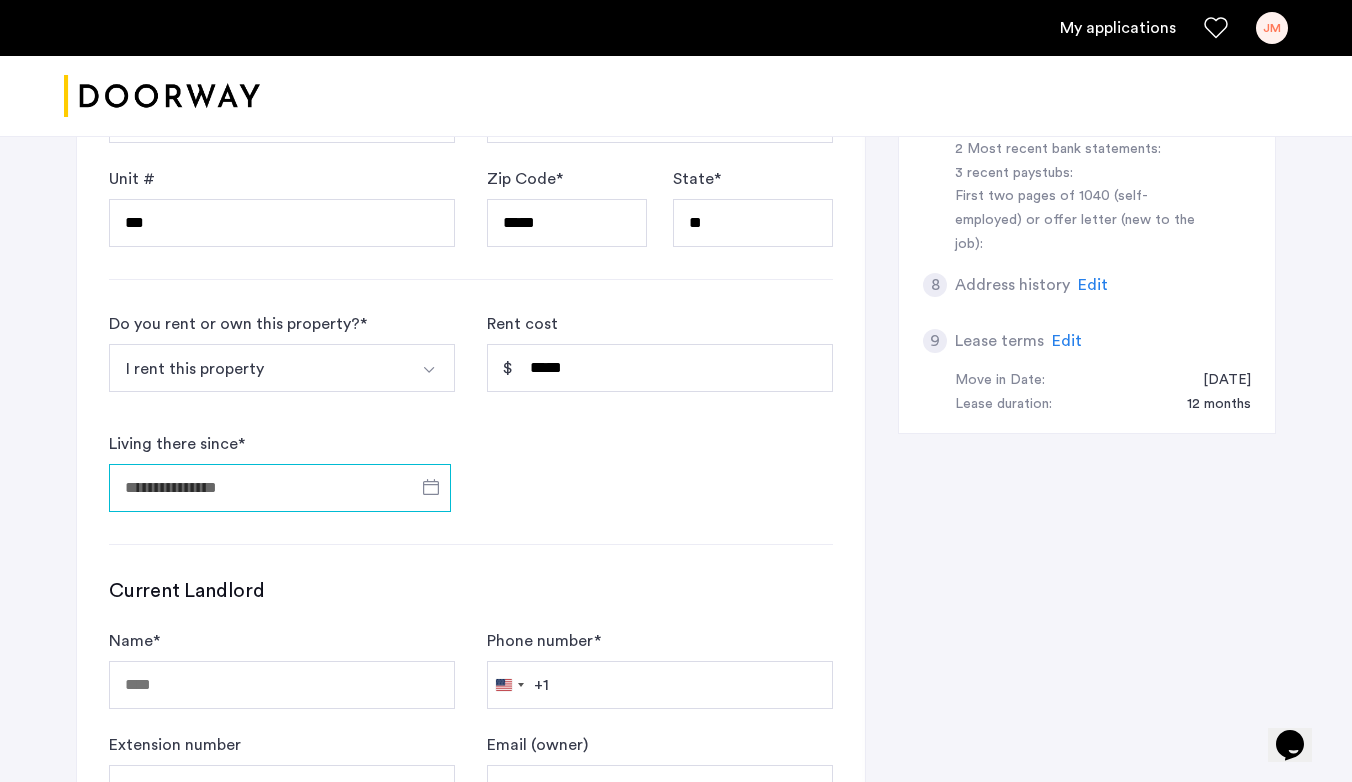 click on "Living there since  *" at bounding box center [280, 488] 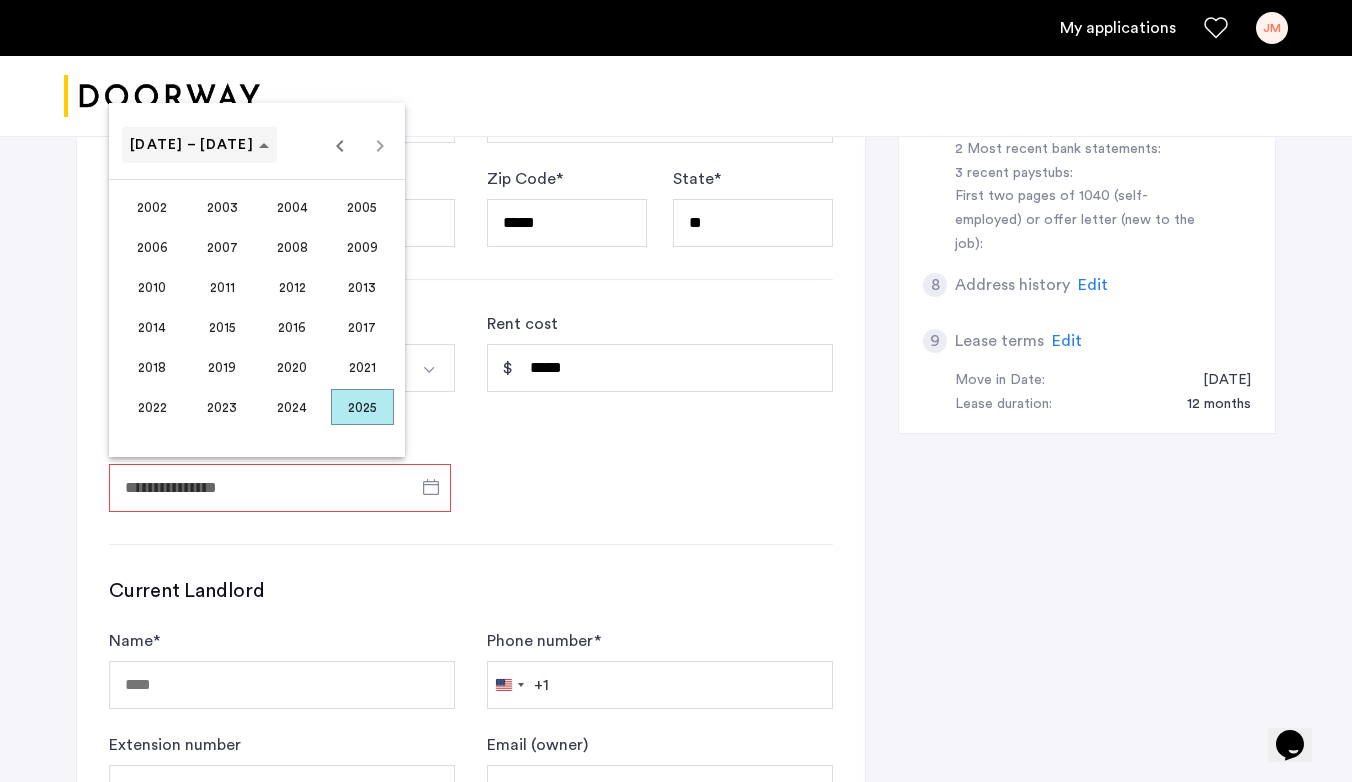 click on "[DATE] – [DATE]" at bounding box center (192, 145) 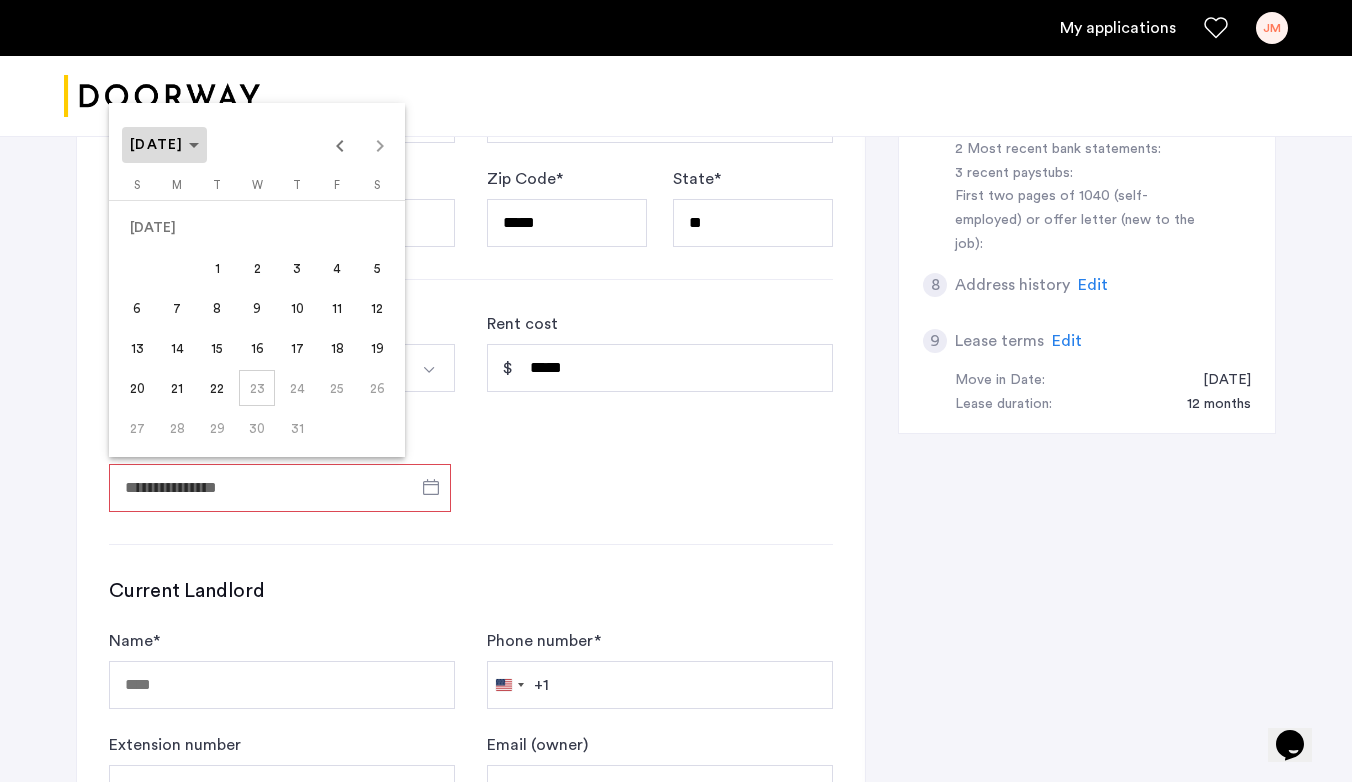 click on "[DATE]" at bounding box center [157, 145] 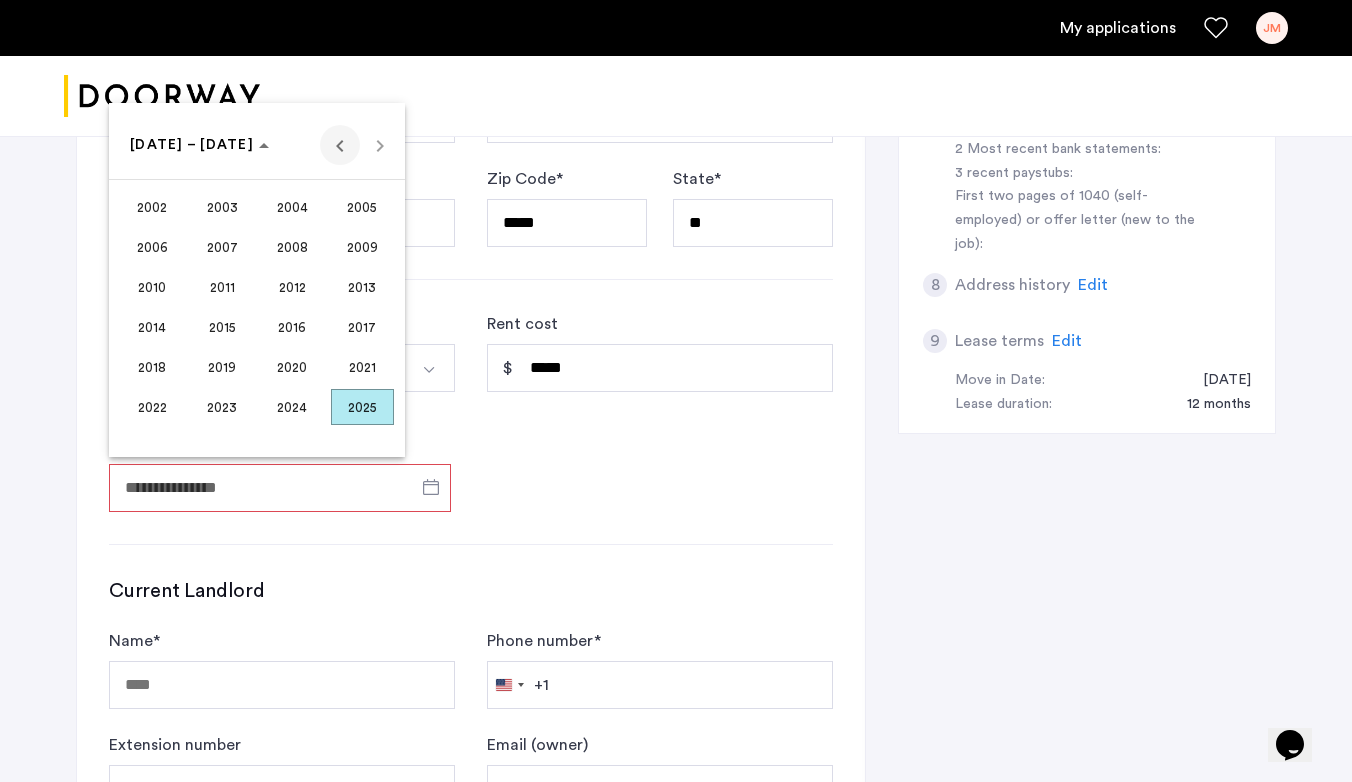 click at bounding box center (340, 145) 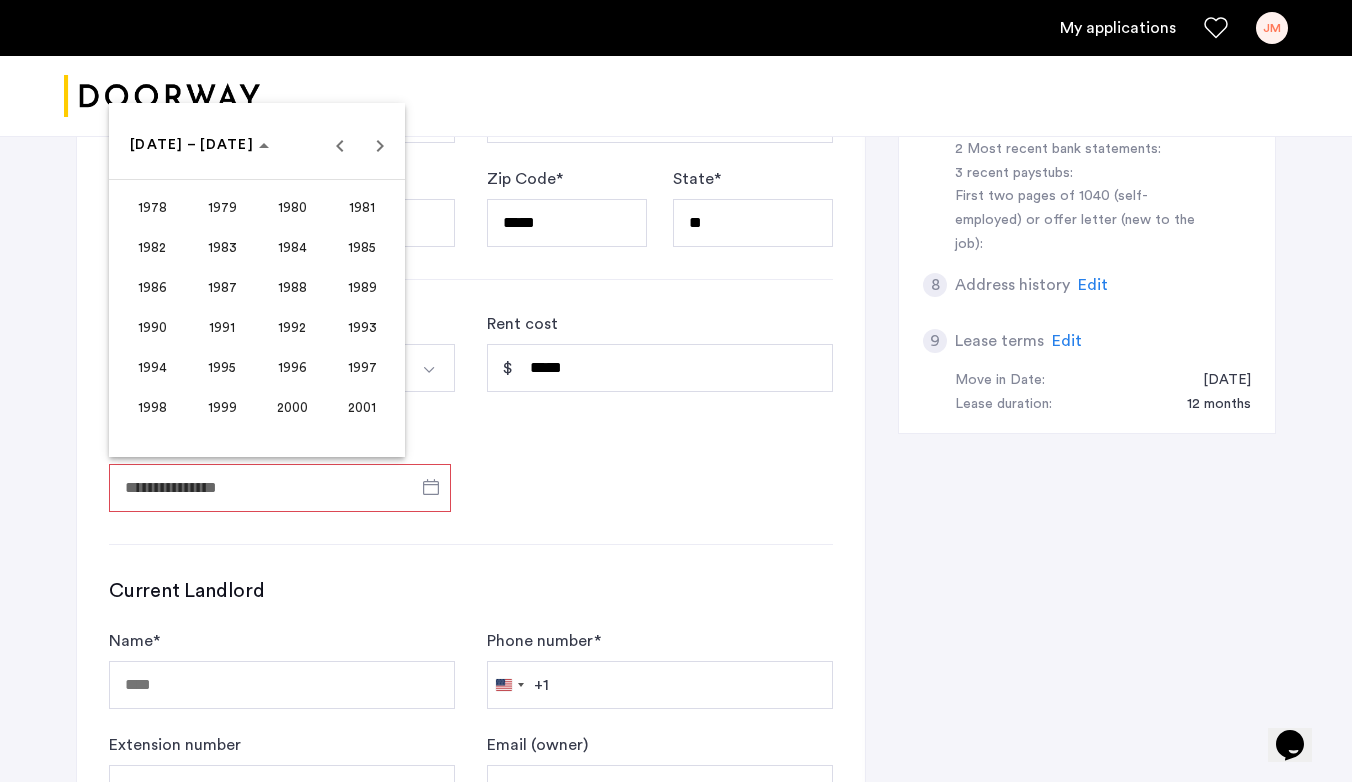 click on "1990" at bounding box center (152, 327) 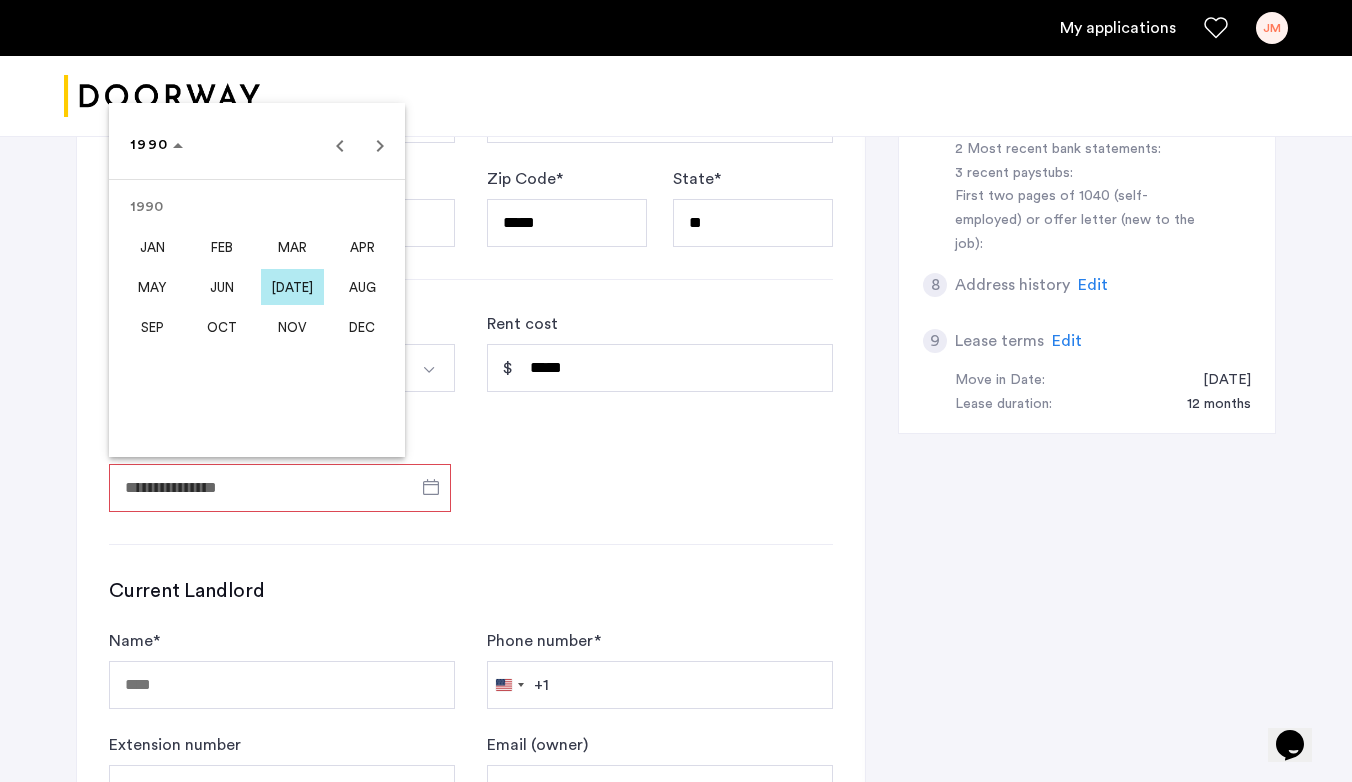 click on "JAN" at bounding box center [152, 247] 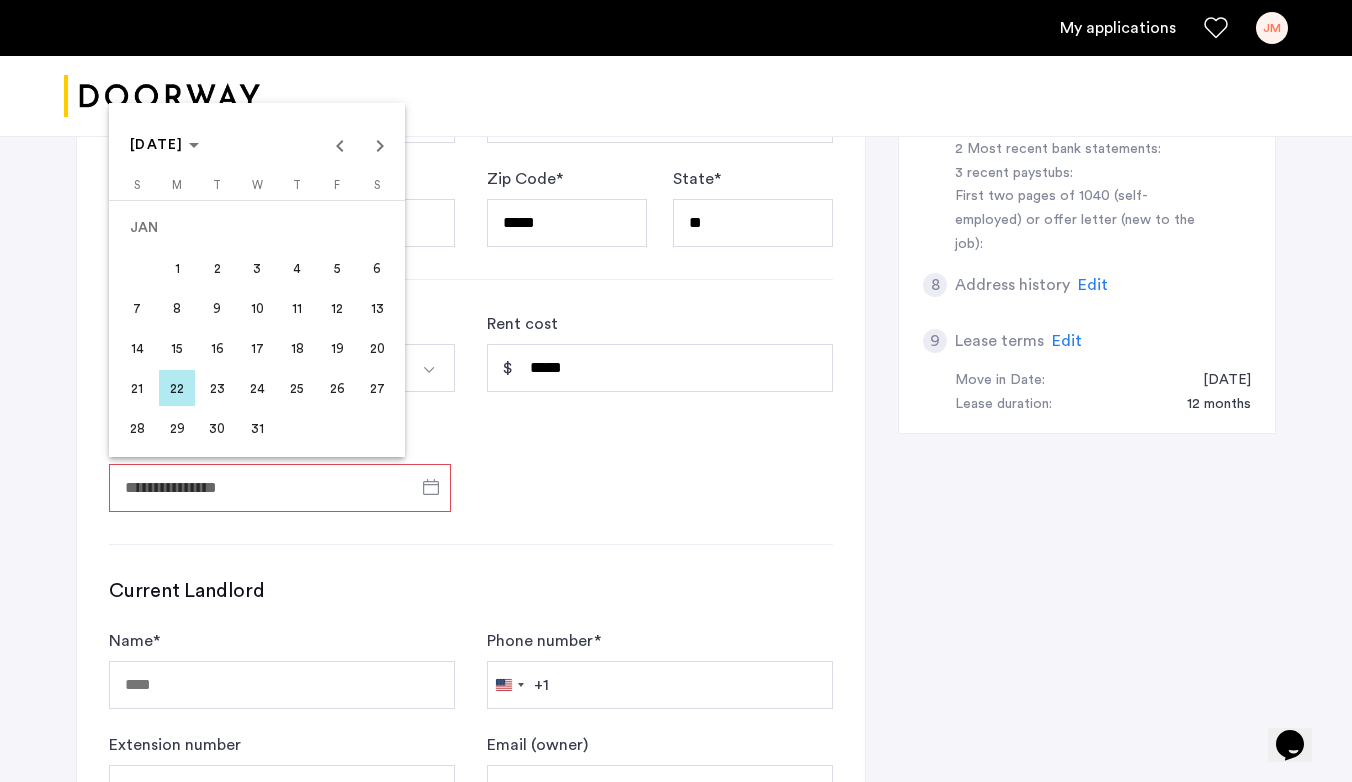 click on "1" at bounding box center [177, 268] 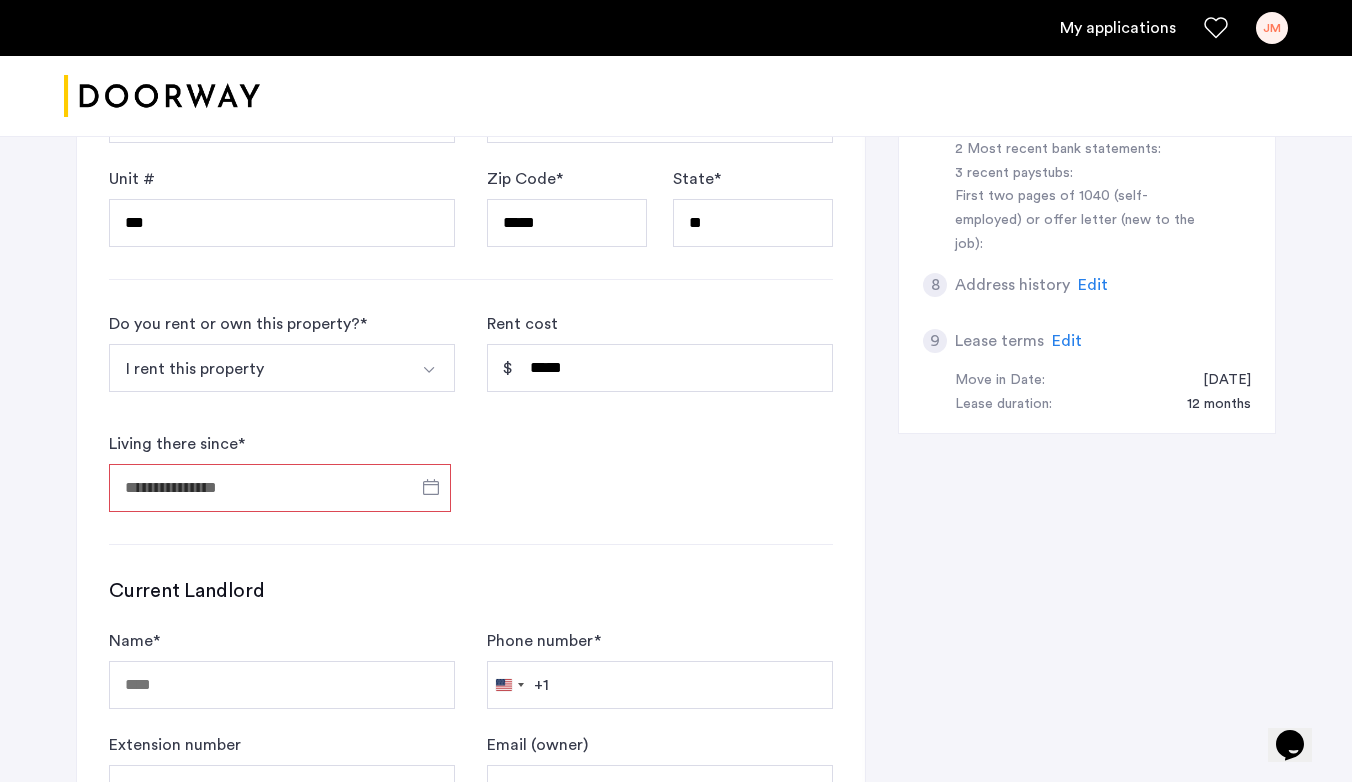 type on "**********" 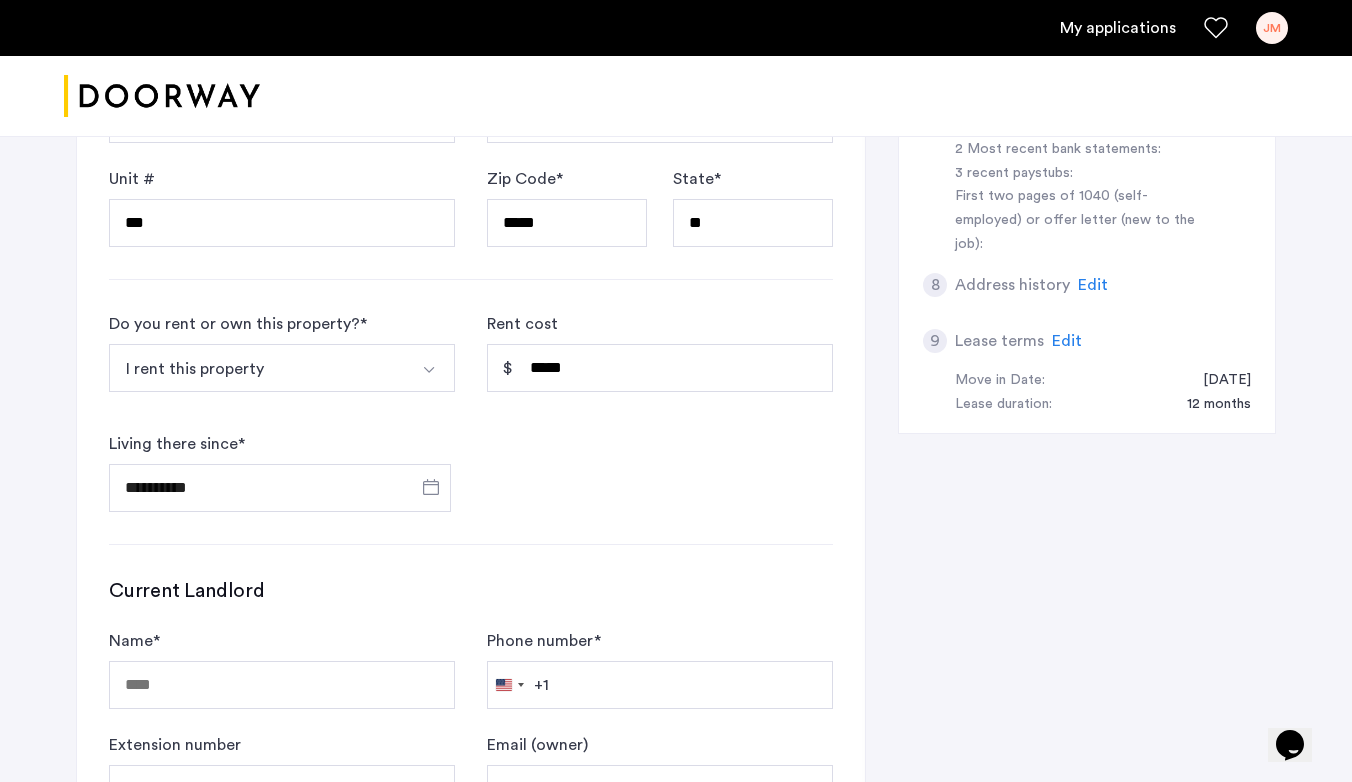 click on "**********" 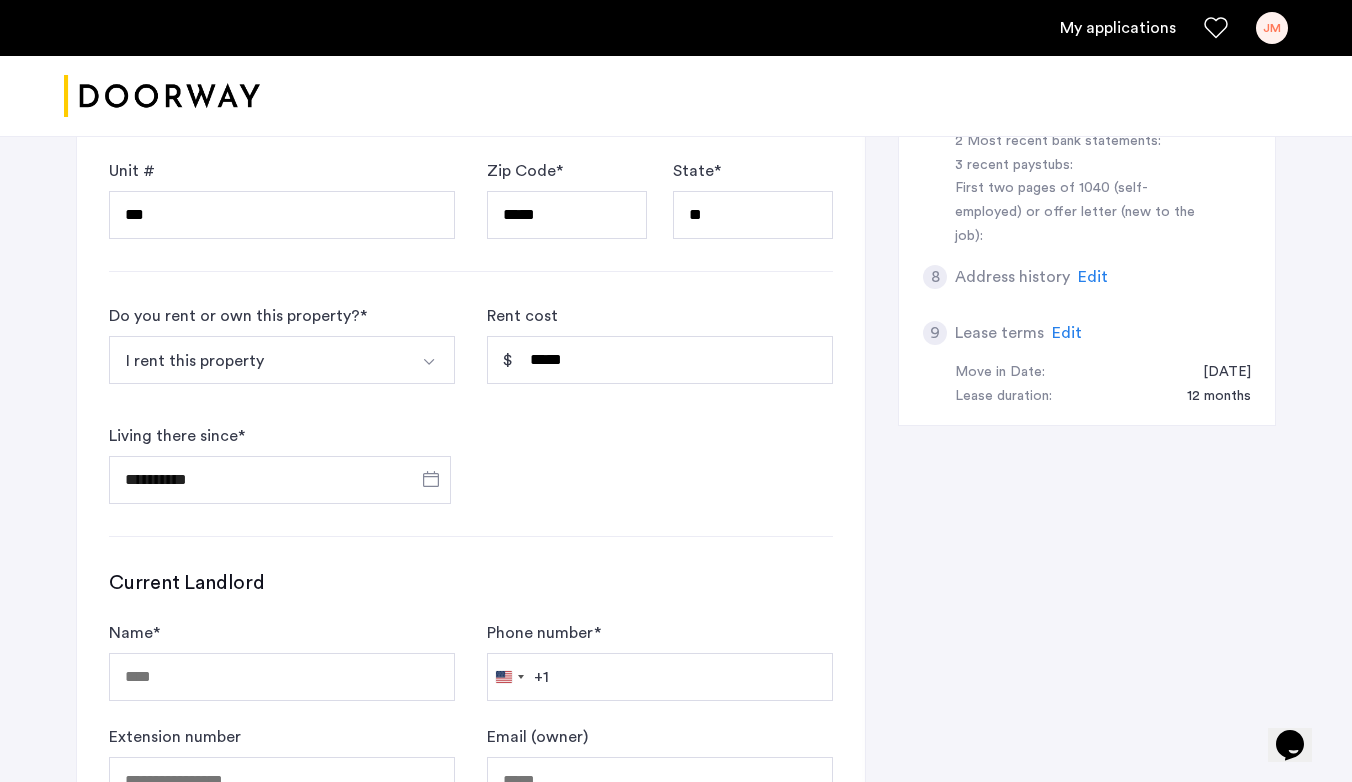 scroll, scrollTop: 1060, scrollLeft: 0, axis: vertical 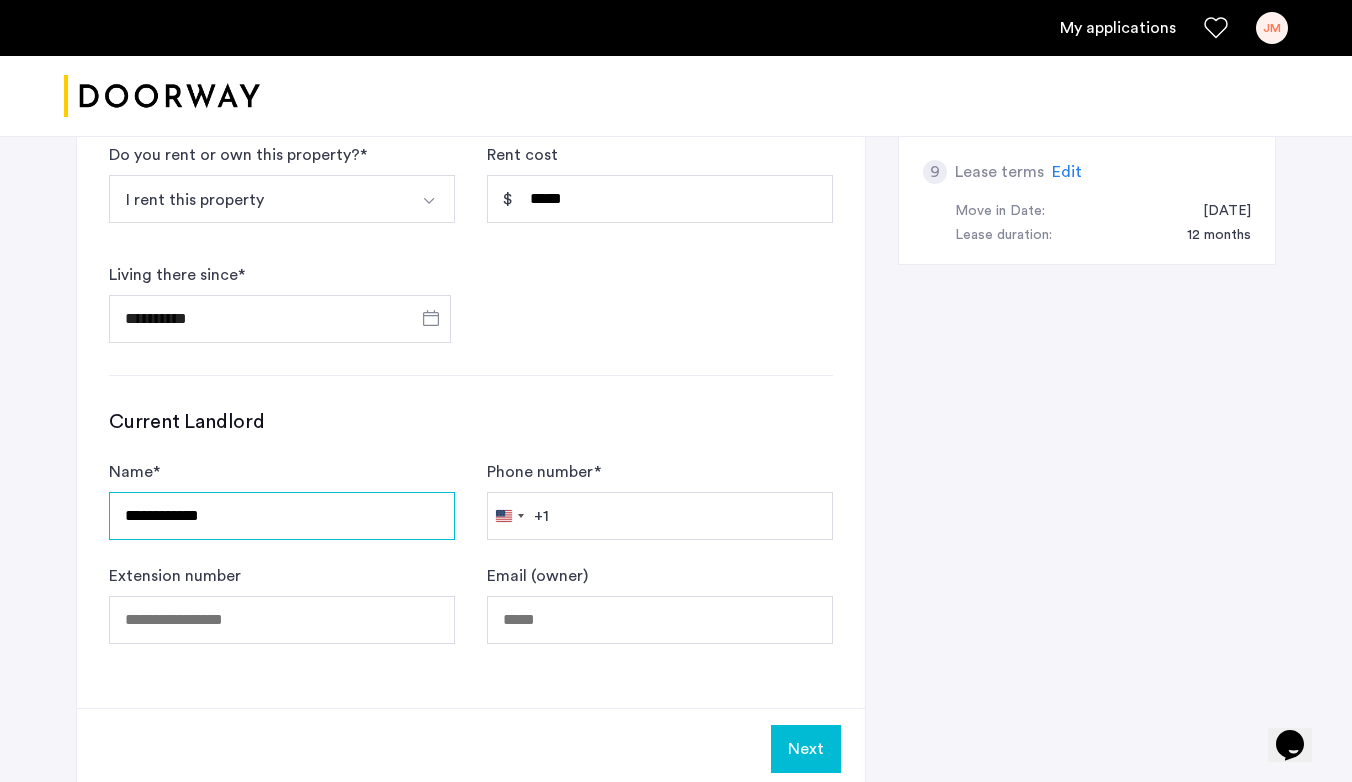 type on "**********" 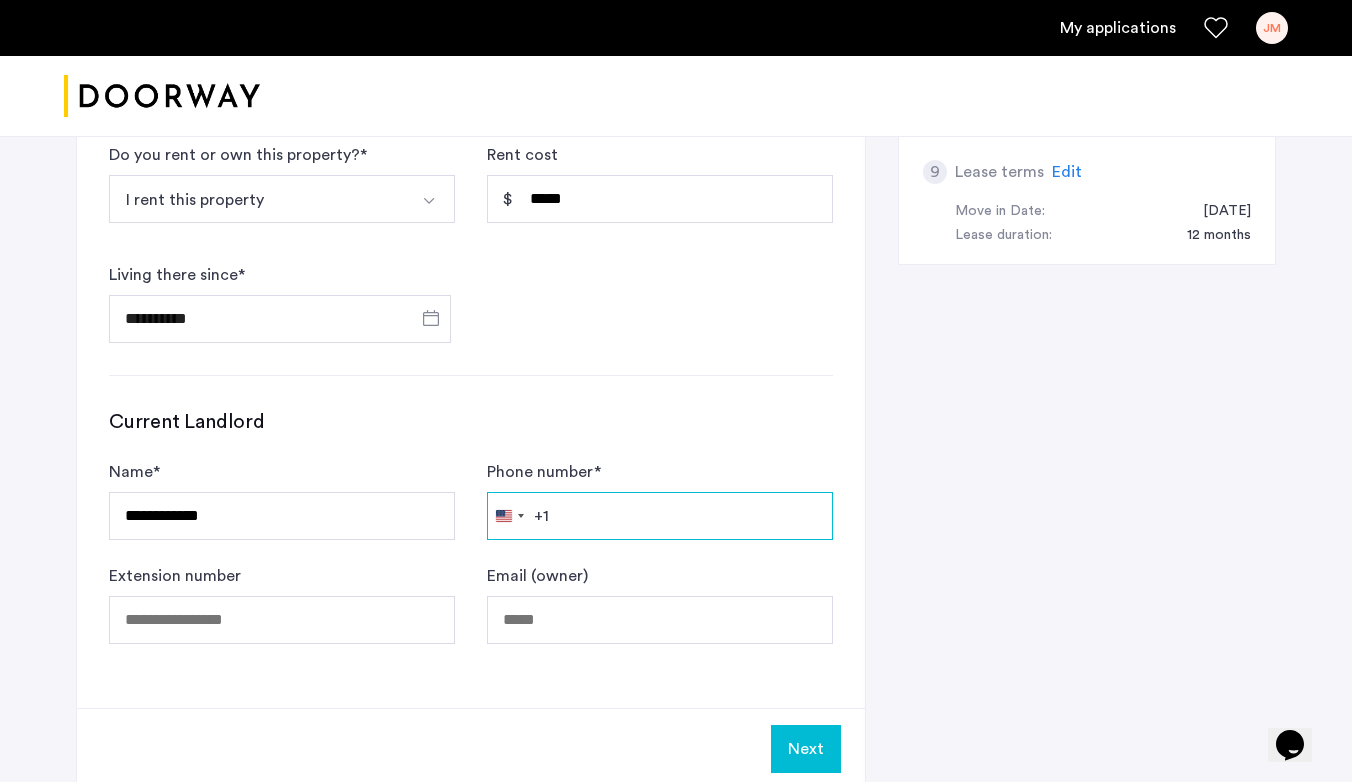 paste on "**********" 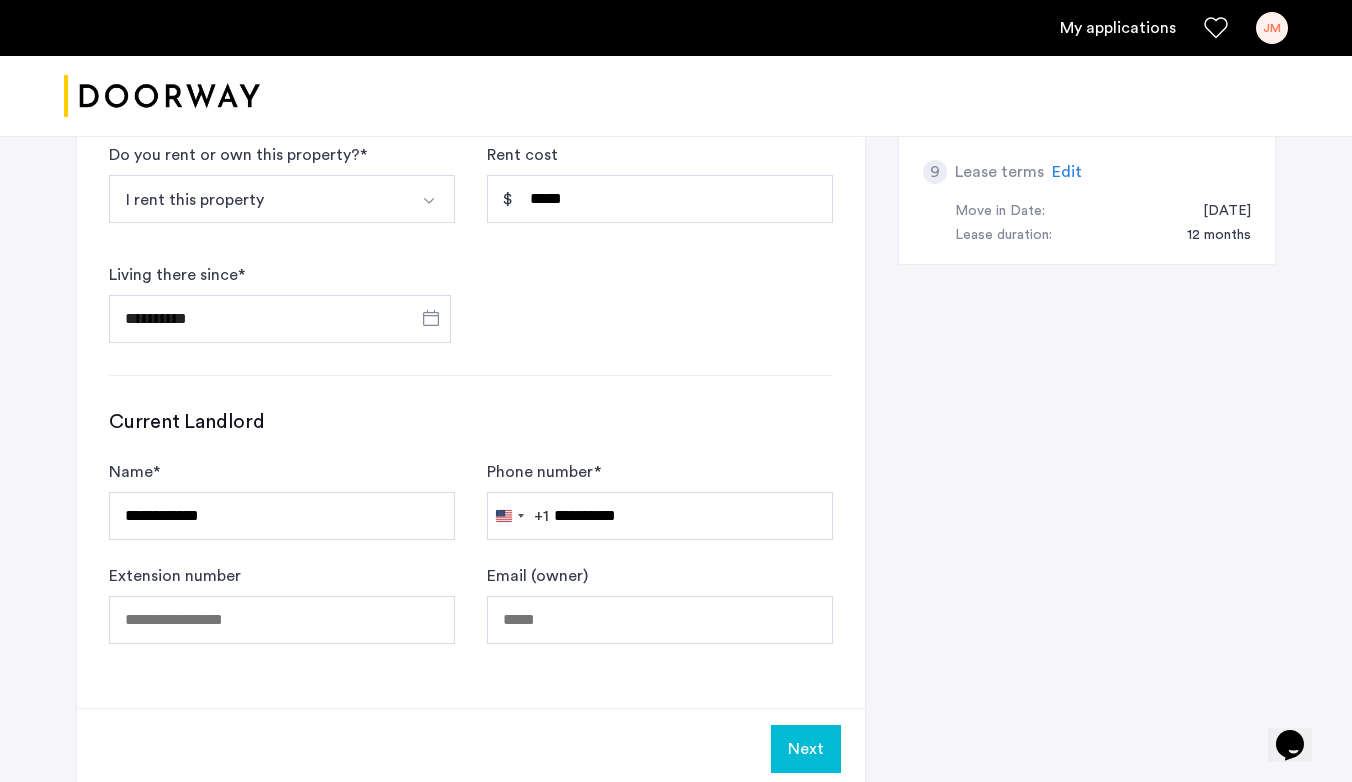 click on "Next" 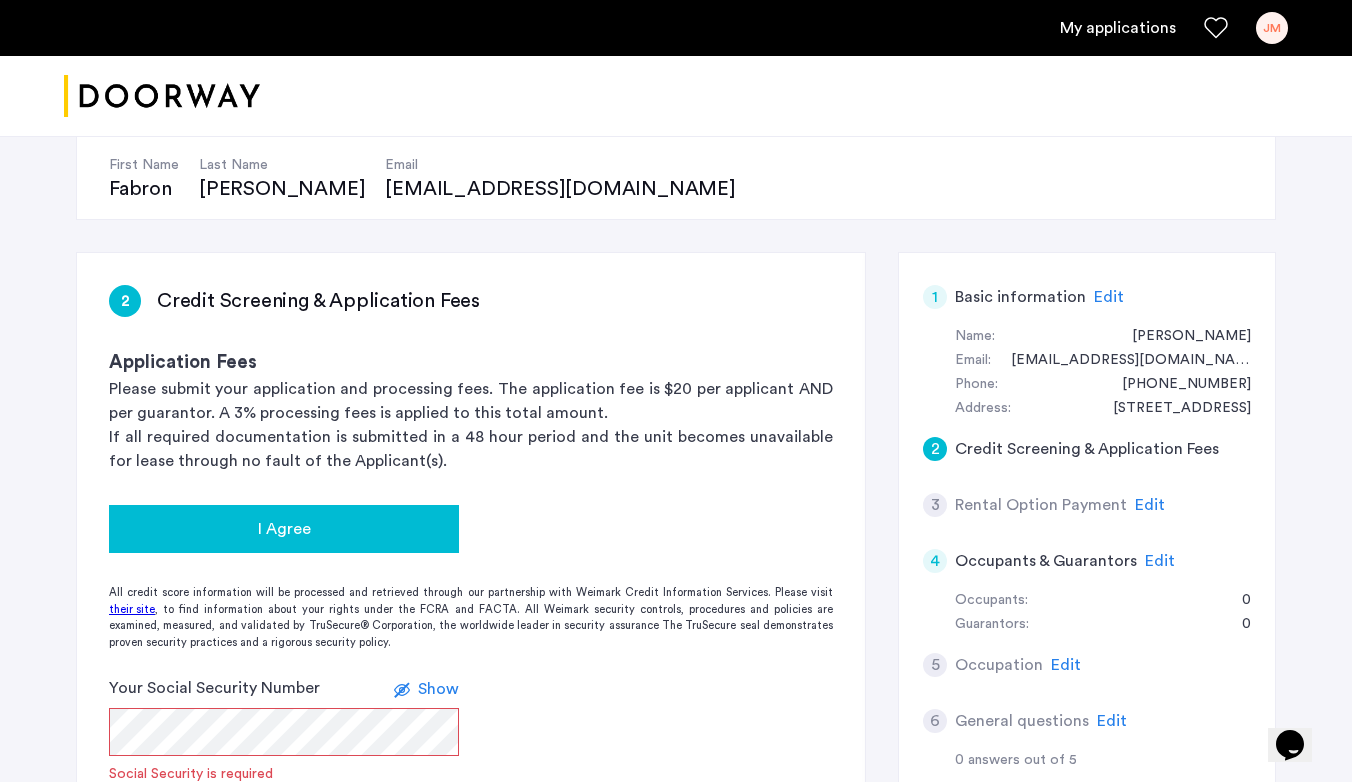 scroll, scrollTop: 381, scrollLeft: 0, axis: vertical 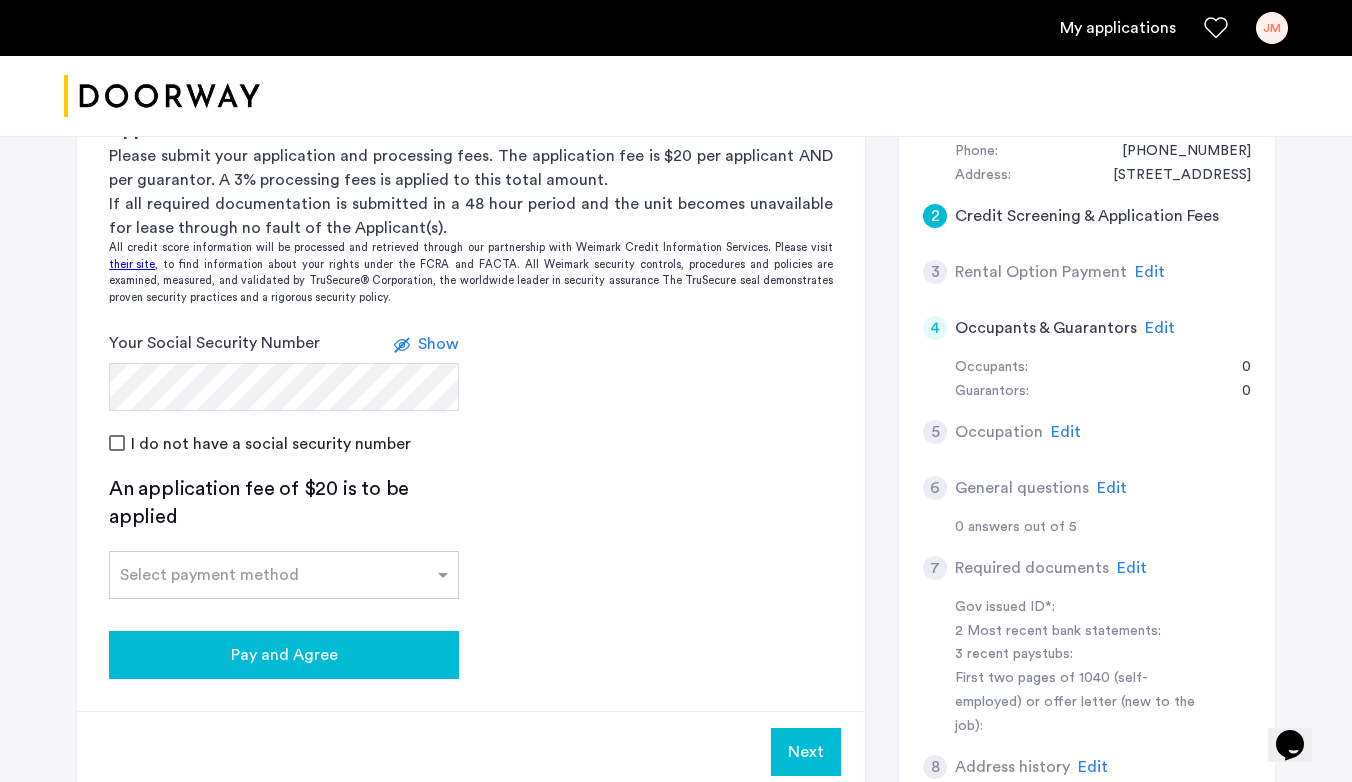 click on "Pay and Agree" 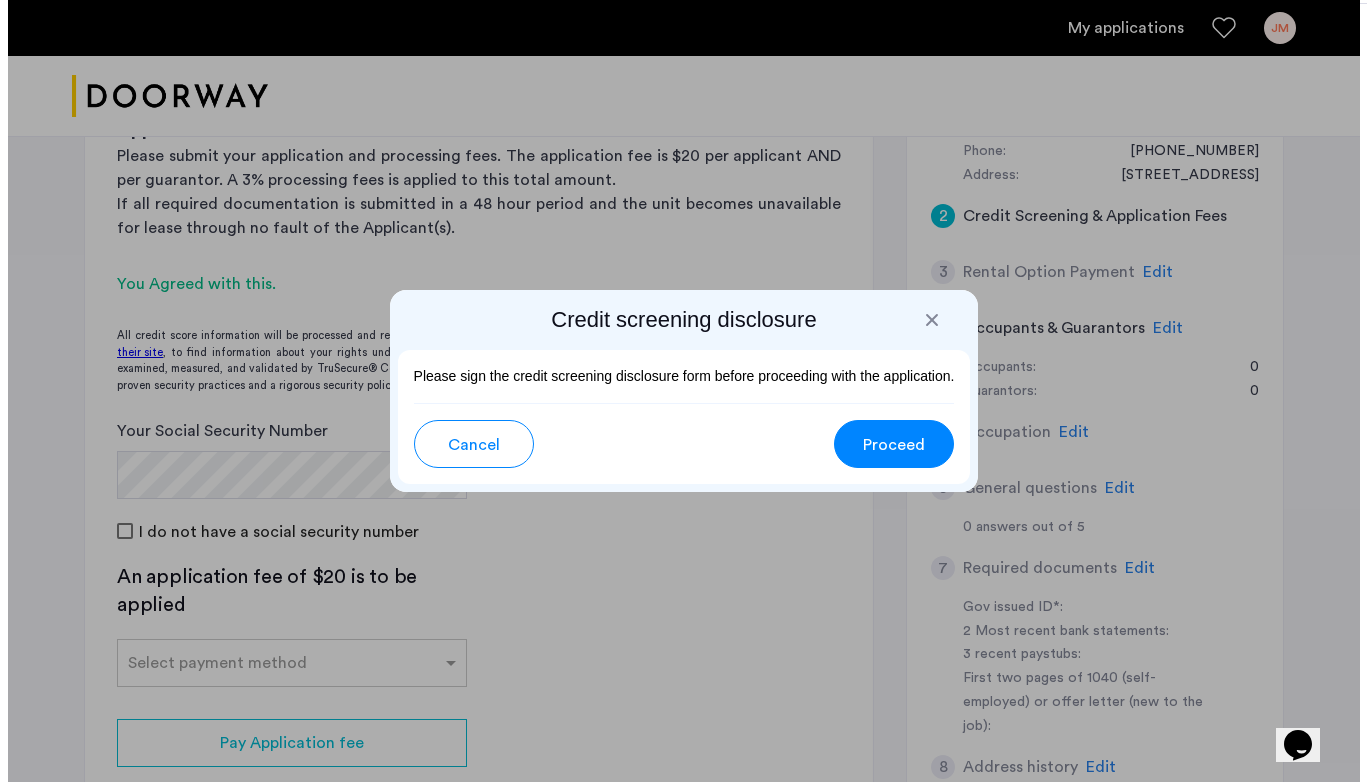 scroll, scrollTop: 0, scrollLeft: 0, axis: both 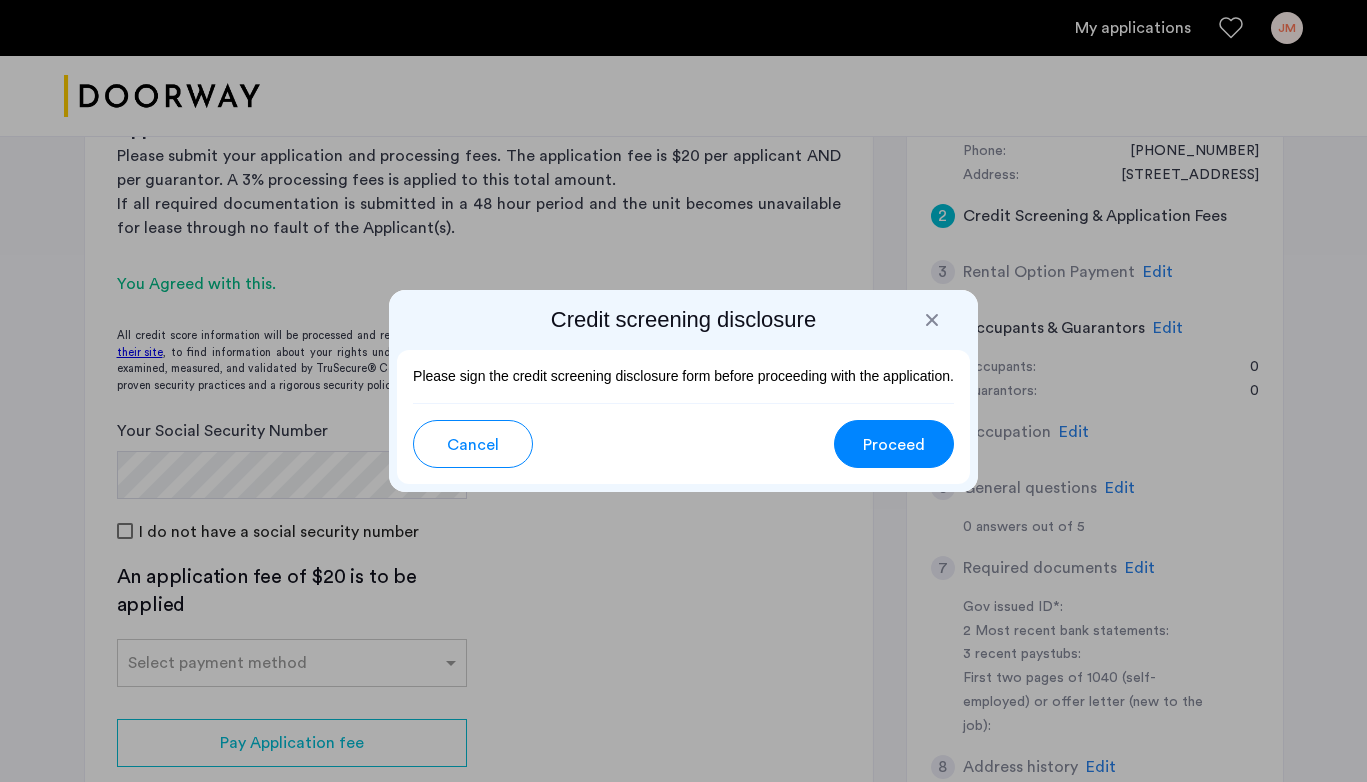 click on "Proceed" at bounding box center (894, 445) 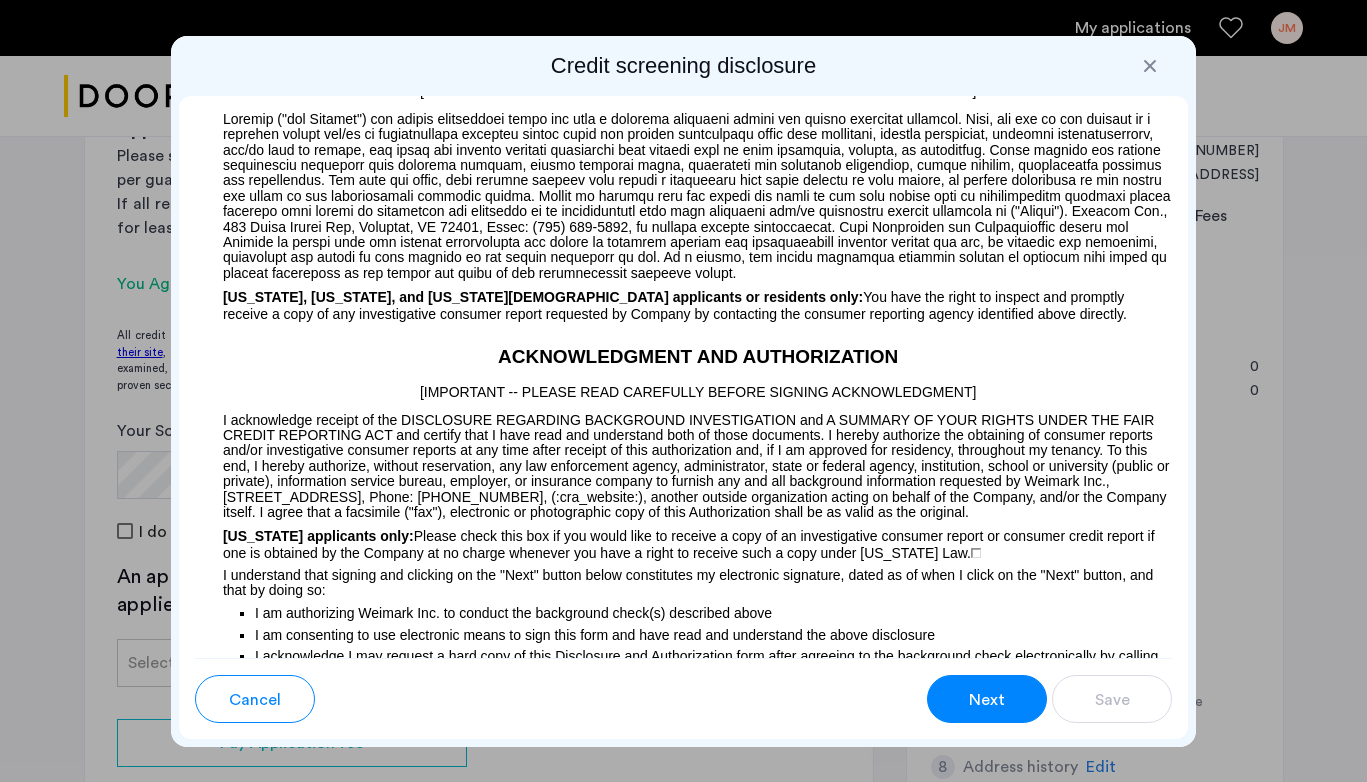scroll, scrollTop: 2314, scrollLeft: 0, axis: vertical 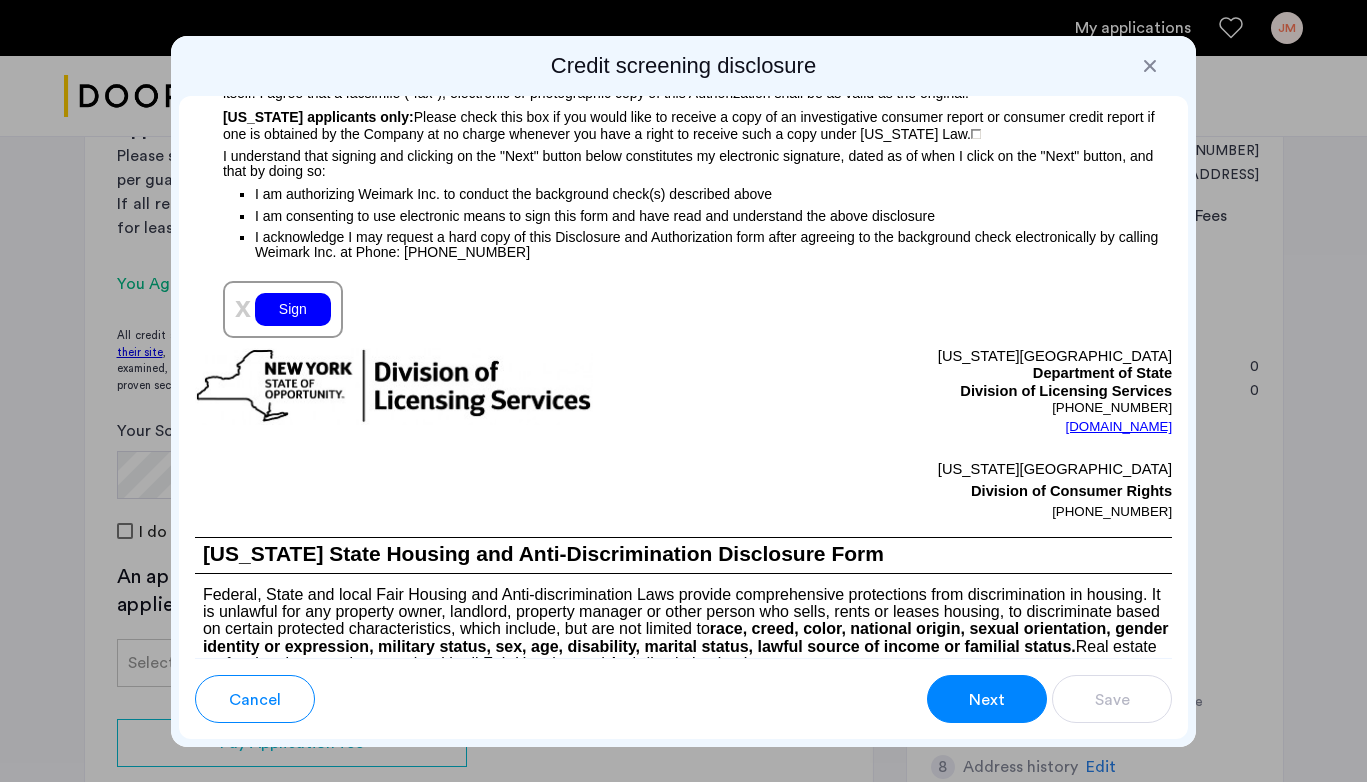 click on "Sign" at bounding box center [293, 309] 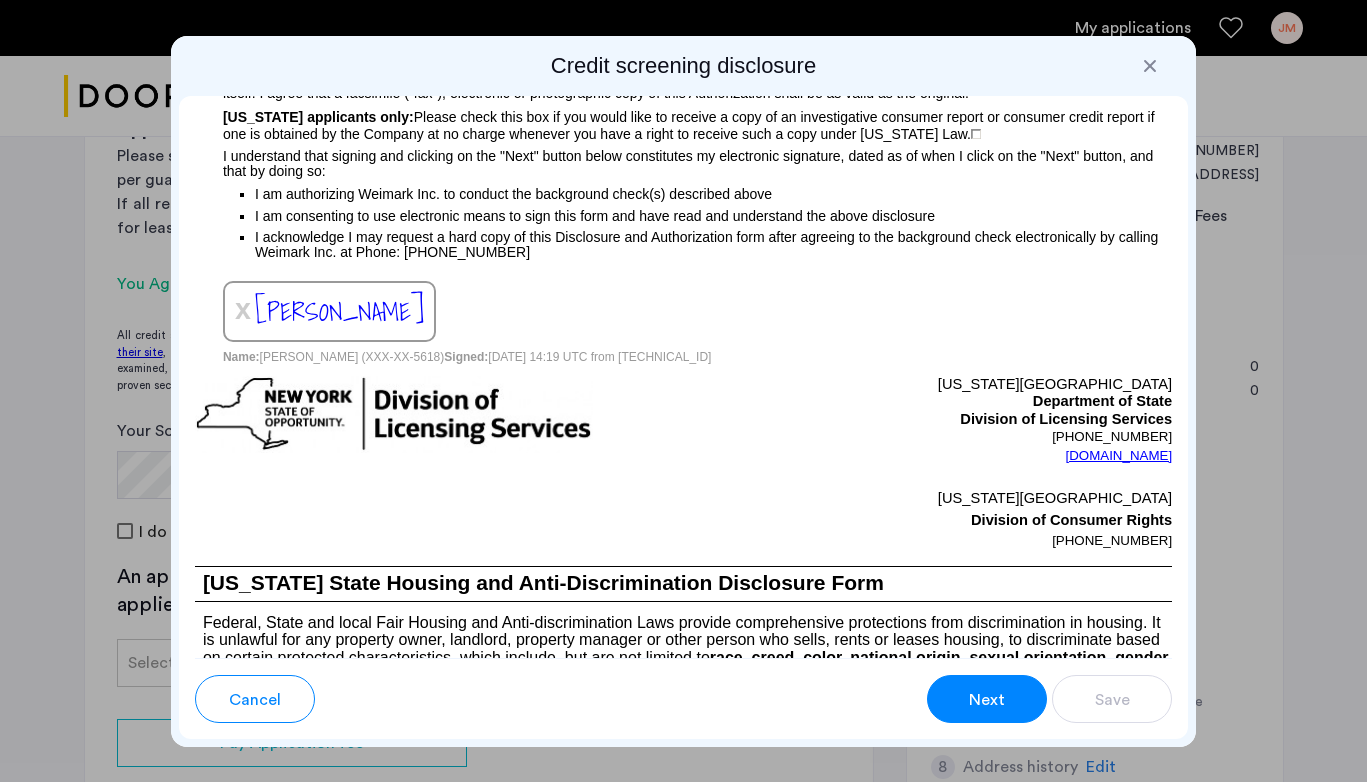 click on "Next" at bounding box center (987, 699) 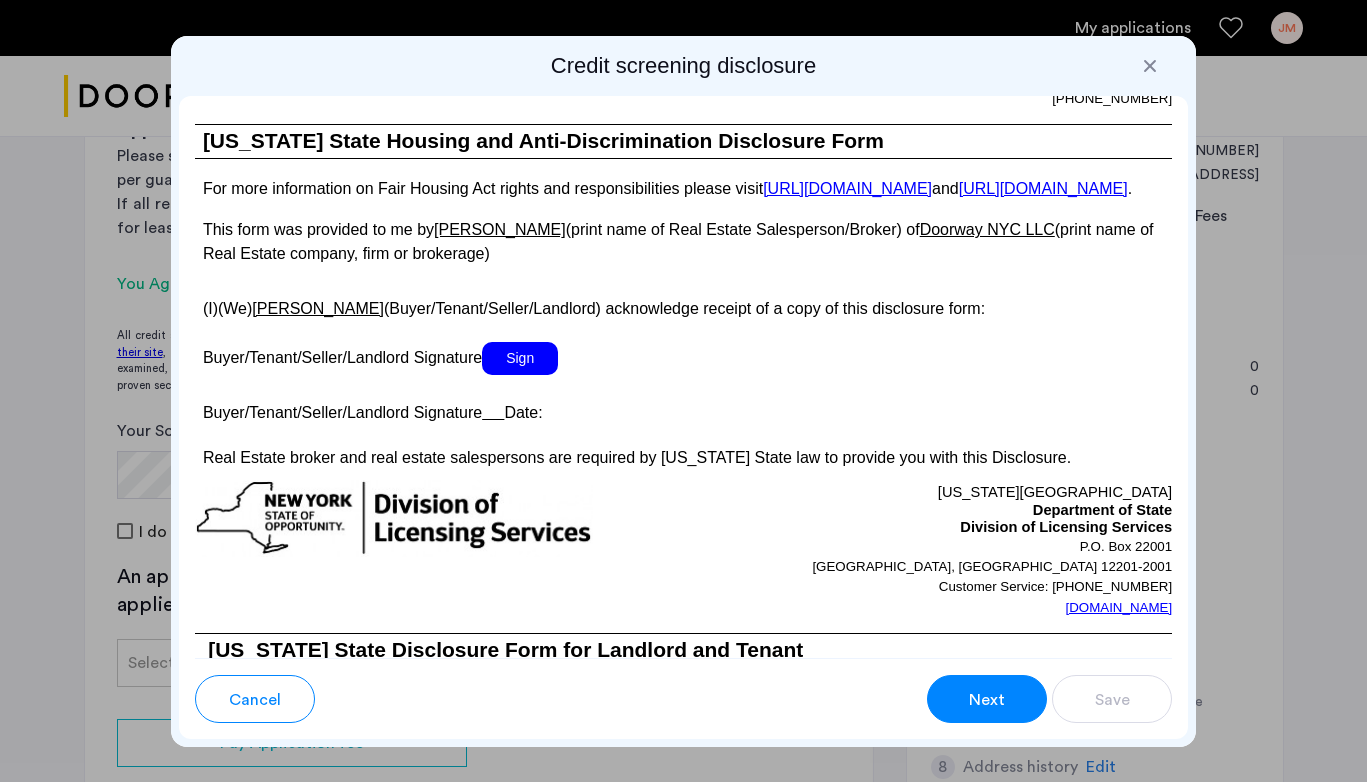 scroll, scrollTop: 3901, scrollLeft: 0, axis: vertical 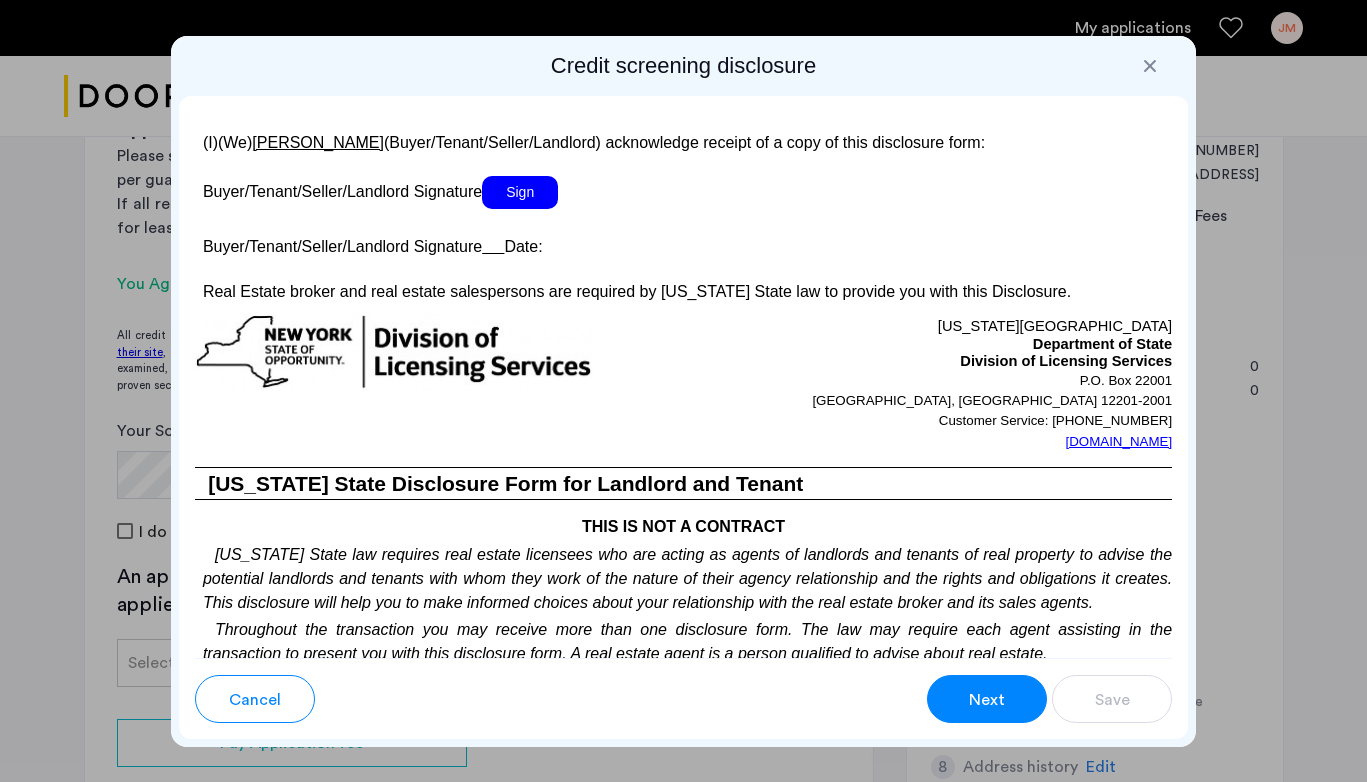 click on "Sign" at bounding box center [520, 192] 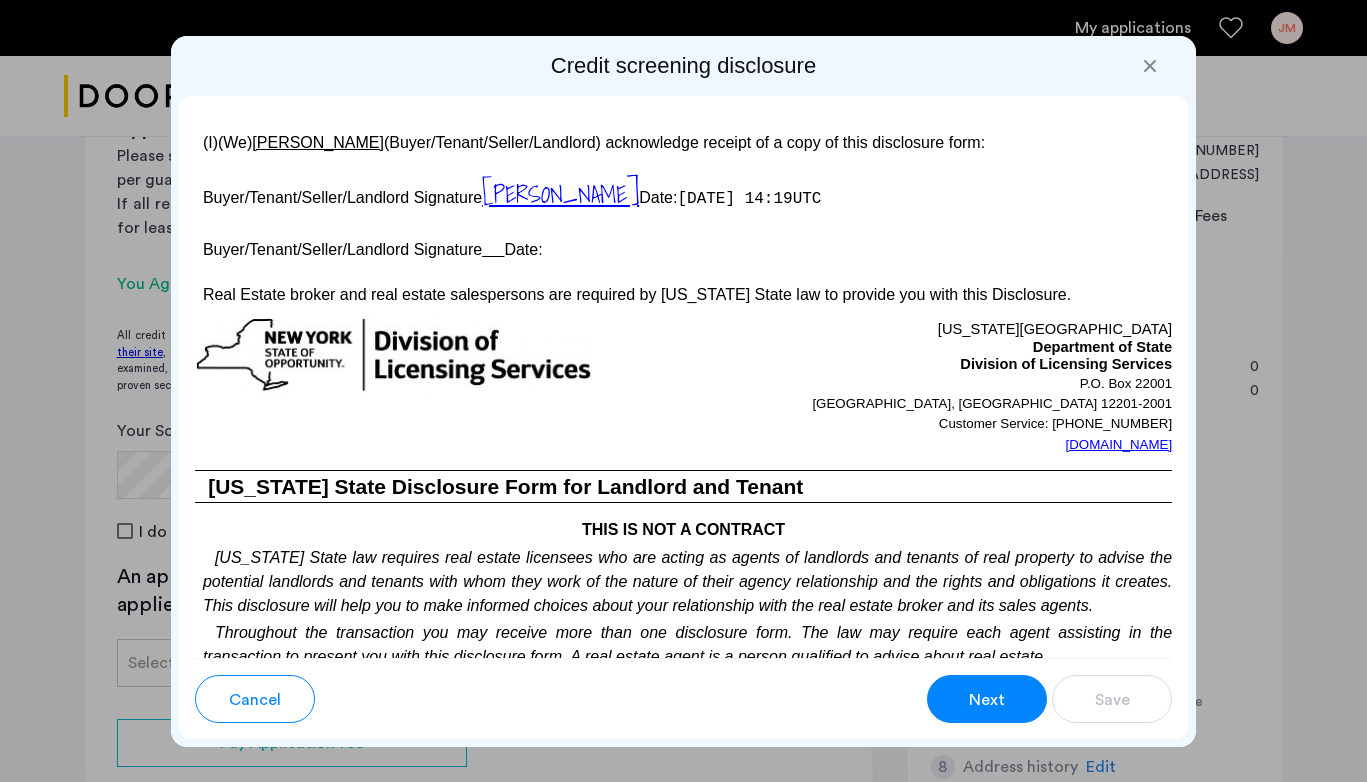 click on "Next" at bounding box center (987, 700) 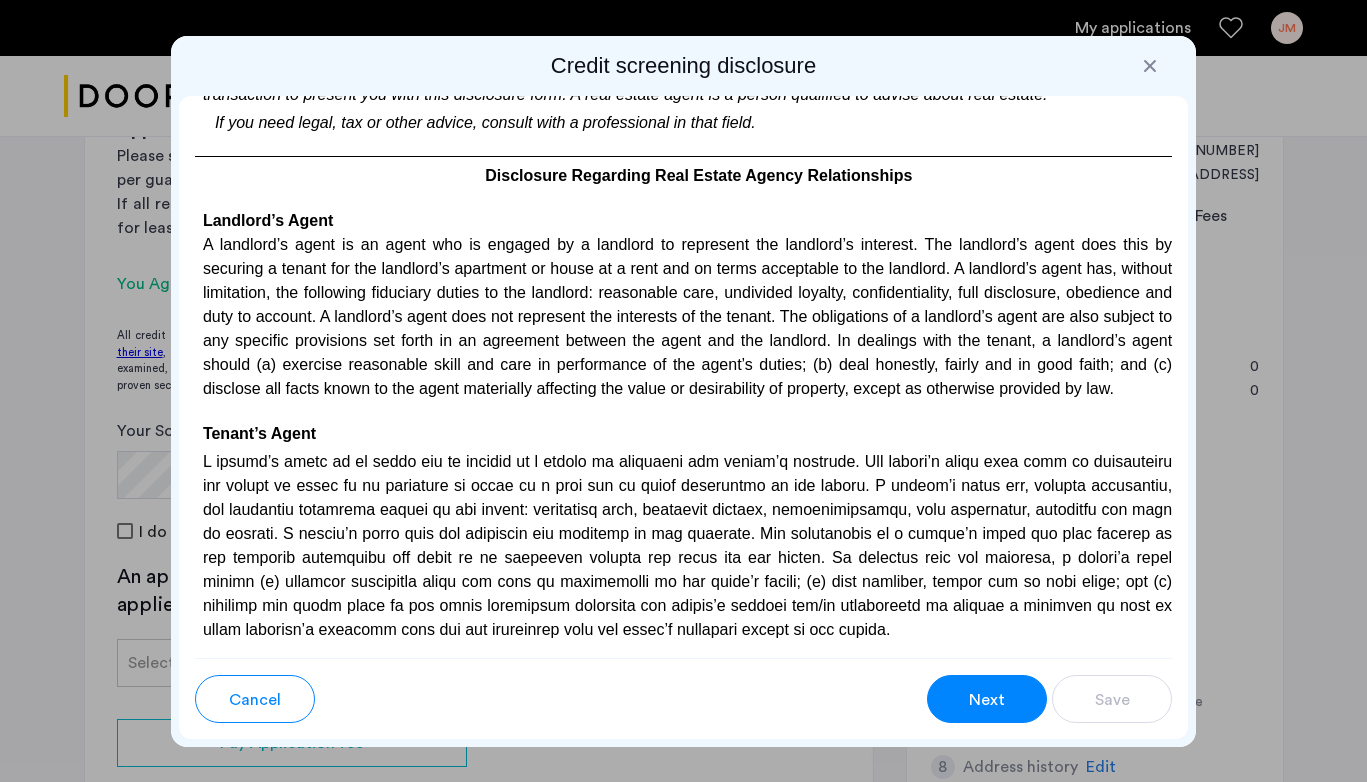 click on "Next" at bounding box center [987, 700] 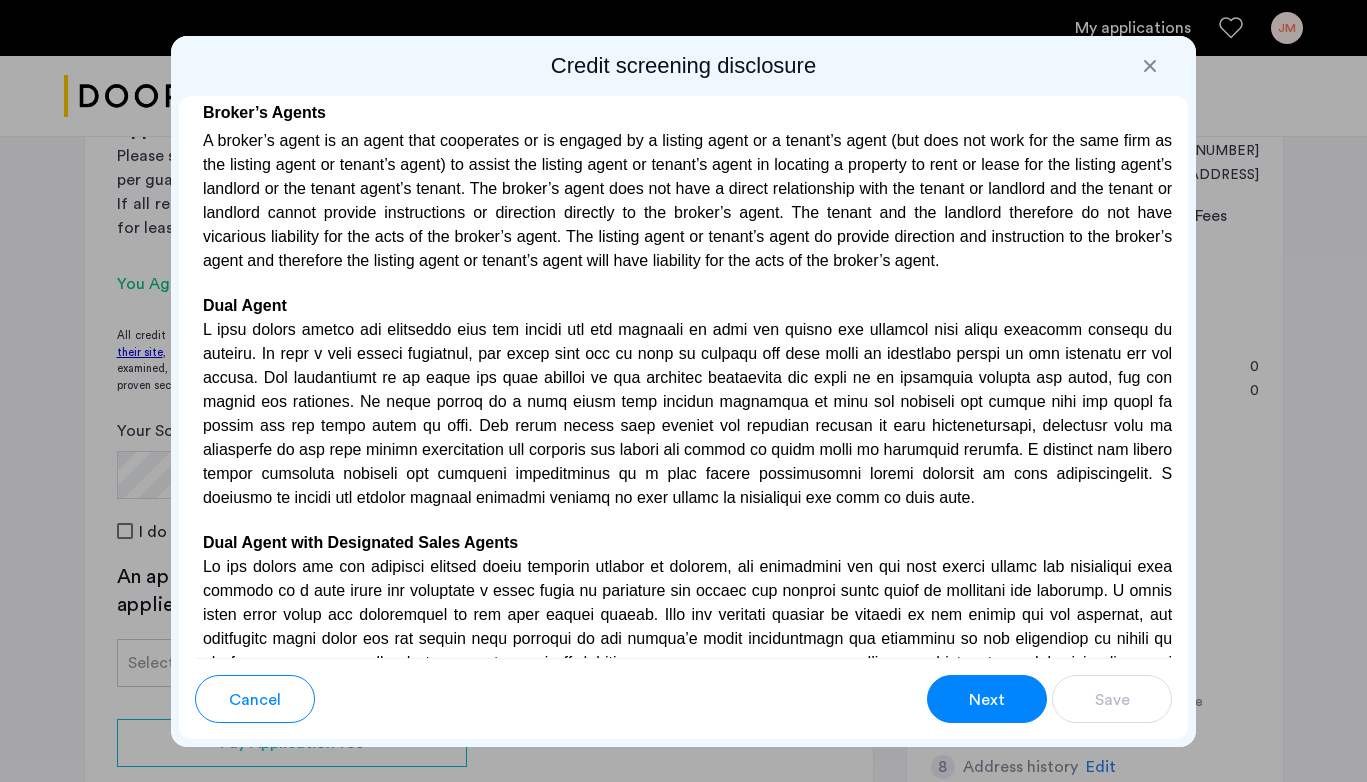 click on "Next" at bounding box center [987, 700] 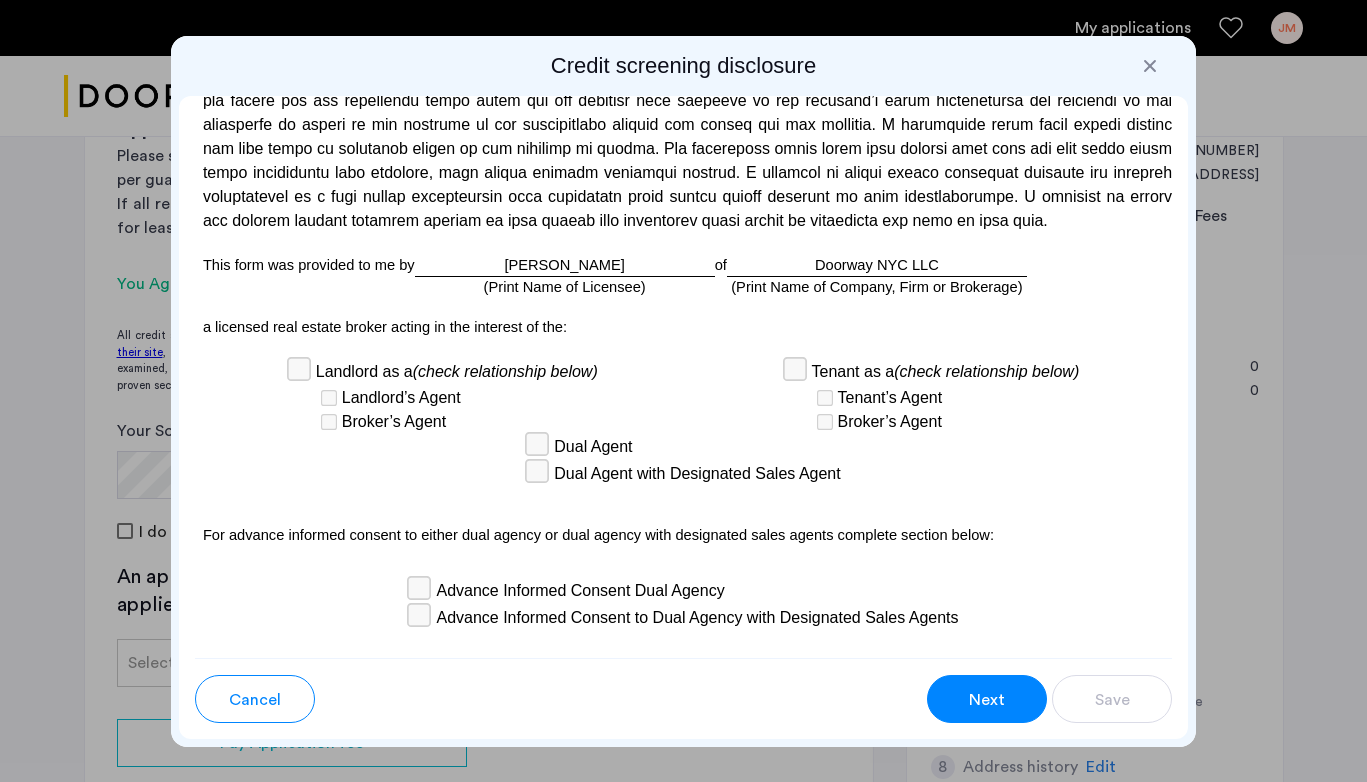 click on "Next" at bounding box center (987, 700) 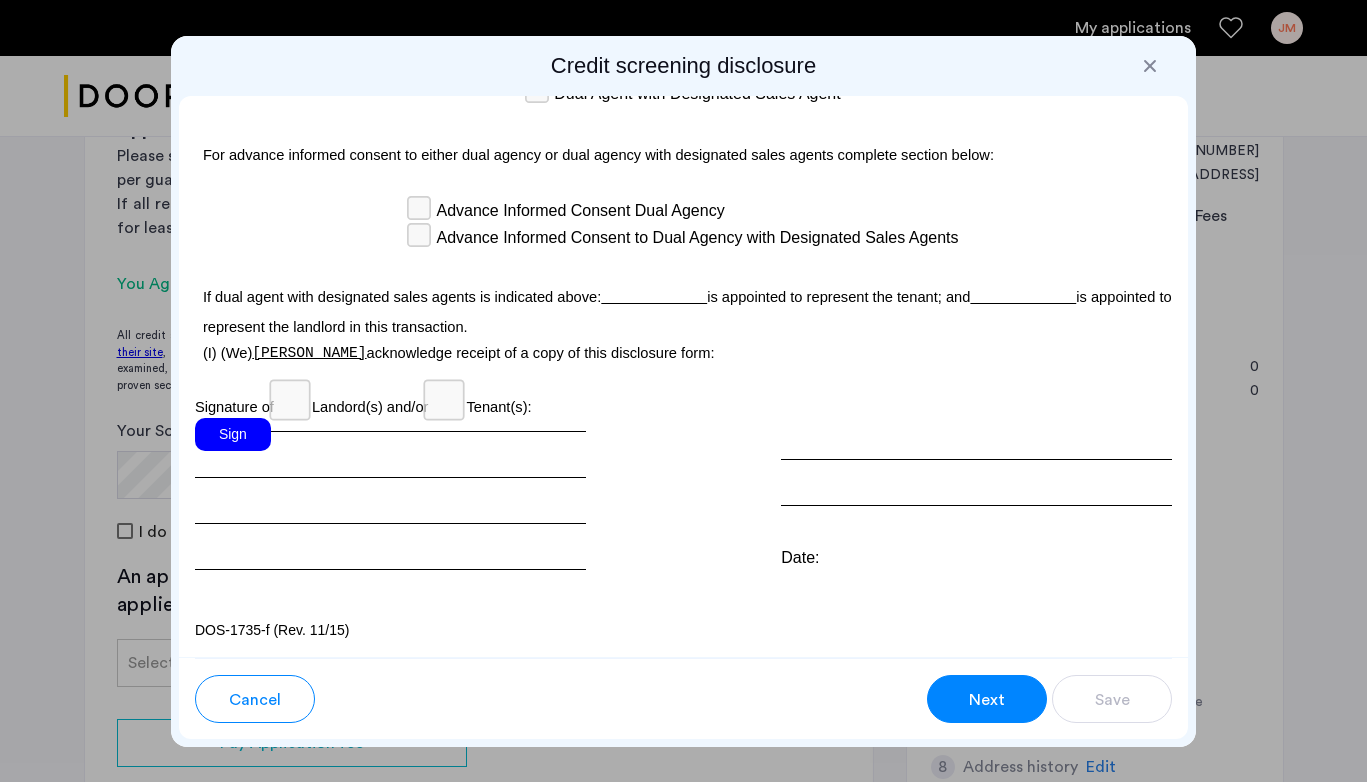 click on "Sign" at bounding box center (233, 434) 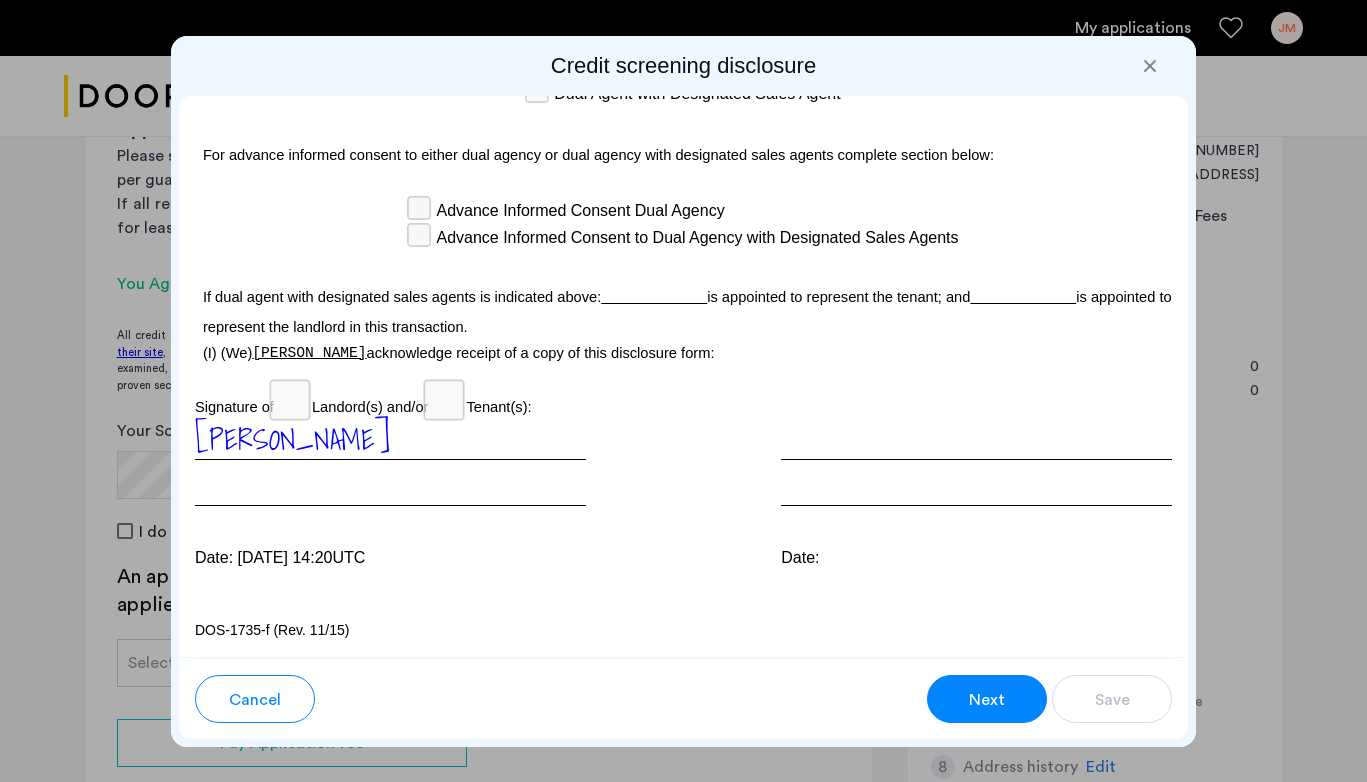 click on "Next" at bounding box center (987, 699) 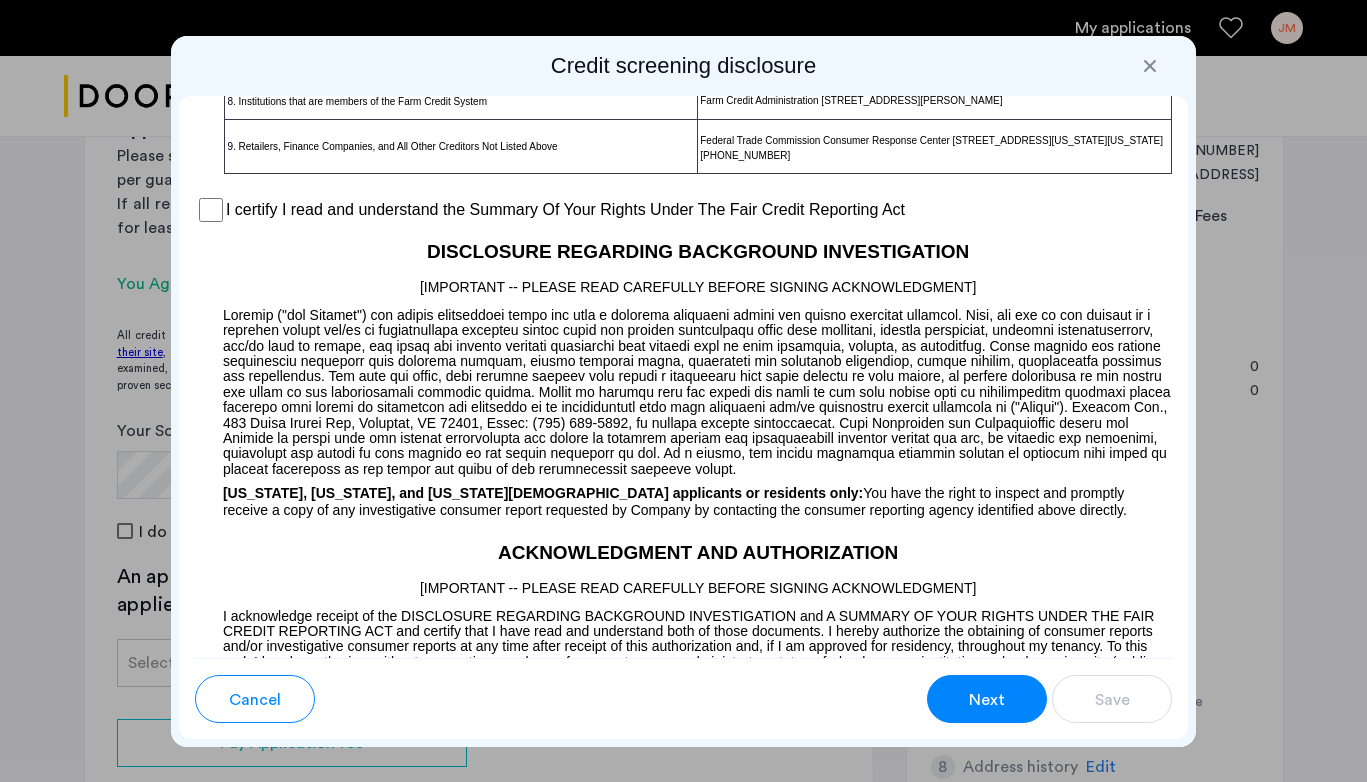 scroll, scrollTop: 1665, scrollLeft: 0, axis: vertical 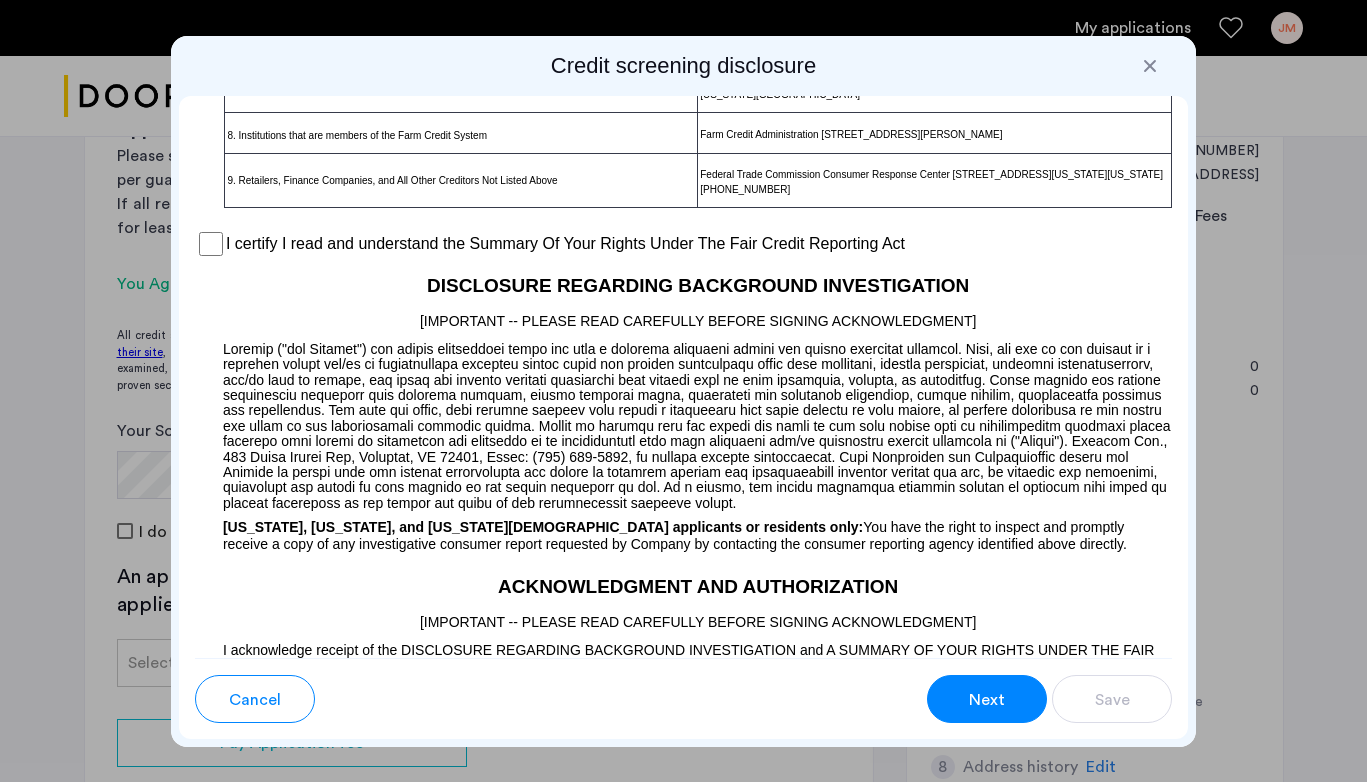 click on "I certify I read and understand the Summary Of Your Rights Under The Fair Credit Reporting Act" at bounding box center [565, 244] 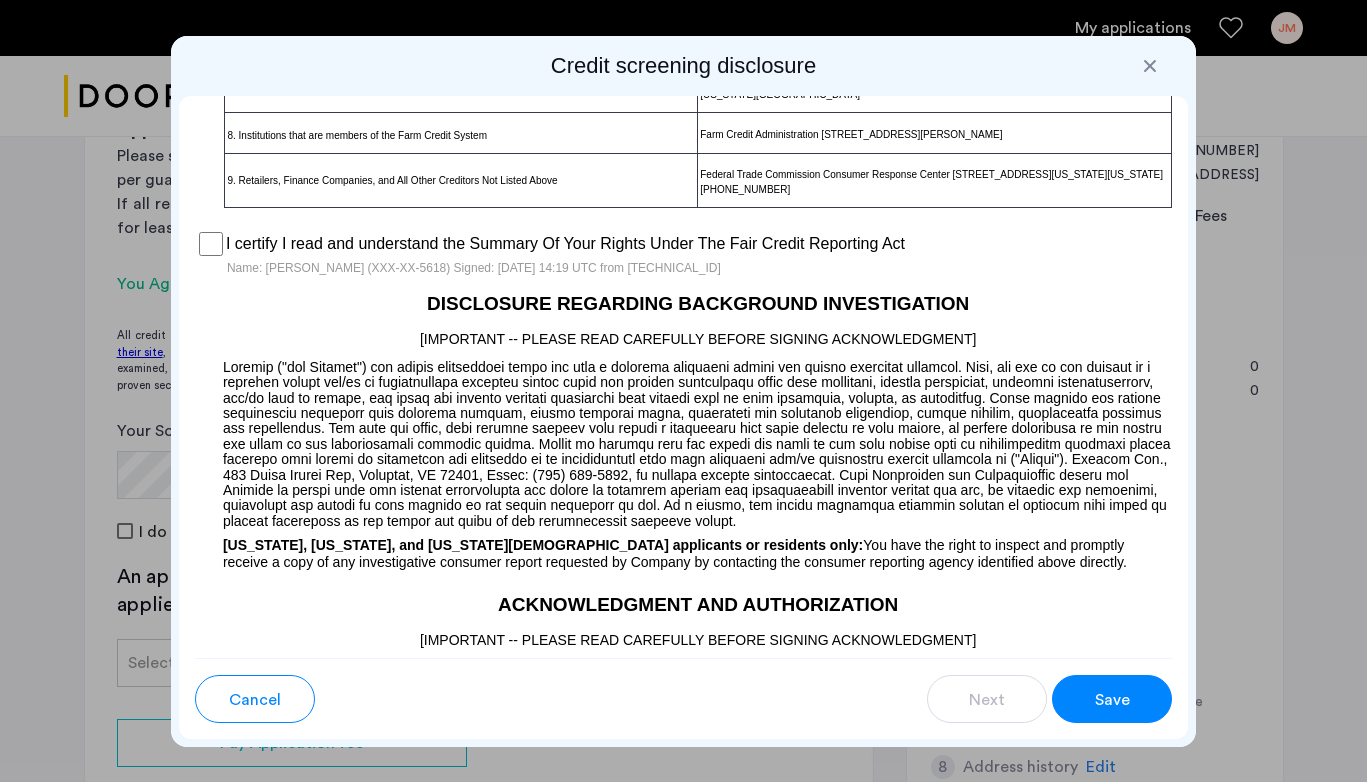 click on "Save" at bounding box center [1112, 699] 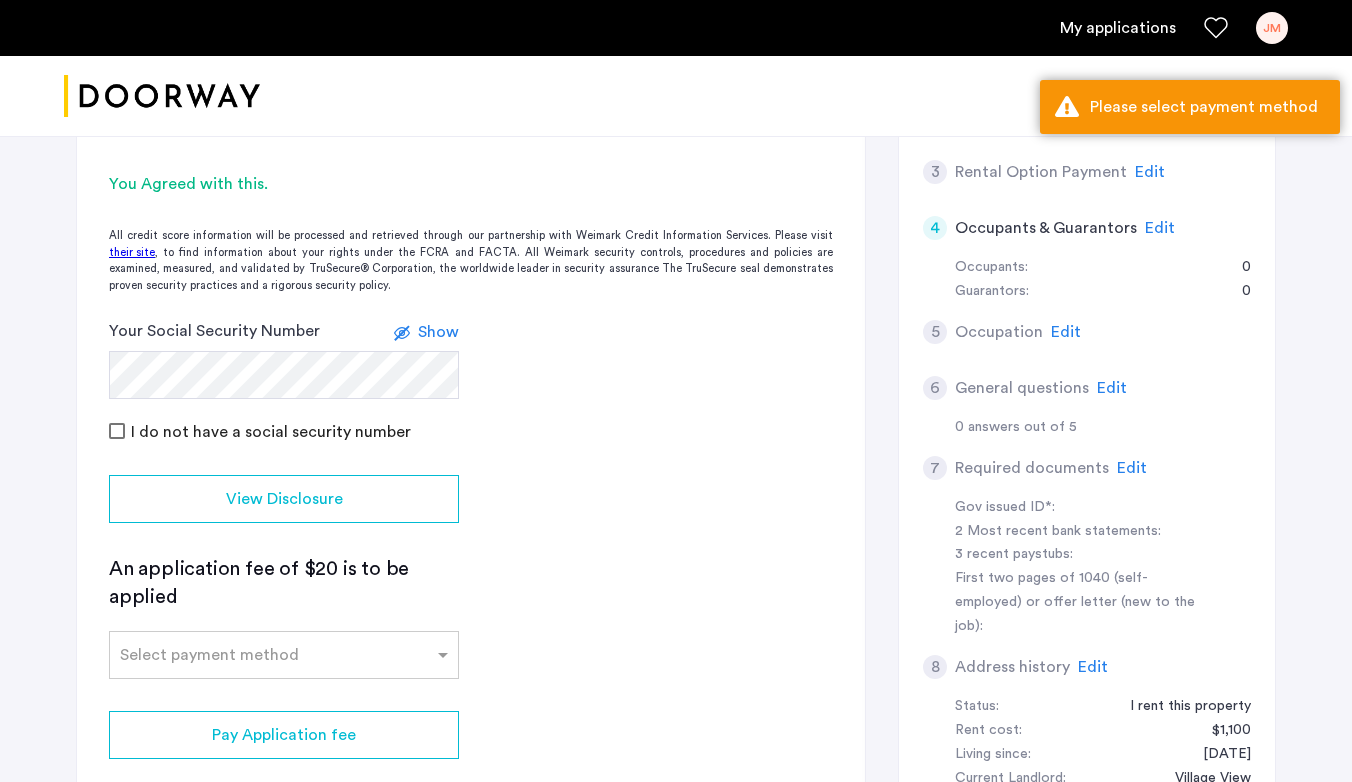 scroll, scrollTop: 689, scrollLeft: 0, axis: vertical 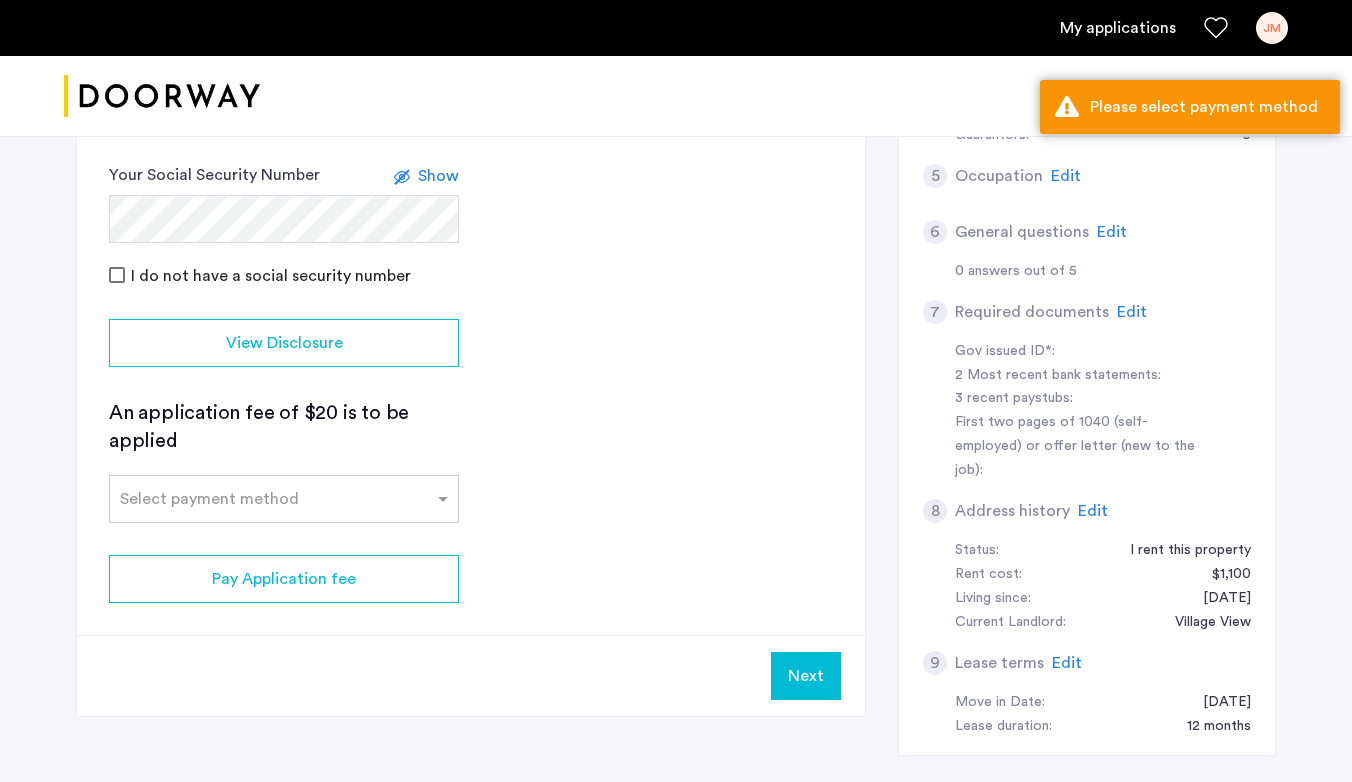 click on "2 Credit Screening & Application Fees Application Fees Please submit your application and processing fees. The application fee is $20 per applicant AND per guarantor. A 3% processing fees is applied to this total amount. If all required documentation is submitted in a 48 hour period and the unit becomes unavailable for lease through no fault of the Applicant(s).  You Agreed with this.  All credit score information will be processed and retrieved through our partnership with Weimark Credit Information Services. Please visit  their site , to find information about your rights under the FCRA and FACTA. All Weimark security controls, procedures and policies are examined, measured, and validated by TruSecure® Corporation, the worldwide leader in security assurance The TruSecure seal demonstrates proven security practices and a rigorous security policy. Your Social Security Number Show I do not have a social security number View Disclosure An application fee of $20 is to be applied Select payment method Next" 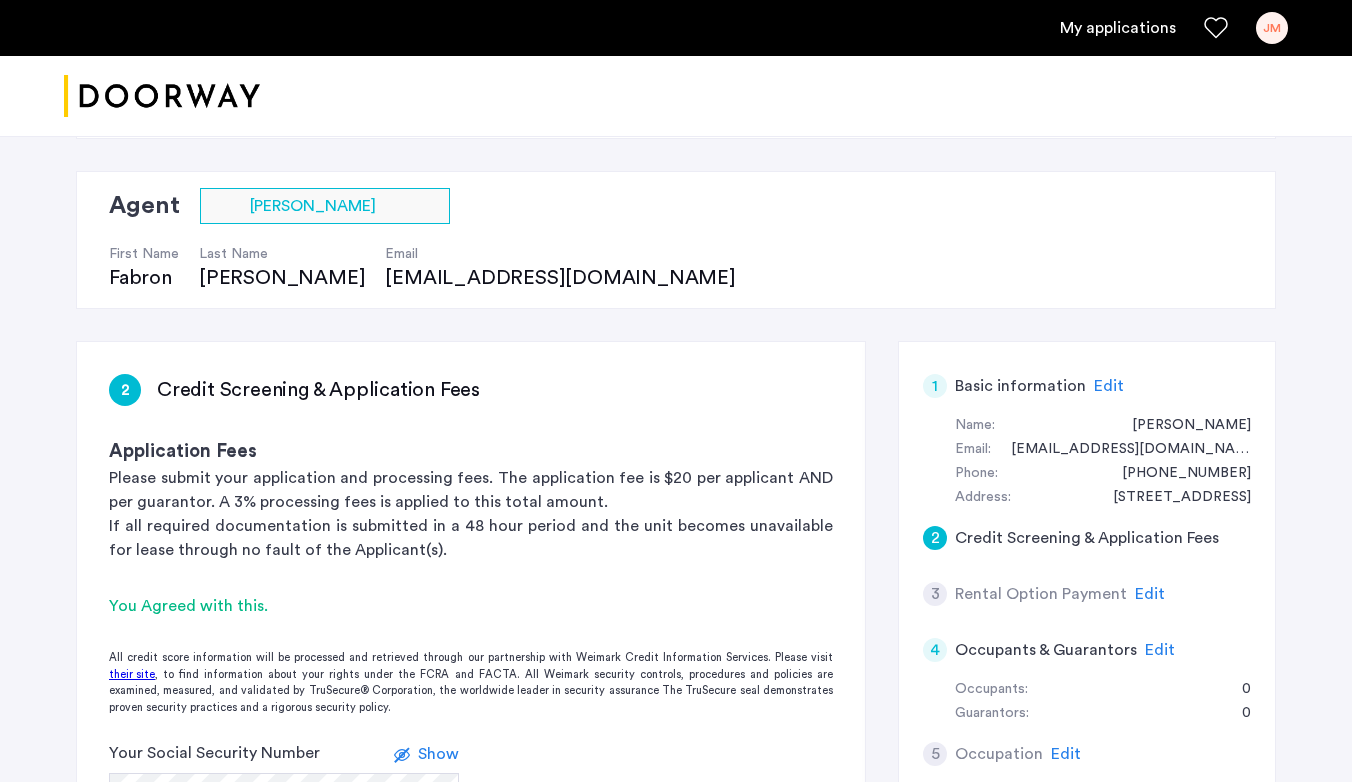 scroll, scrollTop: 286, scrollLeft: 0, axis: vertical 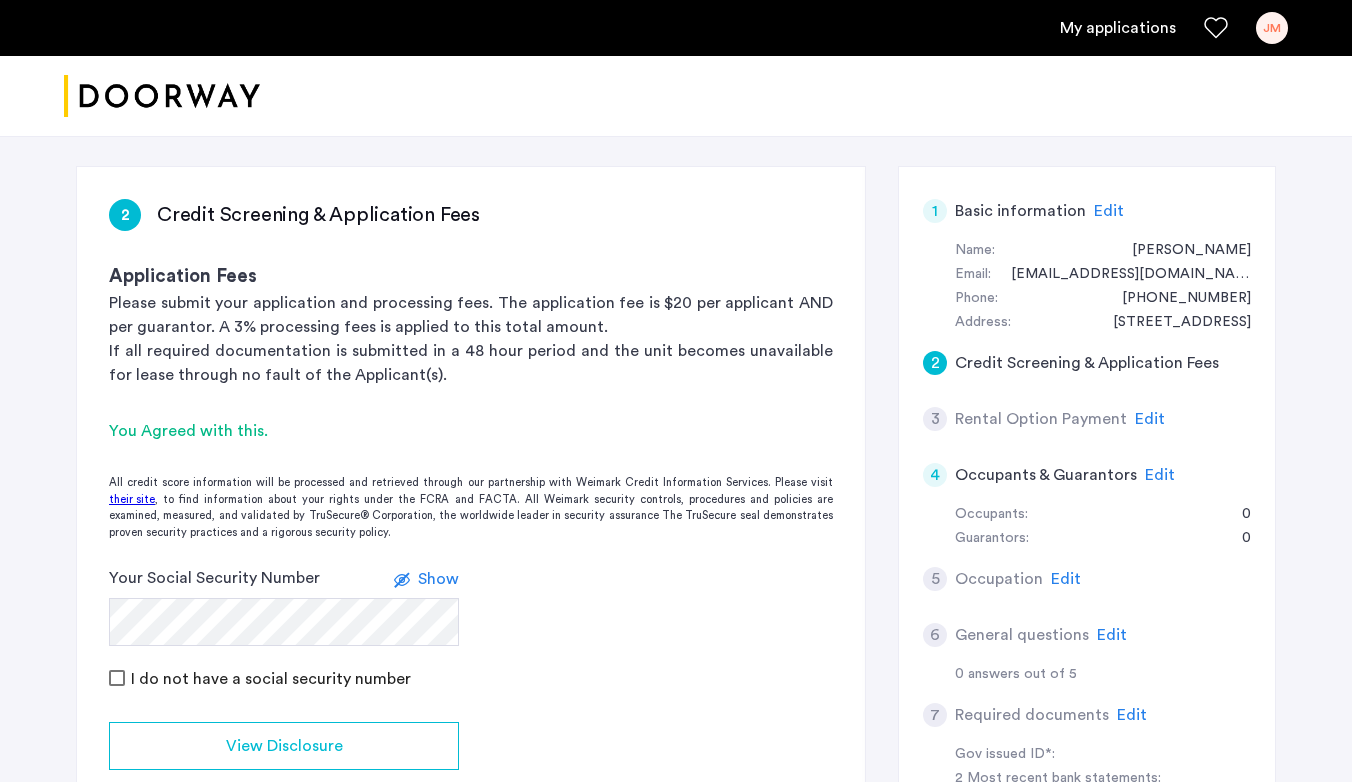 click on "Edit" 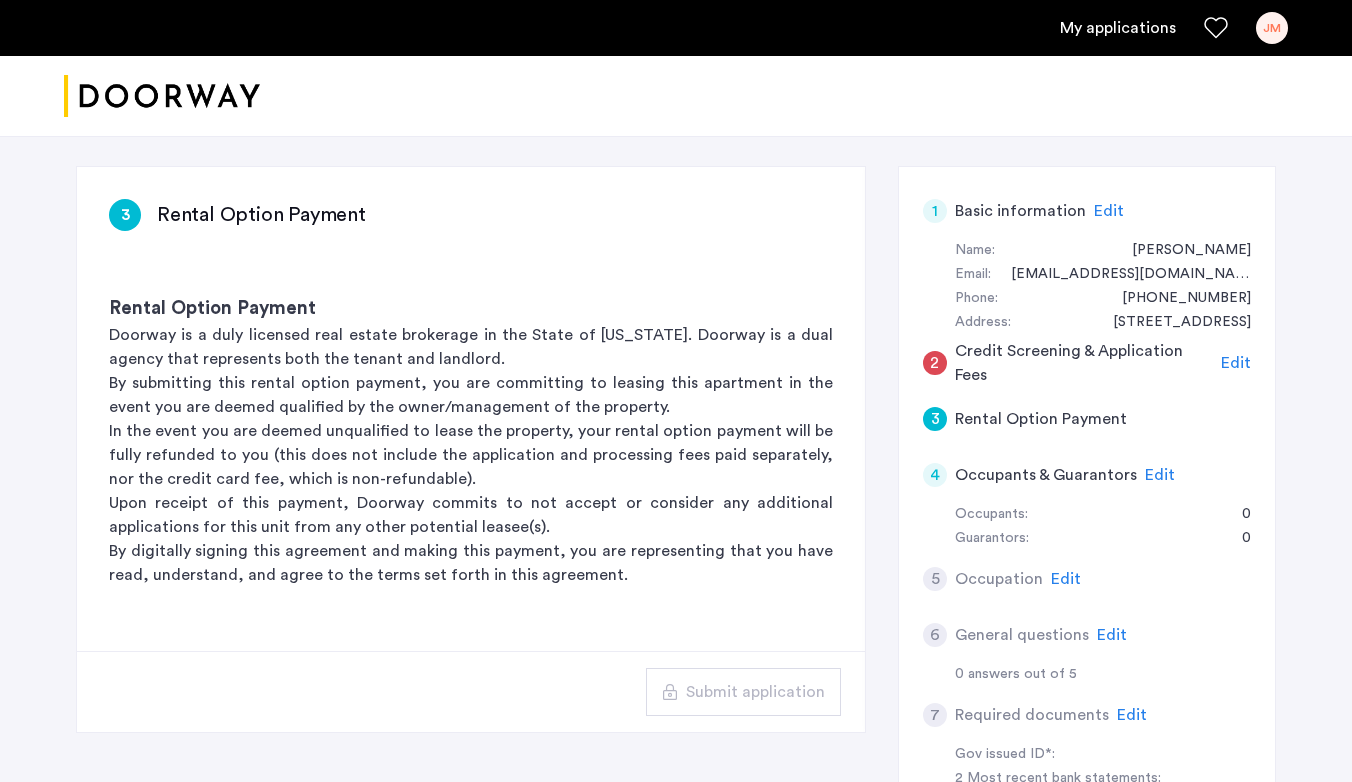 click on "Edit" 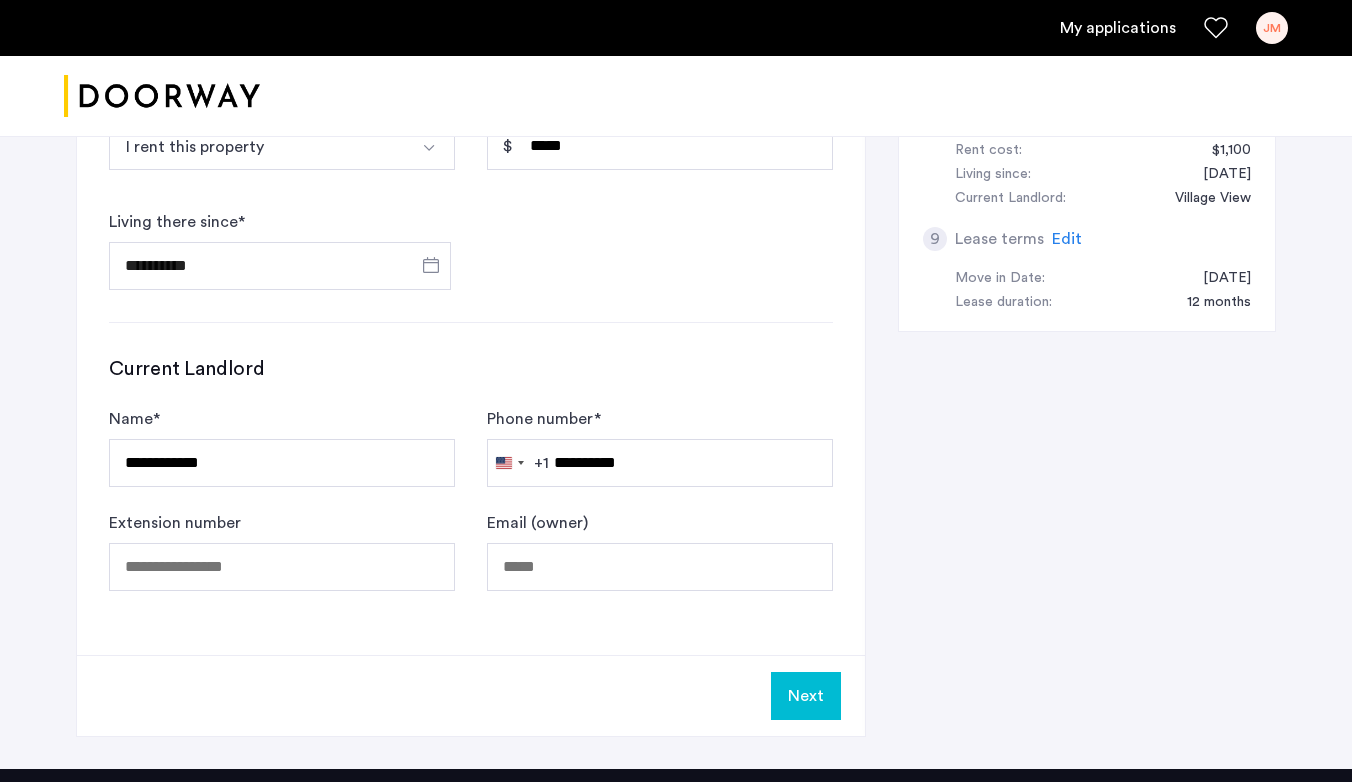 scroll, scrollTop: 1212, scrollLeft: 0, axis: vertical 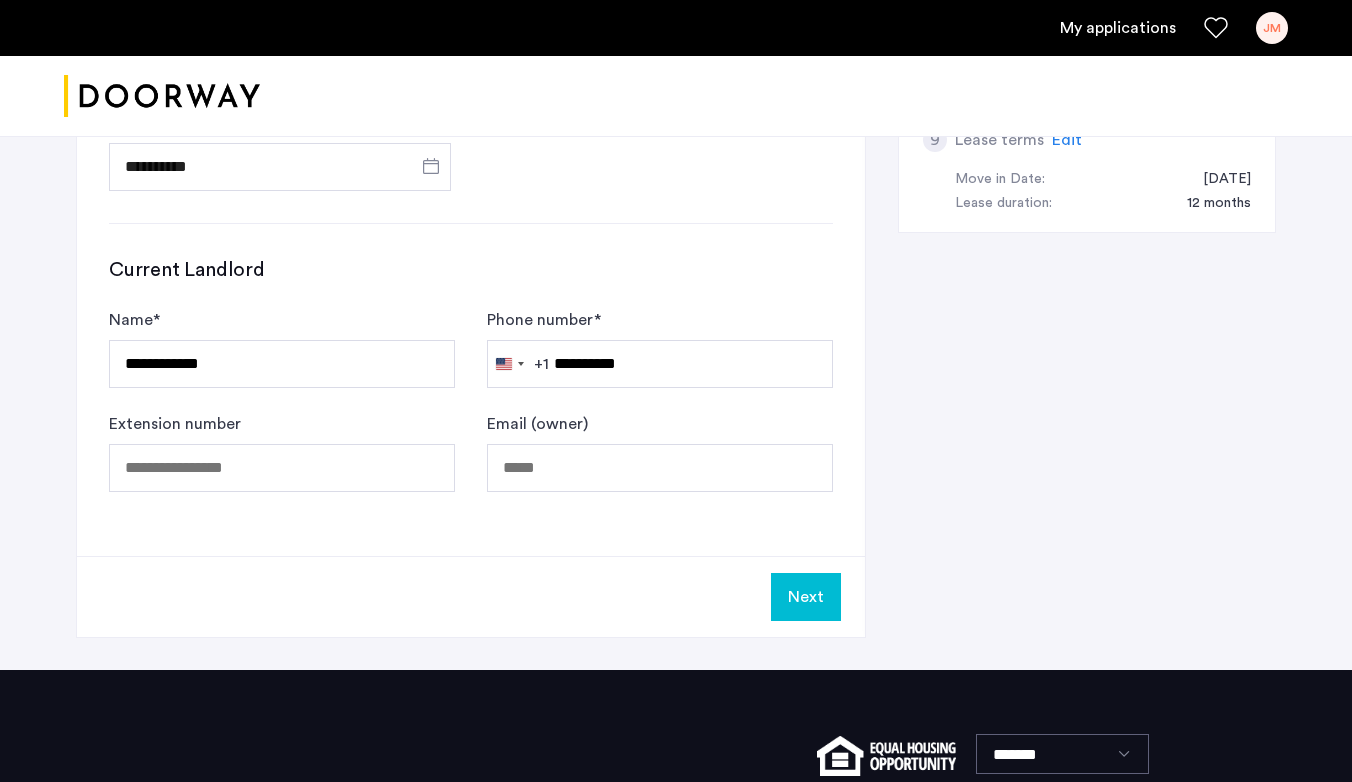 click on "Next" 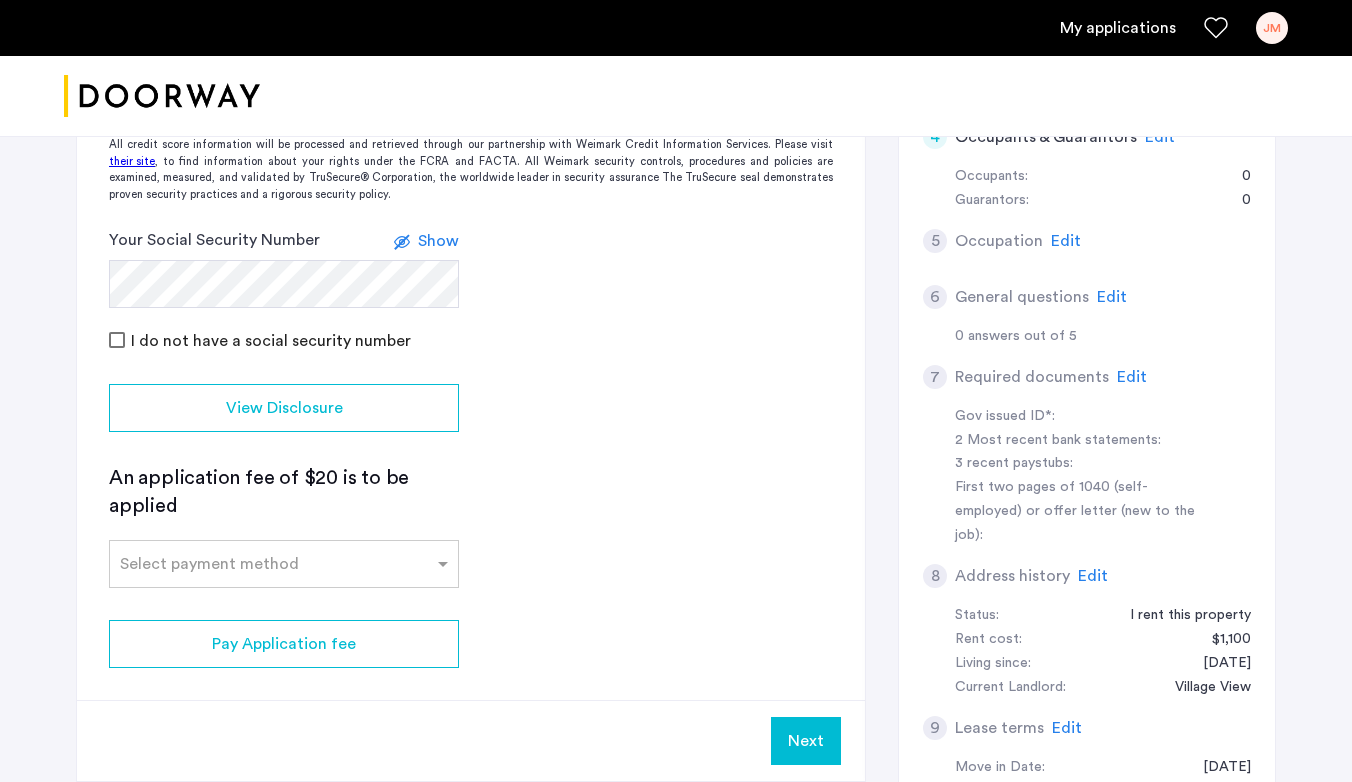 scroll, scrollTop: 661, scrollLeft: 0, axis: vertical 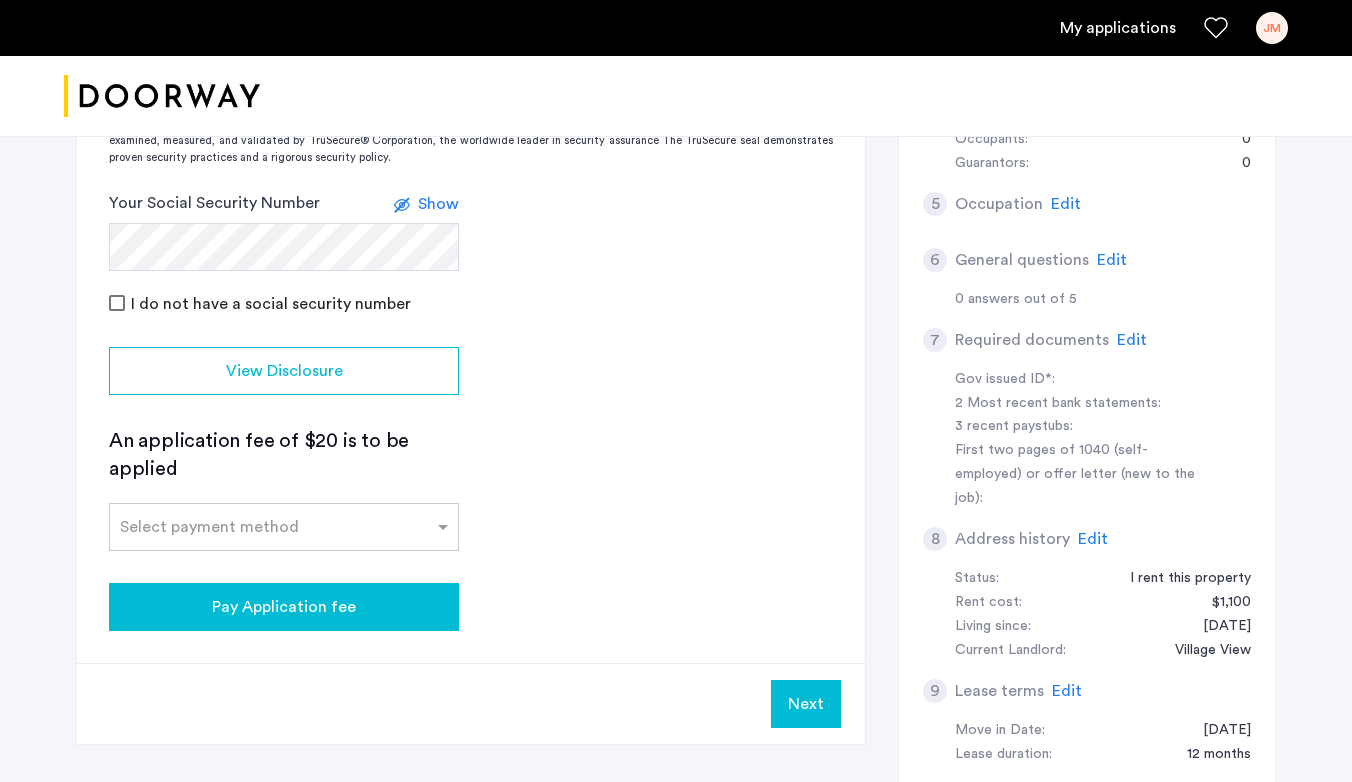 click on "Pay Application fee" 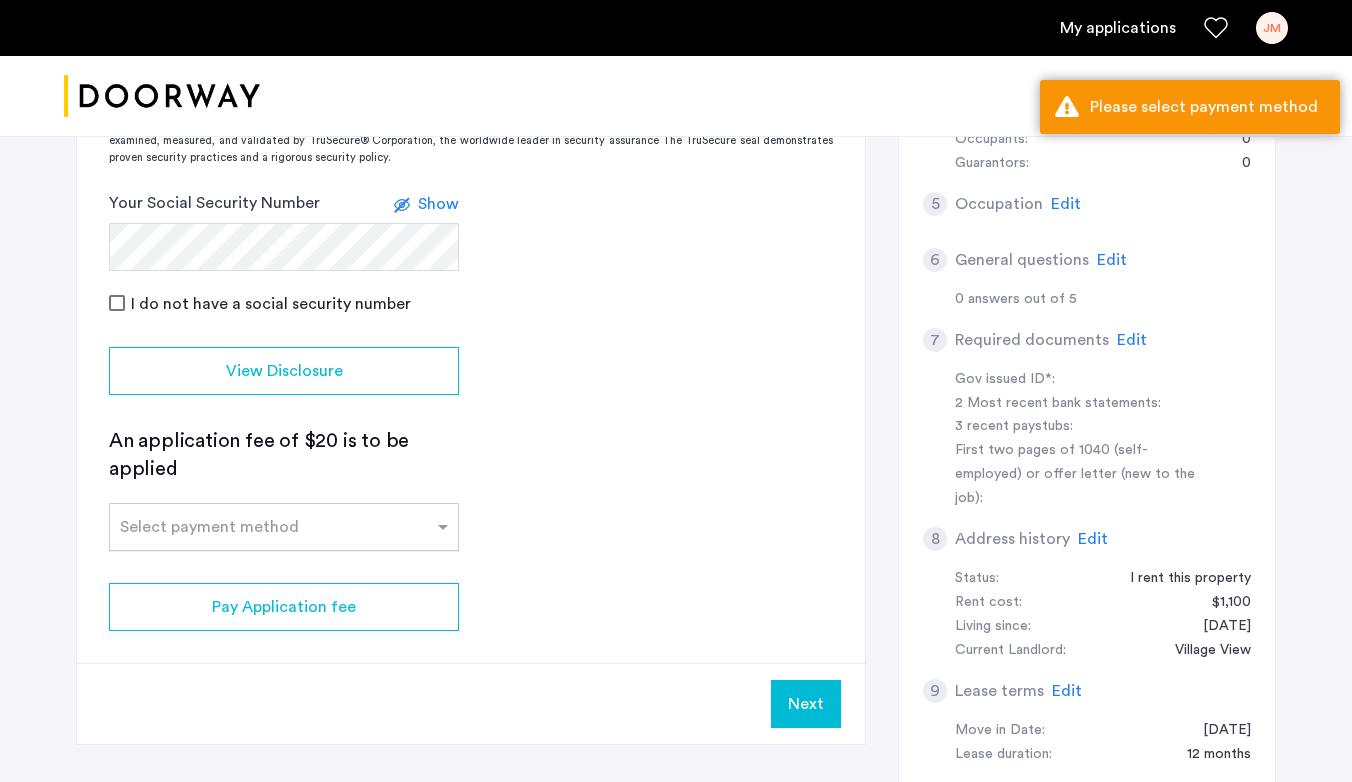 click 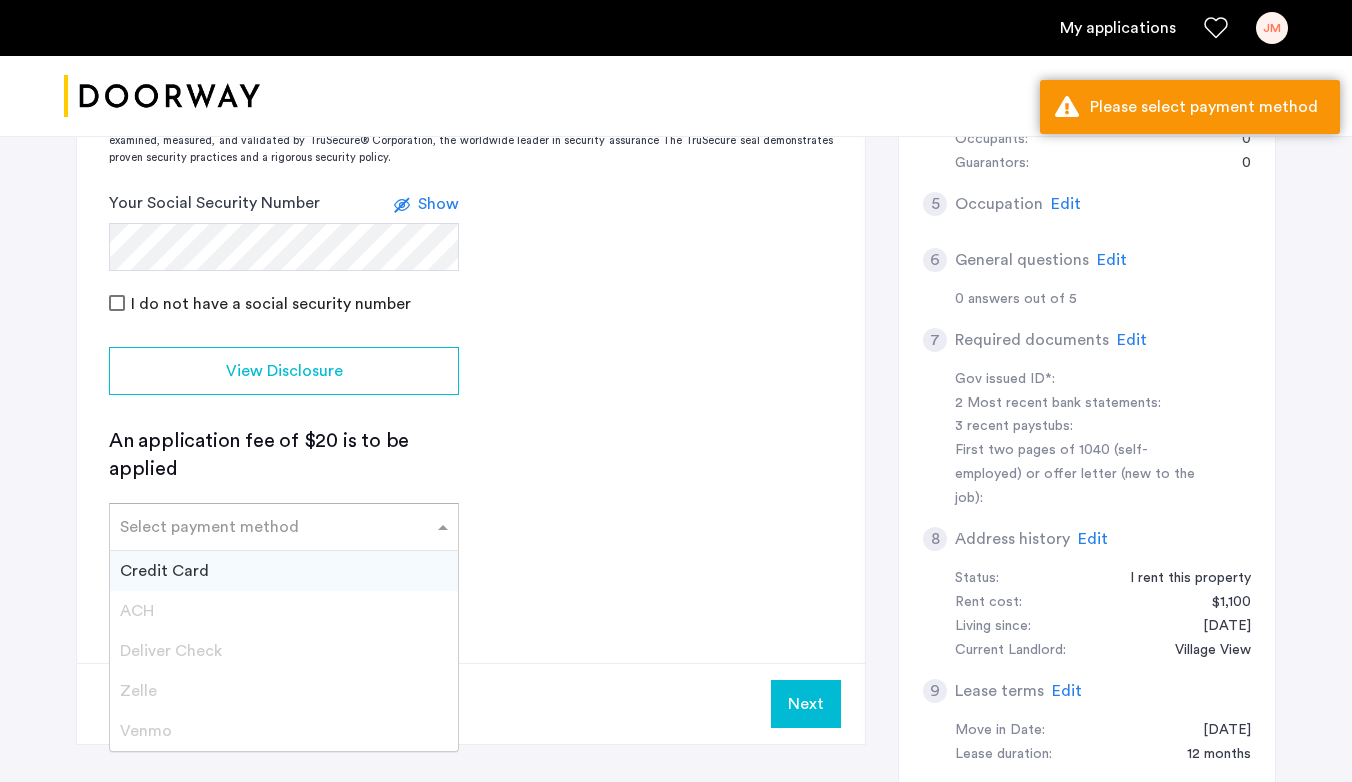 click on "Credit Card" at bounding box center (284, 571) 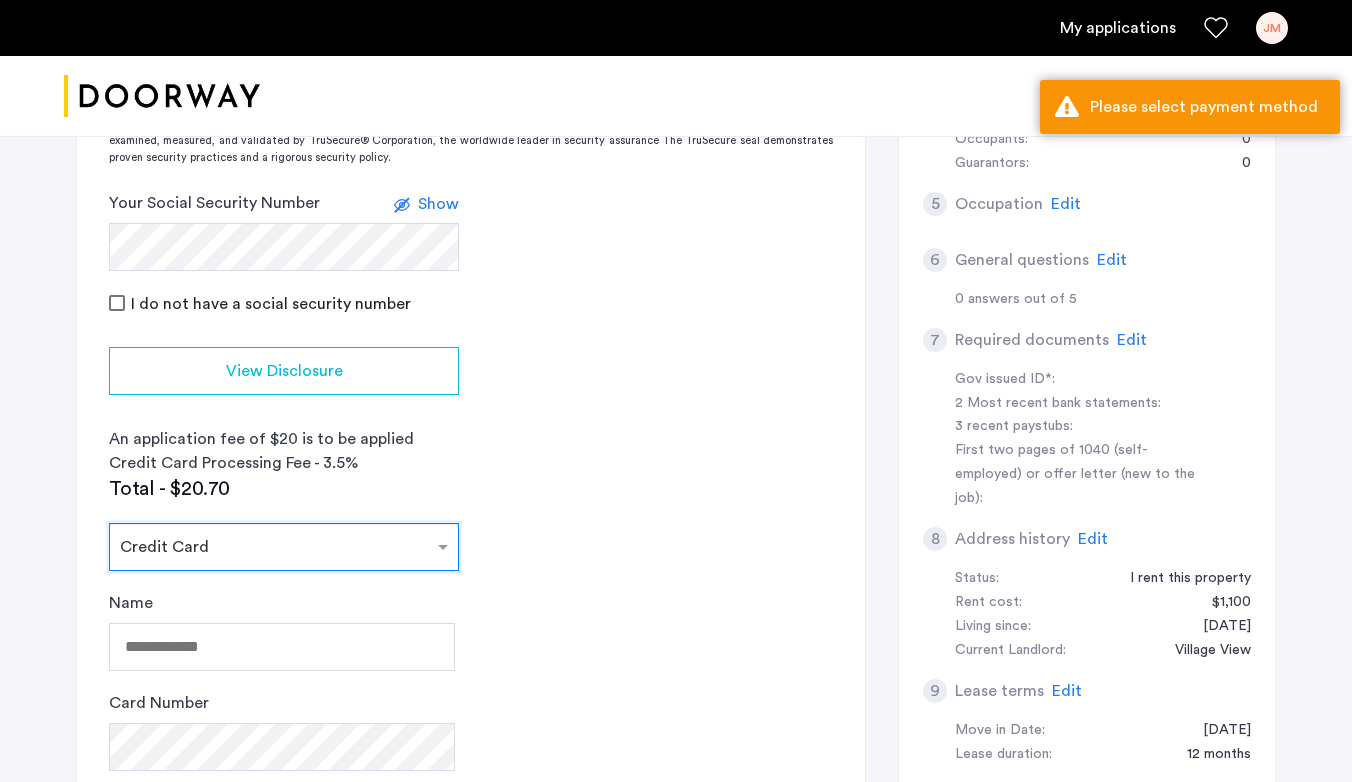 scroll, scrollTop: 831, scrollLeft: 0, axis: vertical 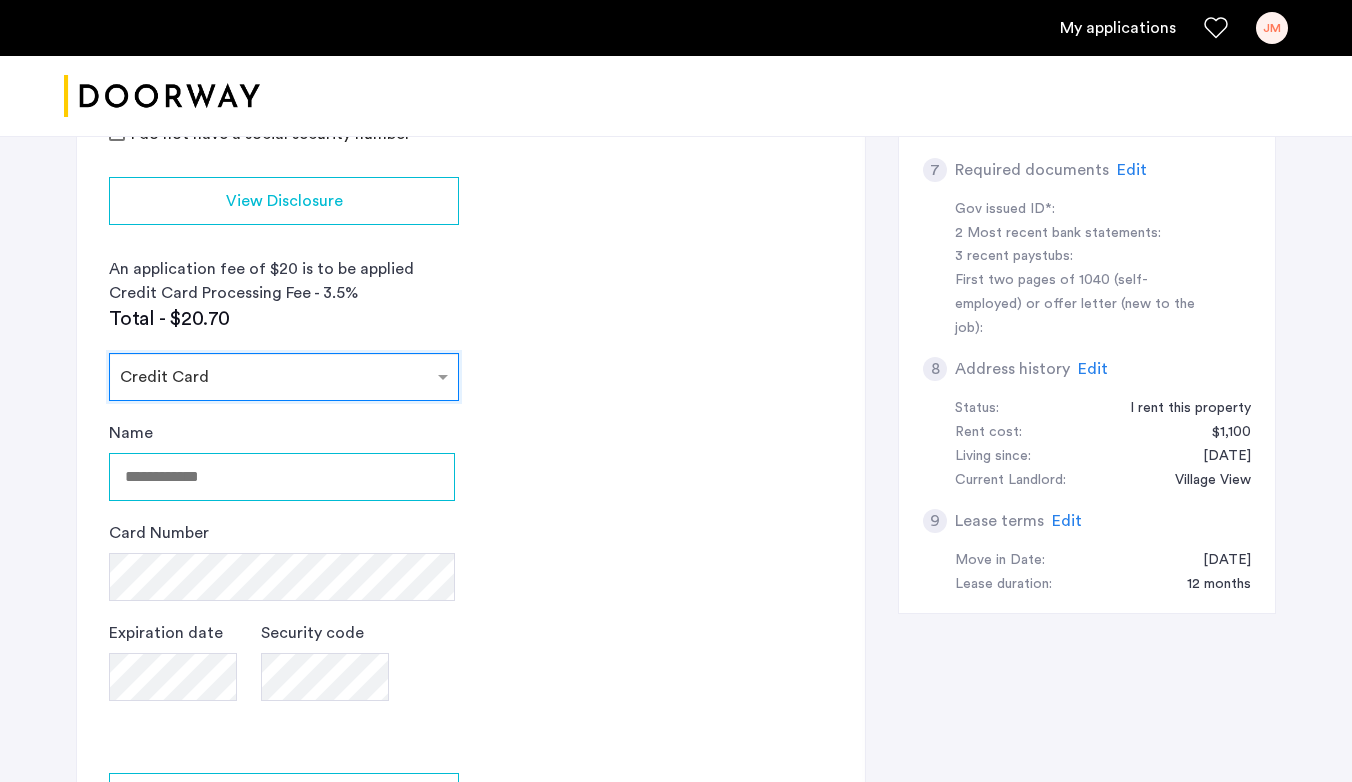 click on "Name" at bounding box center (282, 477) 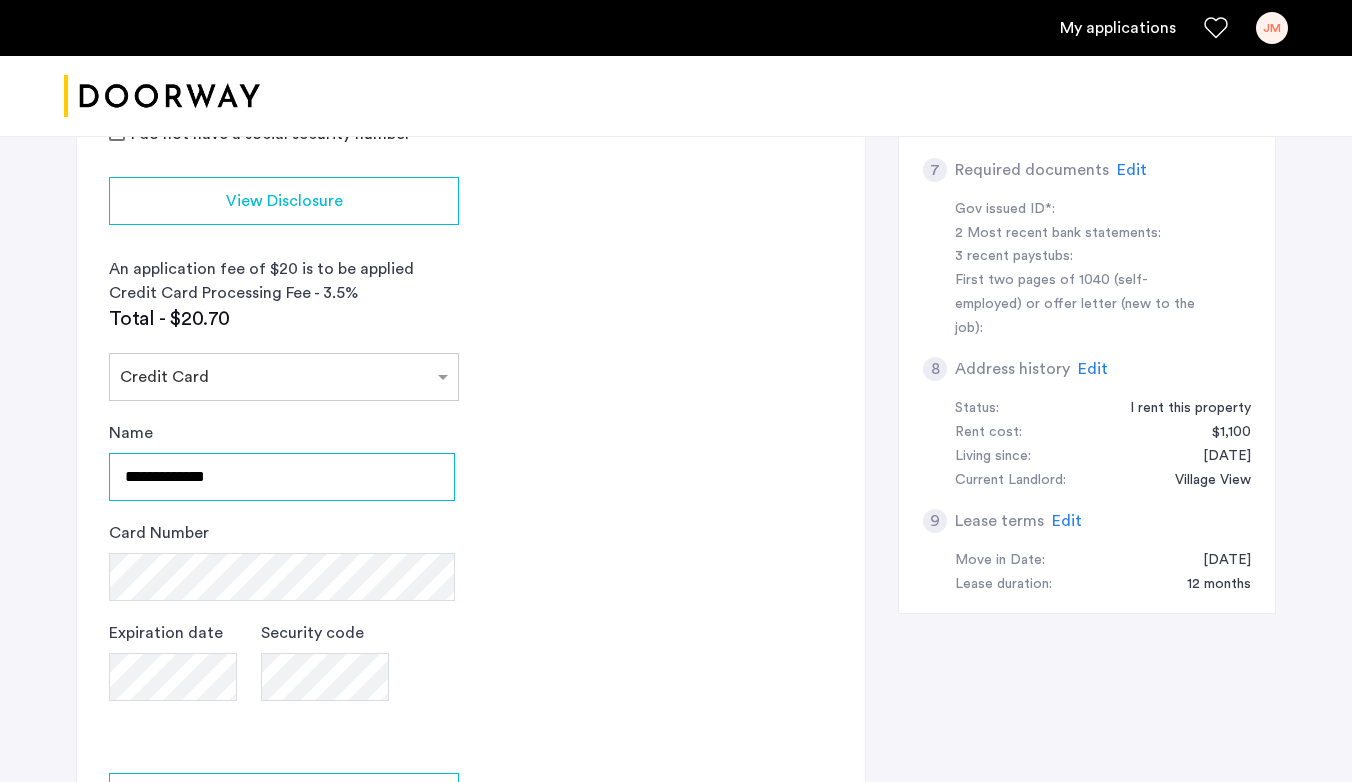 type on "**********" 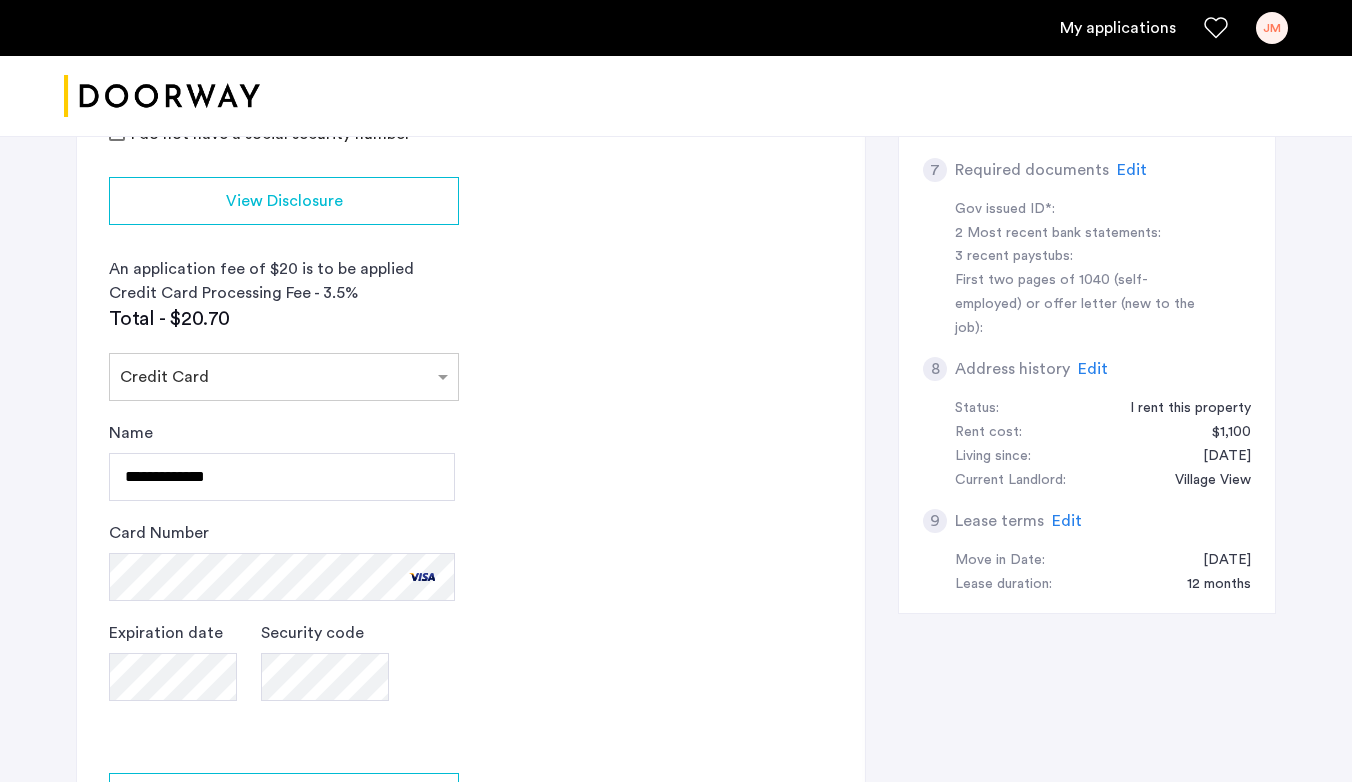 scroll, scrollTop: 971, scrollLeft: 0, axis: vertical 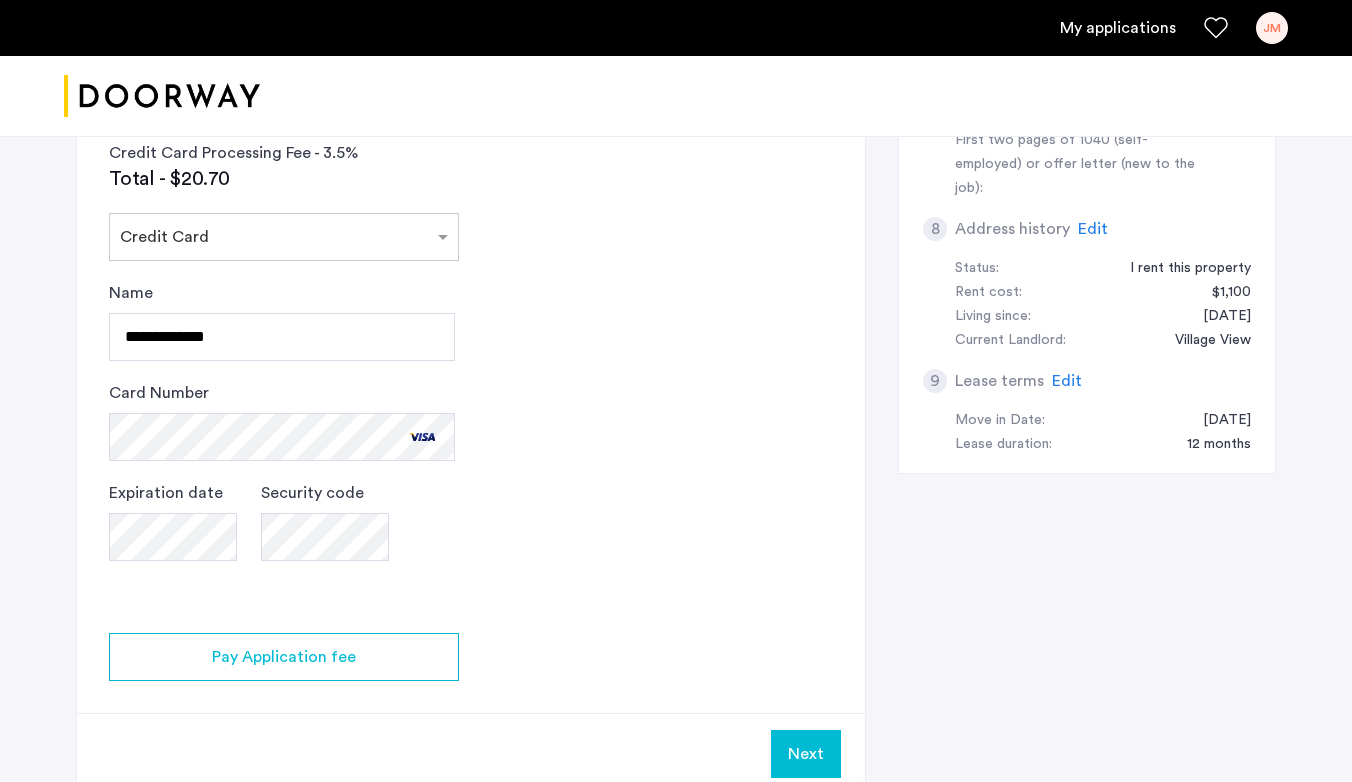 click on "2 Credit Screening & Application Fees Application Fees Please submit your application and processing fees. The application fee is $20 per applicant AND per guarantor. A 3% processing fees is applied to this total amount. If all required documentation is submitted in a 48 hour period and the unit becomes unavailable for lease through no fault of the Applicant(s).  You Agreed with this.  All credit score information will be processed and retrieved through our partnership with Weimark Credit Information Services. Please visit  their site , to find information about your rights under the FCRA and FACTA. All Weimark security controls, procedures and policies are examined, measured, and validated by TruSecure® Corporation, the worldwide leader in security assurance The TruSecure seal demonstrates proven security practices and a rigorous security policy. Your Social Security Number Show I do not have a social security number View Disclosure An application fee of $20 is to be applied Total - $20.70 ×  Credit Card" 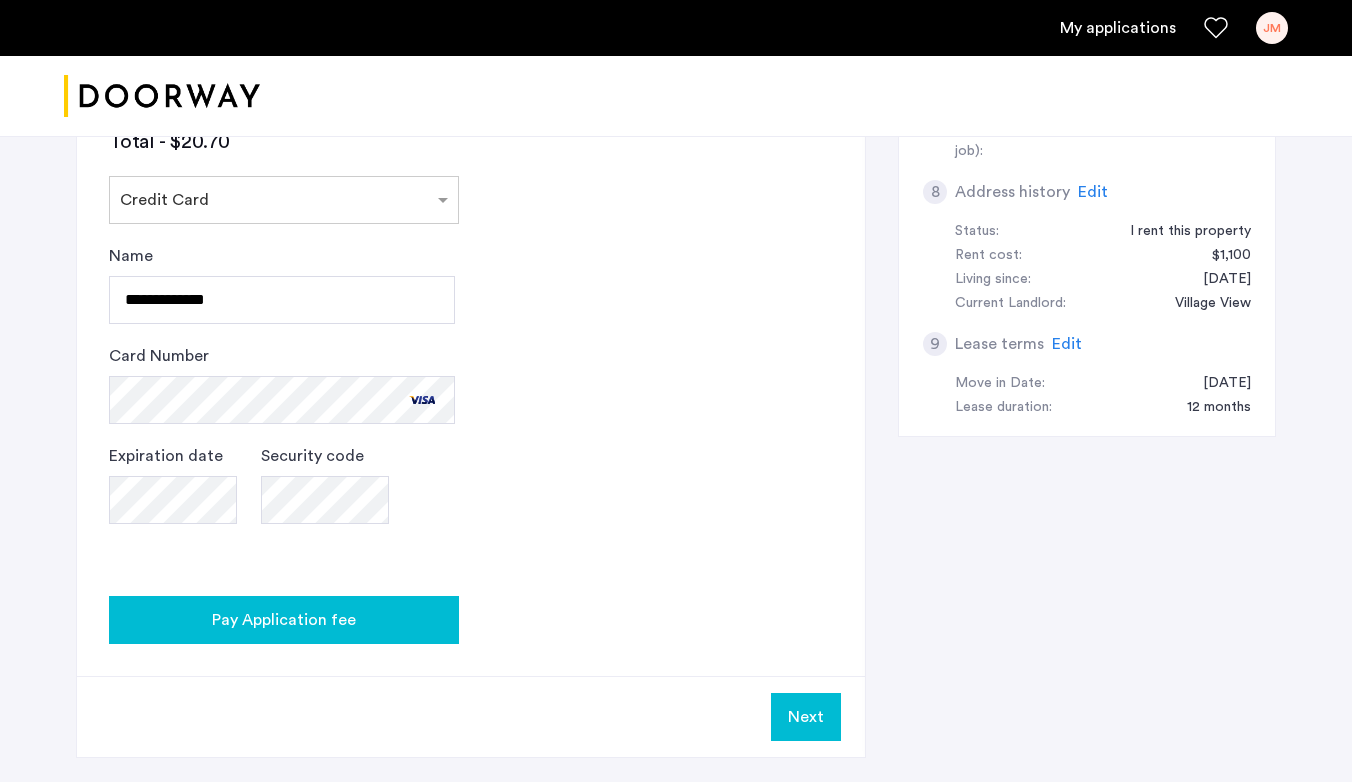 click on "Pay Application fee" 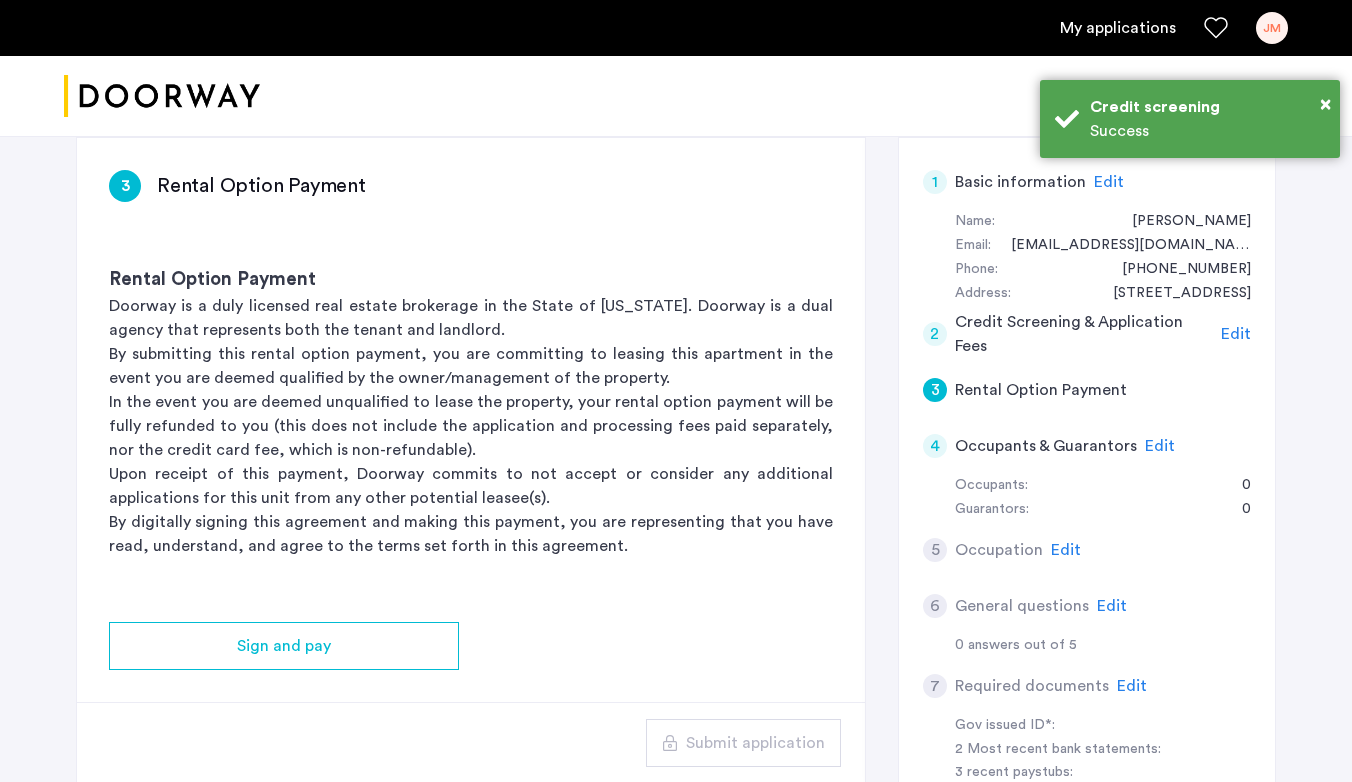 scroll, scrollTop: 340, scrollLeft: 0, axis: vertical 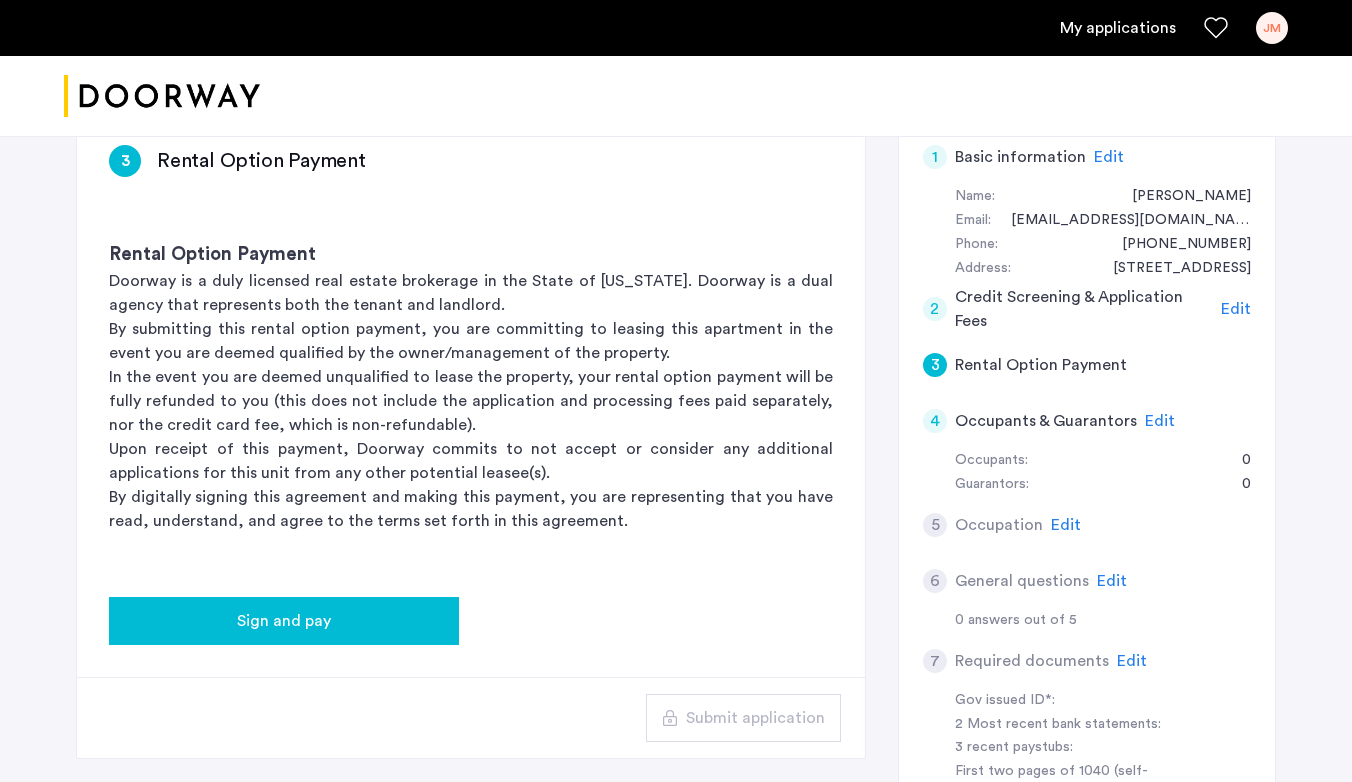 click on "Sign and pay" 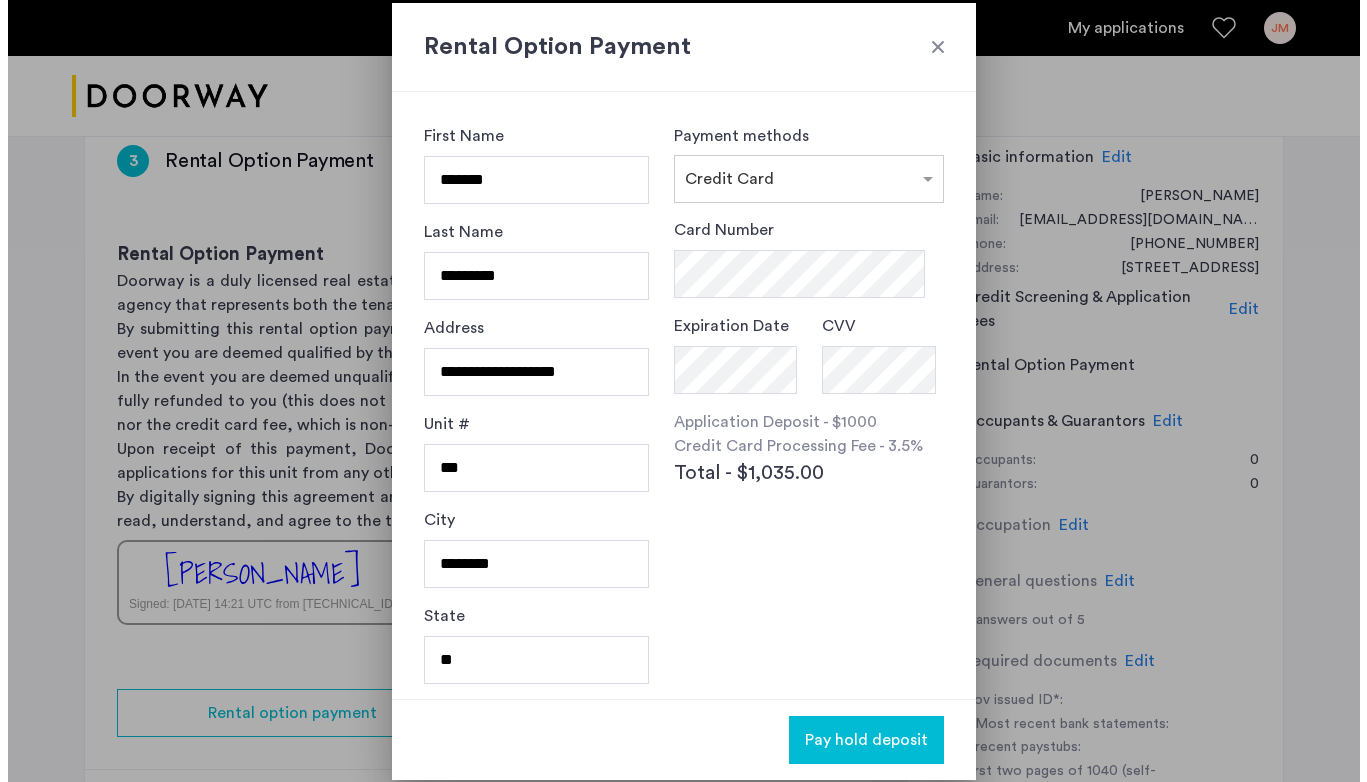 scroll, scrollTop: 0, scrollLeft: 0, axis: both 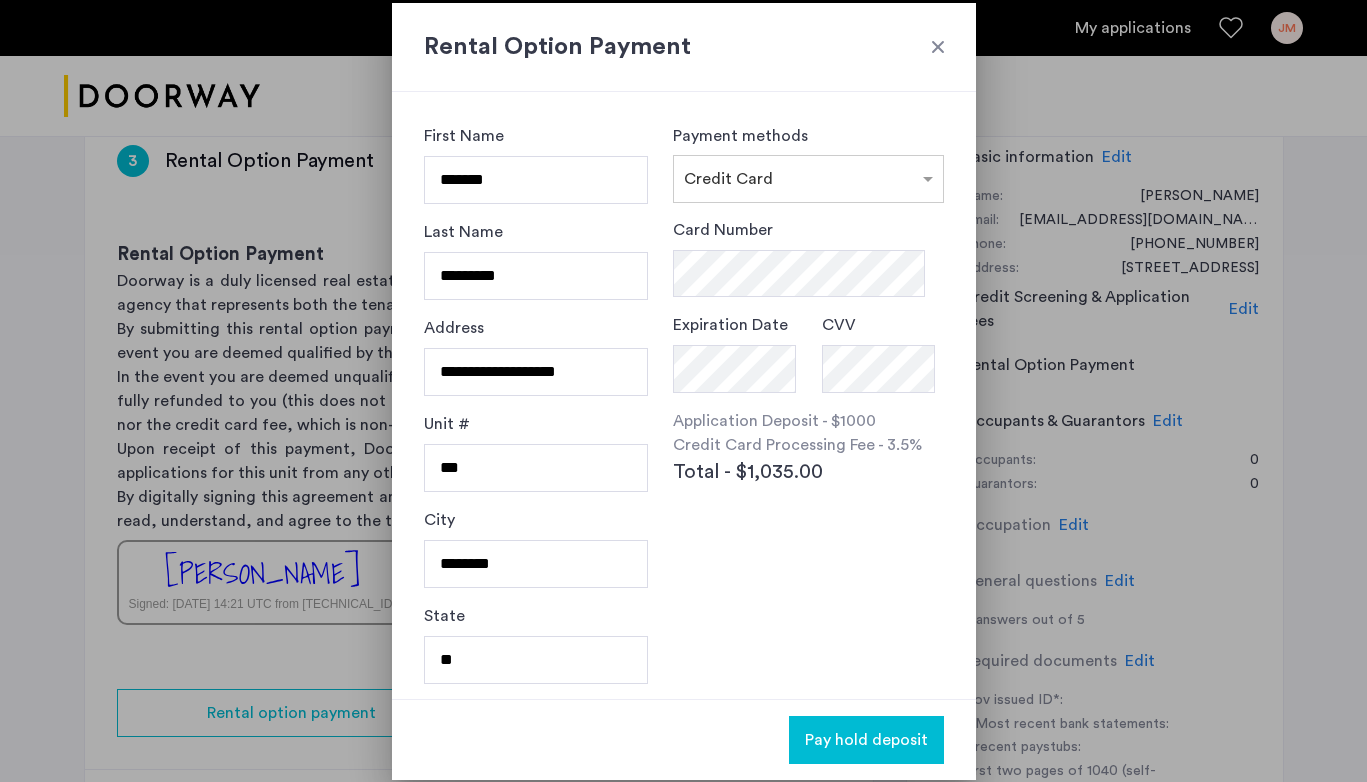 click at bounding box center [938, 47] 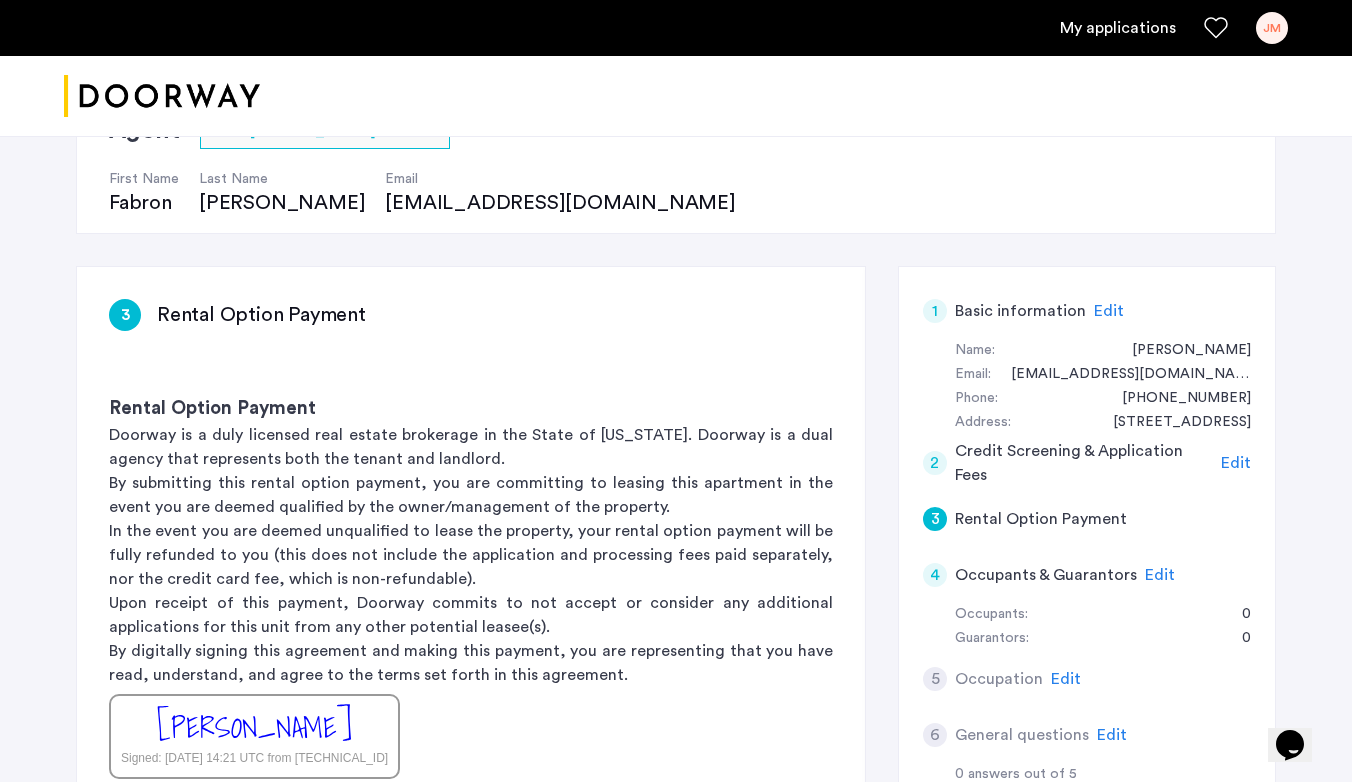 scroll, scrollTop: 211, scrollLeft: 0, axis: vertical 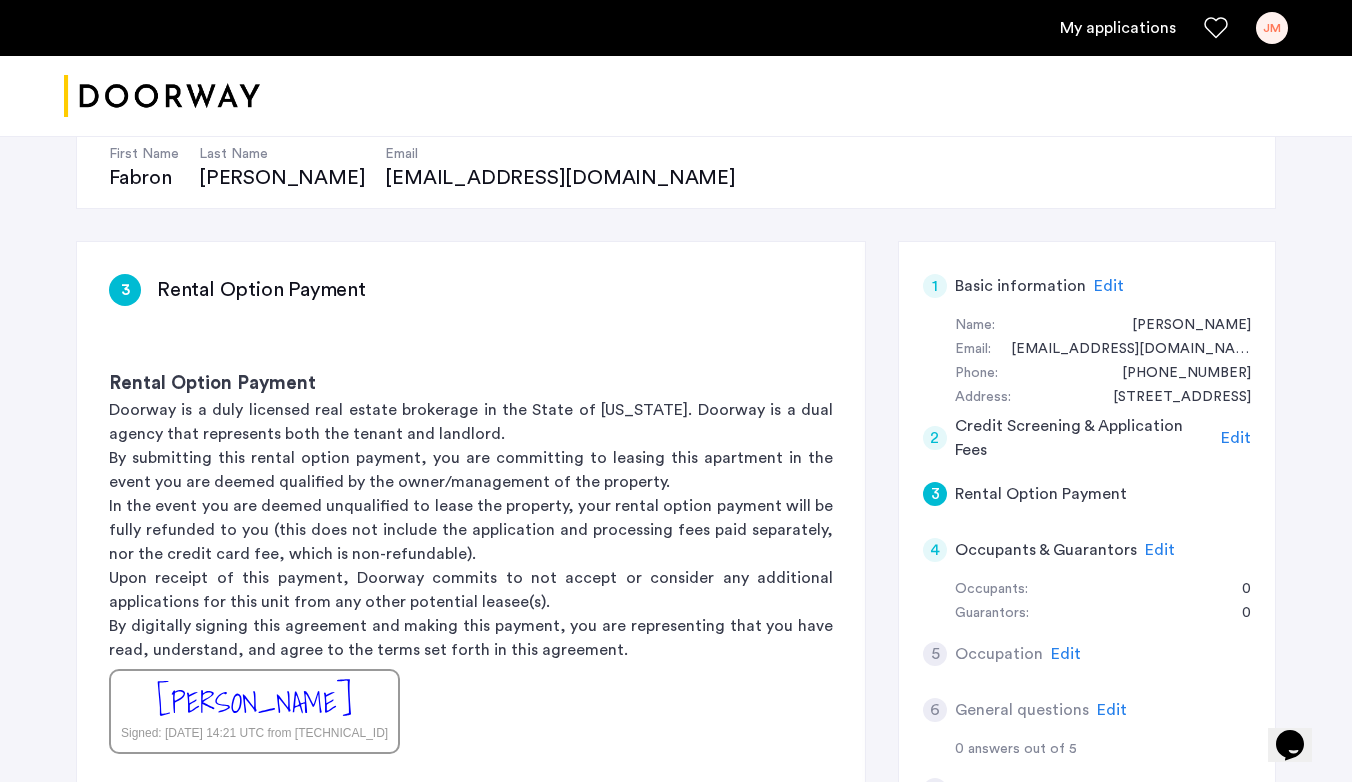 click on "Edit" 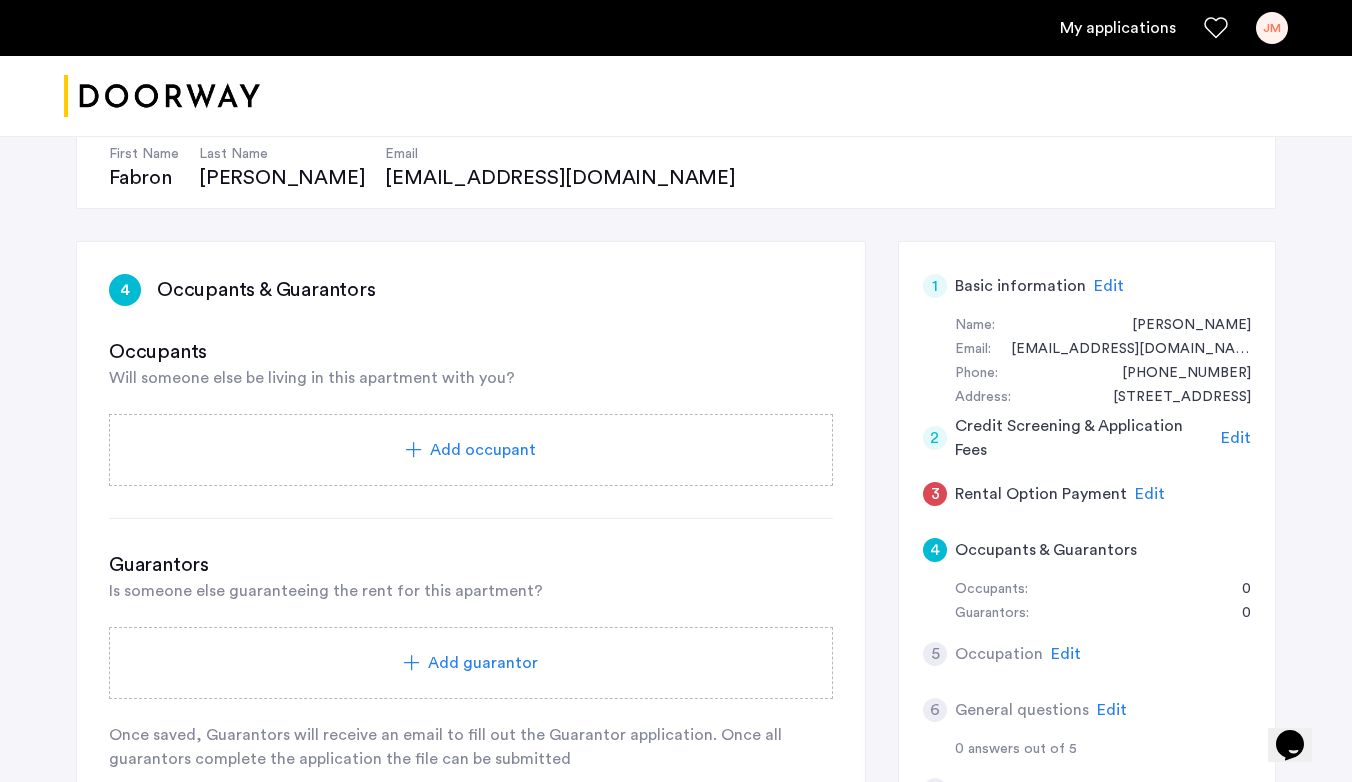 click on "Add occupant" 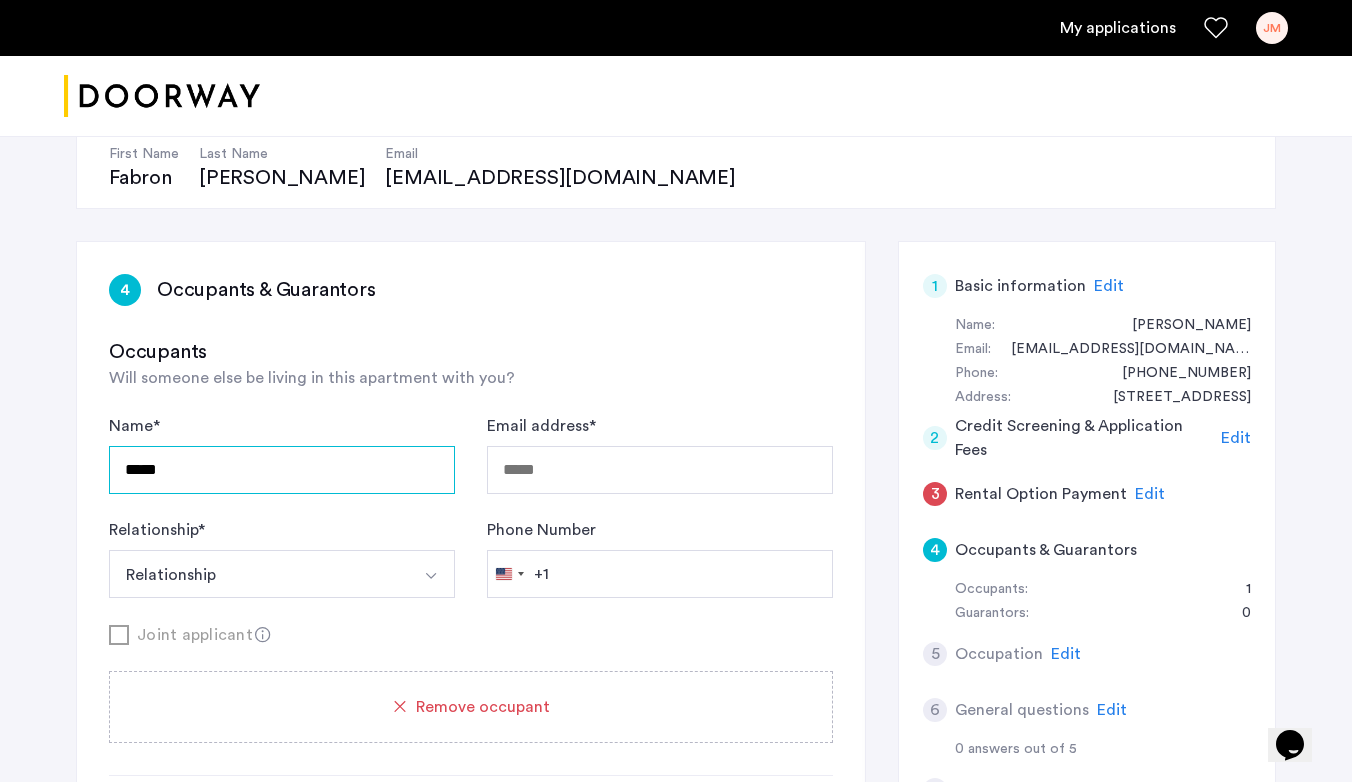 type on "*****" 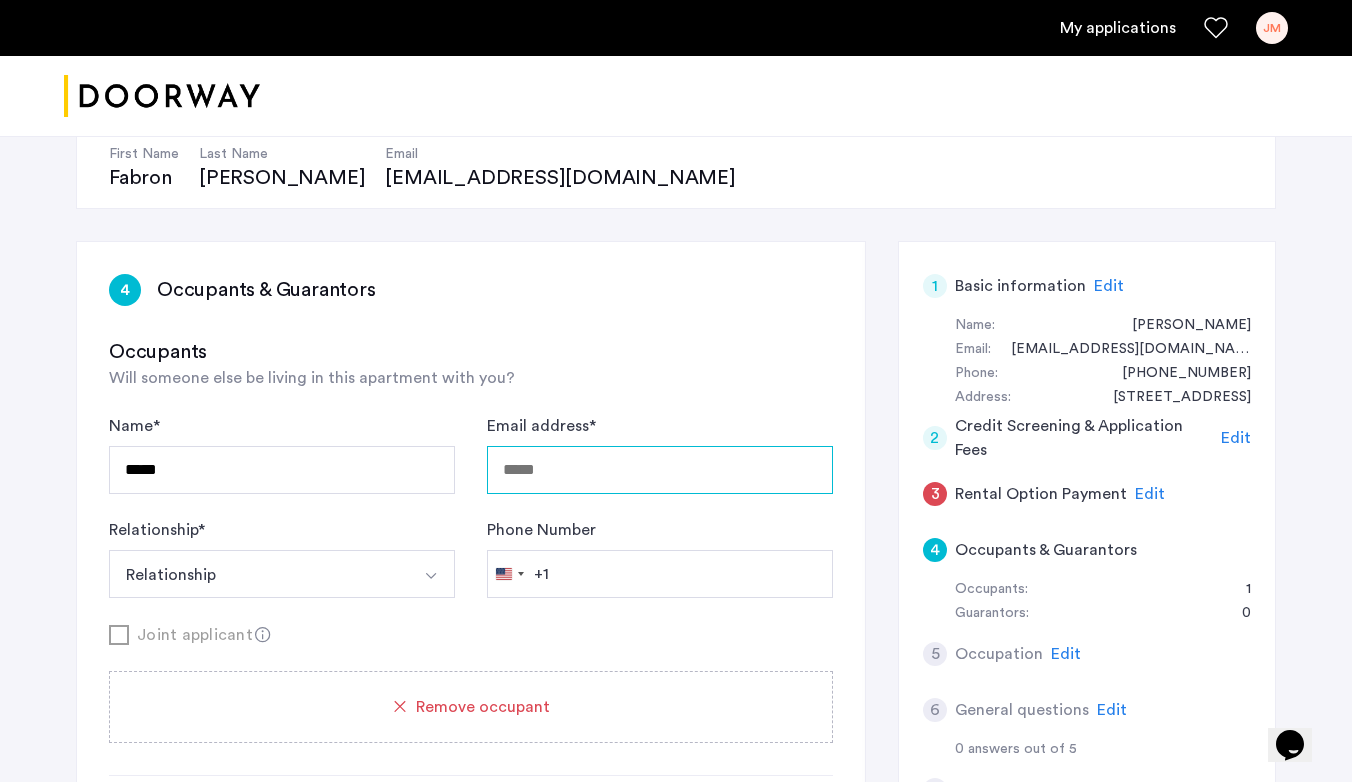 type on "*" 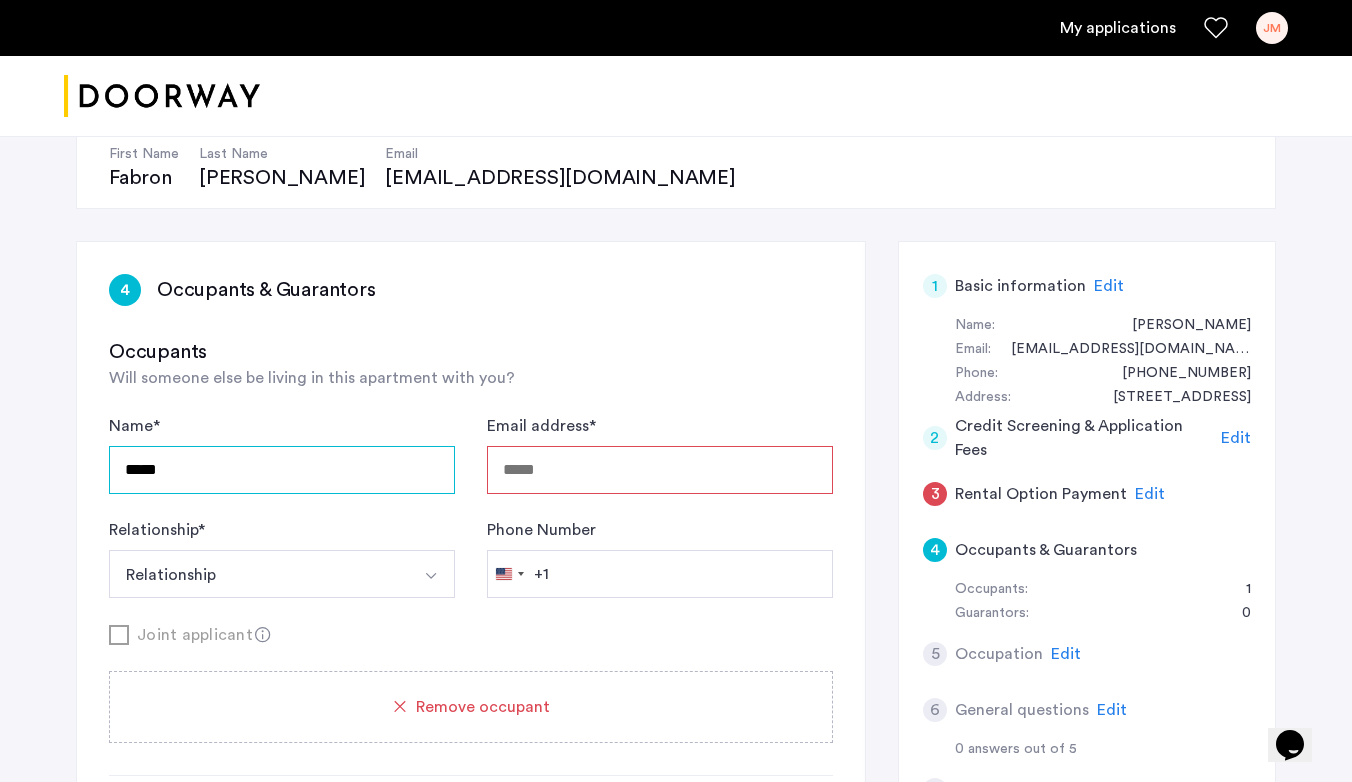 click on "*****" at bounding box center [282, 470] 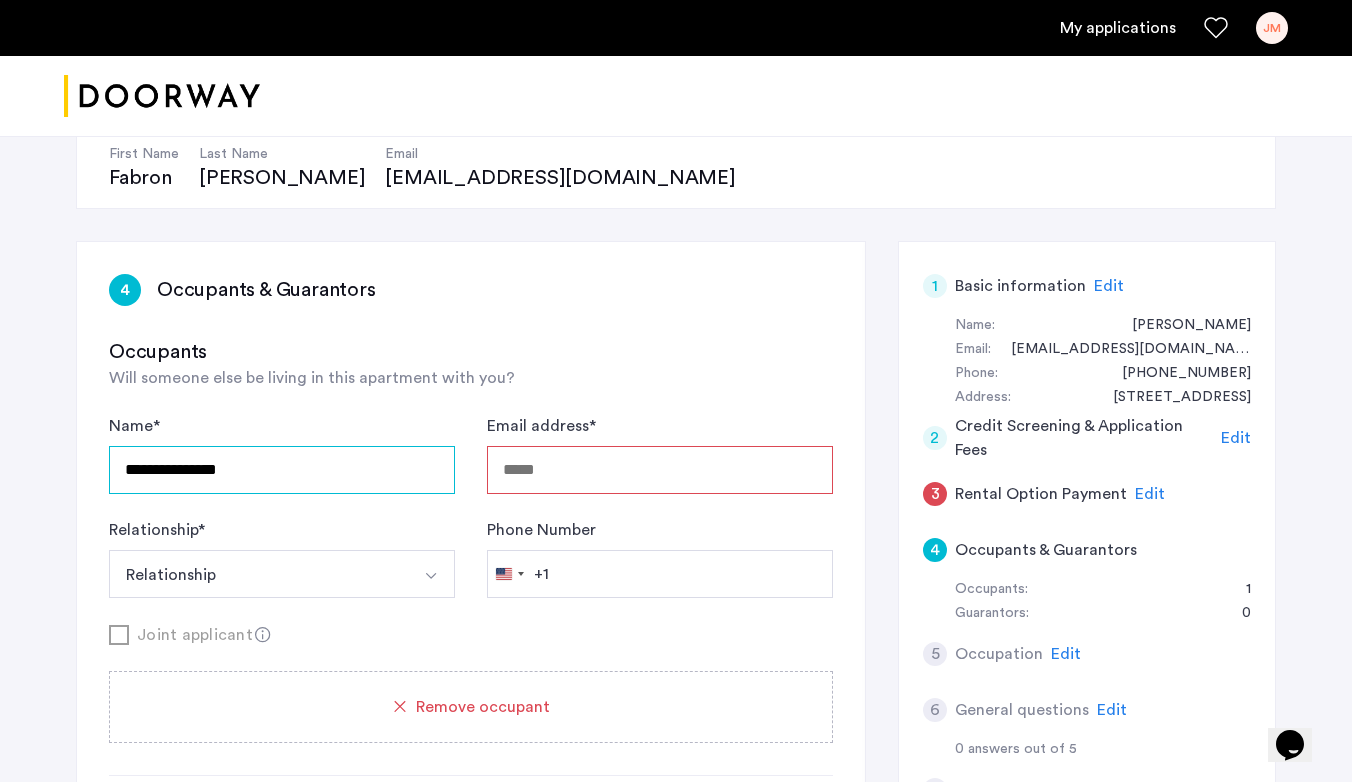 type on "**********" 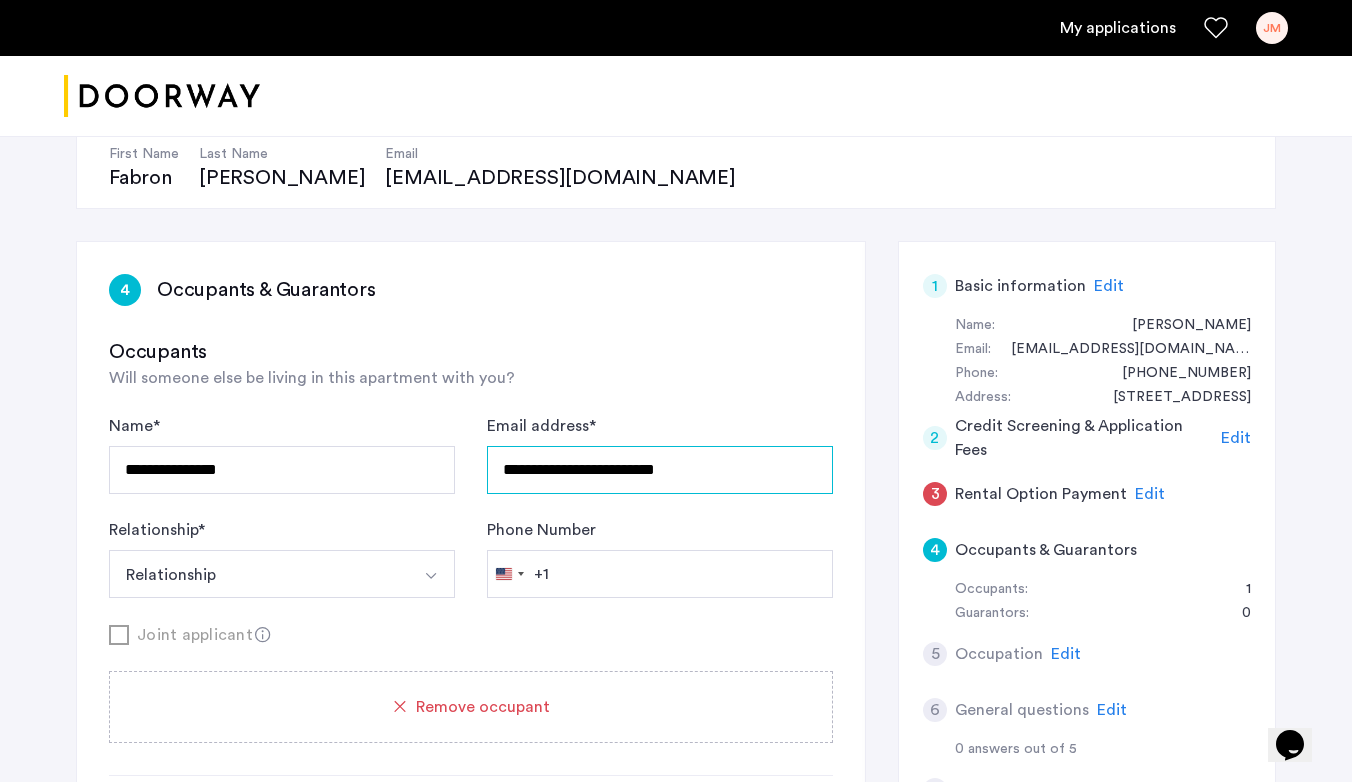 type on "**********" 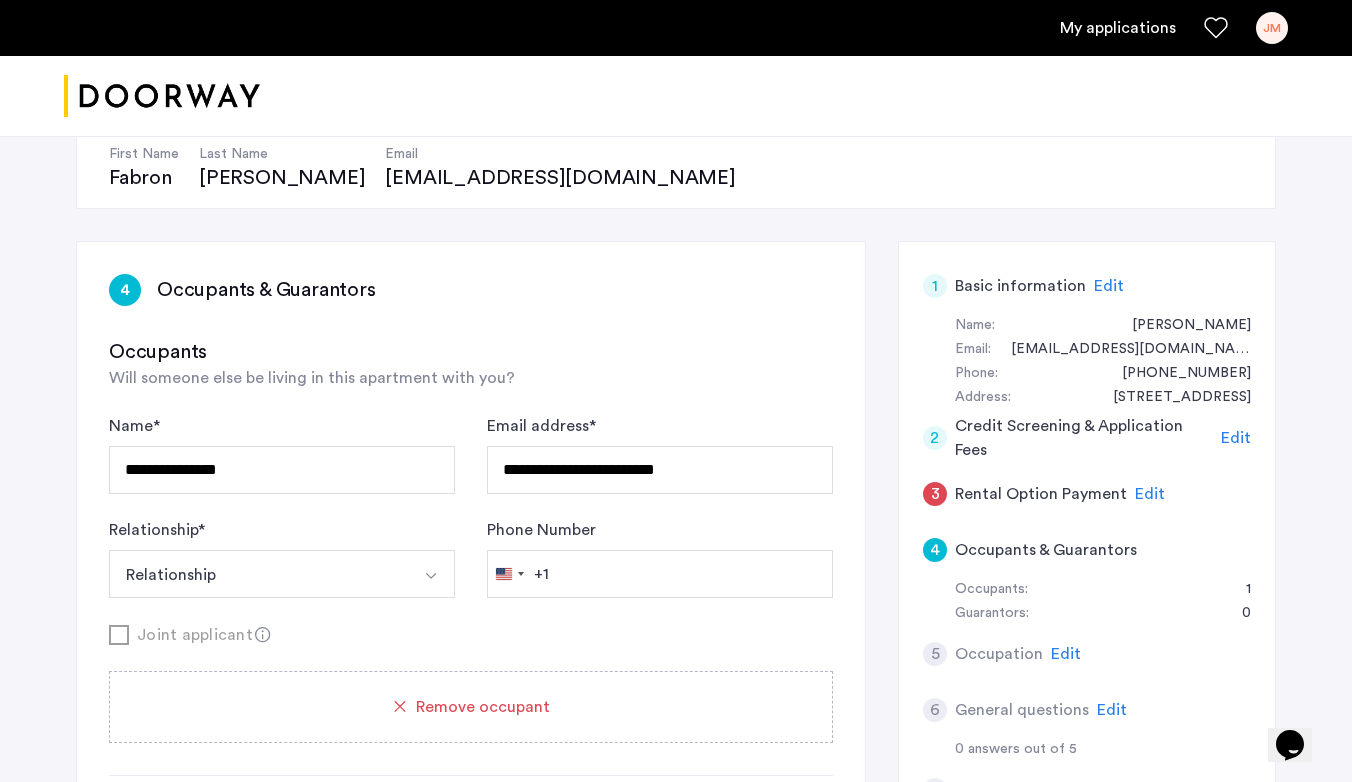 click on "Relationship" at bounding box center (258, 574) 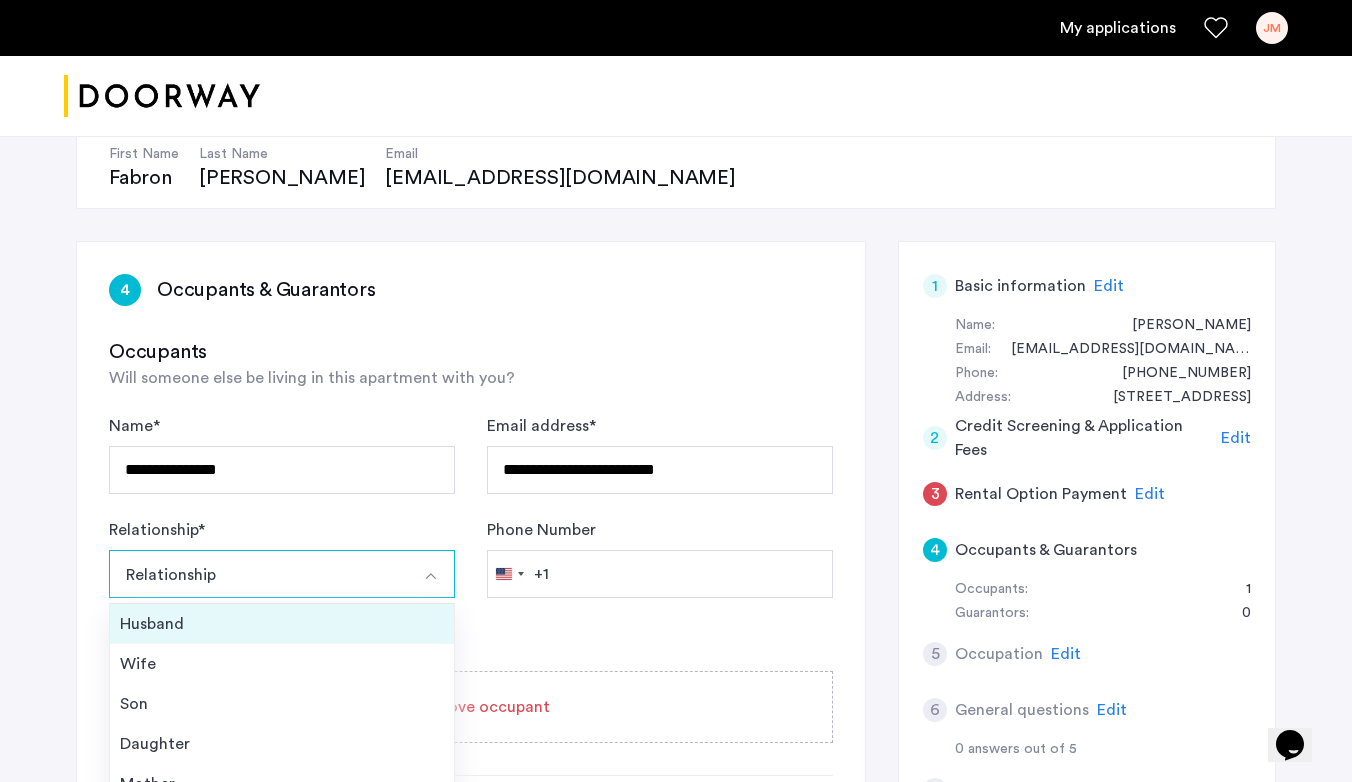 click on "Husband" at bounding box center (282, 624) 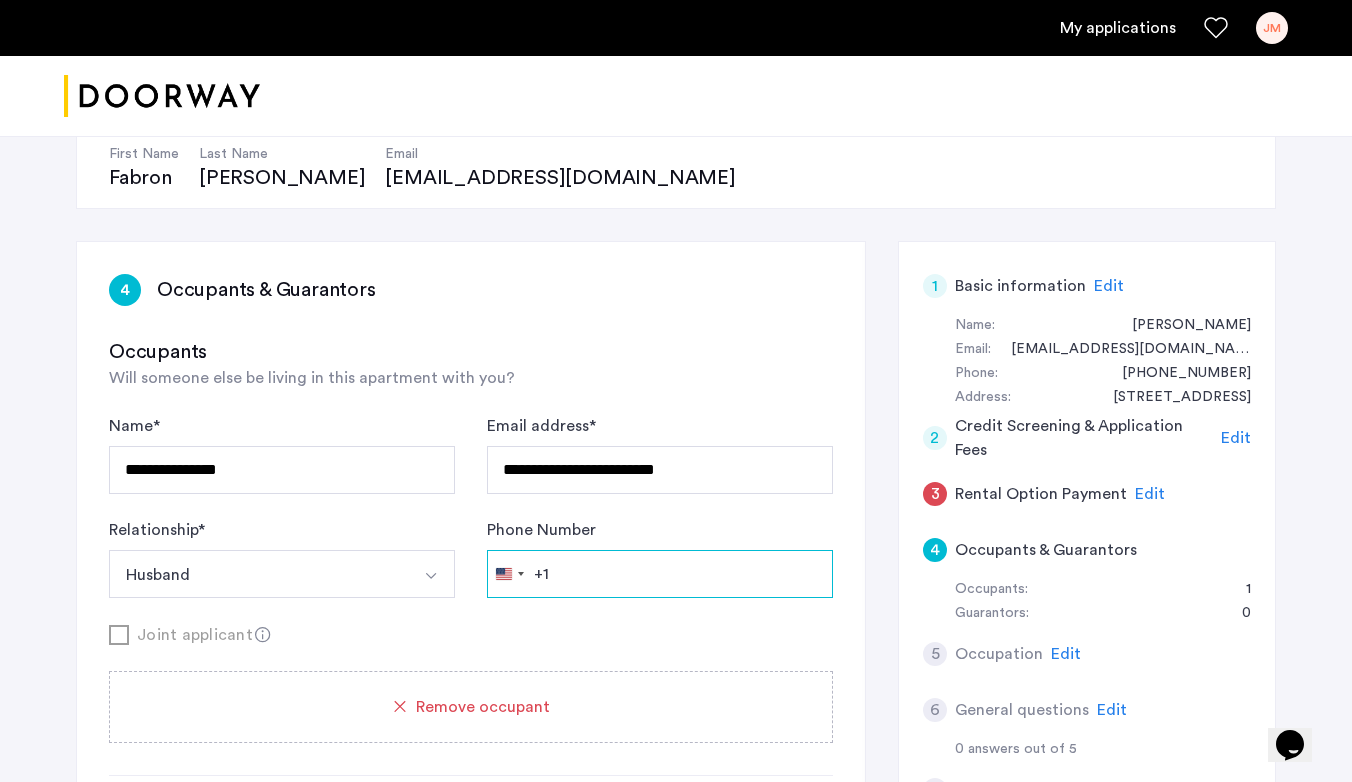 click on "Phone Number" at bounding box center [660, 574] 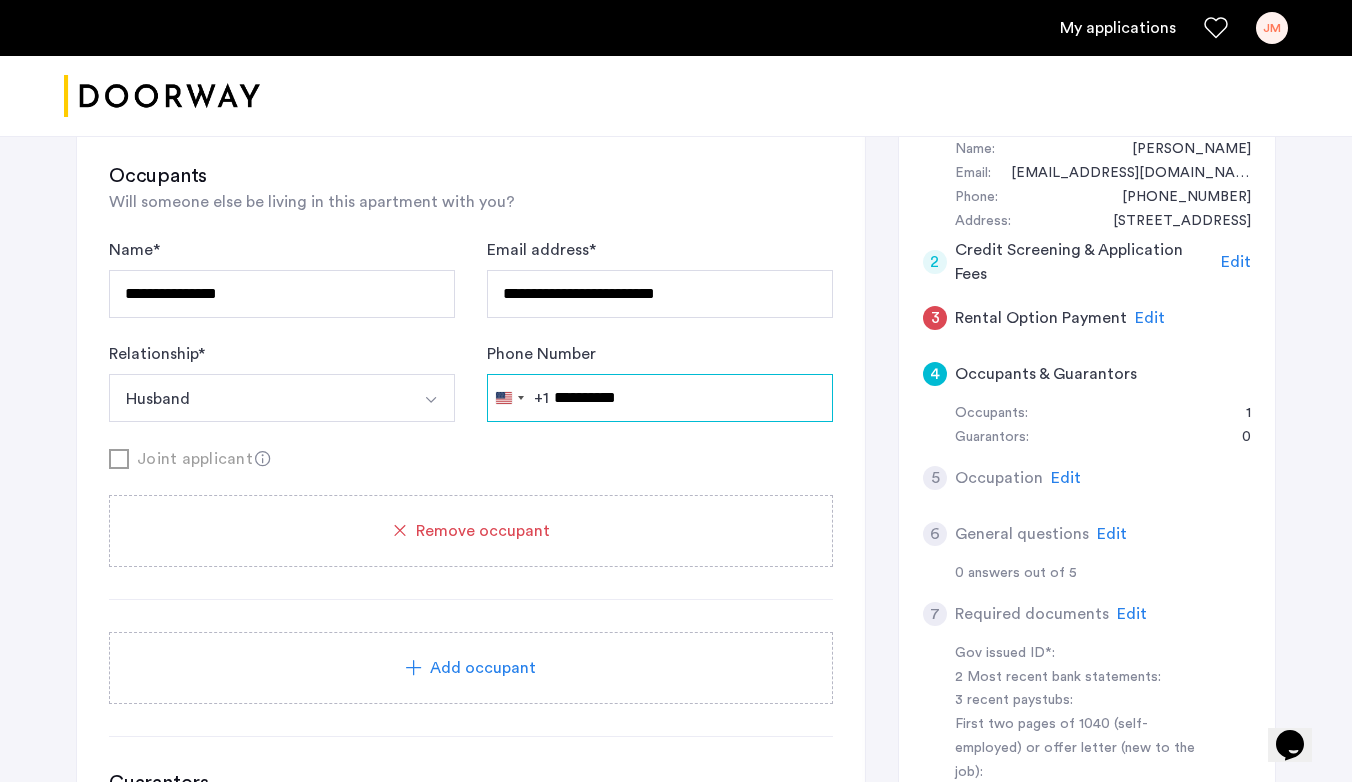 scroll, scrollTop: 420, scrollLeft: 0, axis: vertical 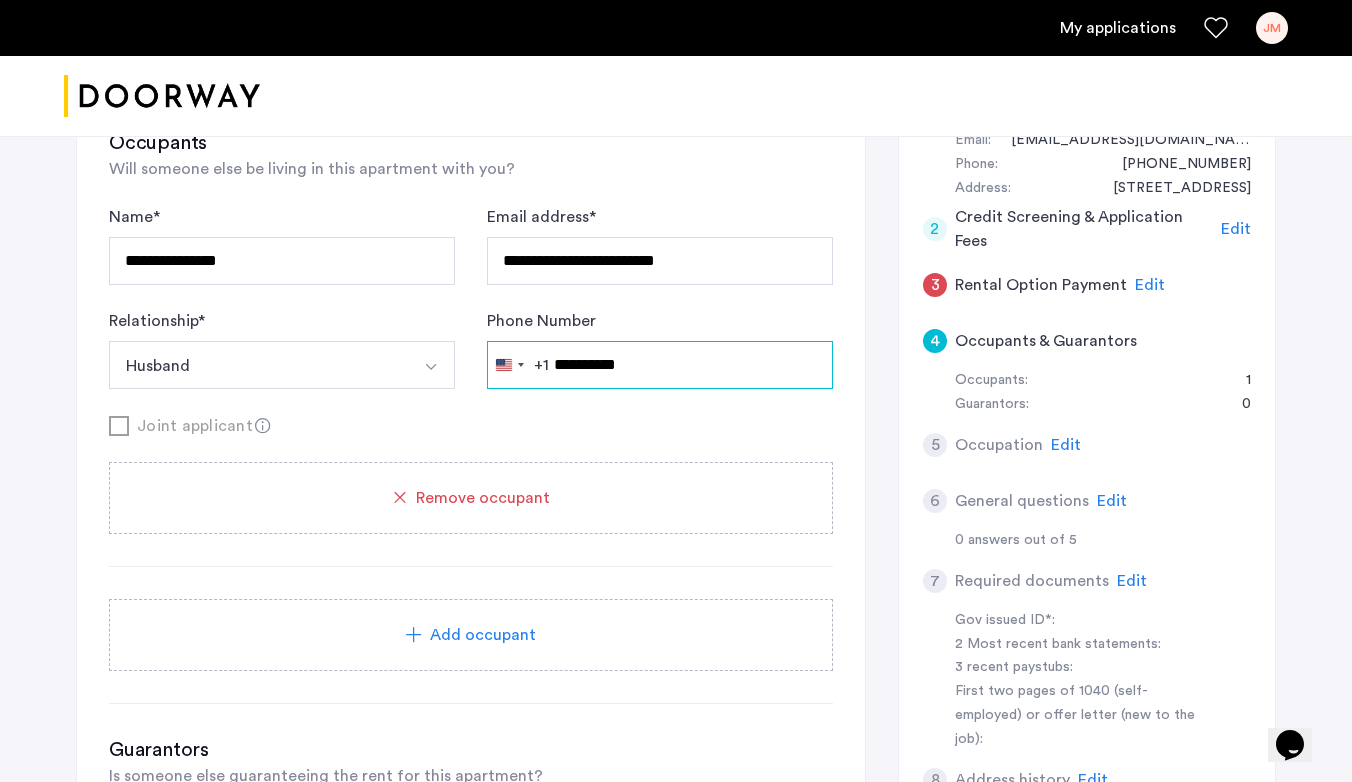 type on "**********" 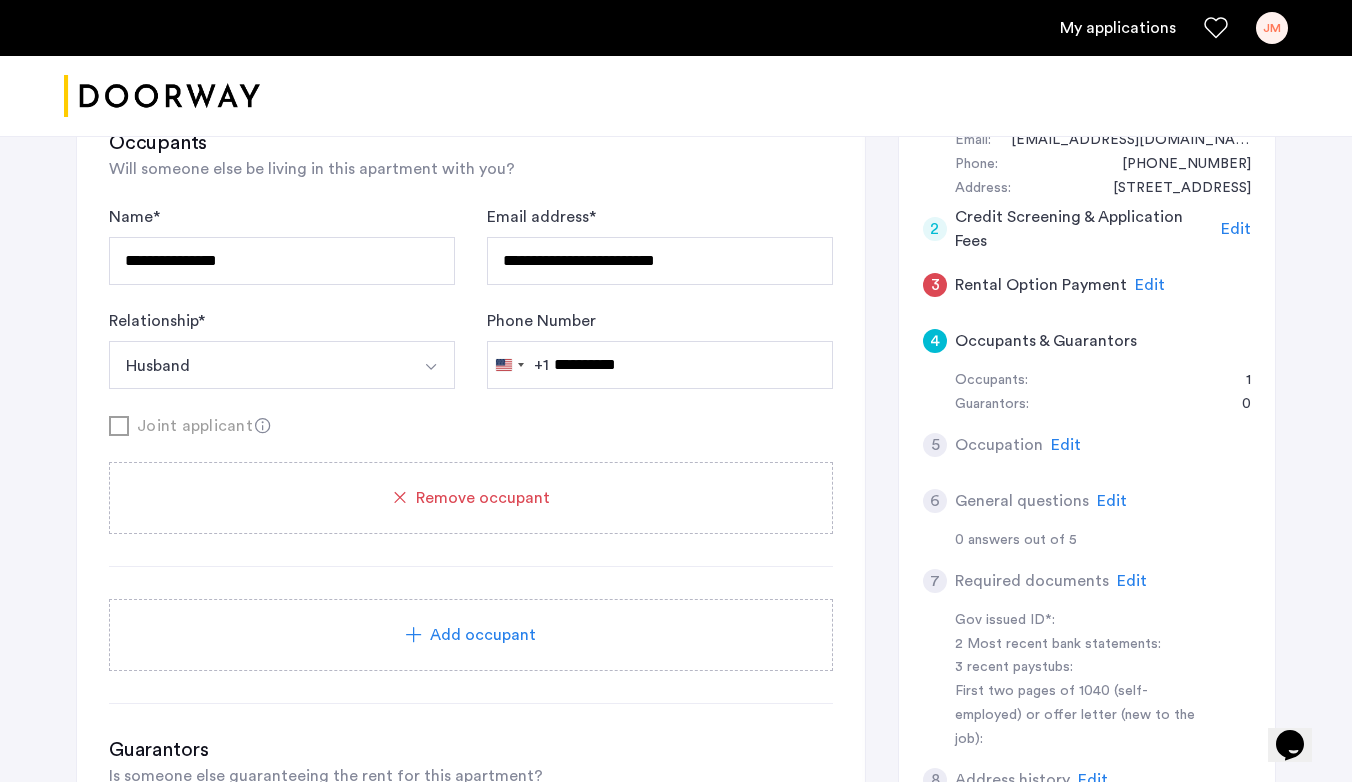 click on "**********" 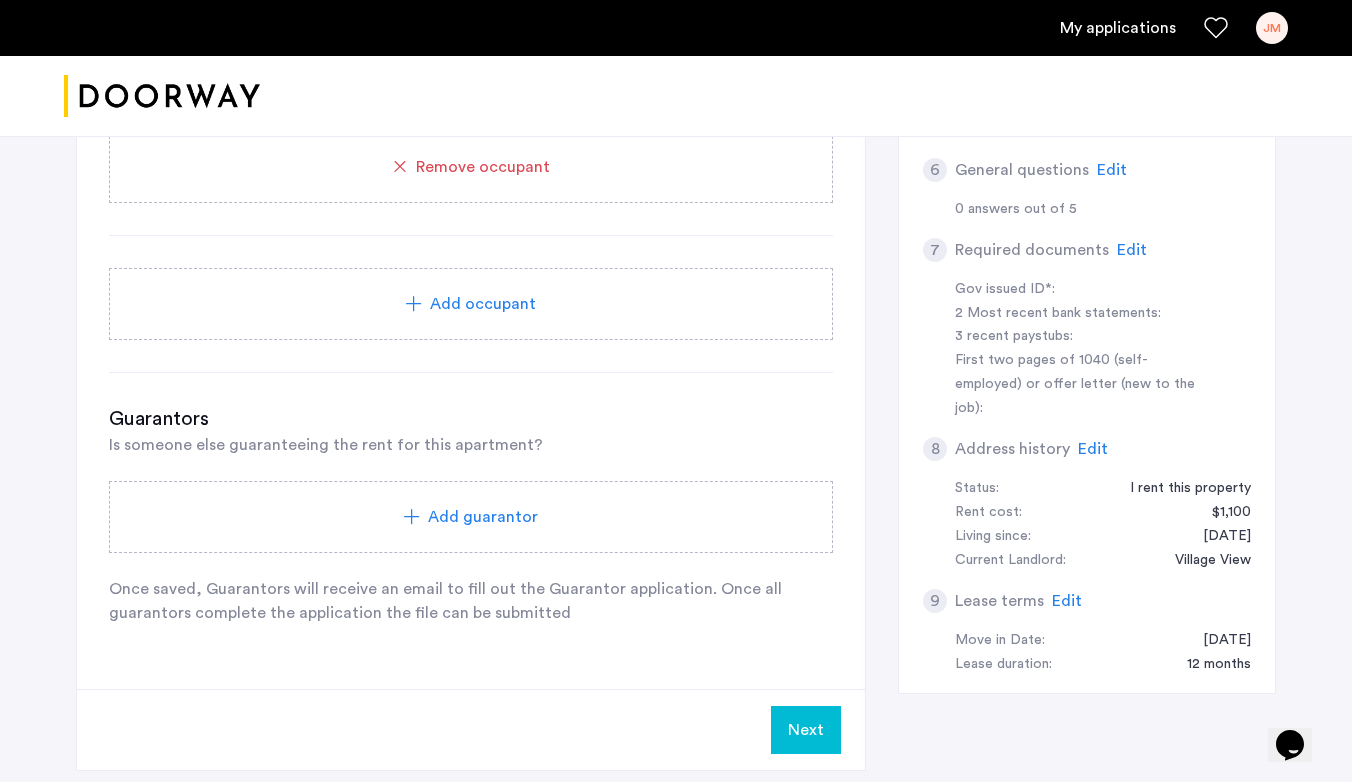 click on "Next" 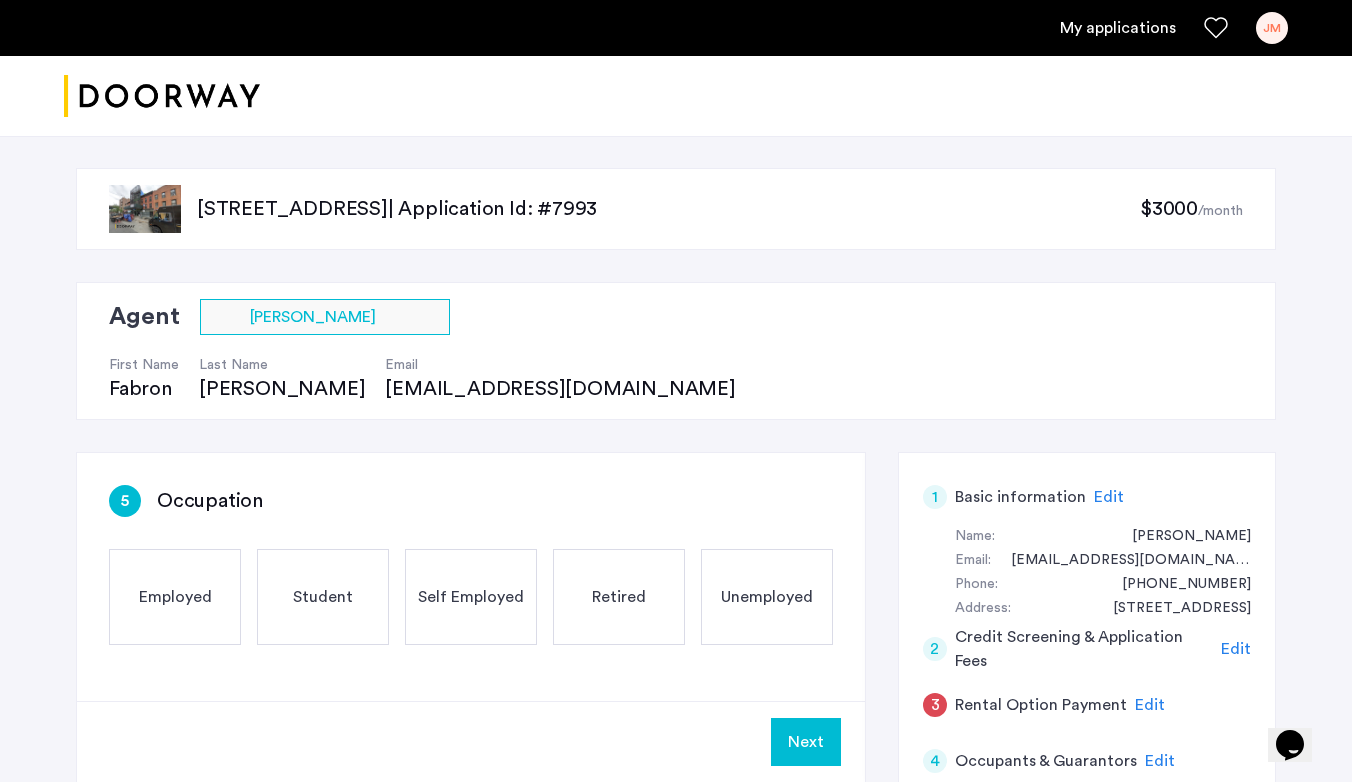 click on "Employed" 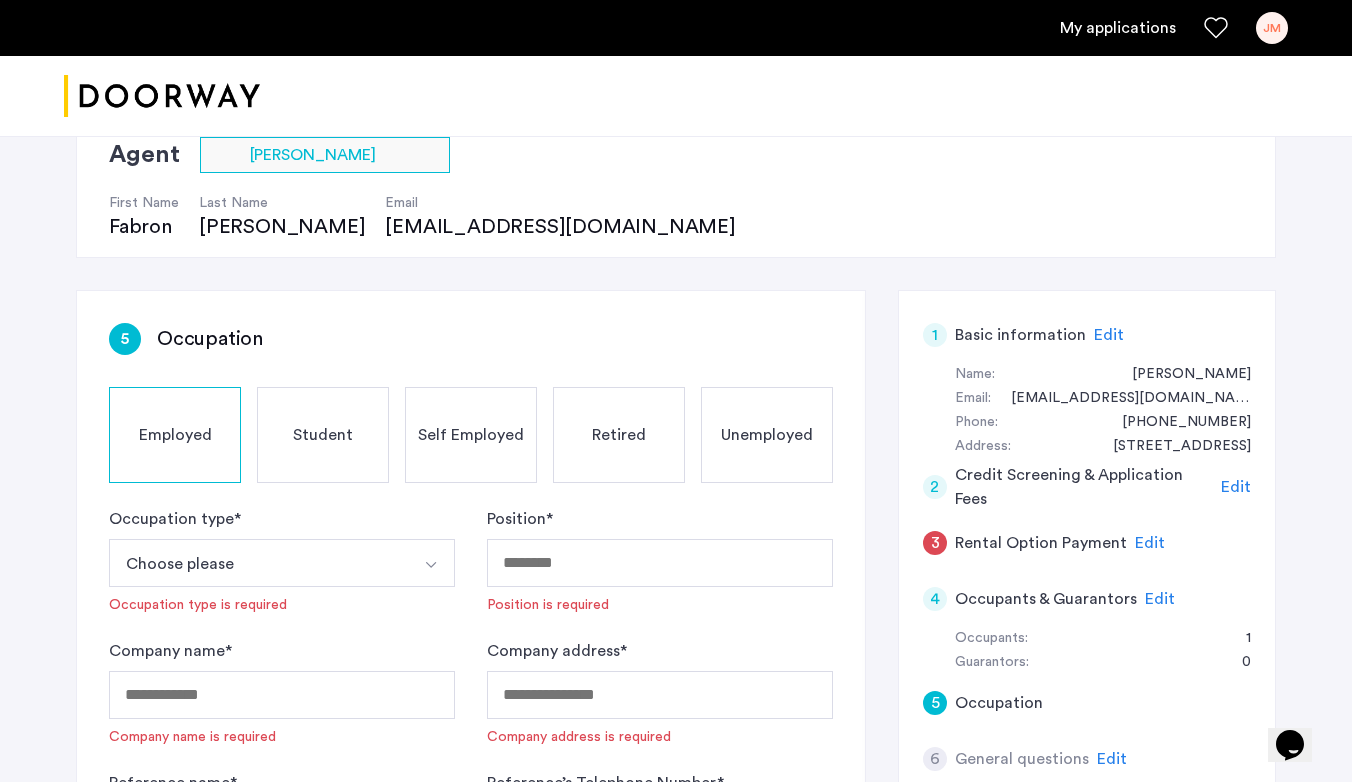 scroll, scrollTop: 298, scrollLeft: 0, axis: vertical 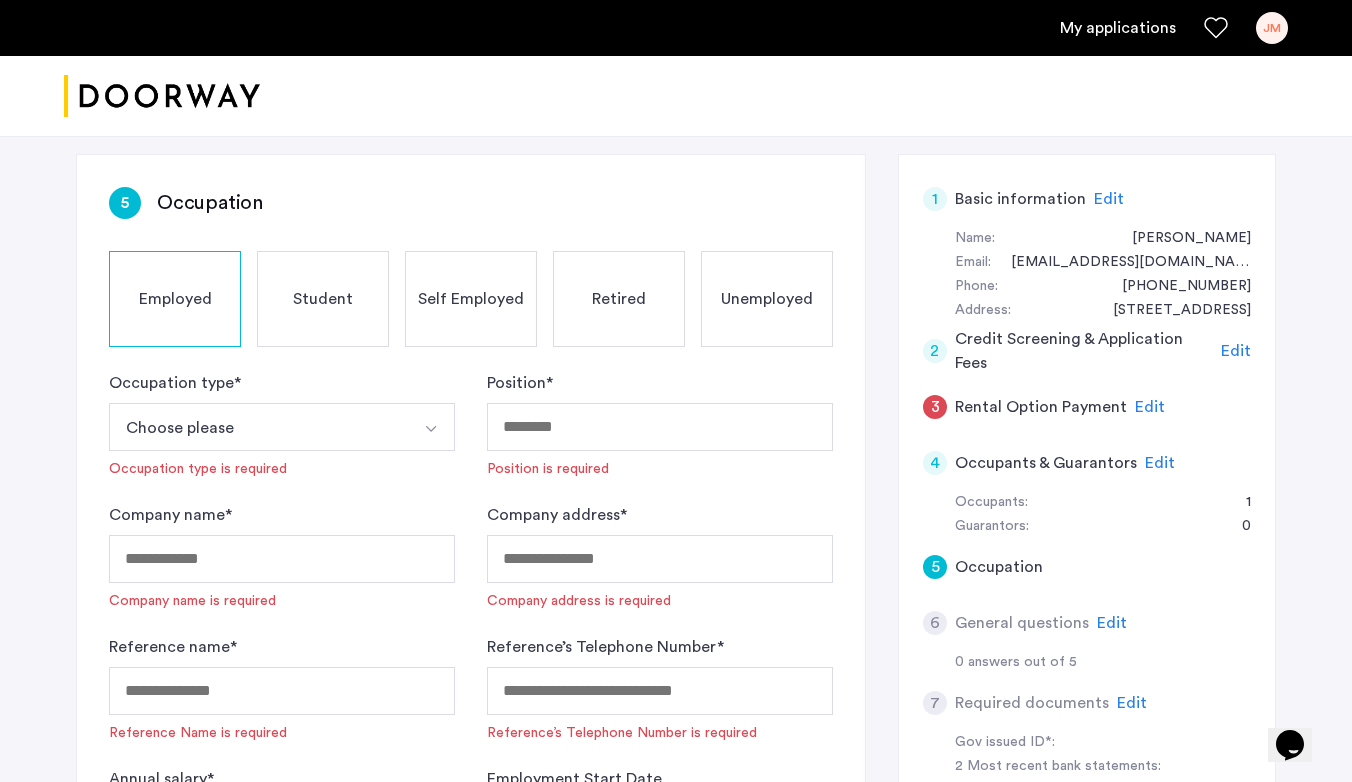 click on "Choose please" at bounding box center (258, 427) 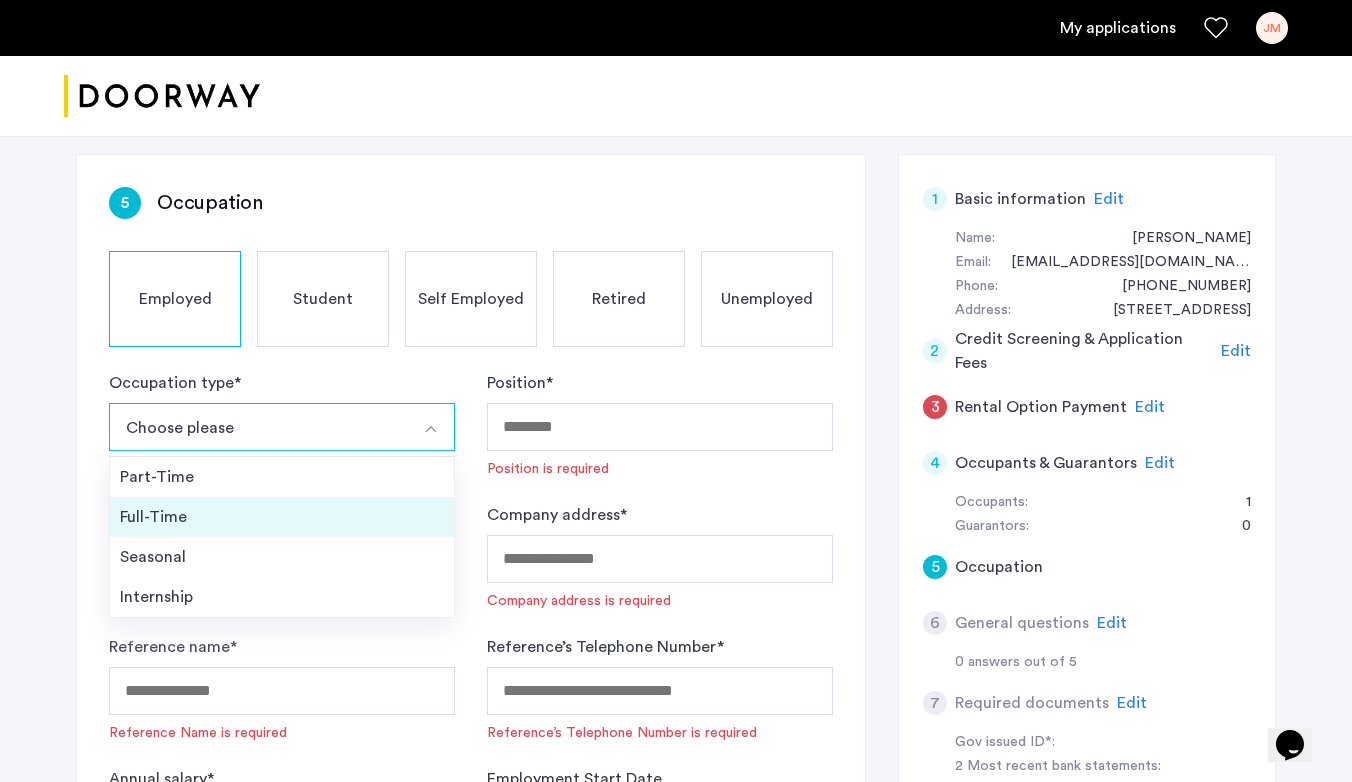 click on "Full-Time" at bounding box center [282, 517] 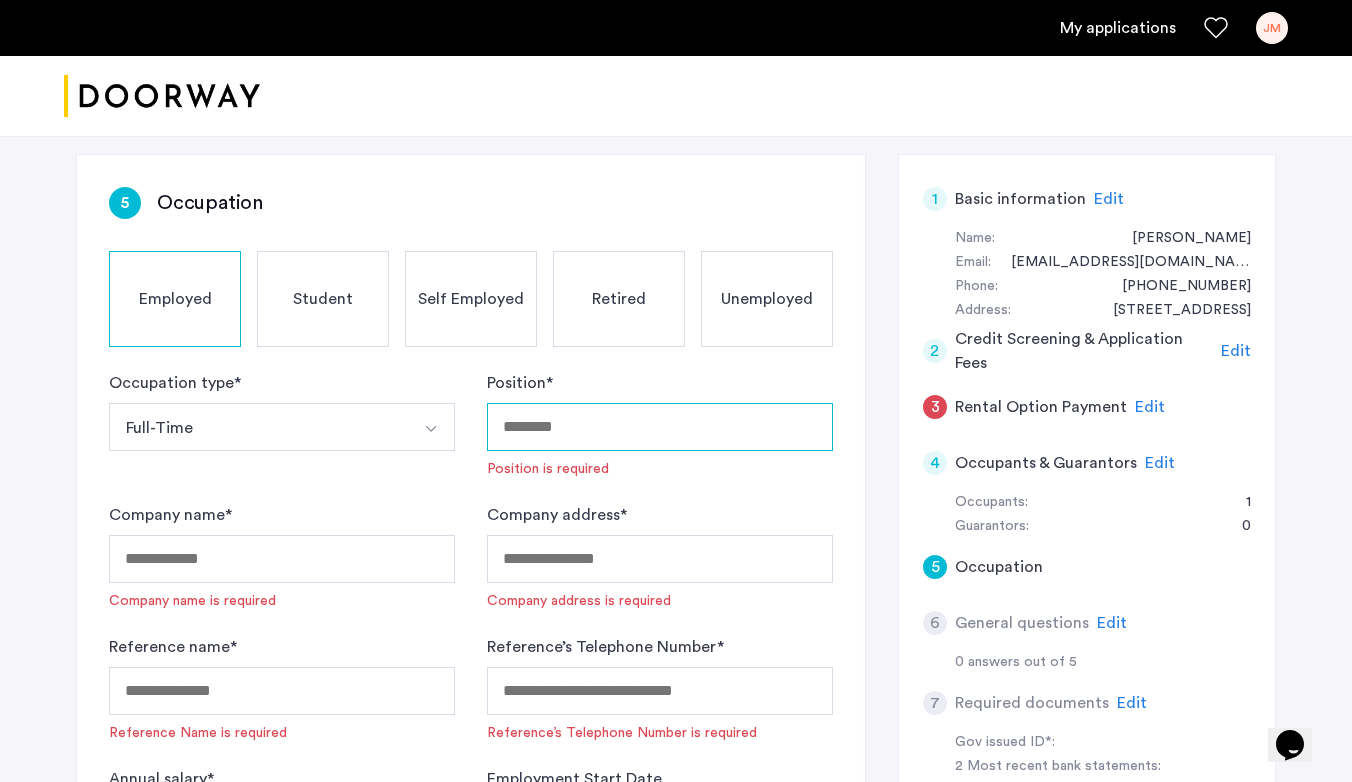 click on "Position  *" at bounding box center (660, 427) 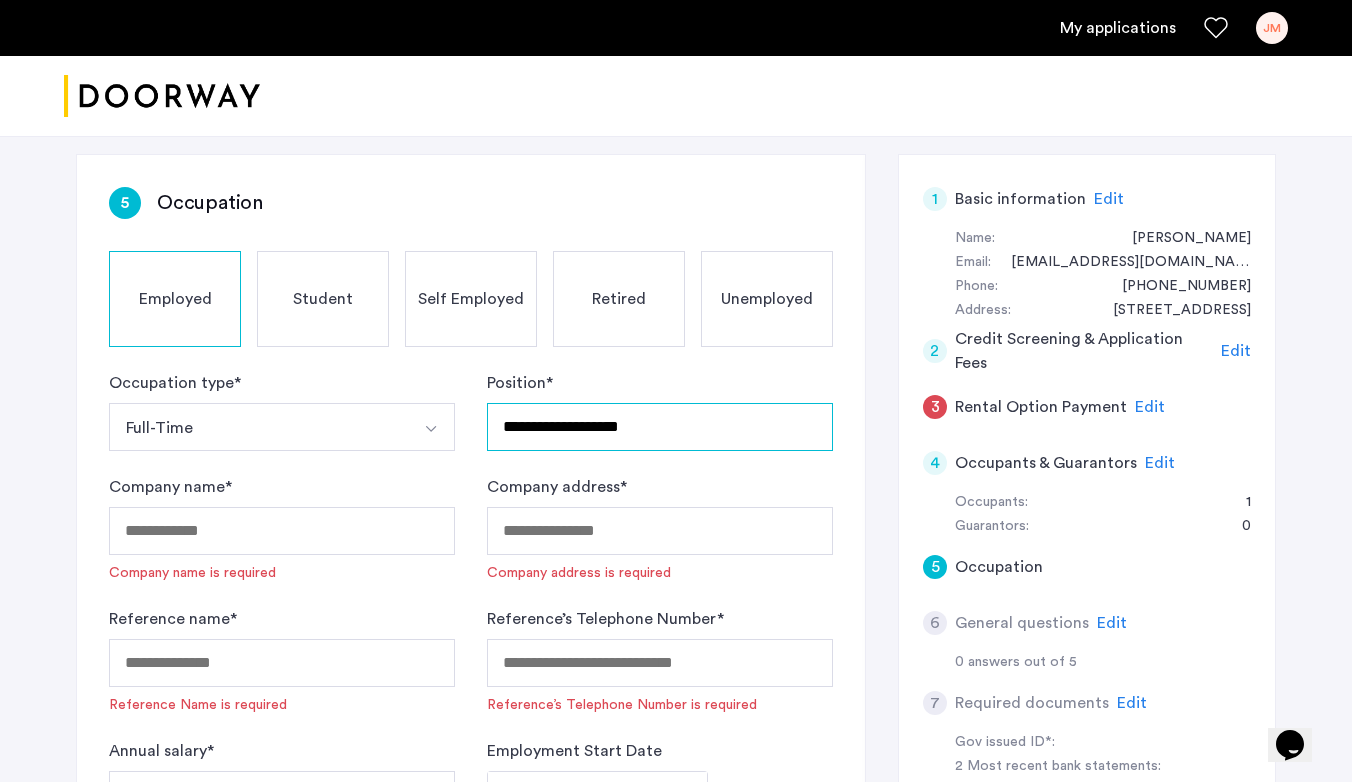 type on "**********" 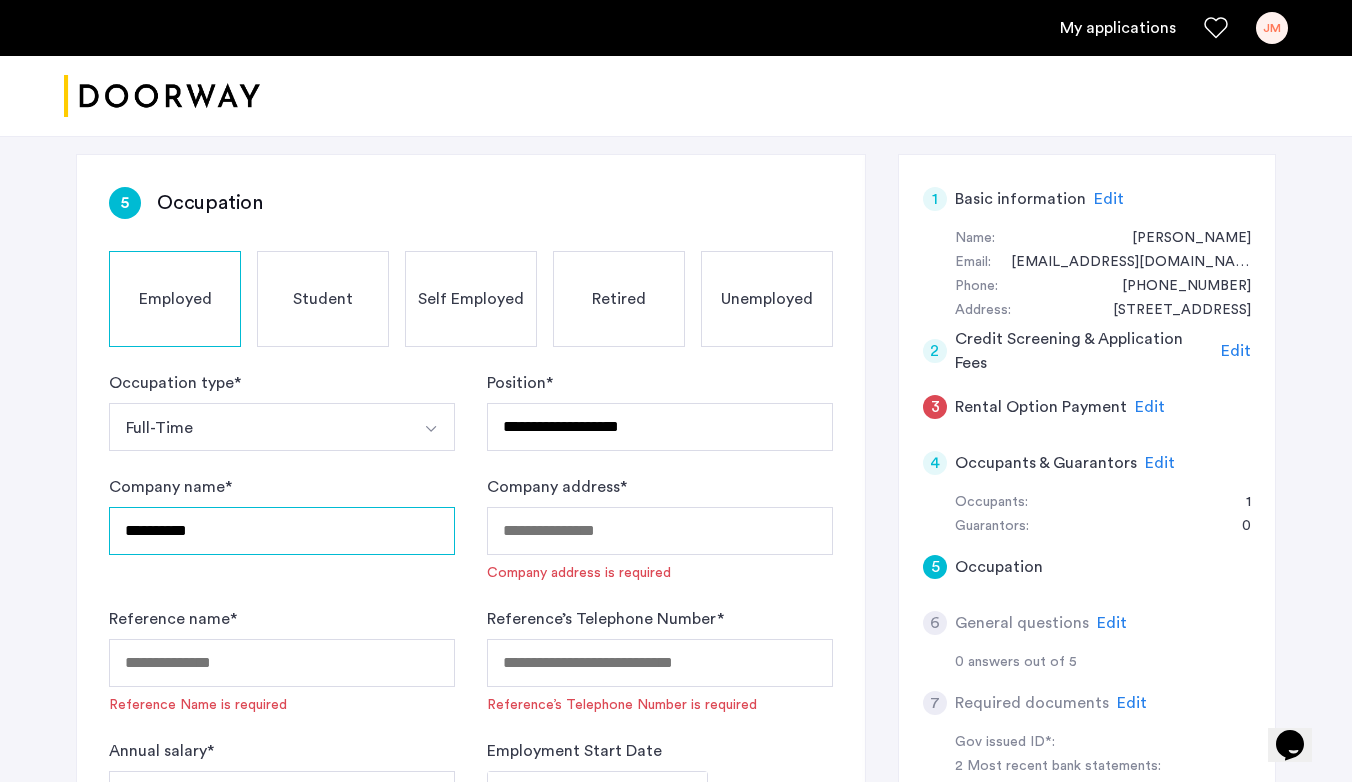 type on "**********" 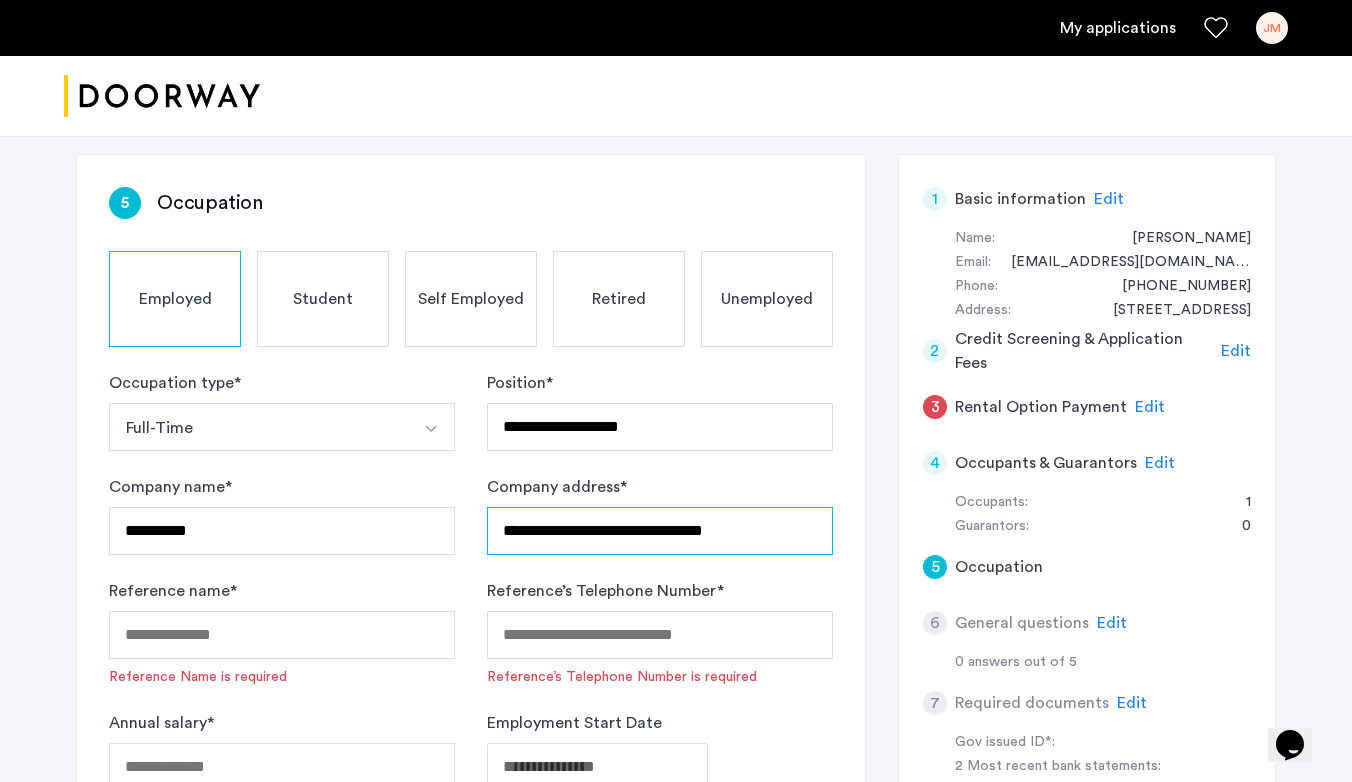 click on "**********" at bounding box center (660, 531) 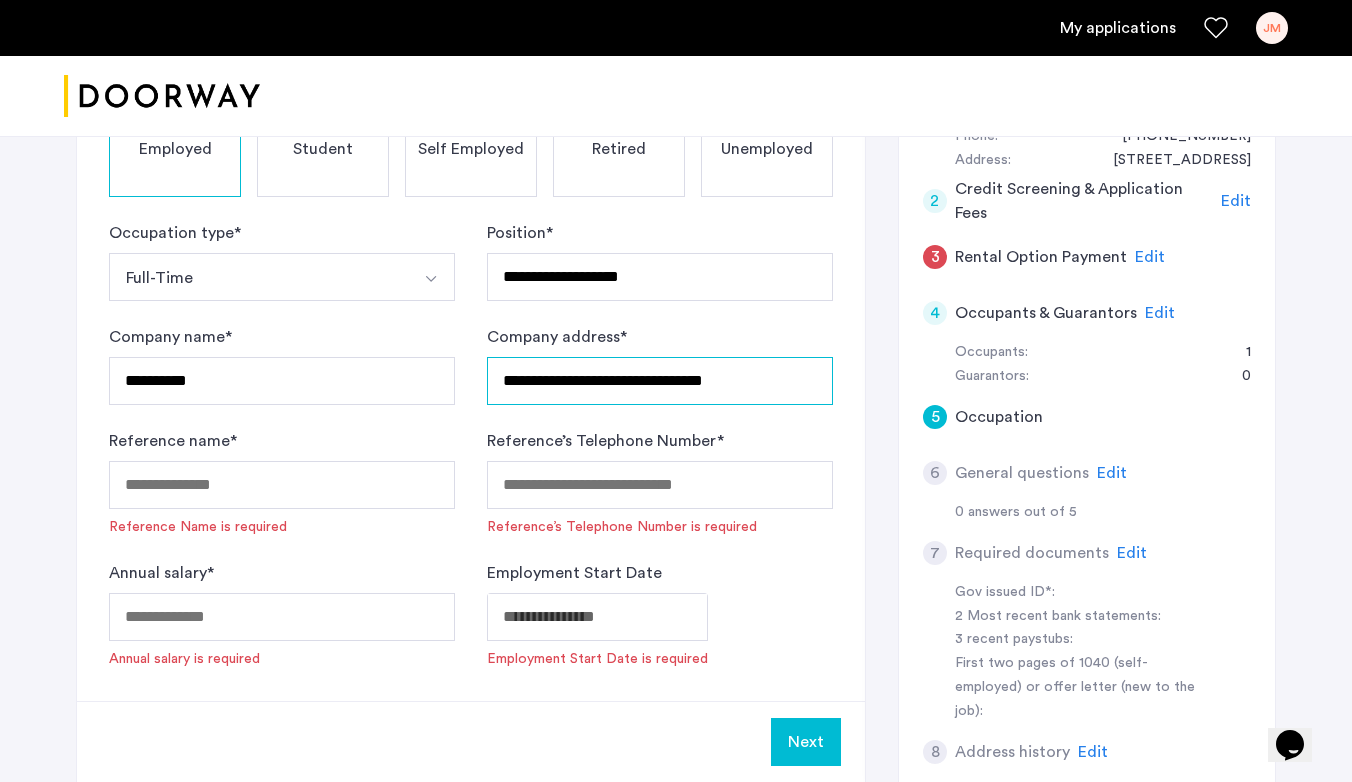 type on "**********" 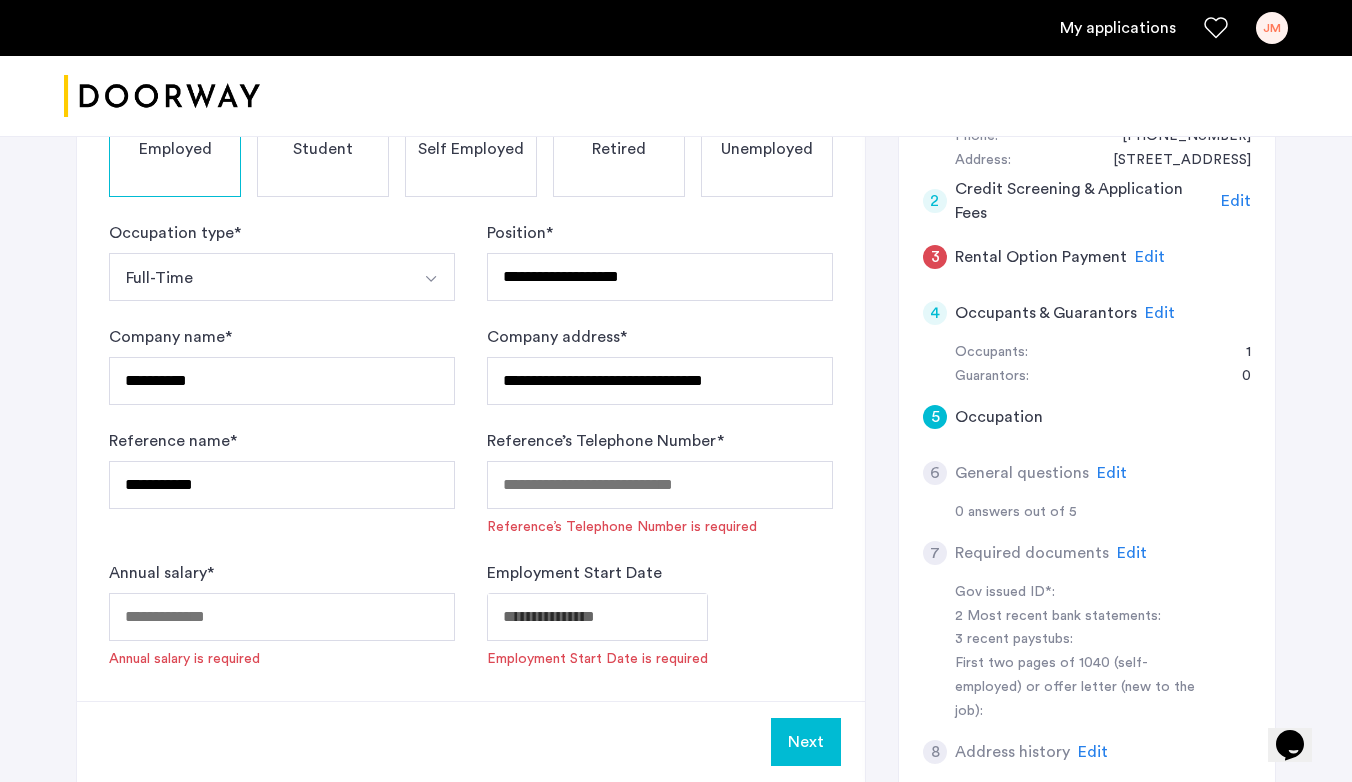 scroll, scrollTop: 452, scrollLeft: 0, axis: vertical 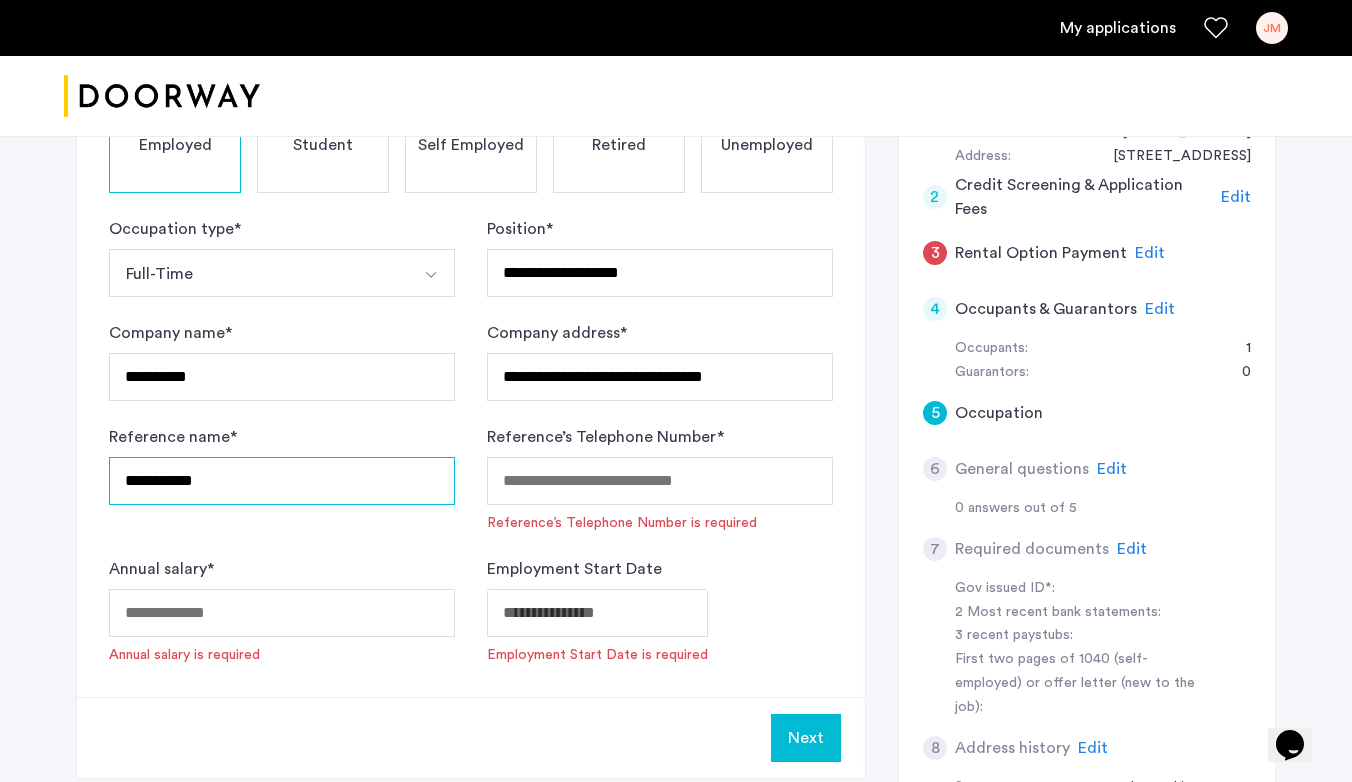 type on "**********" 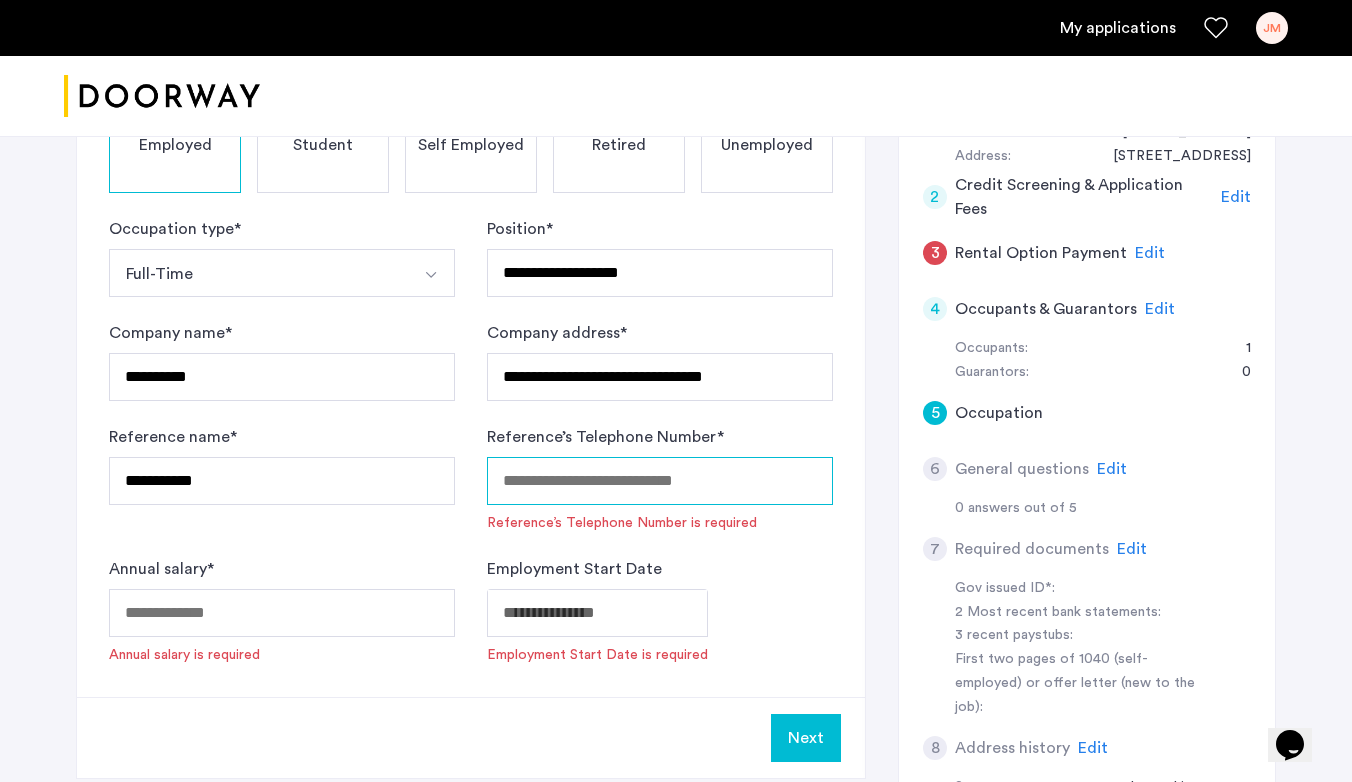 paste on "**********" 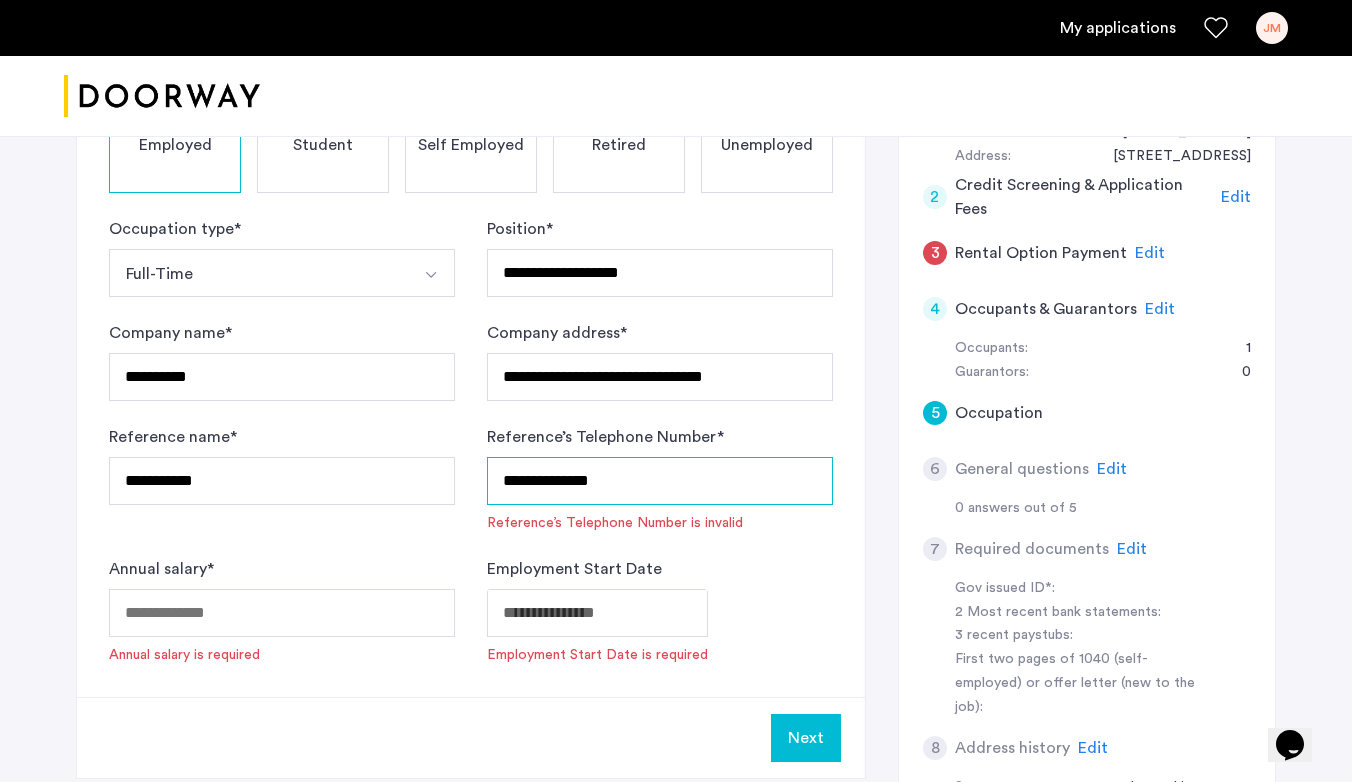 type on "**********" 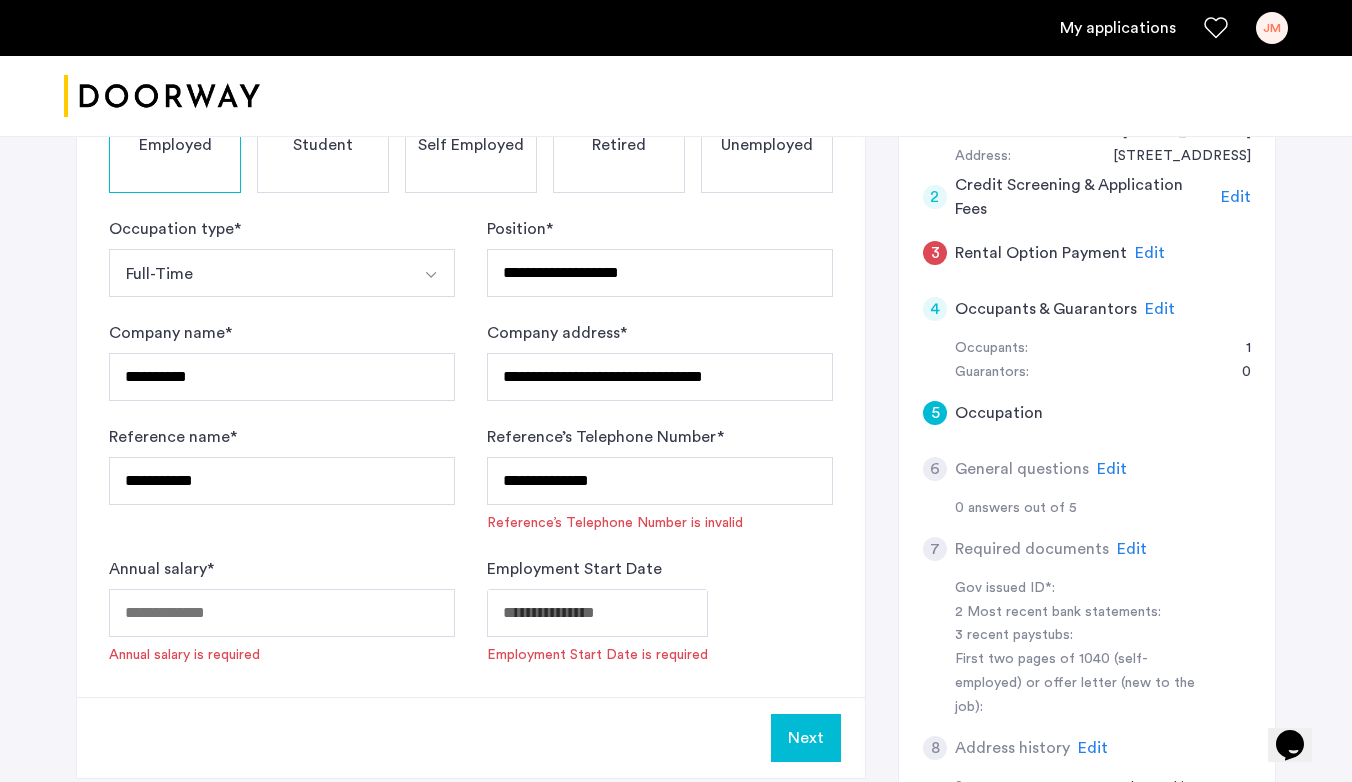 click on "**********" 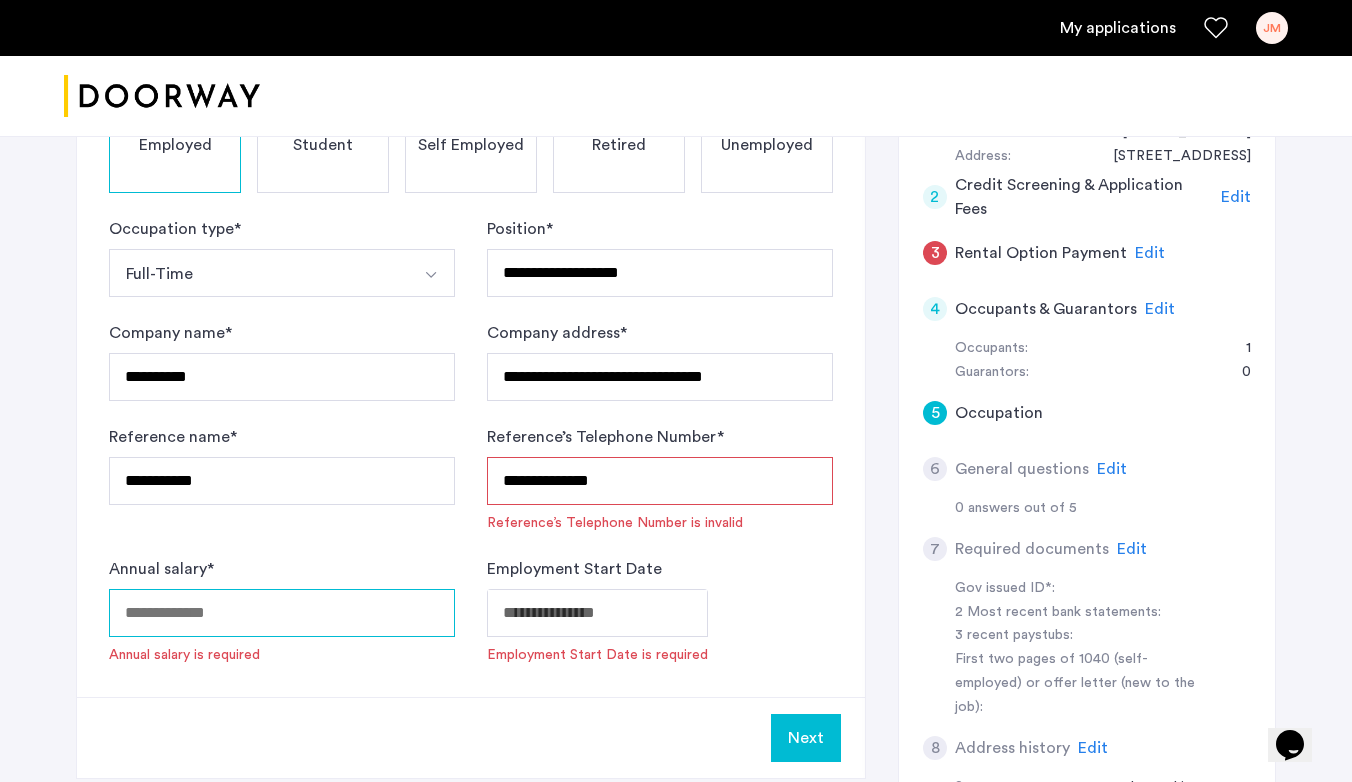 click on "Annual salary  *" at bounding box center (282, 613) 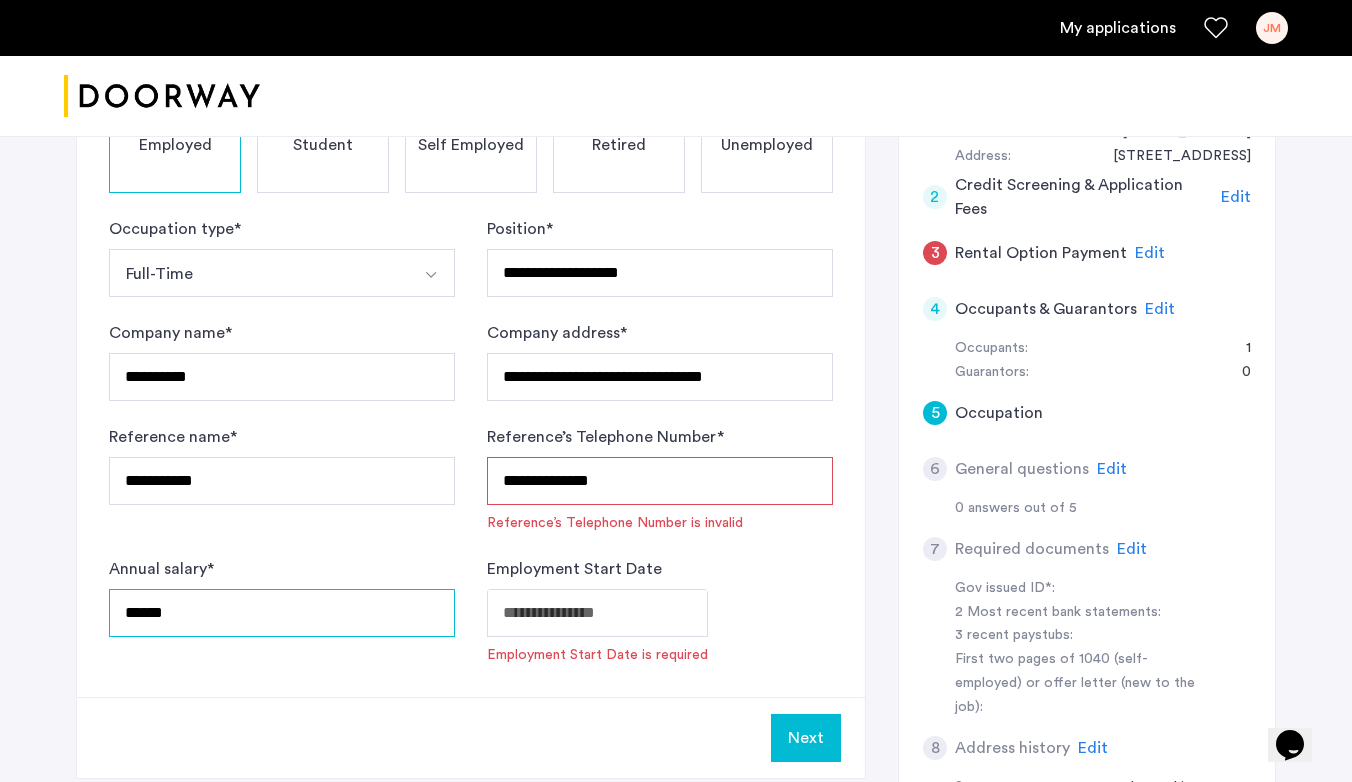 type on "******" 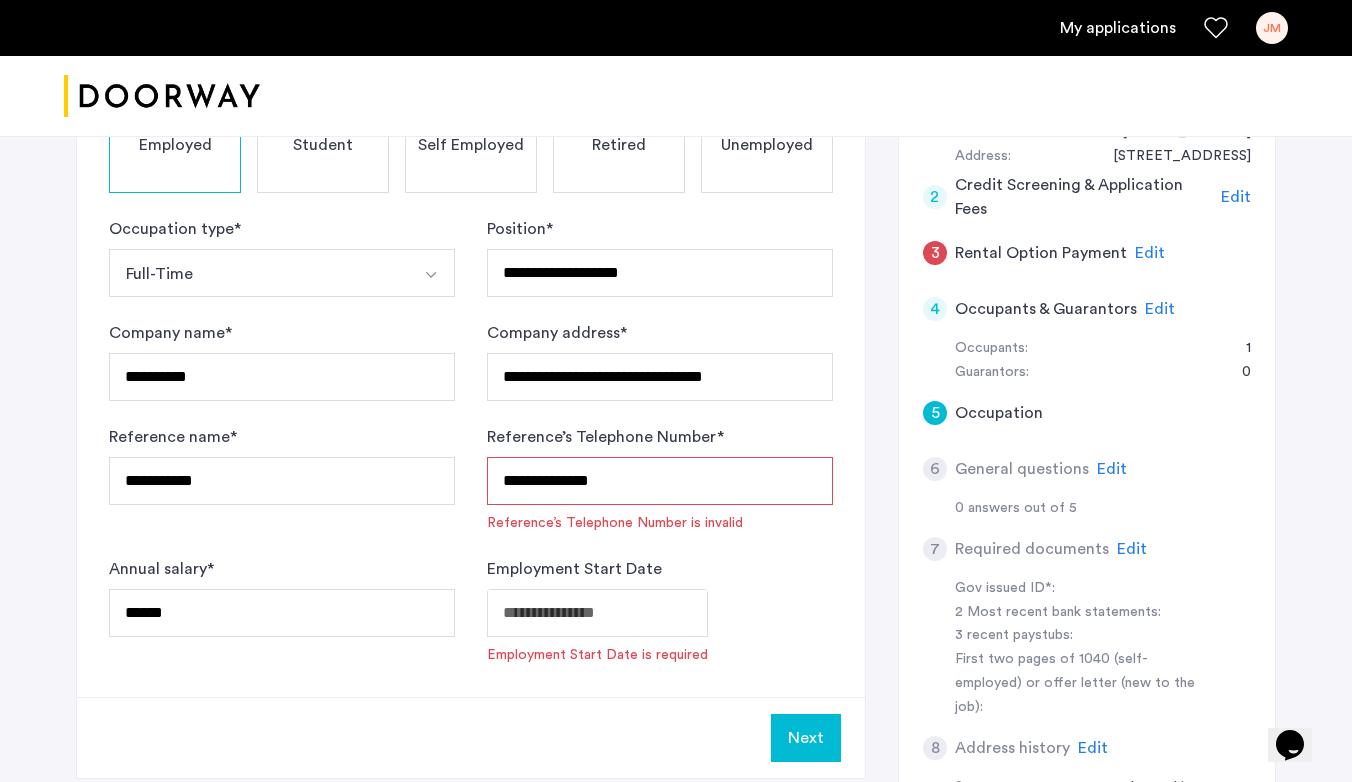 click on "**********" at bounding box center (676, -61) 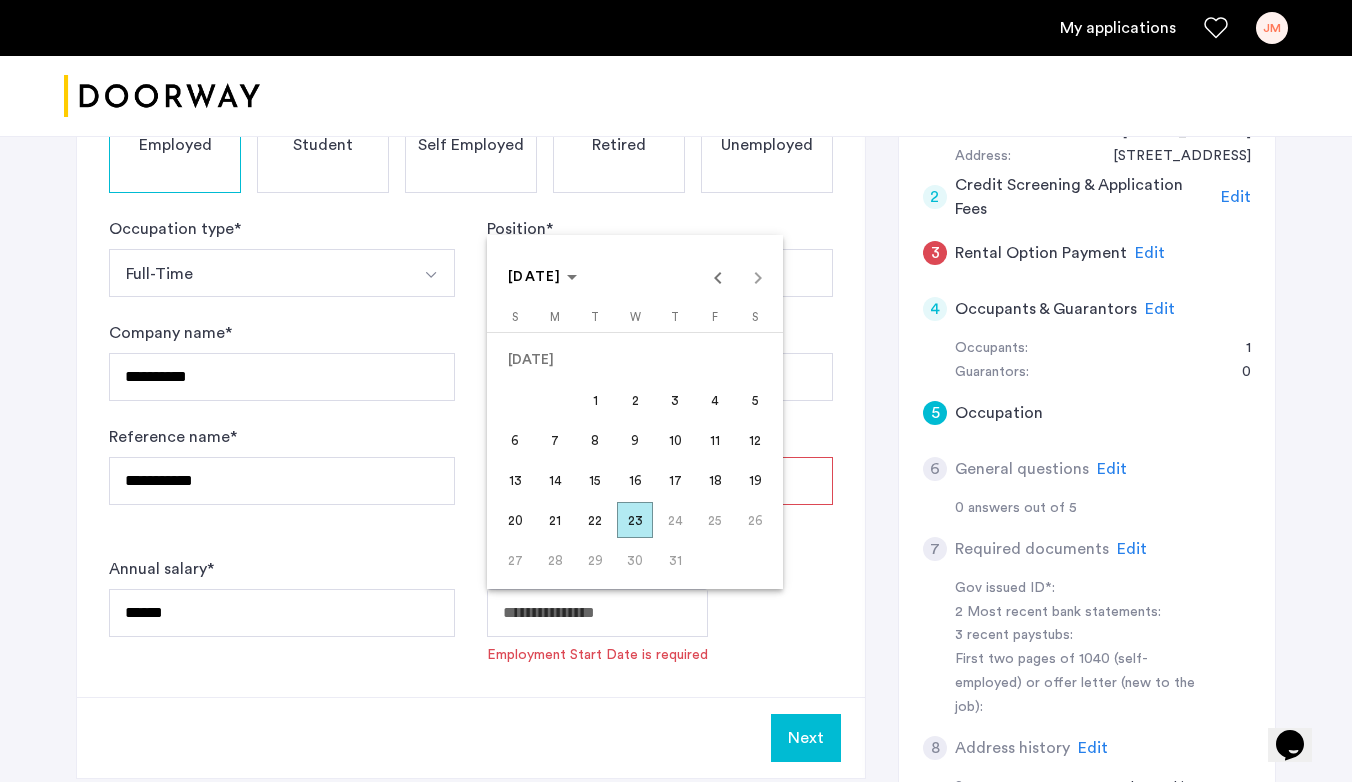 type 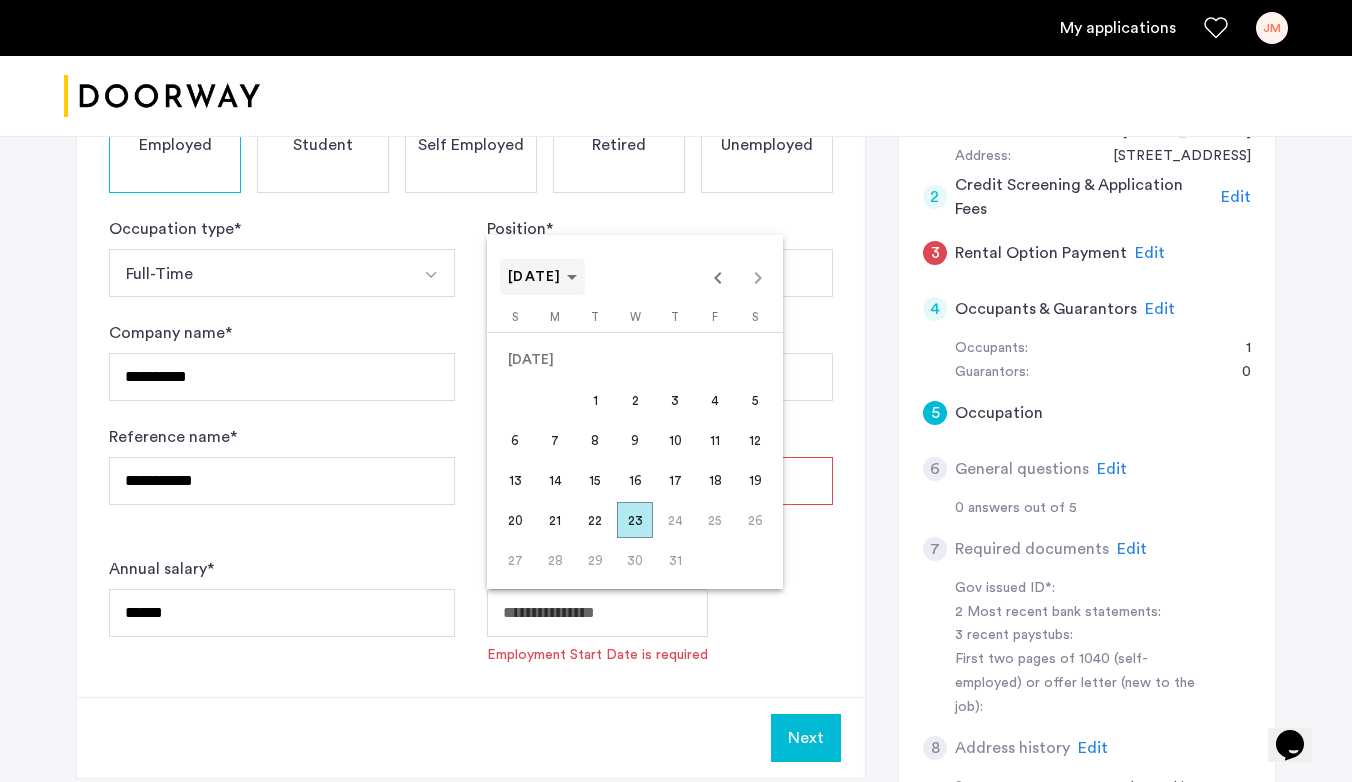click at bounding box center (542, 277) 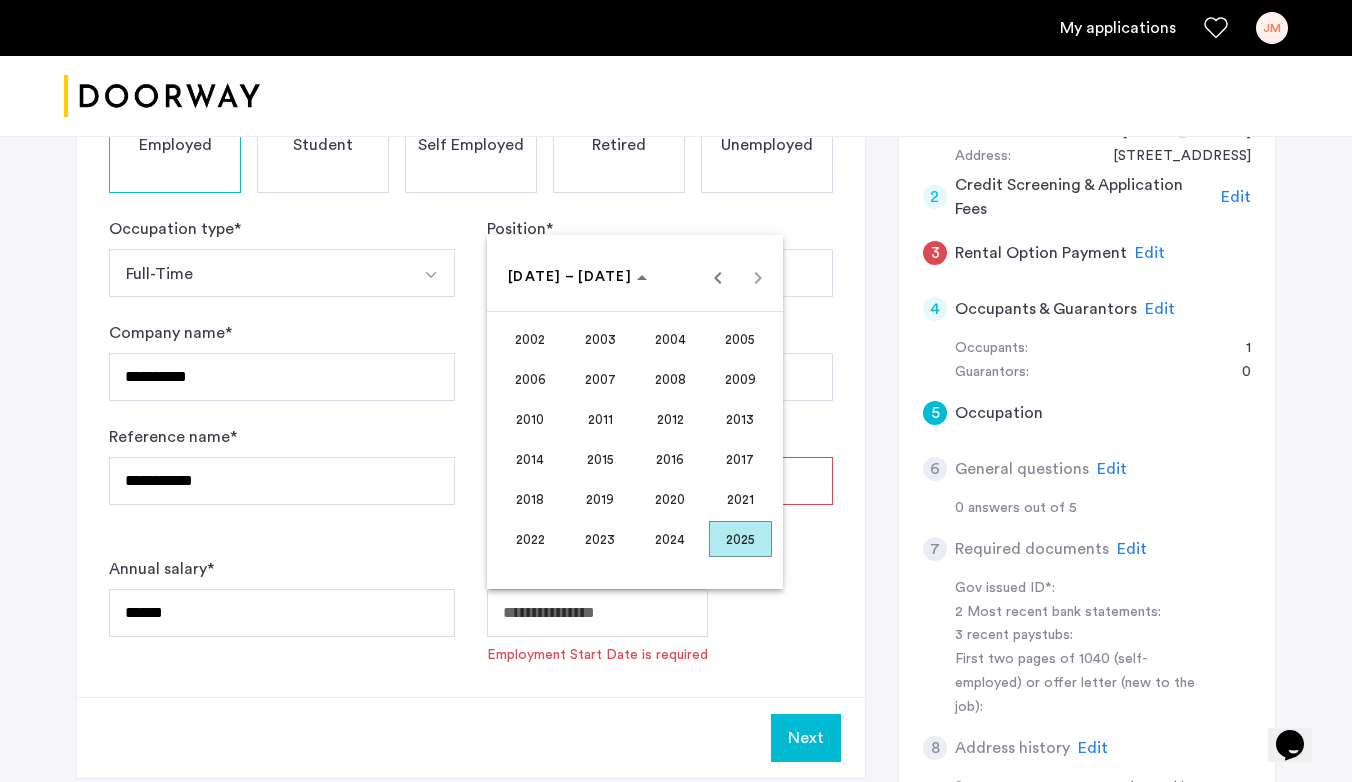 click on "2023" at bounding box center [600, 539] 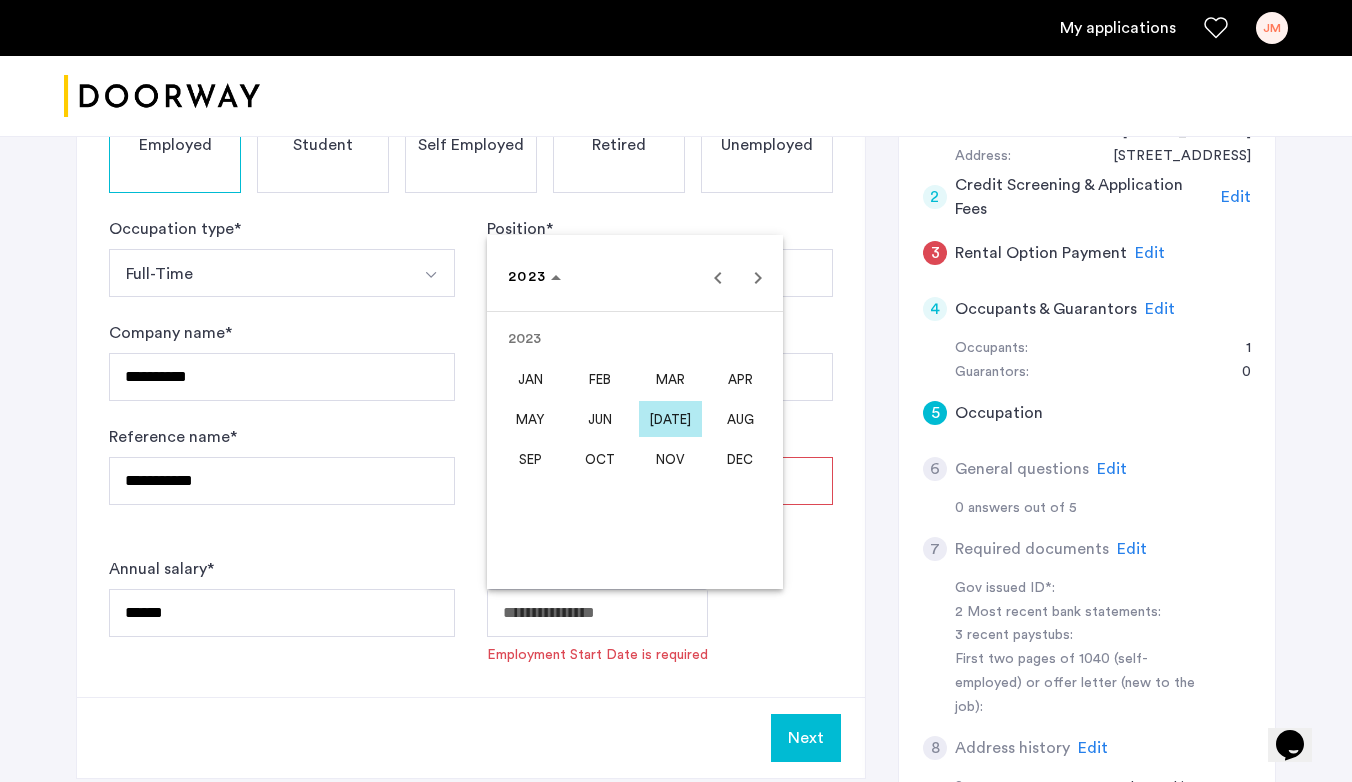 click on "APR" at bounding box center [740, 379] 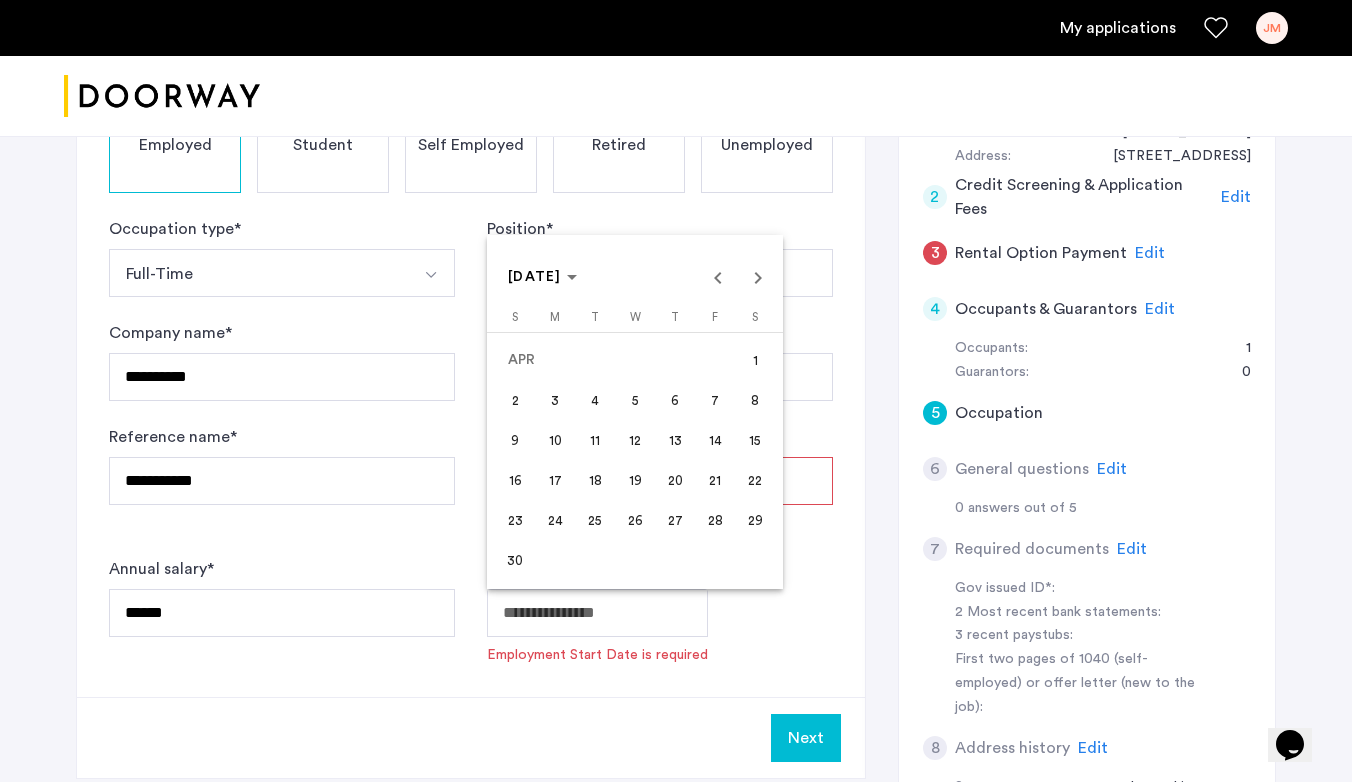 click on "17" at bounding box center [555, 480] 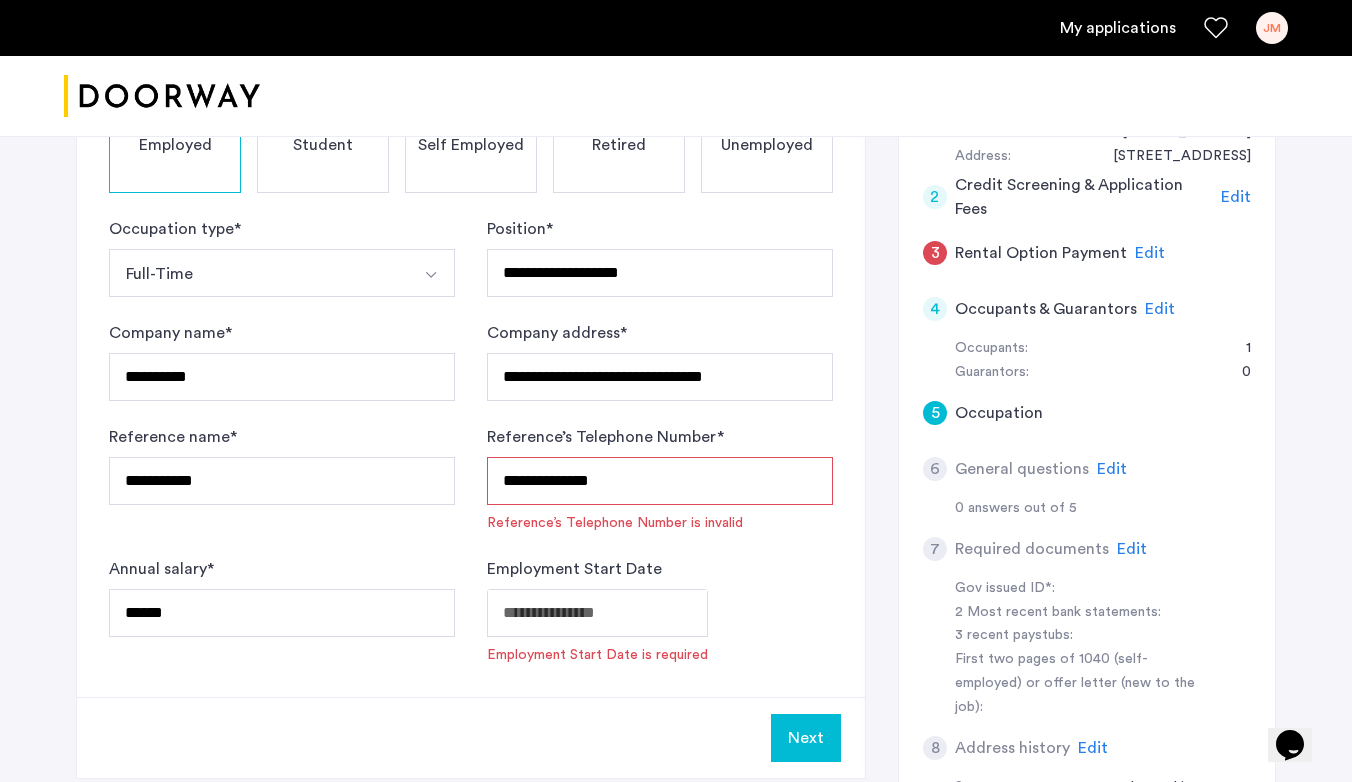 type on "**********" 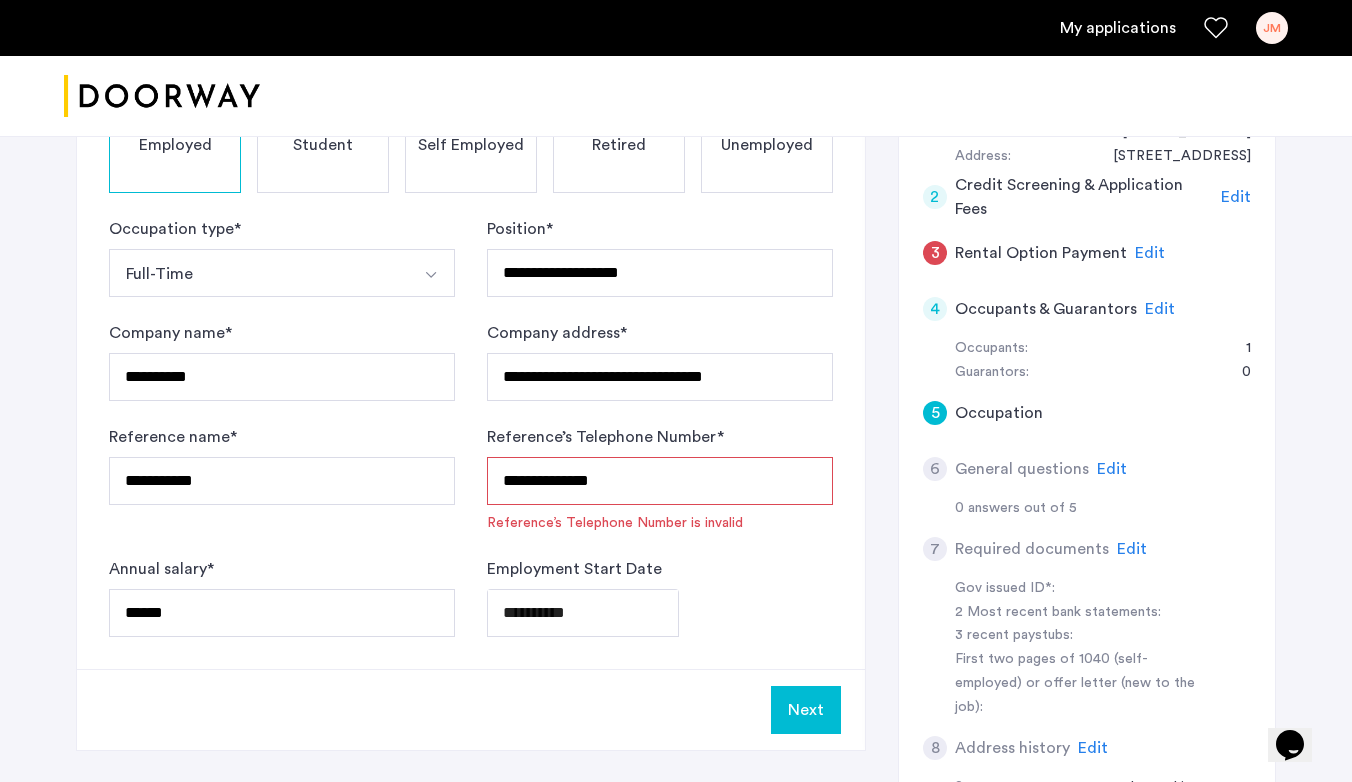 click on "**********" 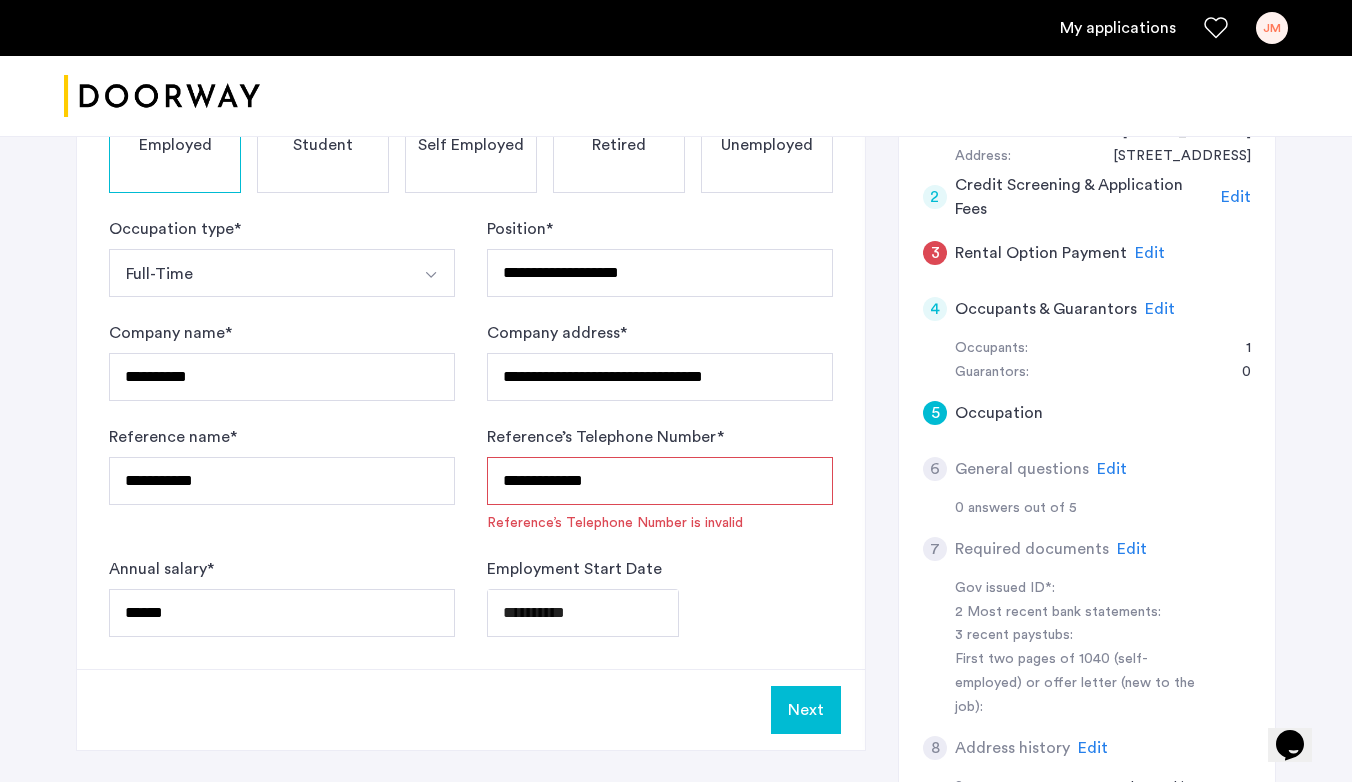click on "**********" 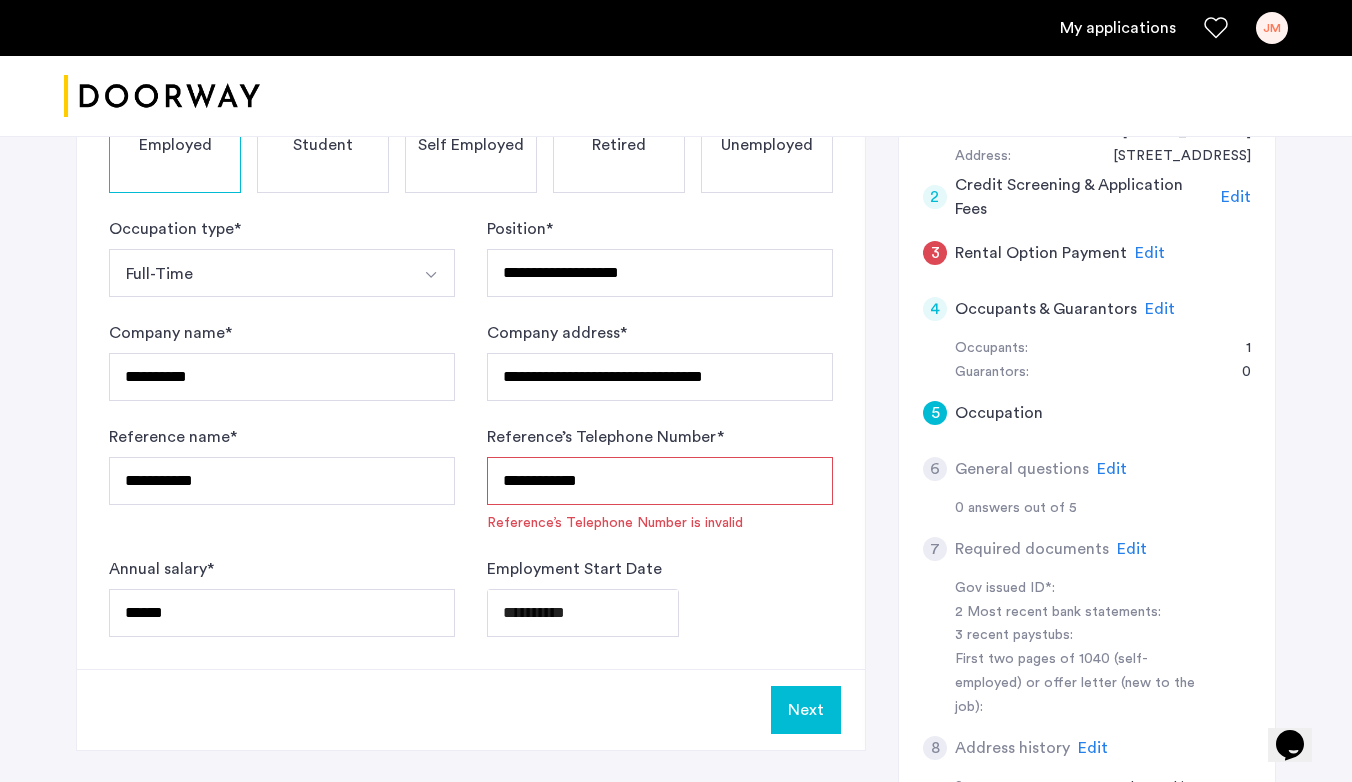 click on "**********" at bounding box center [660, 481] 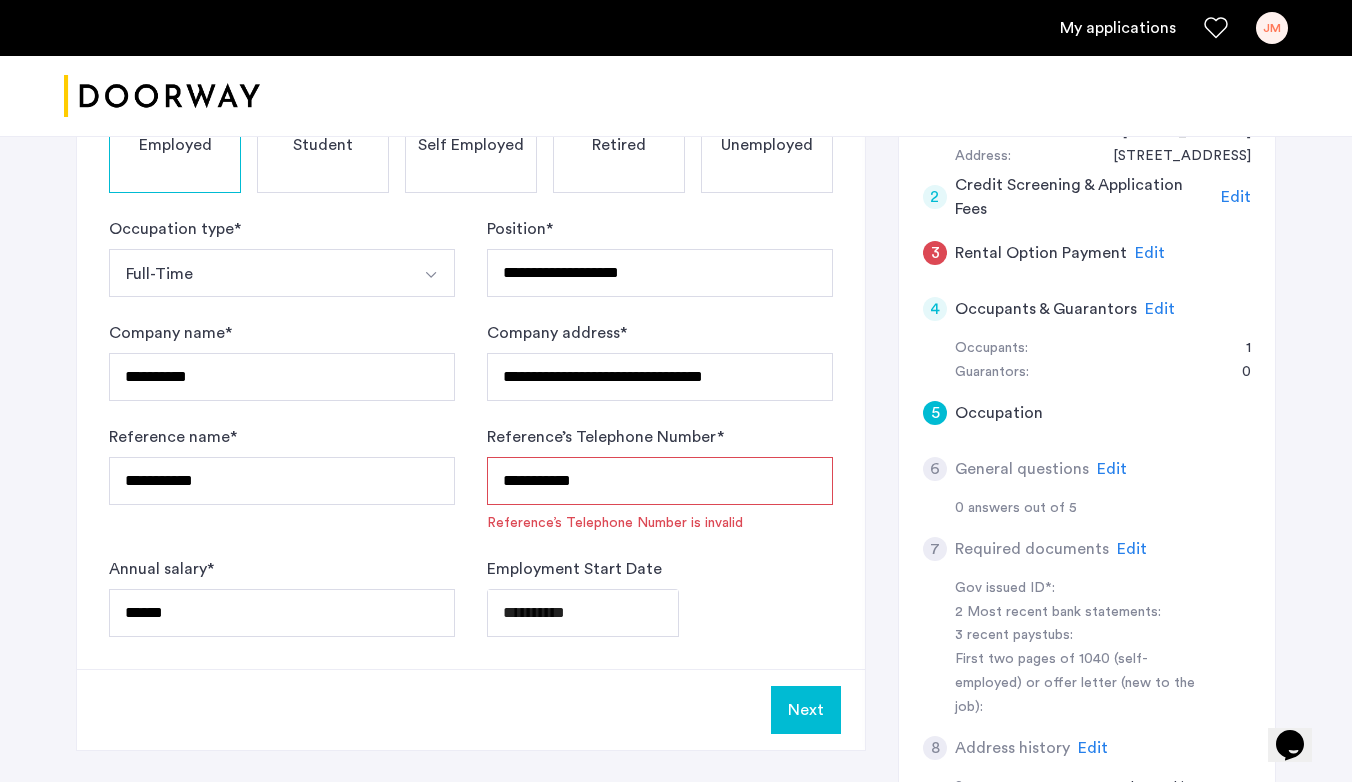 drag, startPoint x: 790, startPoint y: 598, endPoint x: 633, endPoint y: 519, distance: 175.75551 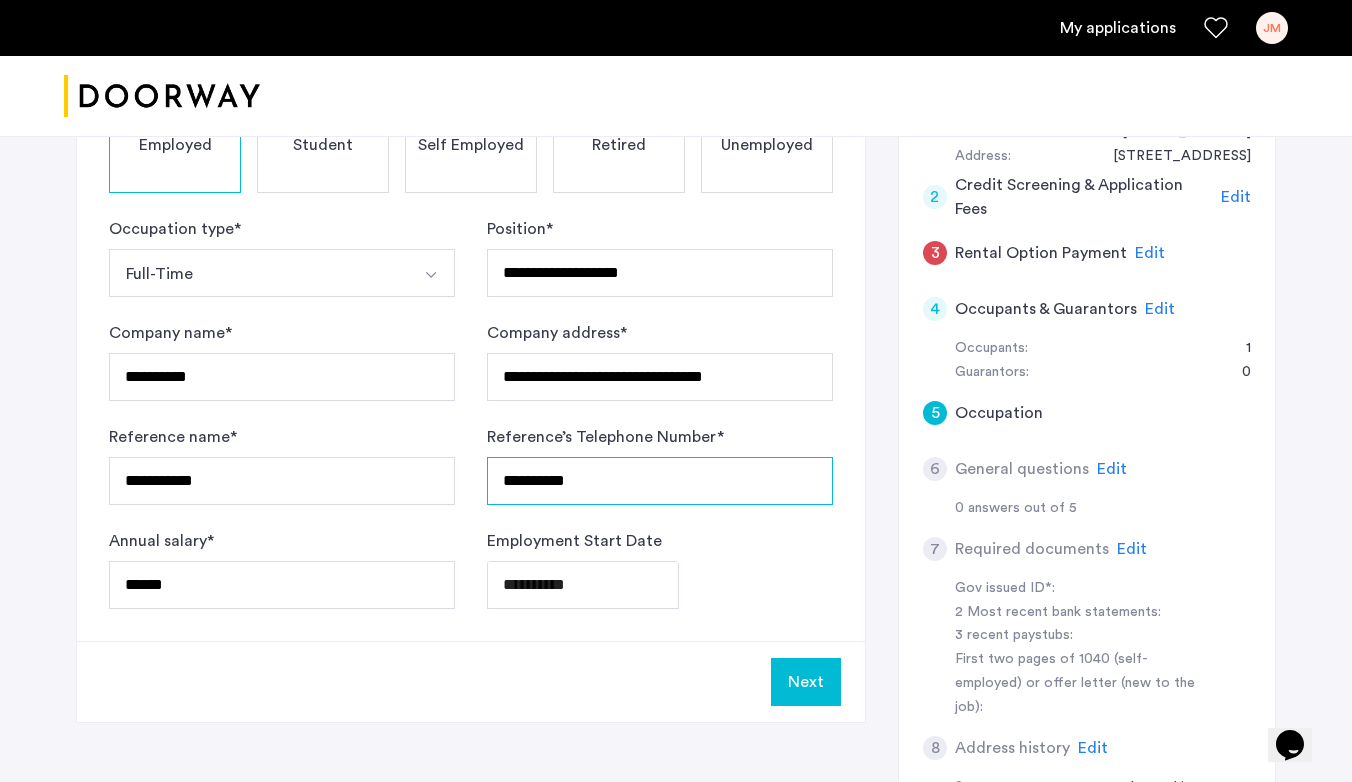 type on "**********" 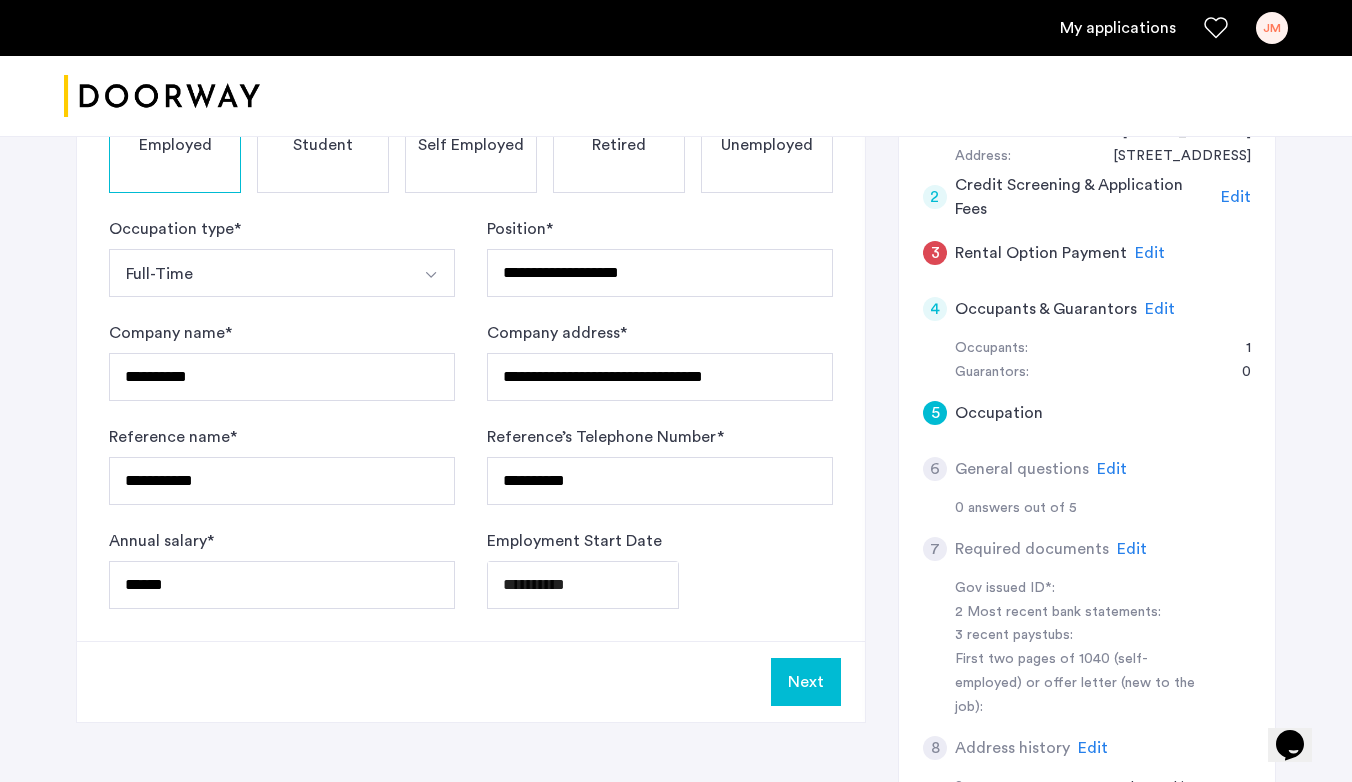 click on "Next" 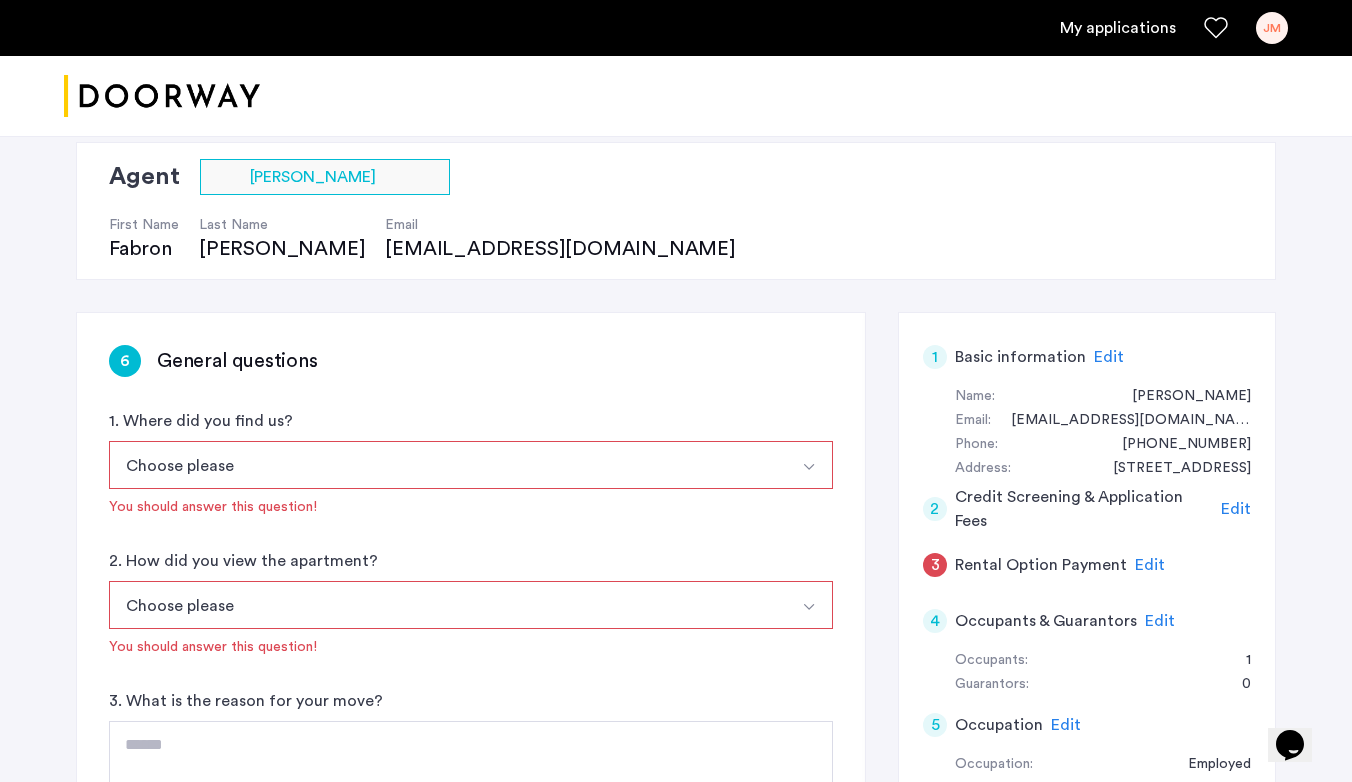 scroll, scrollTop: 231, scrollLeft: 0, axis: vertical 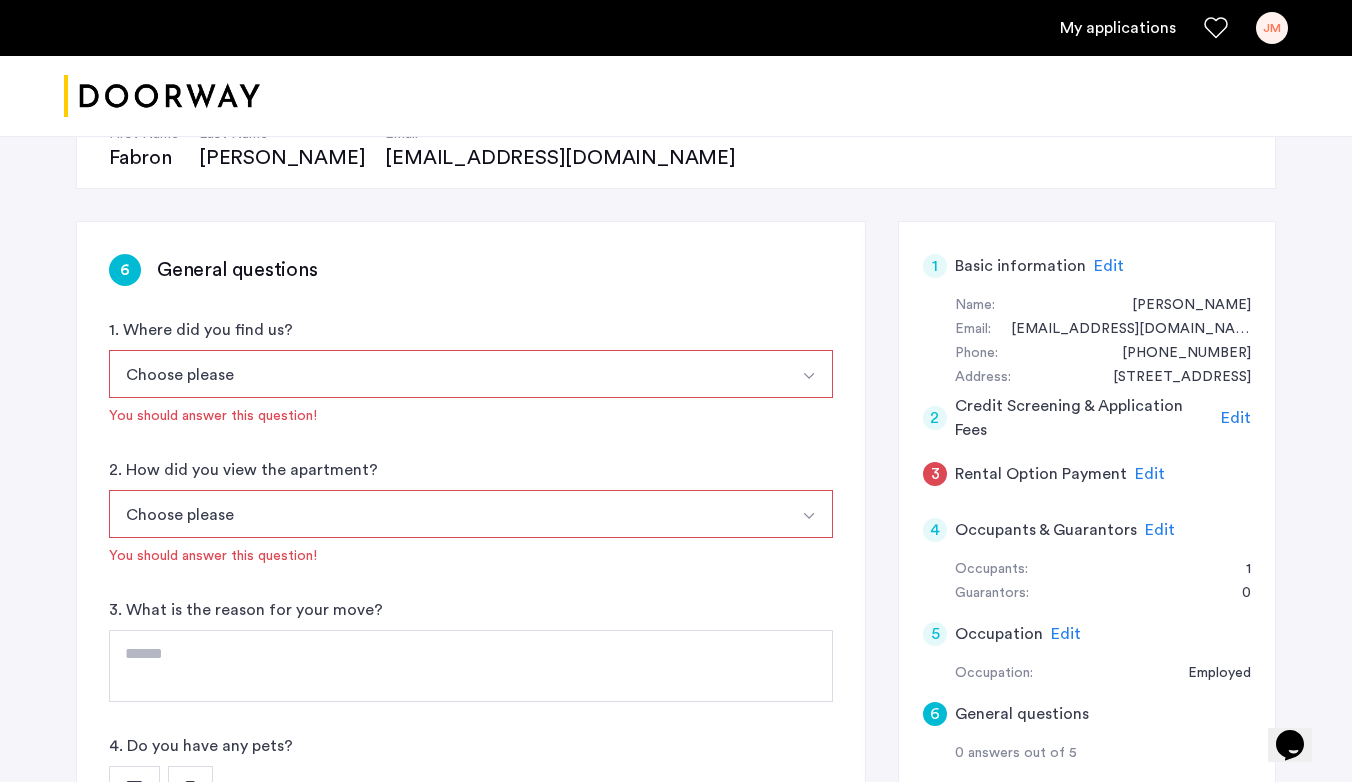 click on "Choose please" at bounding box center (447, 374) 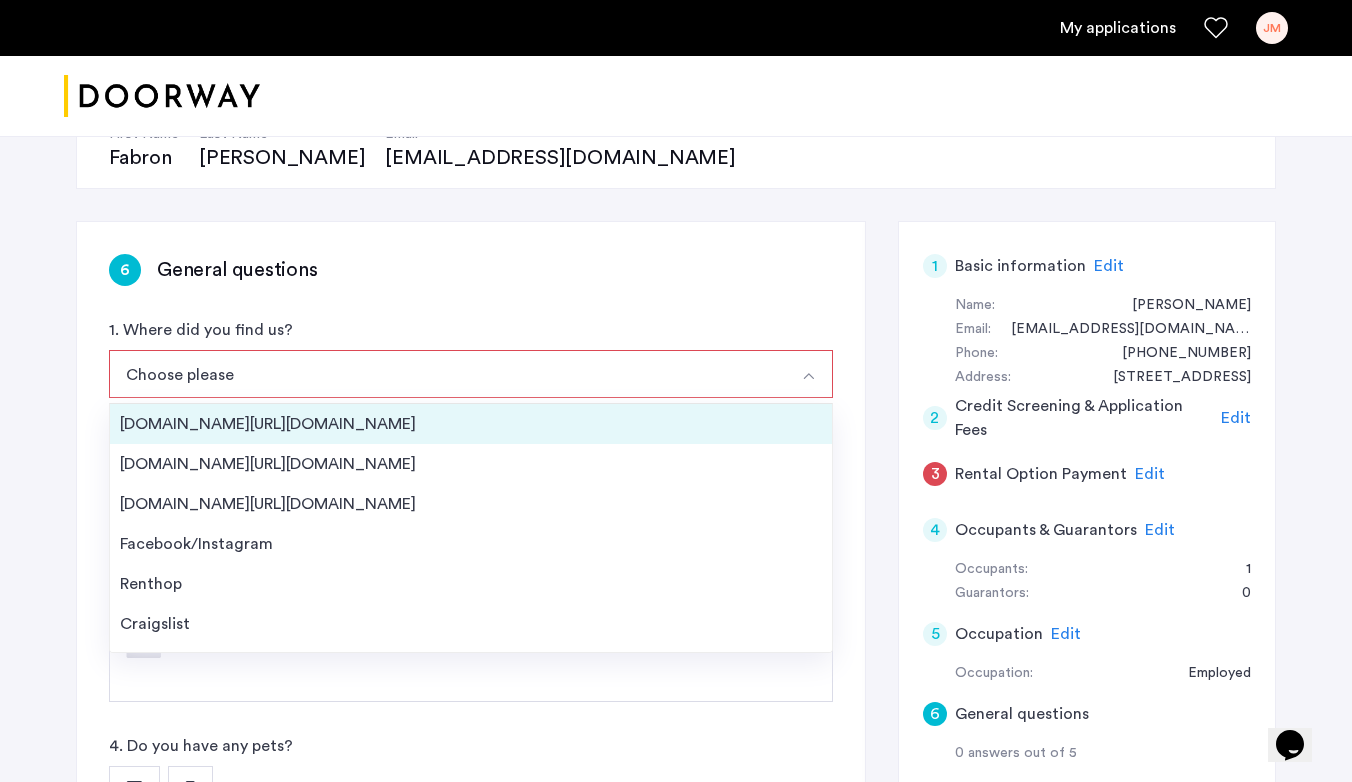 click on "[DOMAIN_NAME][URL][DOMAIN_NAME]" at bounding box center [471, 424] 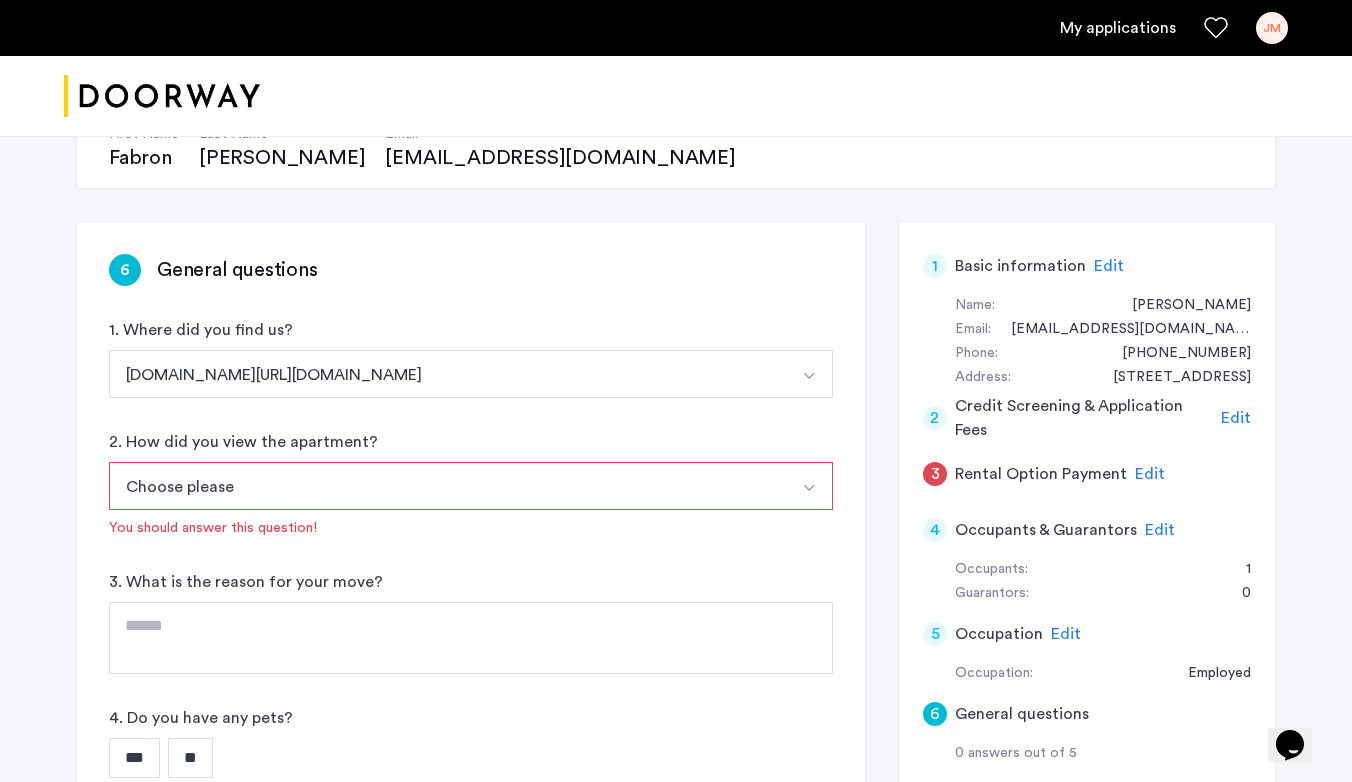 click on "Choose please" at bounding box center [447, 486] 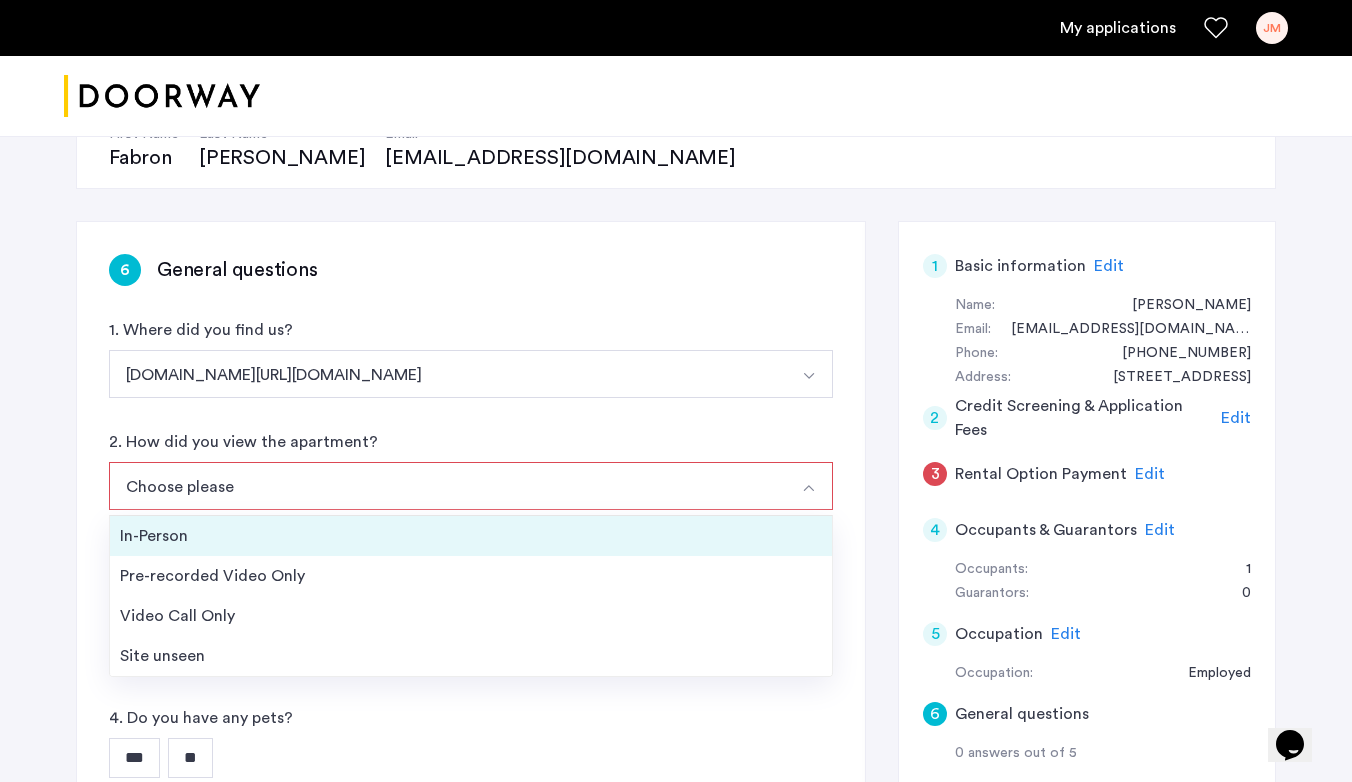 click on "In-Person" at bounding box center [471, 536] 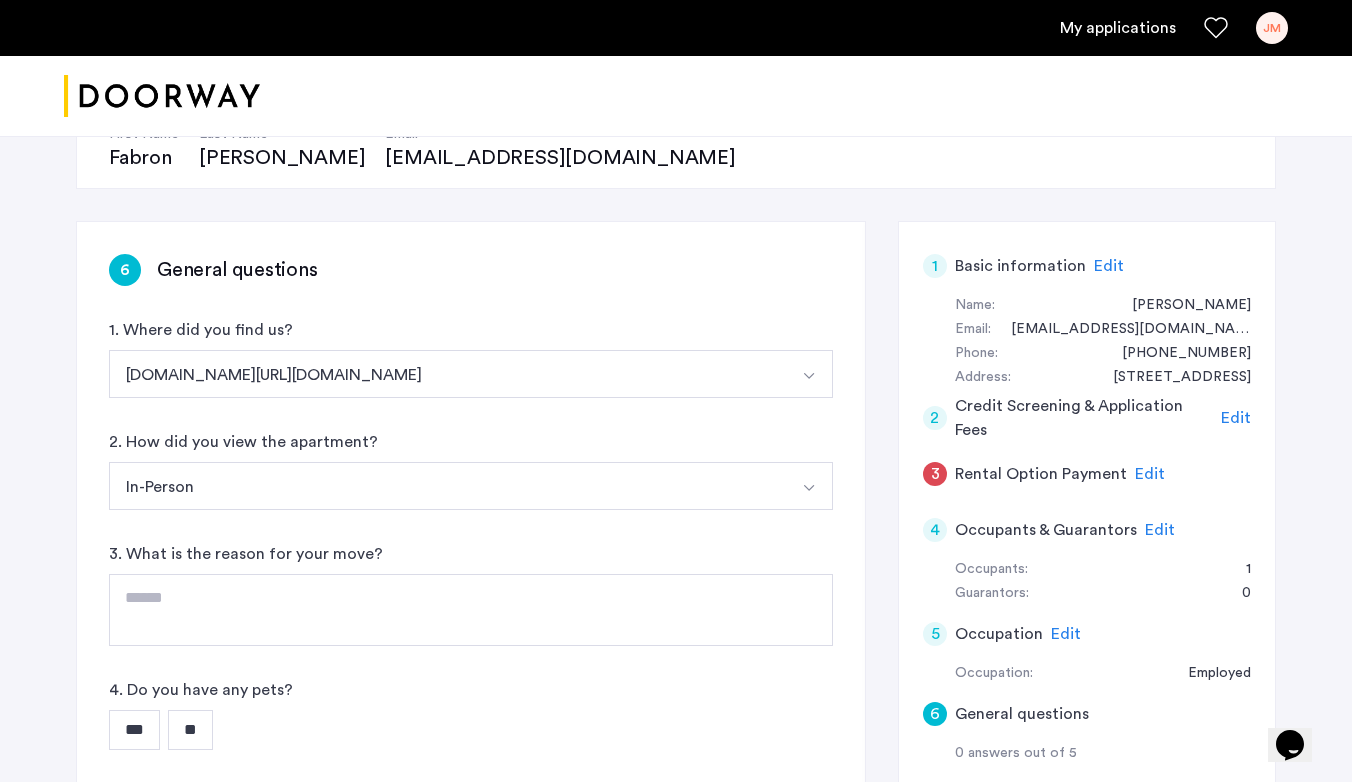 scroll, scrollTop: 375, scrollLeft: 0, axis: vertical 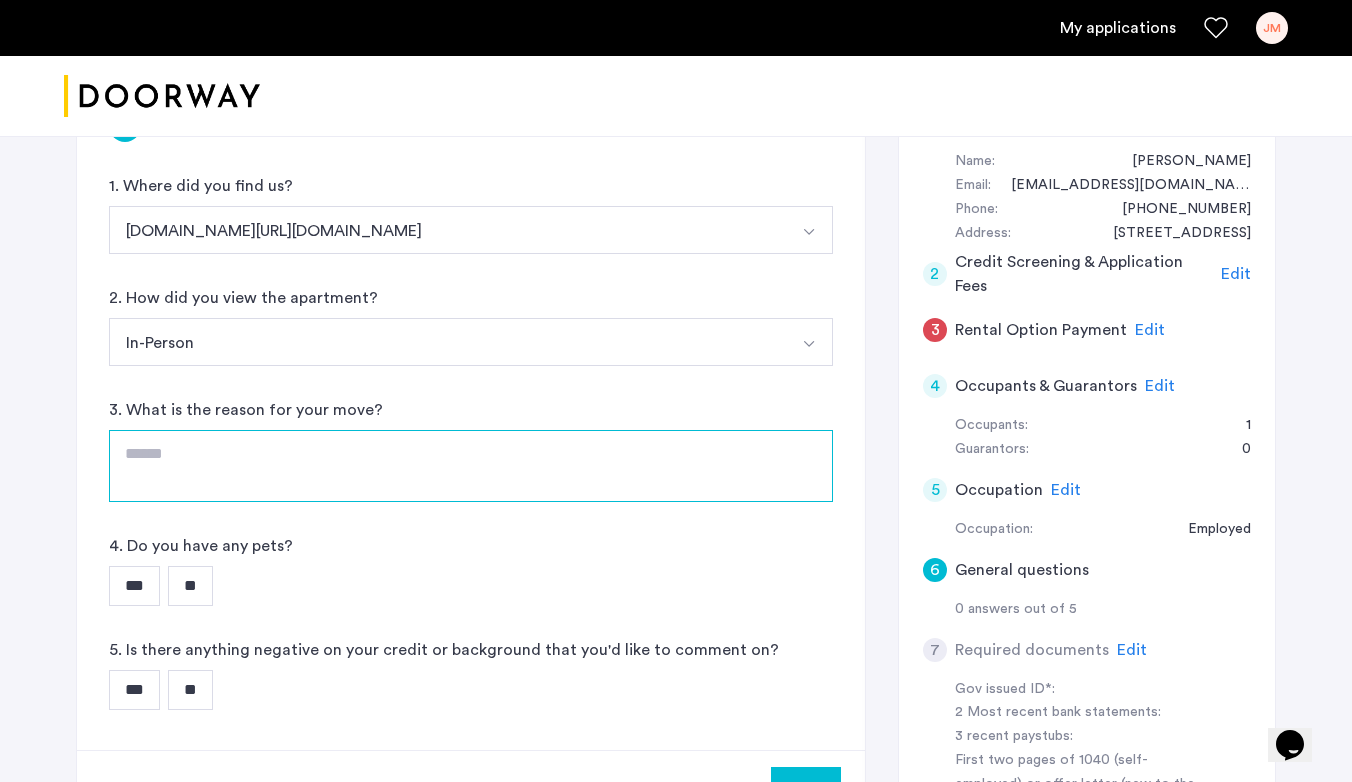 click 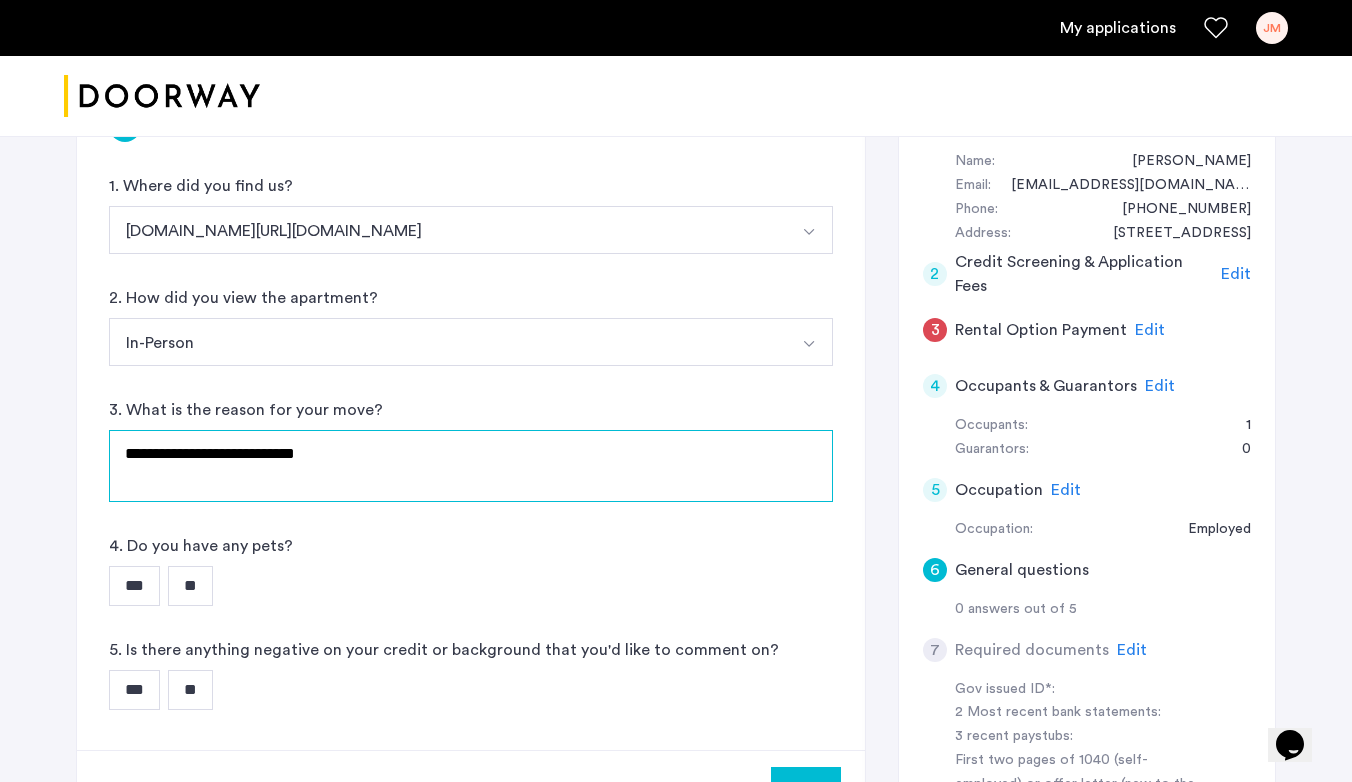 type on "**********" 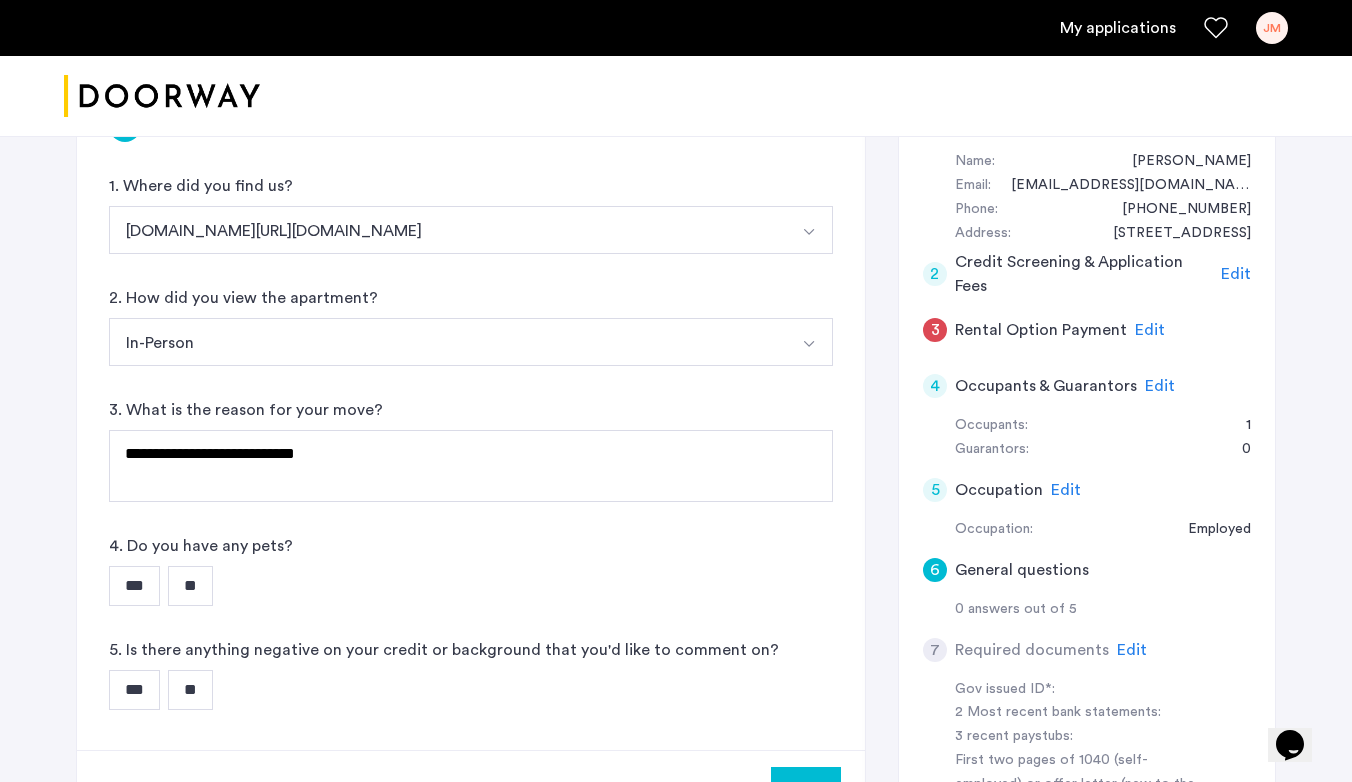 click on "***" at bounding box center (134, 586) 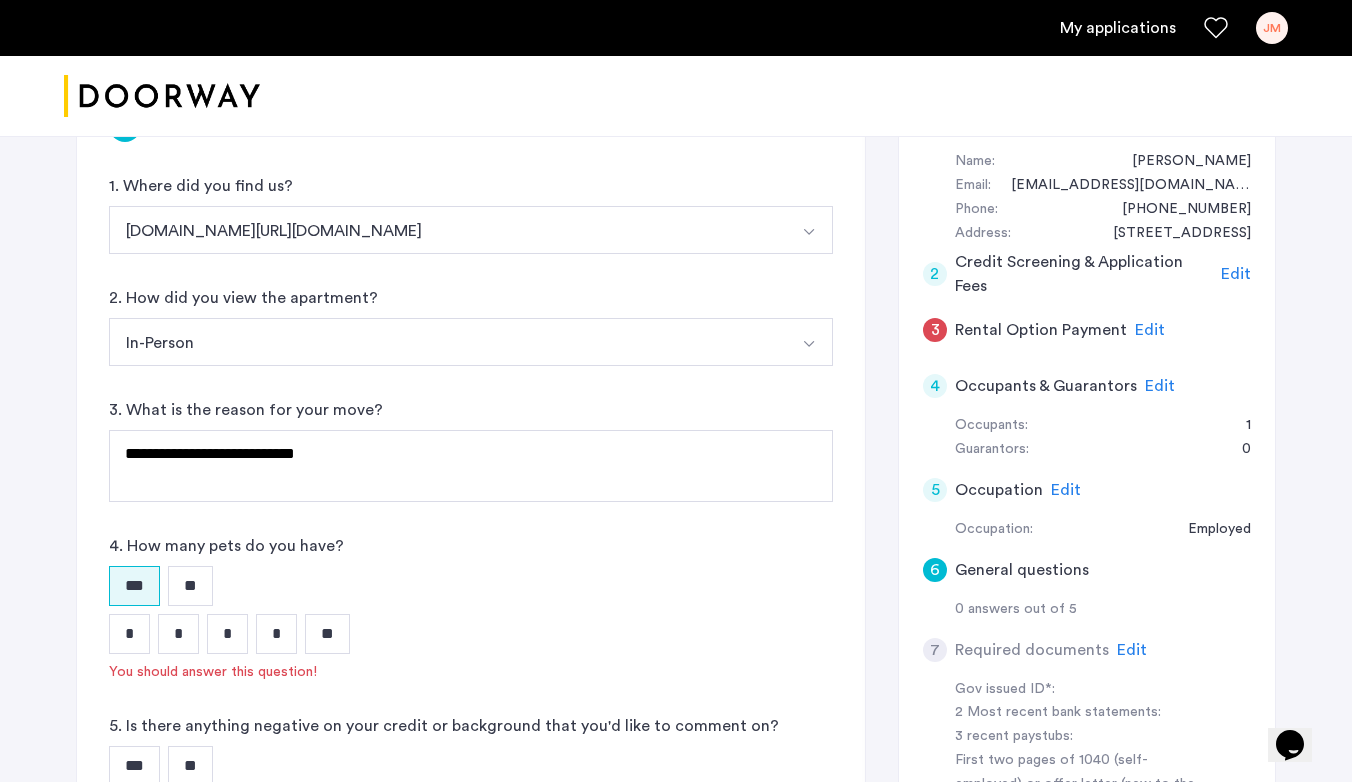 scroll, scrollTop: 379, scrollLeft: 0, axis: vertical 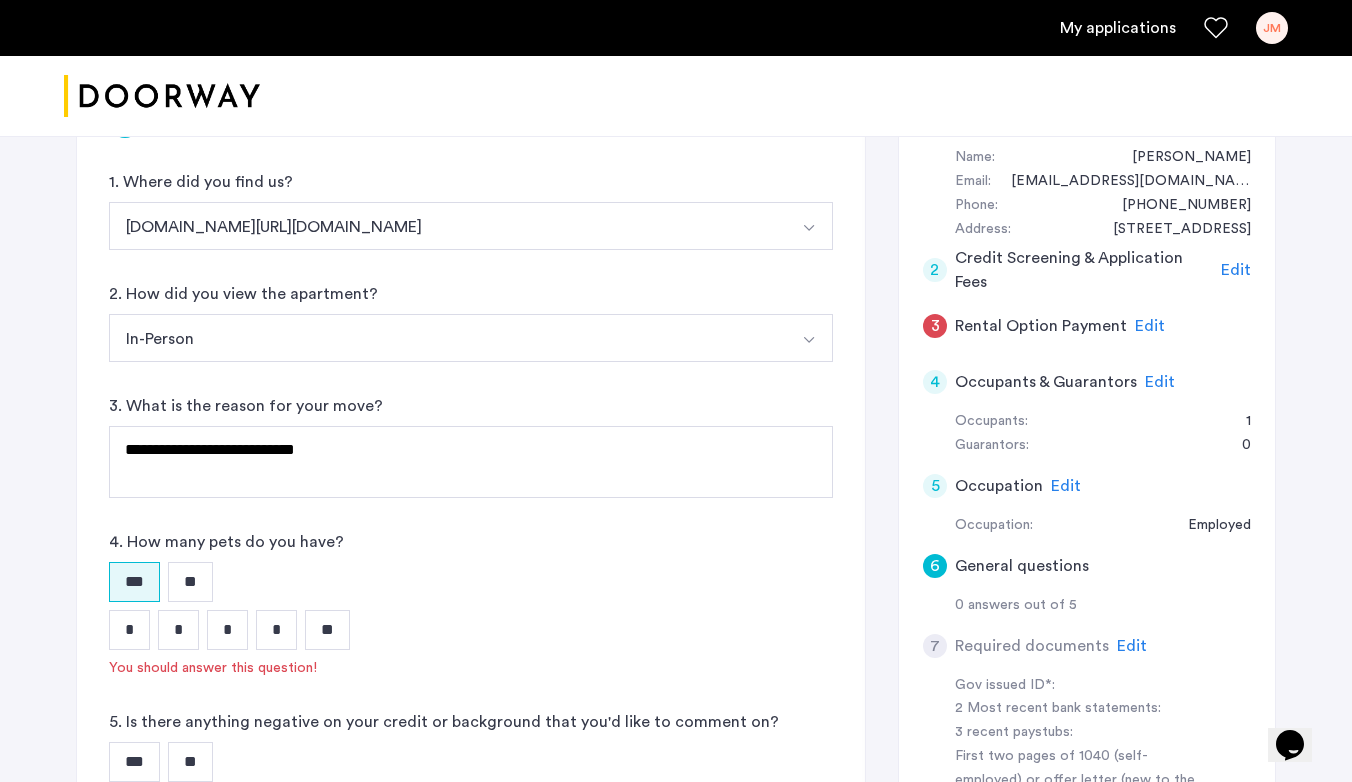 click on "*" at bounding box center (129, 630) 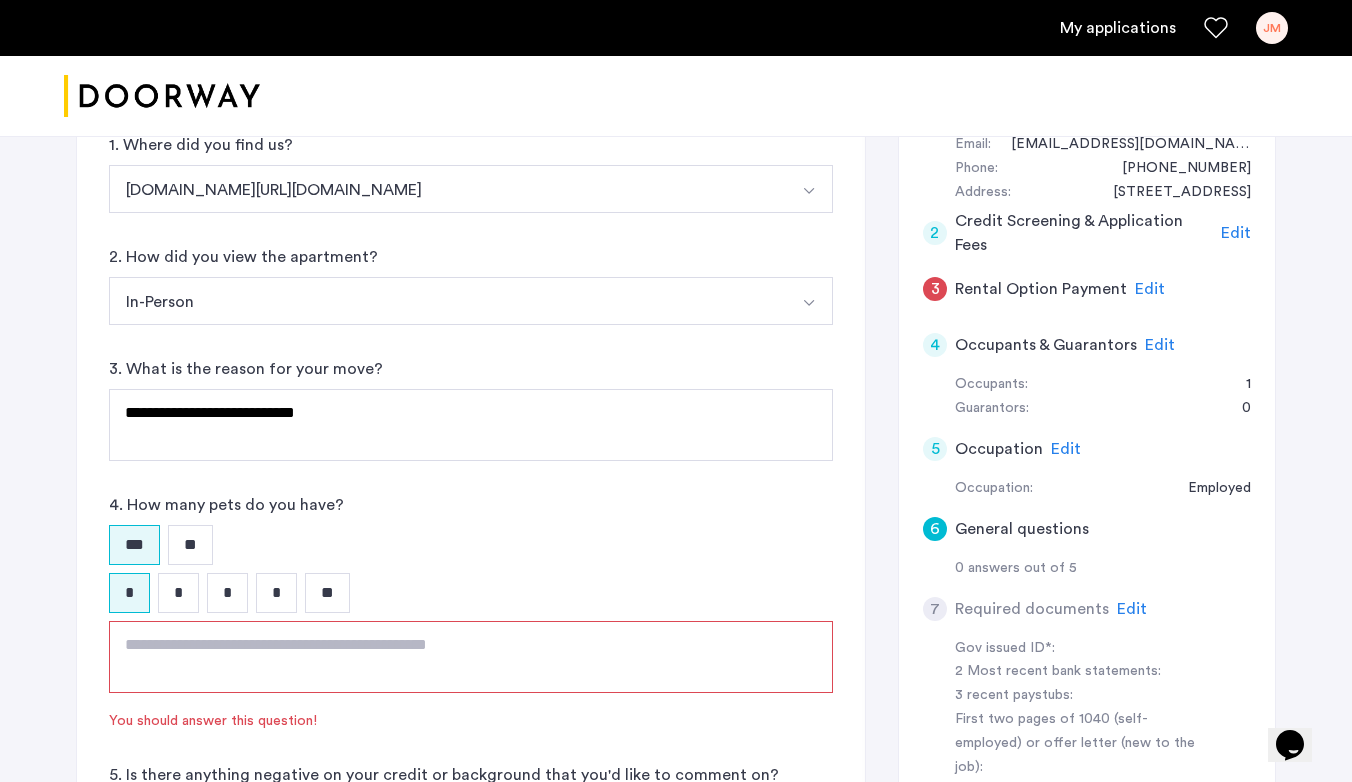 scroll, scrollTop: 541, scrollLeft: 0, axis: vertical 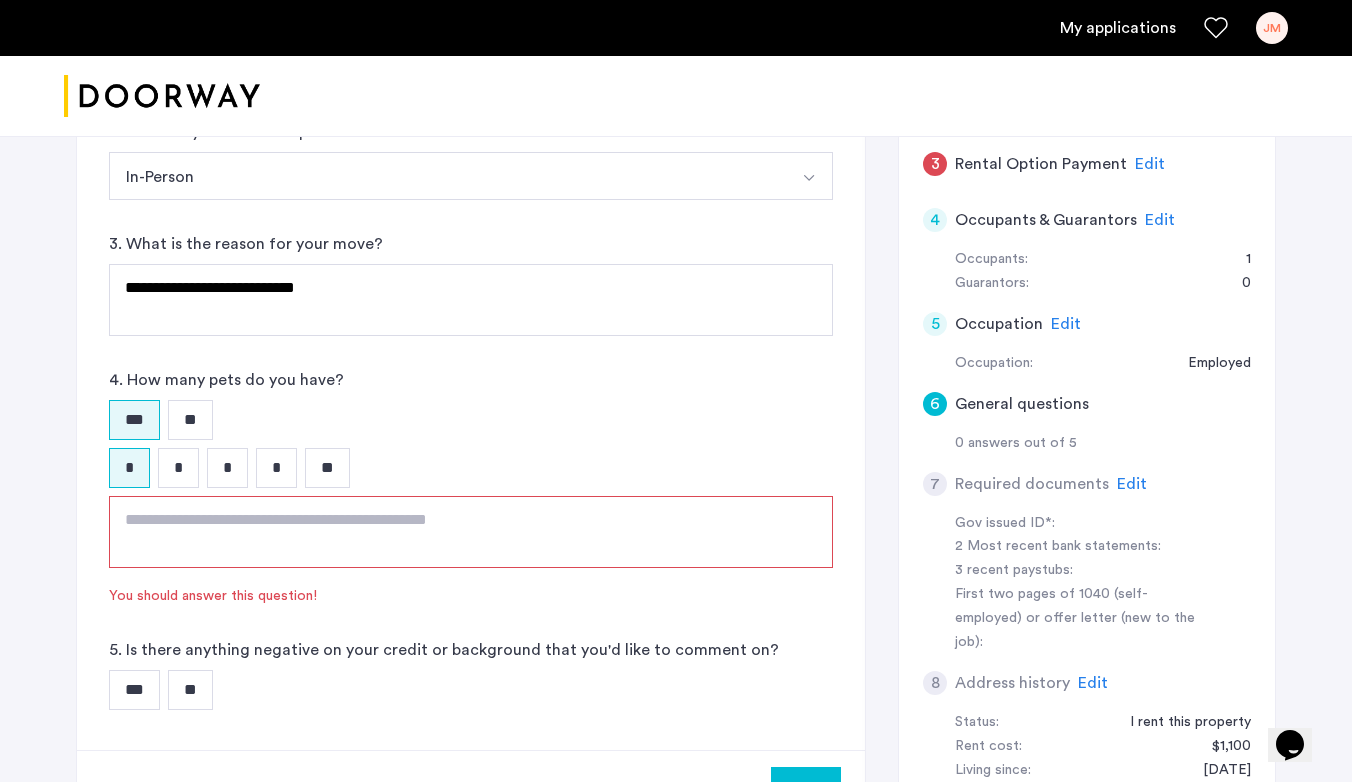 drag, startPoint x: 402, startPoint y: 526, endPoint x: 402, endPoint y: 514, distance: 12 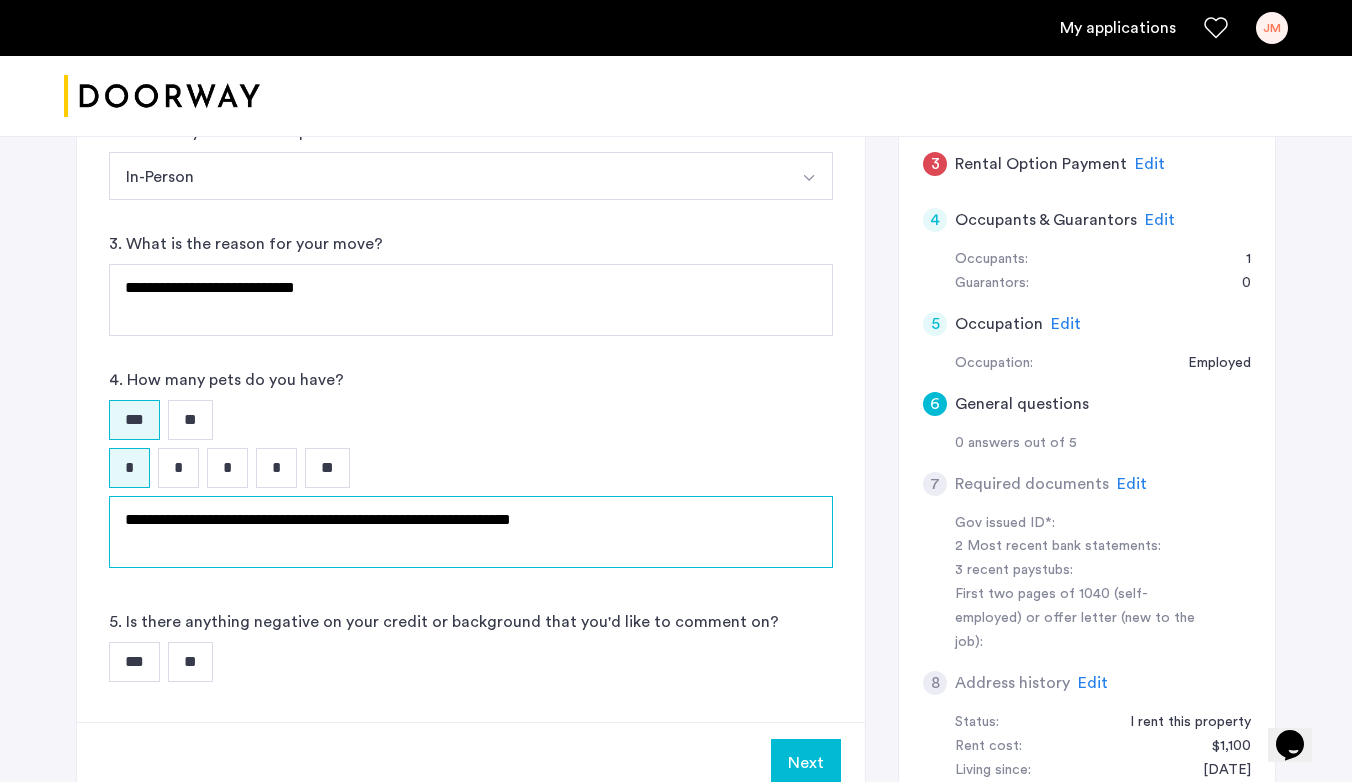 drag, startPoint x: 239, startPoint y: 523, endPoint x: 373, endPoint y: 516, distance: 134.18271 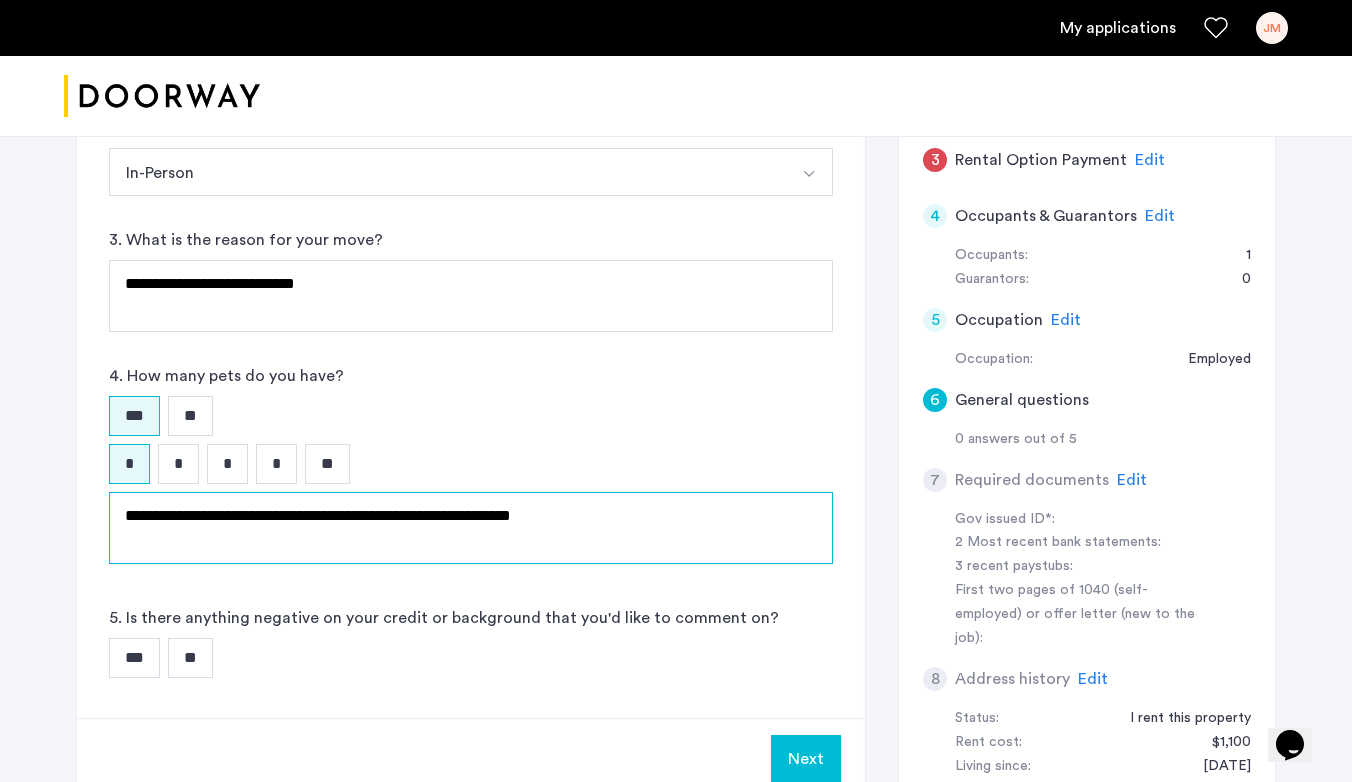 scroll, scrollTop: 570, scrollLeft: 0, axis: vertical 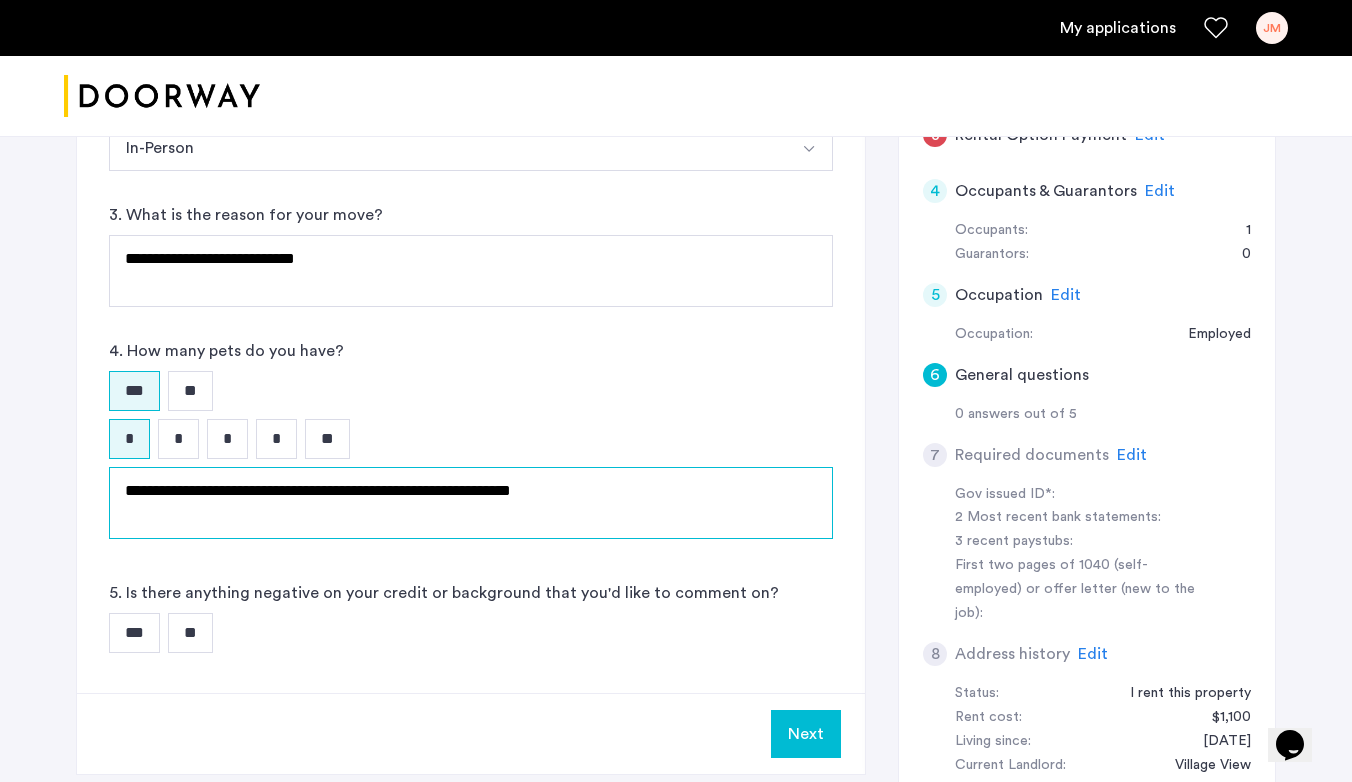 type on "**********" 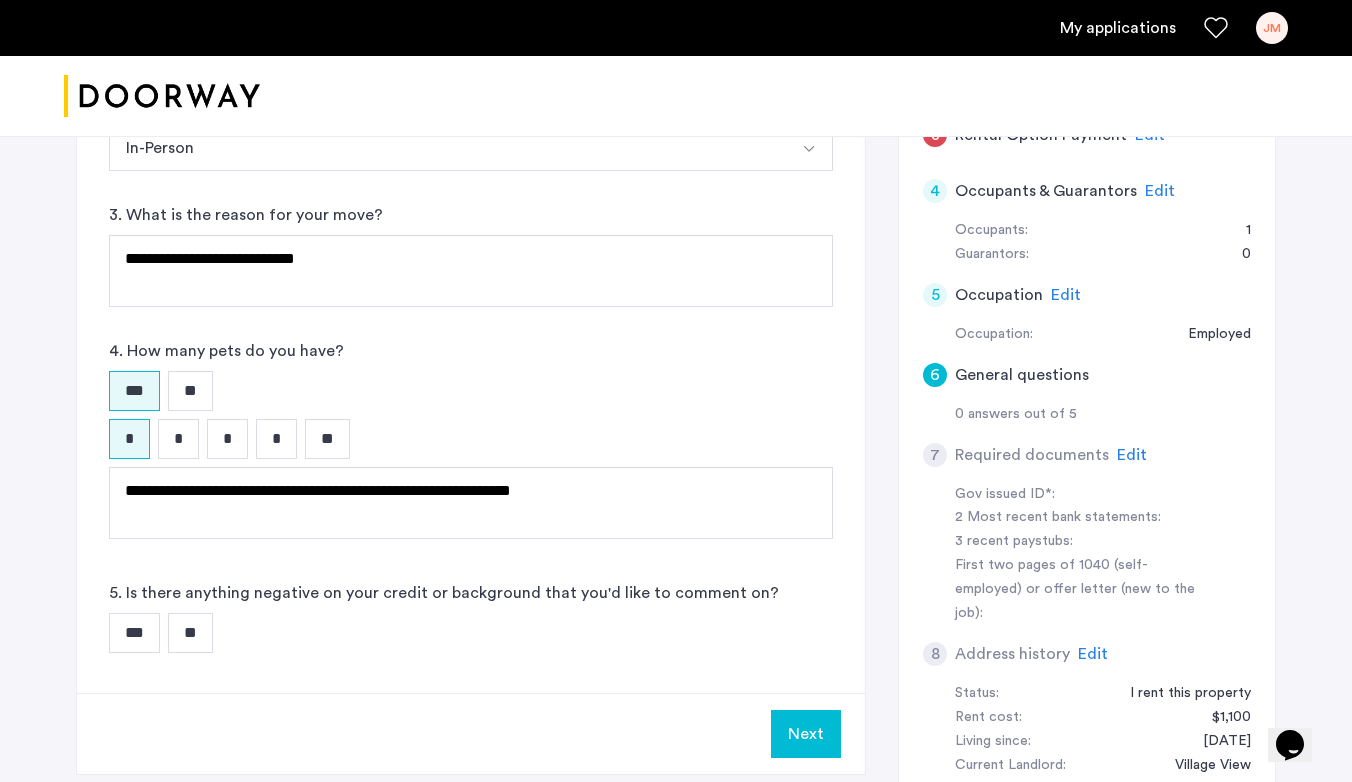 click on "**" at bounding box center (190, 633) 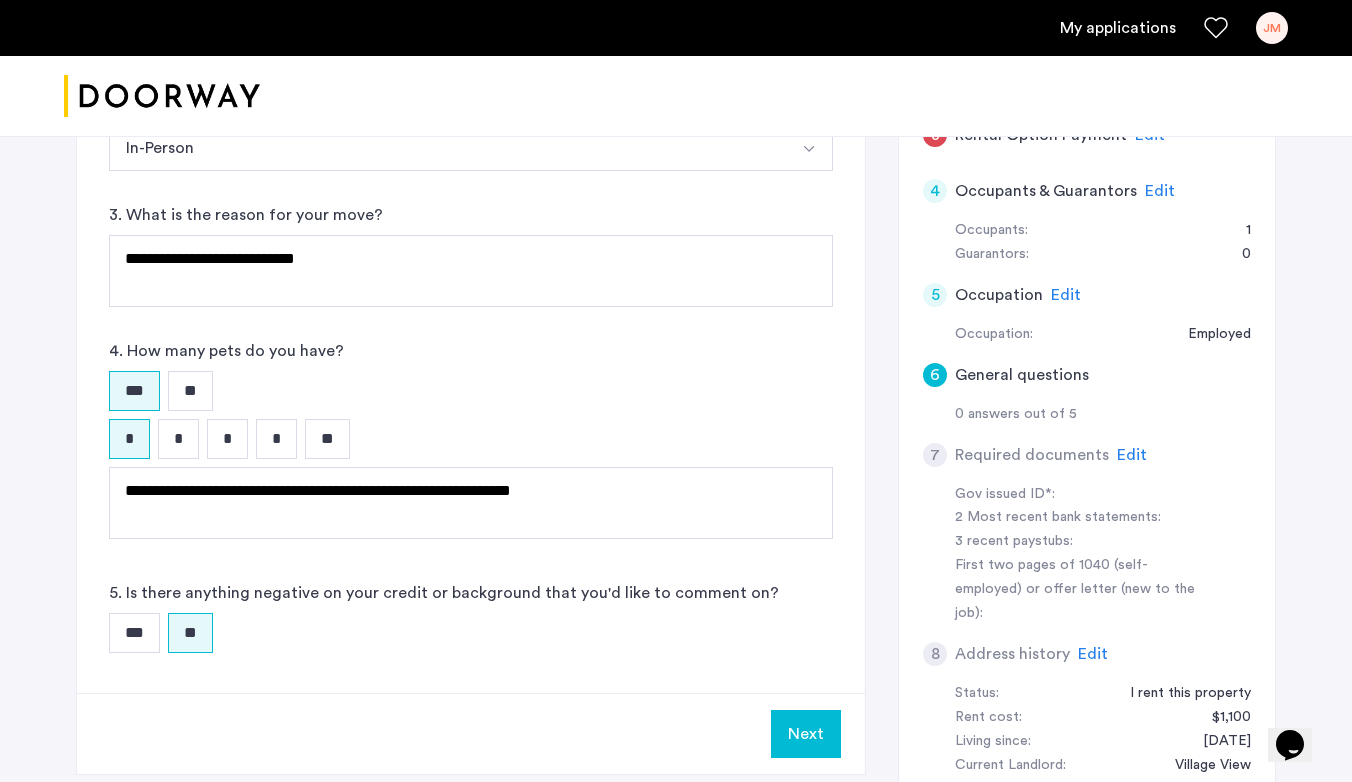 click on "Next" at bounding box center [806, 734] 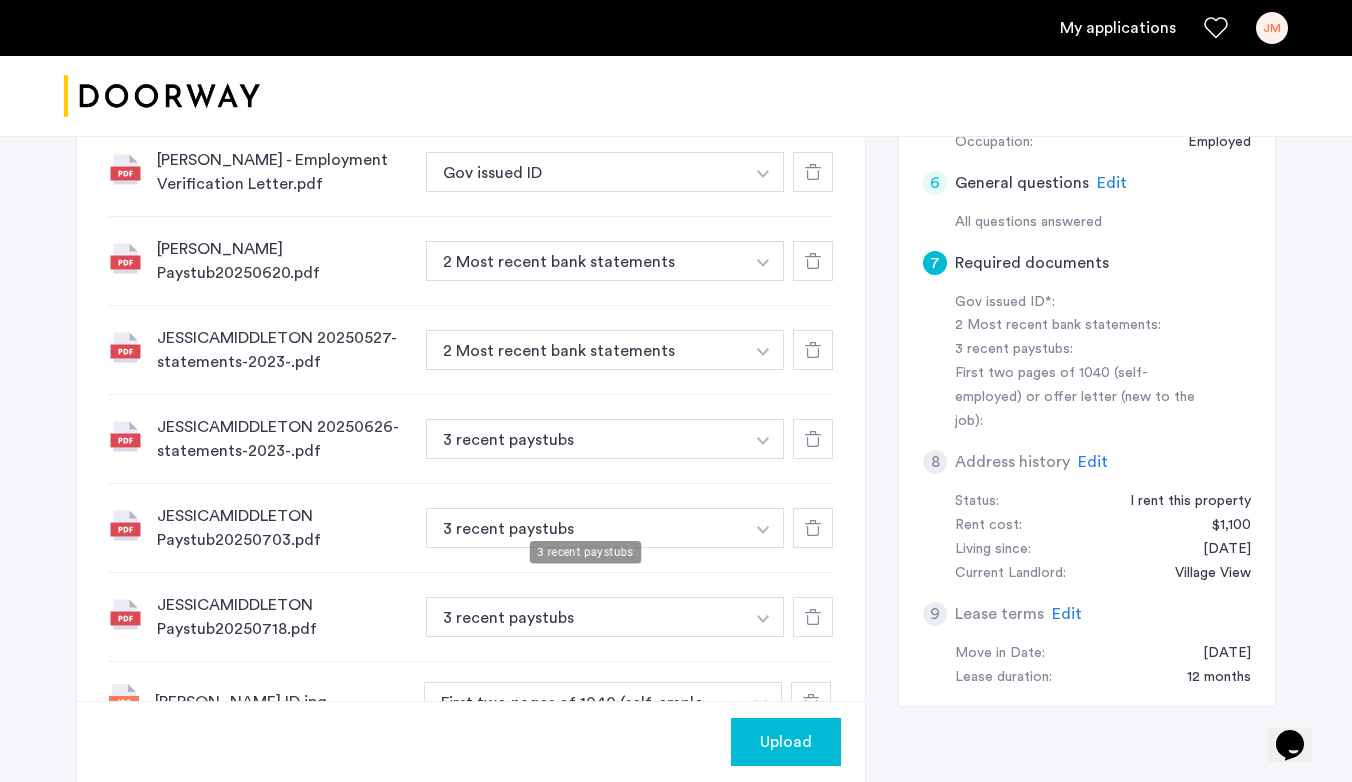scroll, scrollTop: 689, scrollLeft: 0, axis: vertical 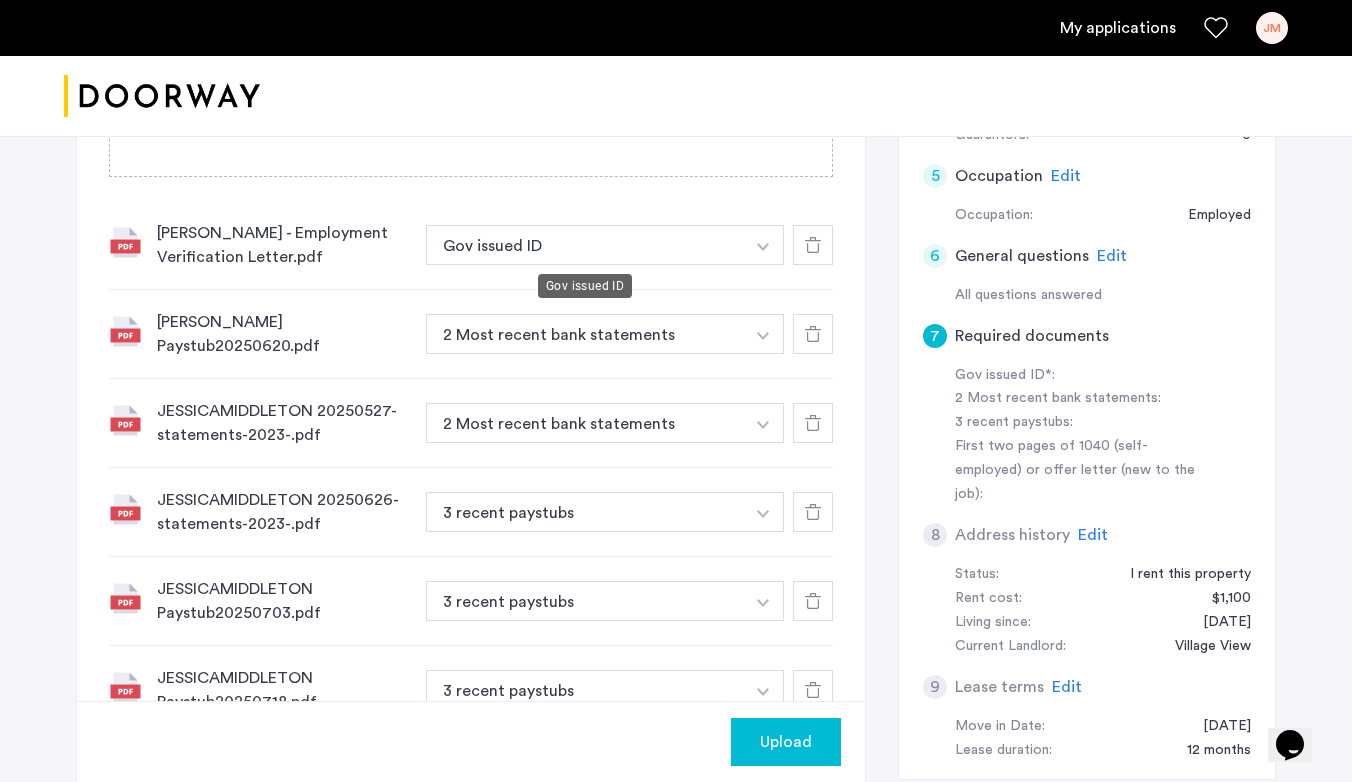 click on "Gov issued ID" at bounding box center [585, 245] 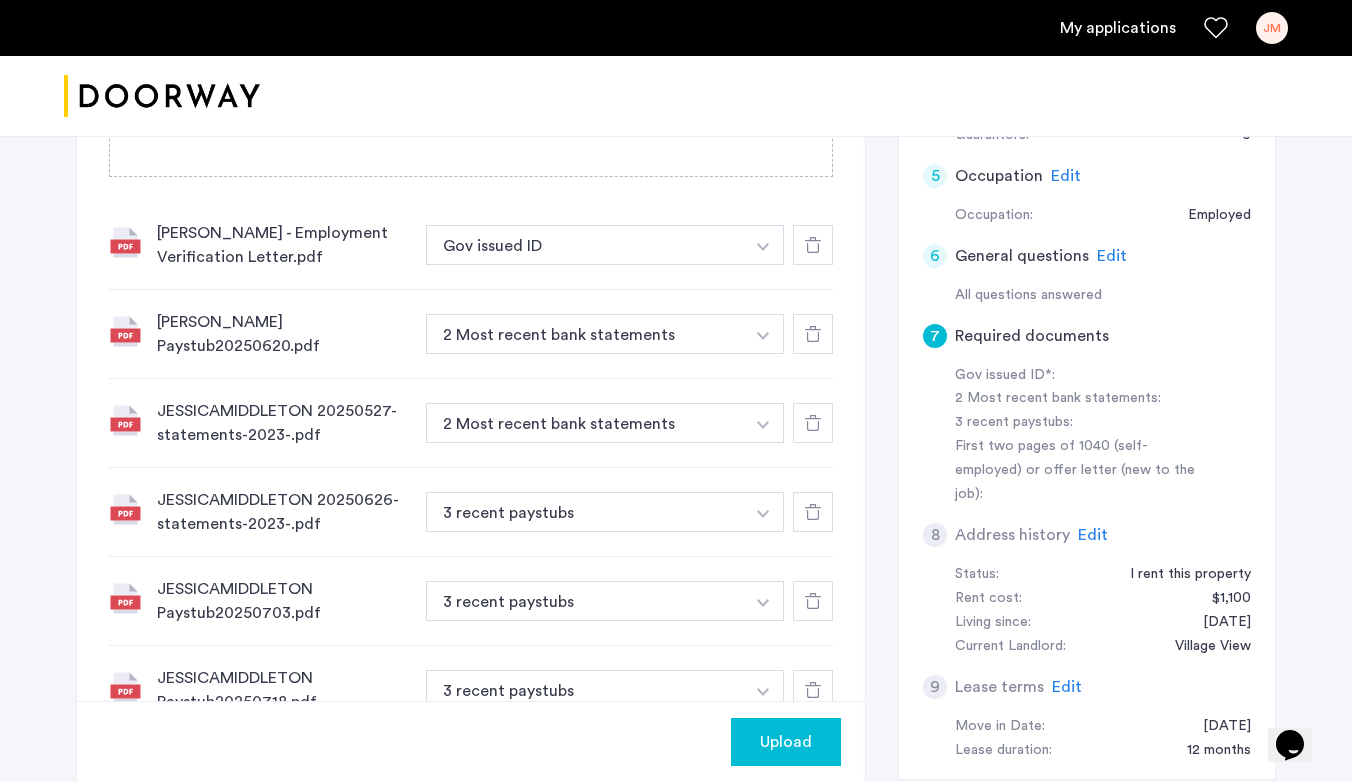 click on "Gov issued ID" at bounding box center [585, 245] 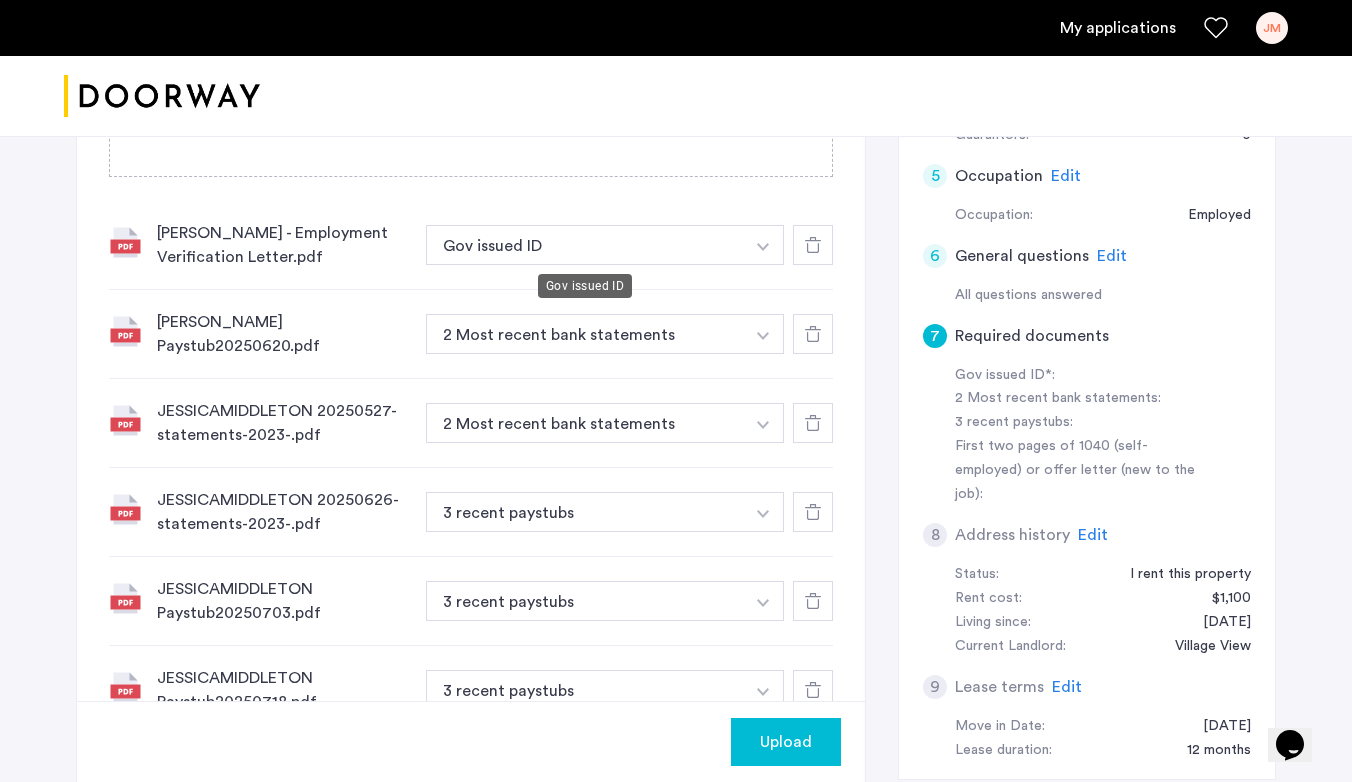 click on "Gov issued ID" at bounding box center [585, 245] 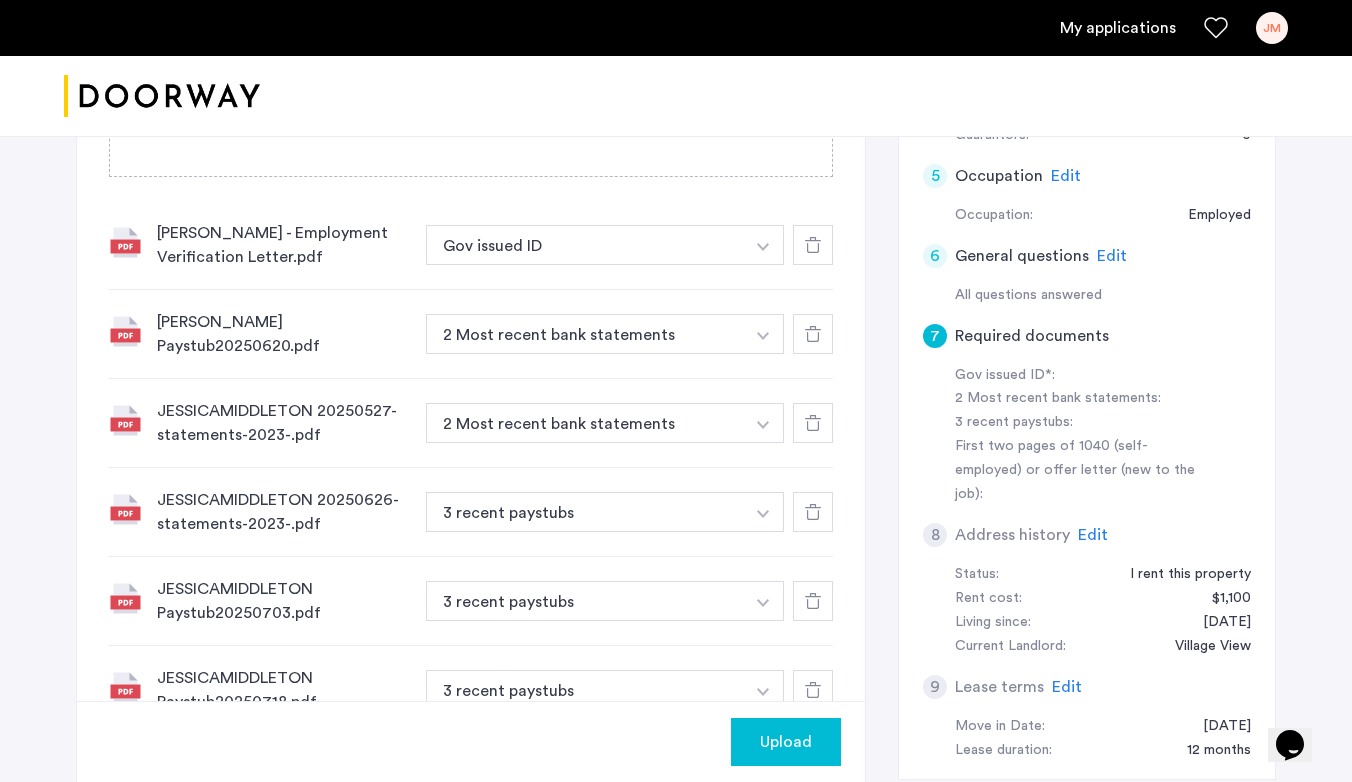 click at bounding box center (763, 247) 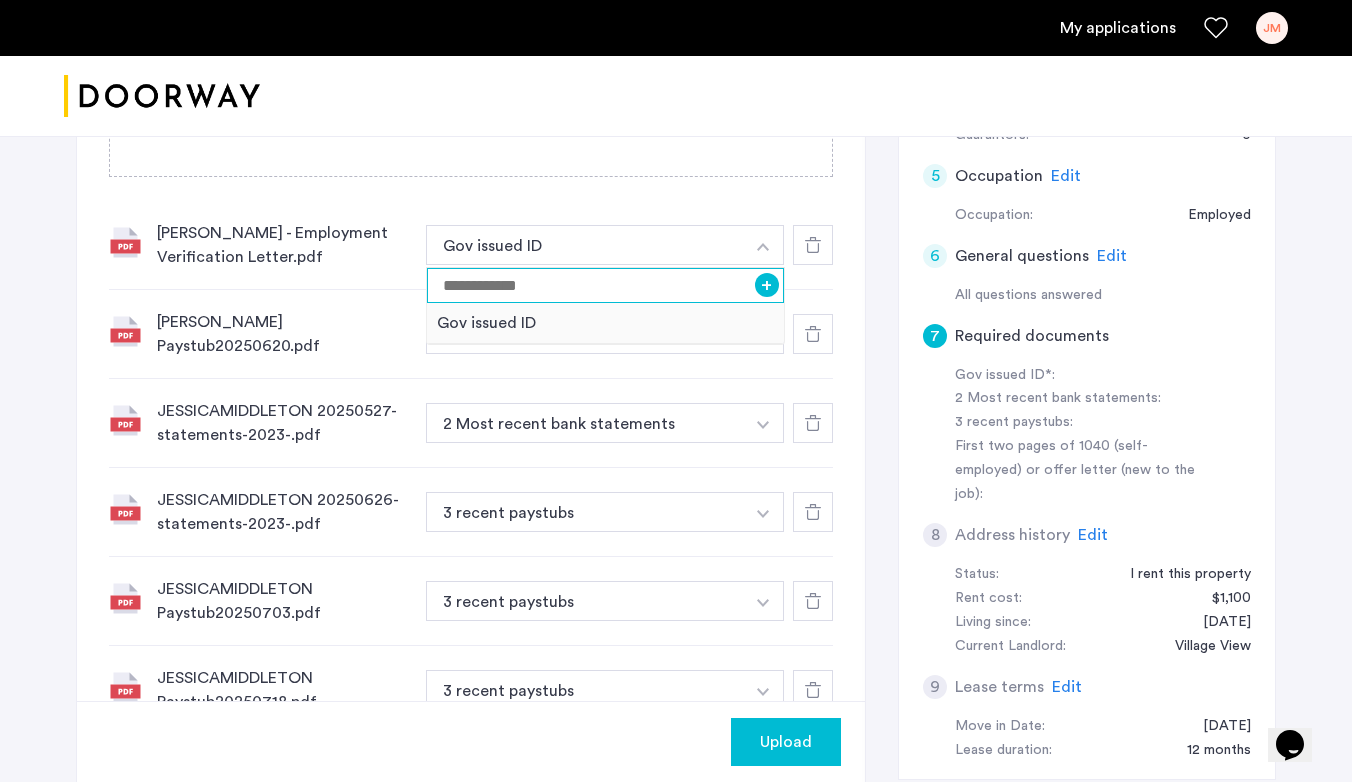click at bounding box center [605, 285] 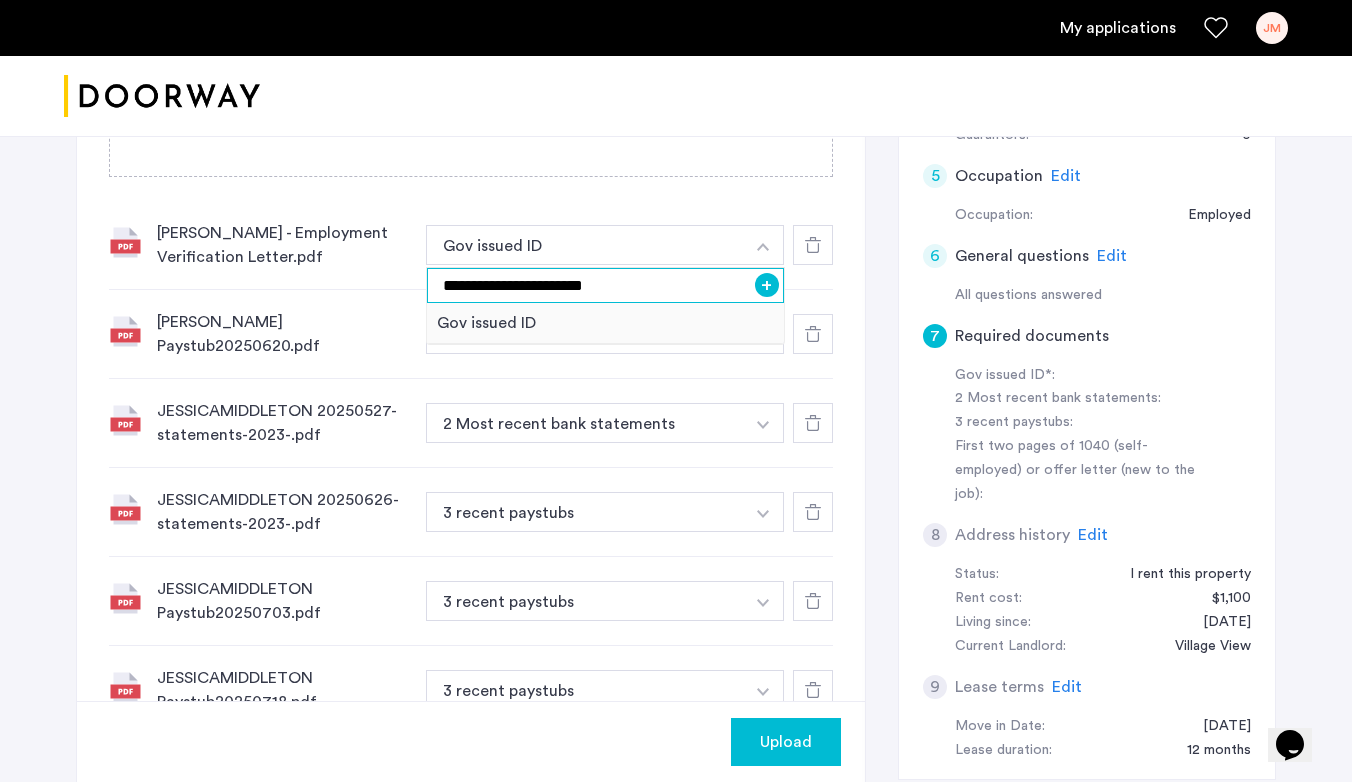 type on "**********" 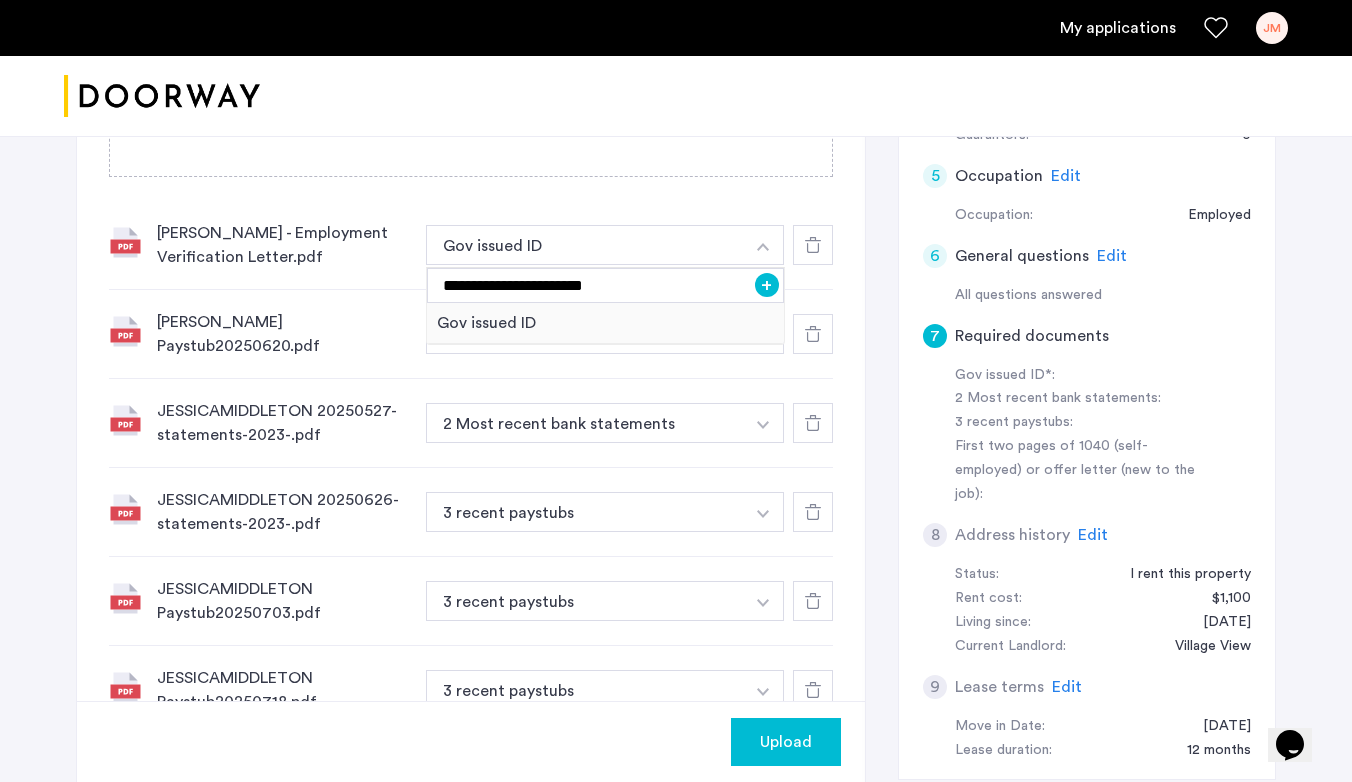 click on "+" at bounding box center (767, 285) 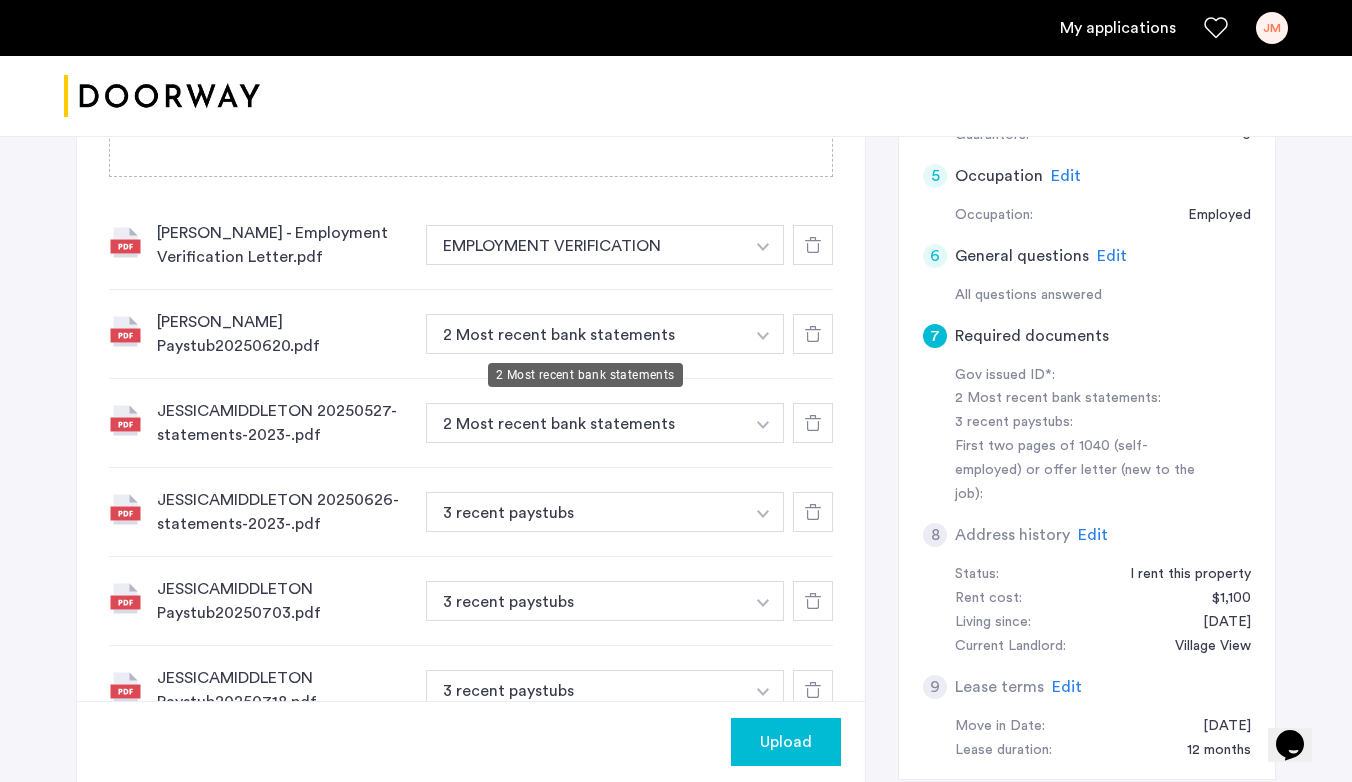 click on "2 Most recent bank statements" at bounding box center [585, 334] 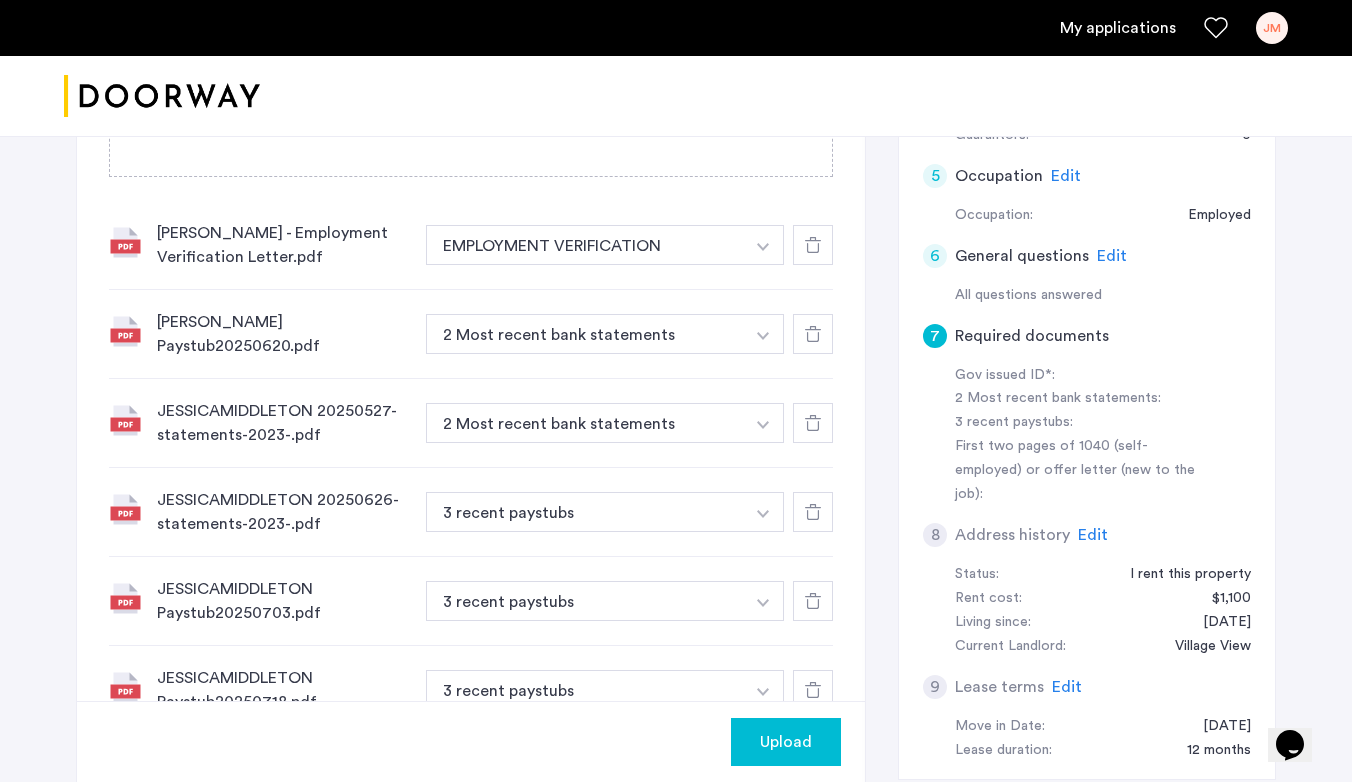 click on "2 Most recent bank statements" at bounding box center [585, 334] 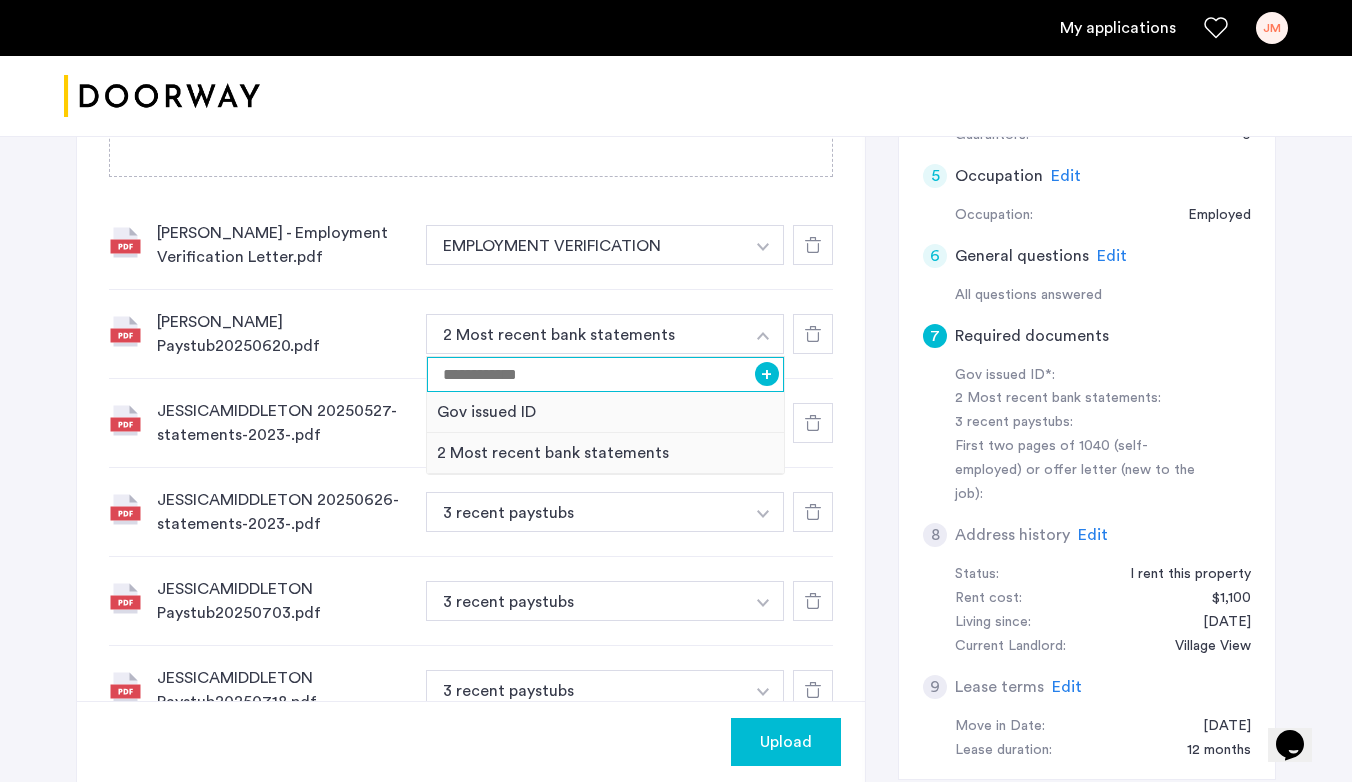 click at bounding box center [605, 374] 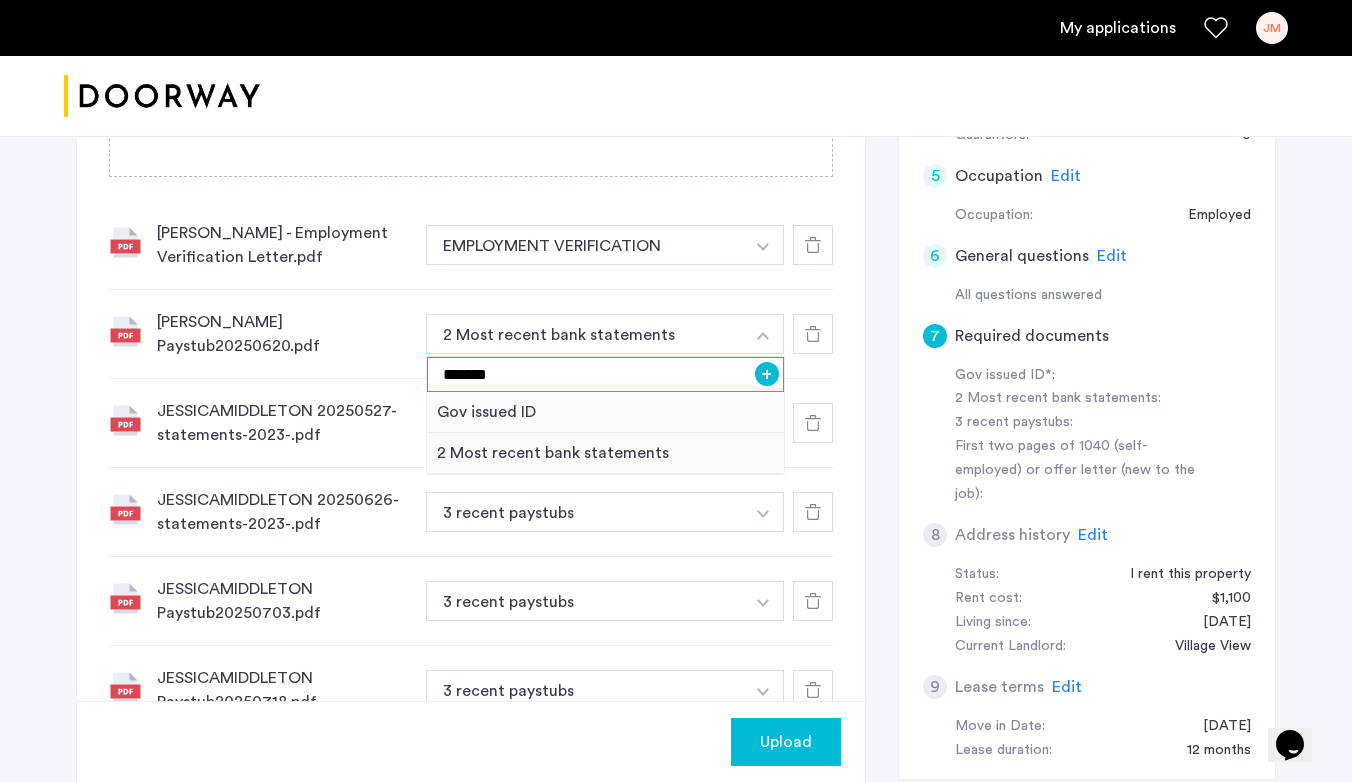 type on "*******" 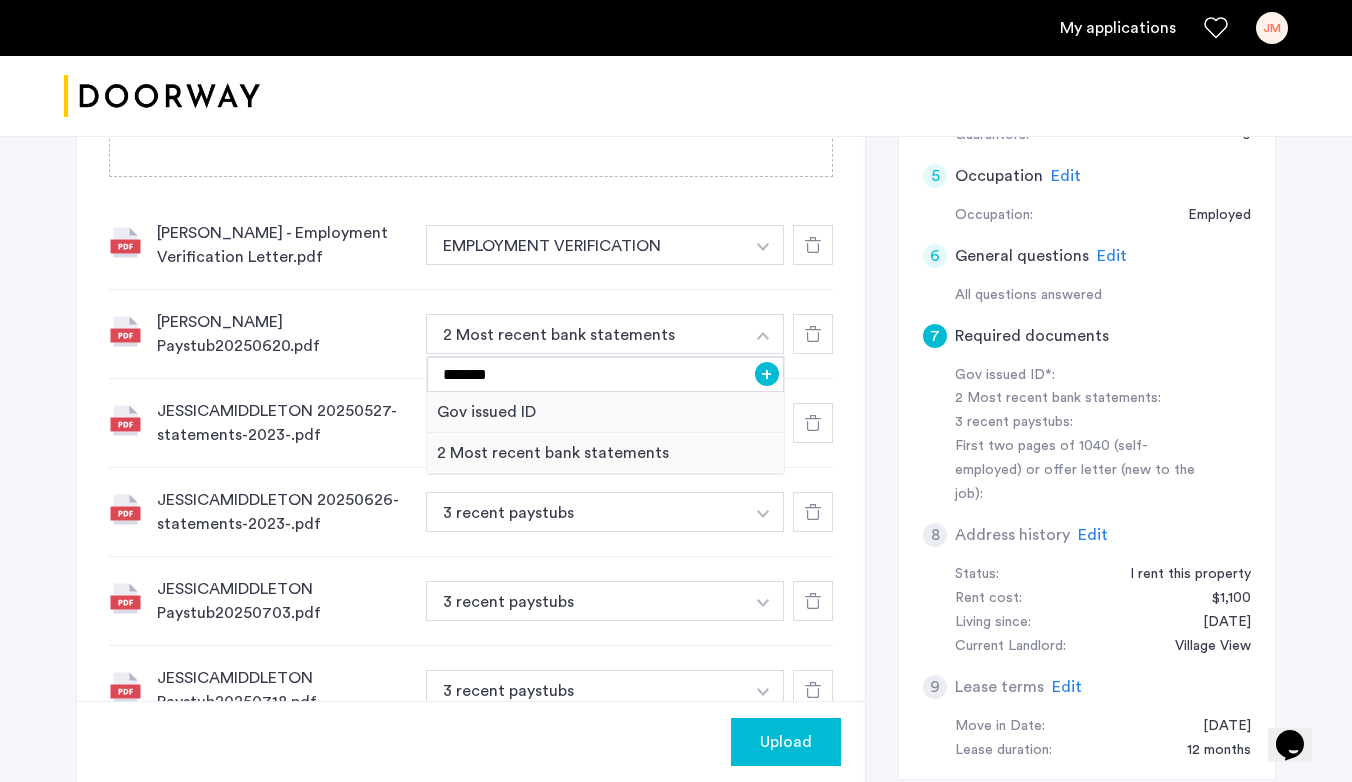click on "+" at bounding box center (767, 374) 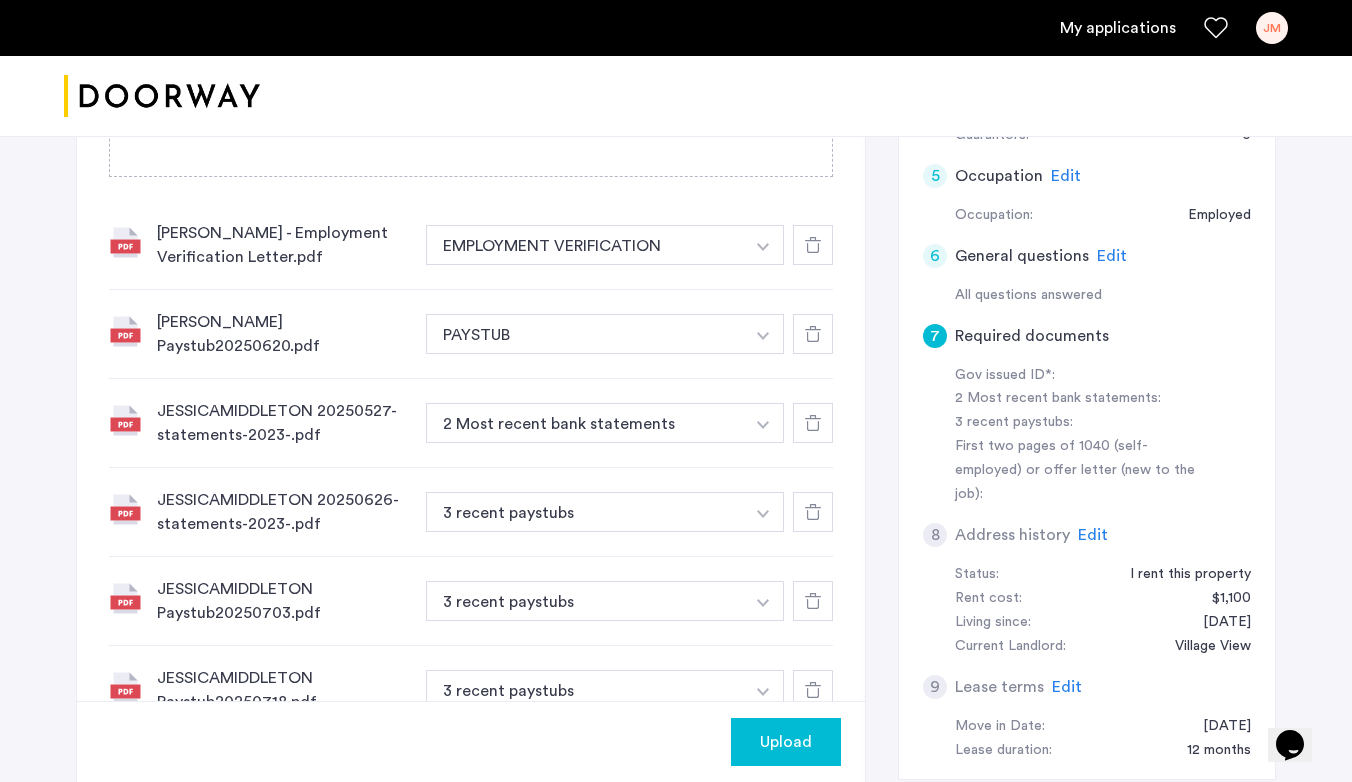 click at bounding box center (763, 245) 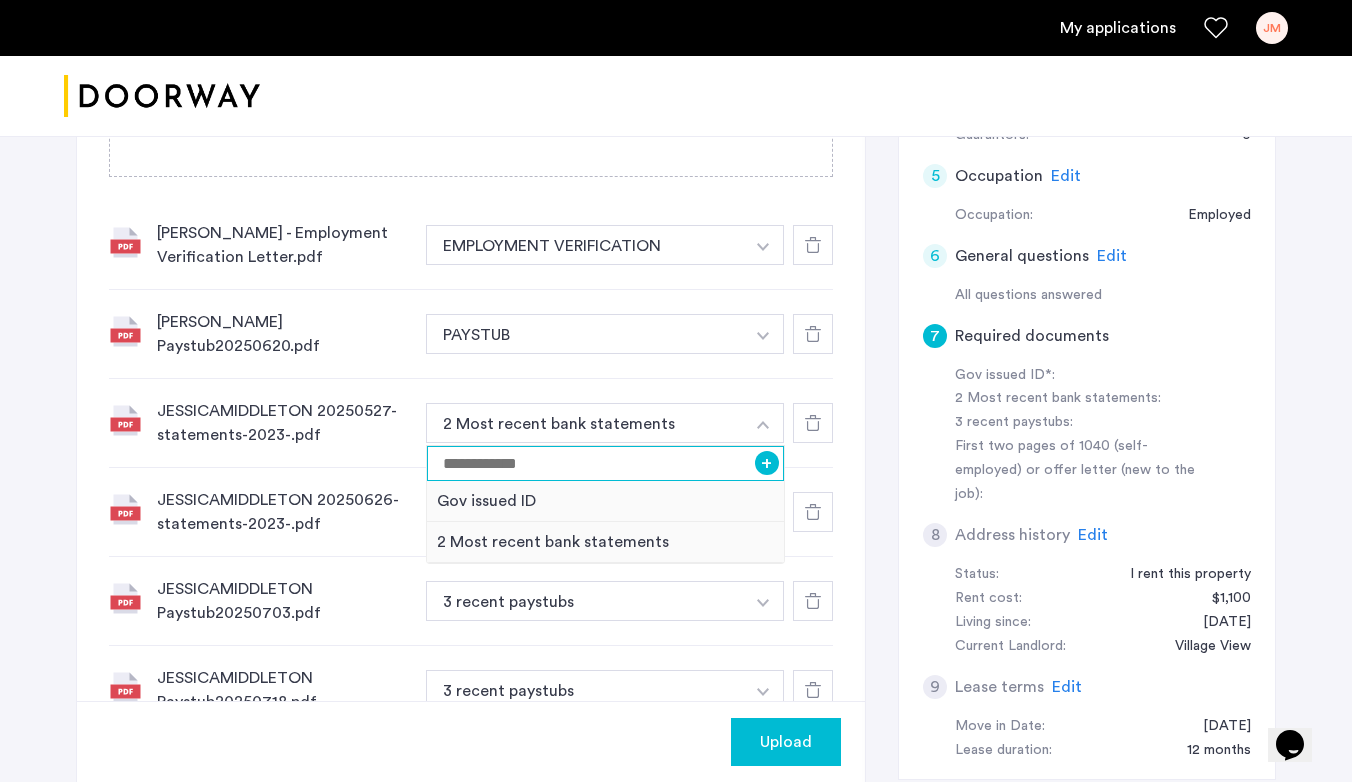click at bounding box center (605, 463) 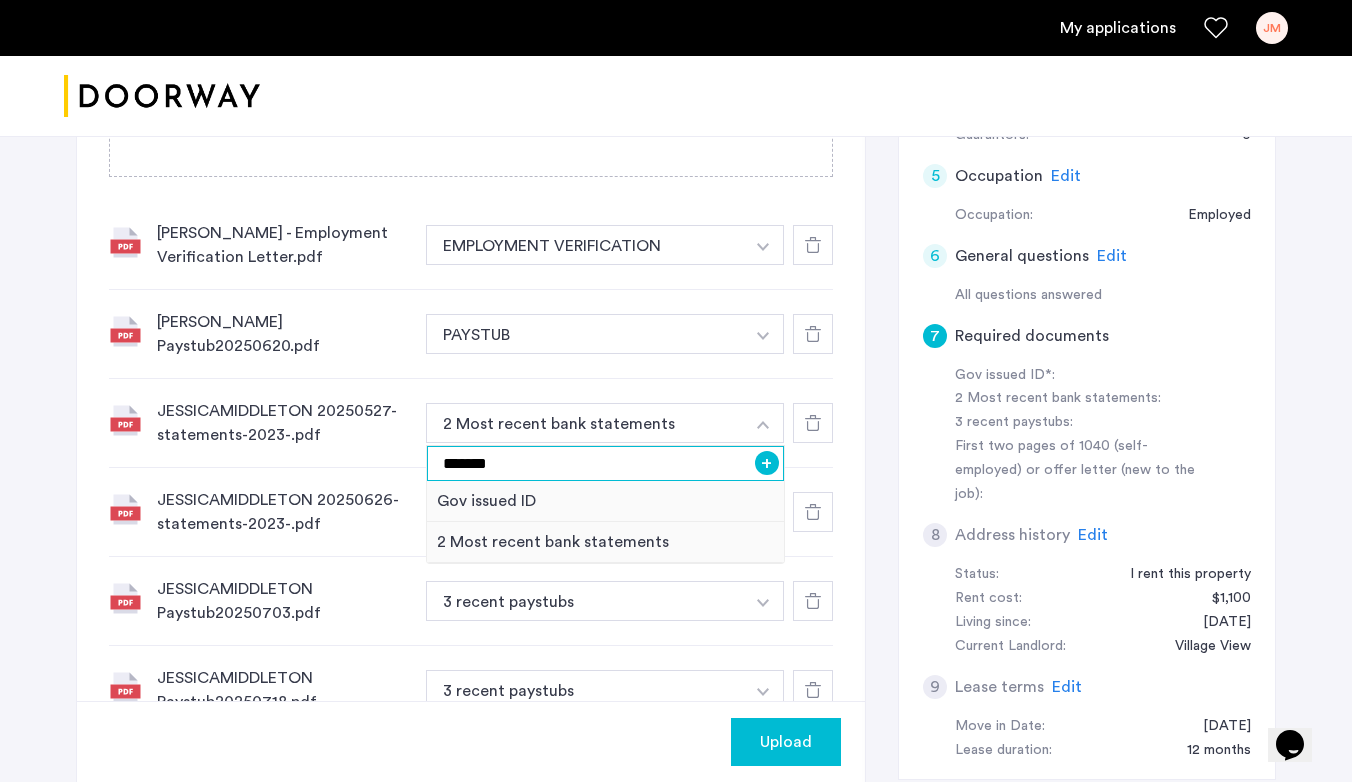type on "*******" 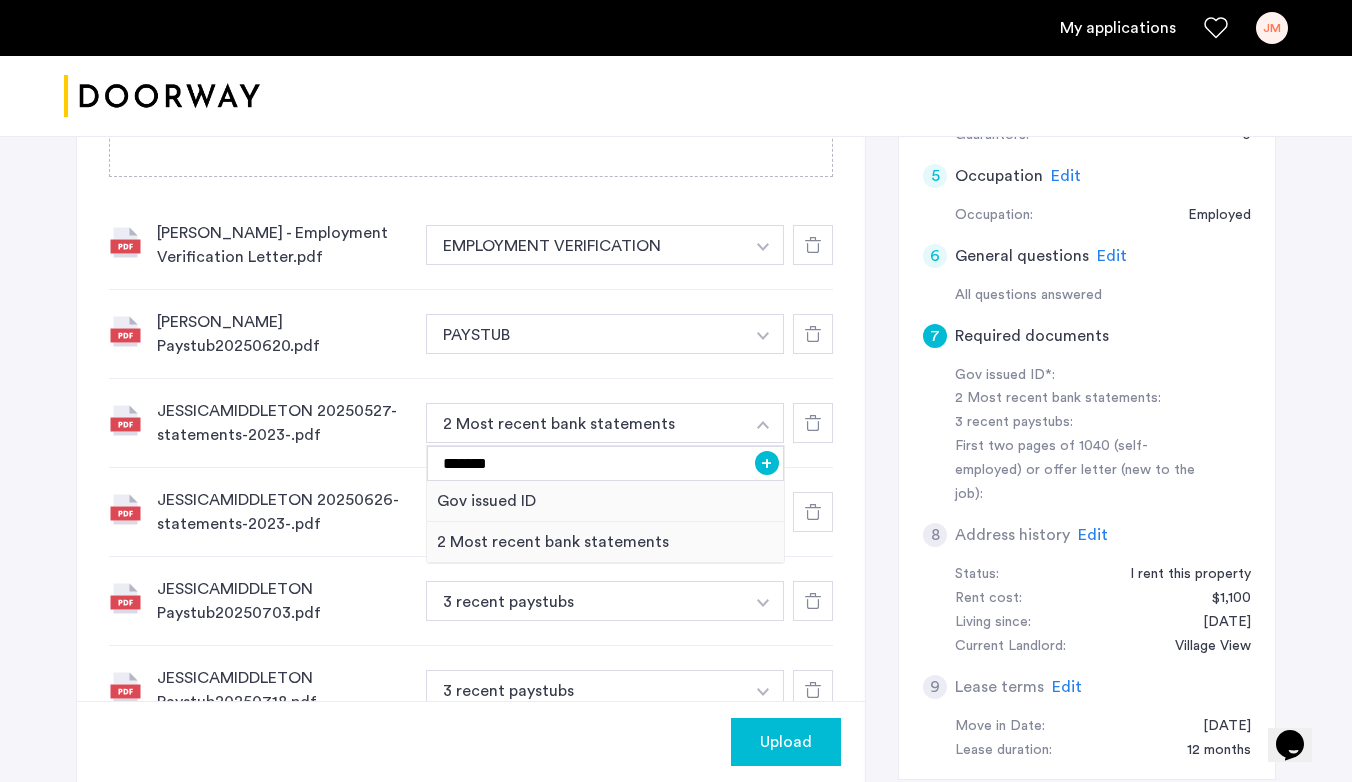 click on "+" at bounding box center (767, 463) 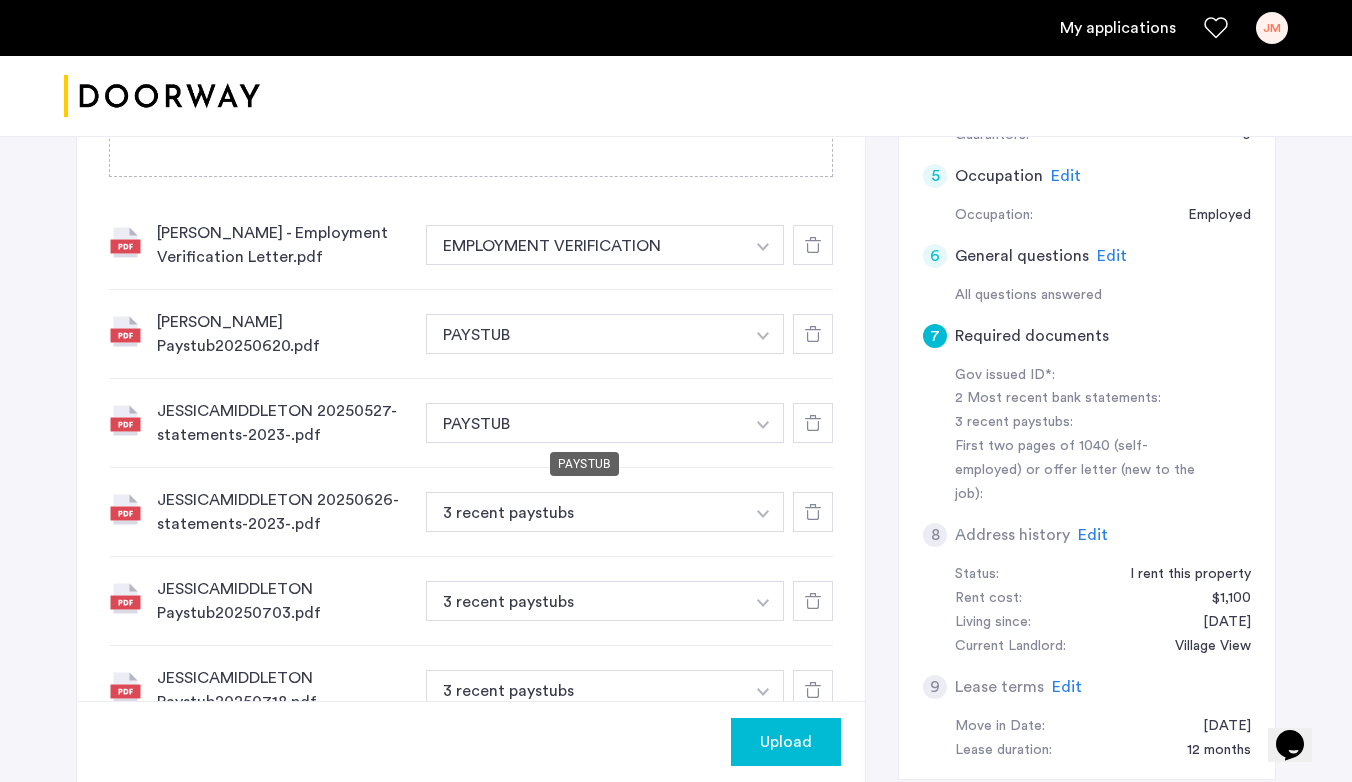 click on "PAYSTUB" at bounding box center [585, 334] 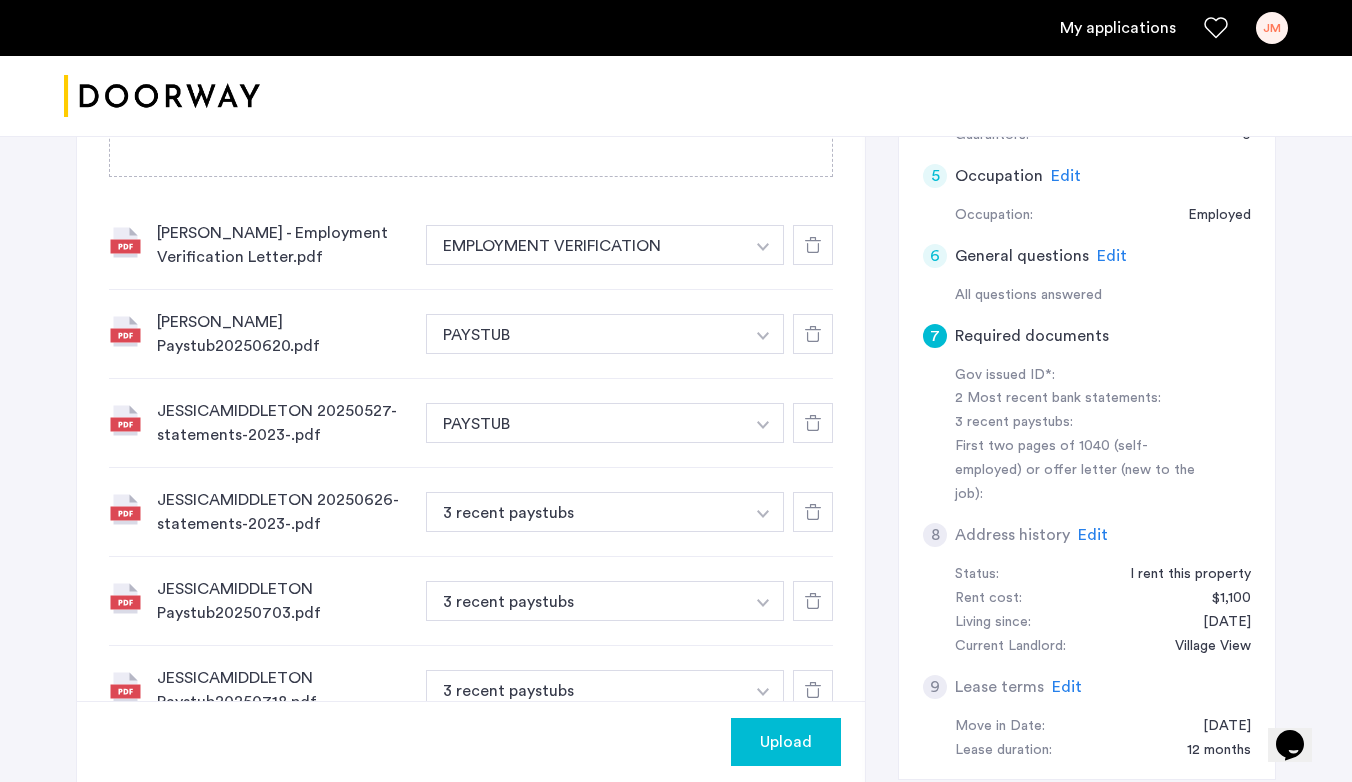click on "PAYSTUB" at bounding box center [585, 334] 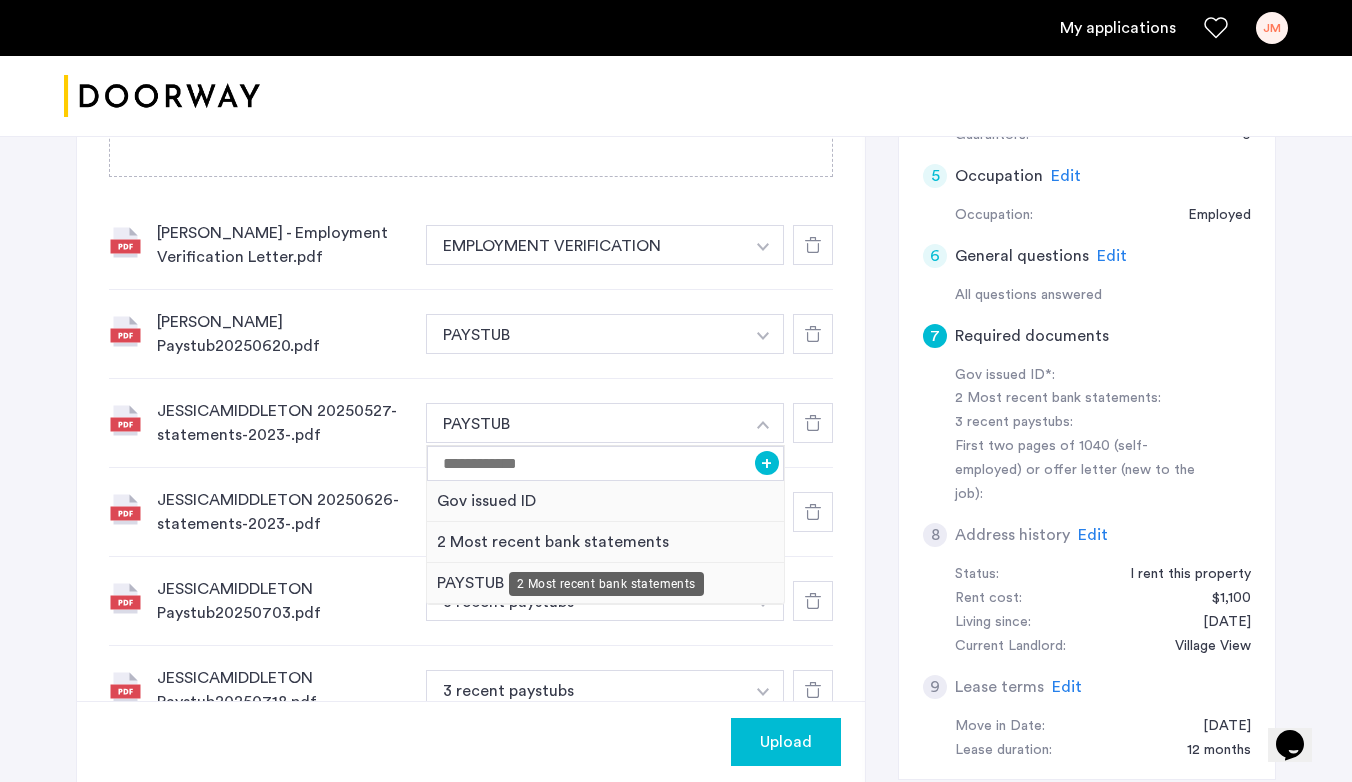 click on "2 Most recent bank statements" at bounding box center [605, 542] 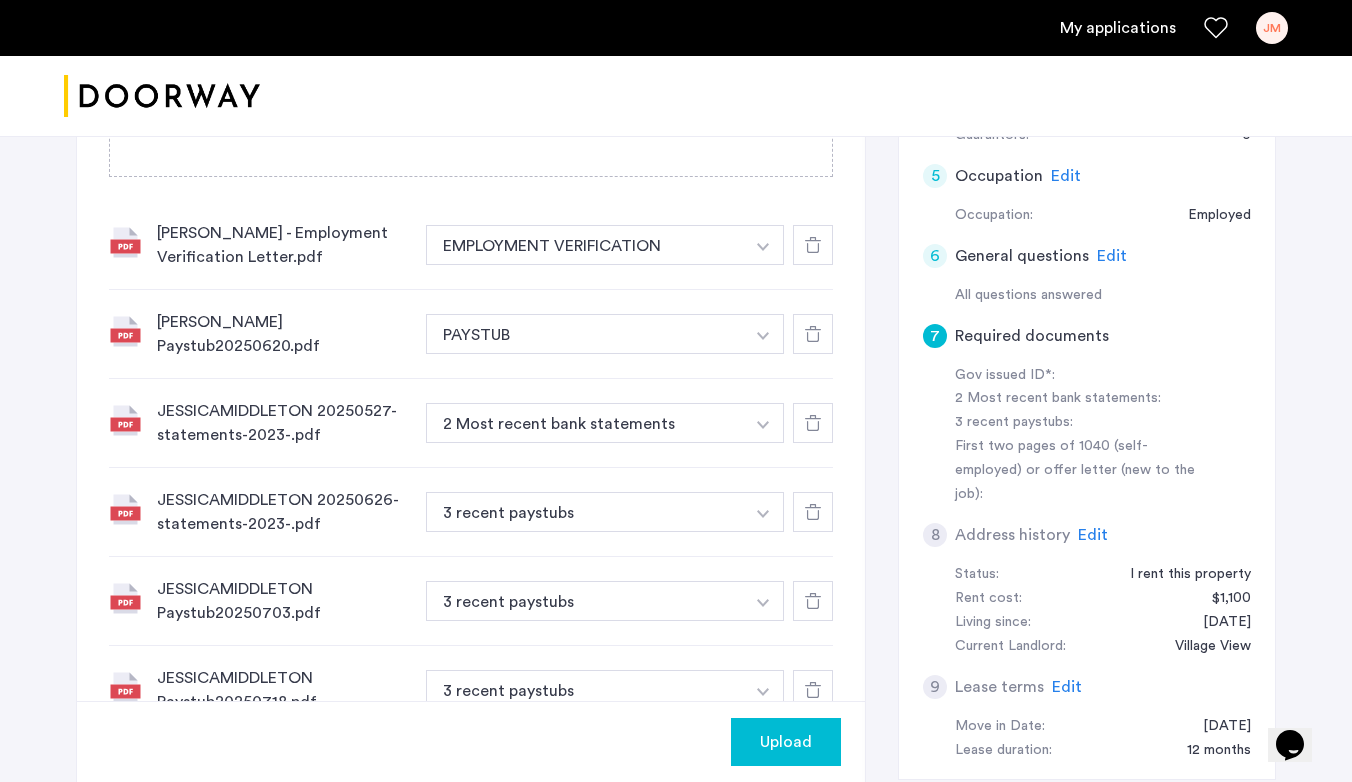 scroll, scrollTop: 721, scrollLeft: 0, axis: vertical 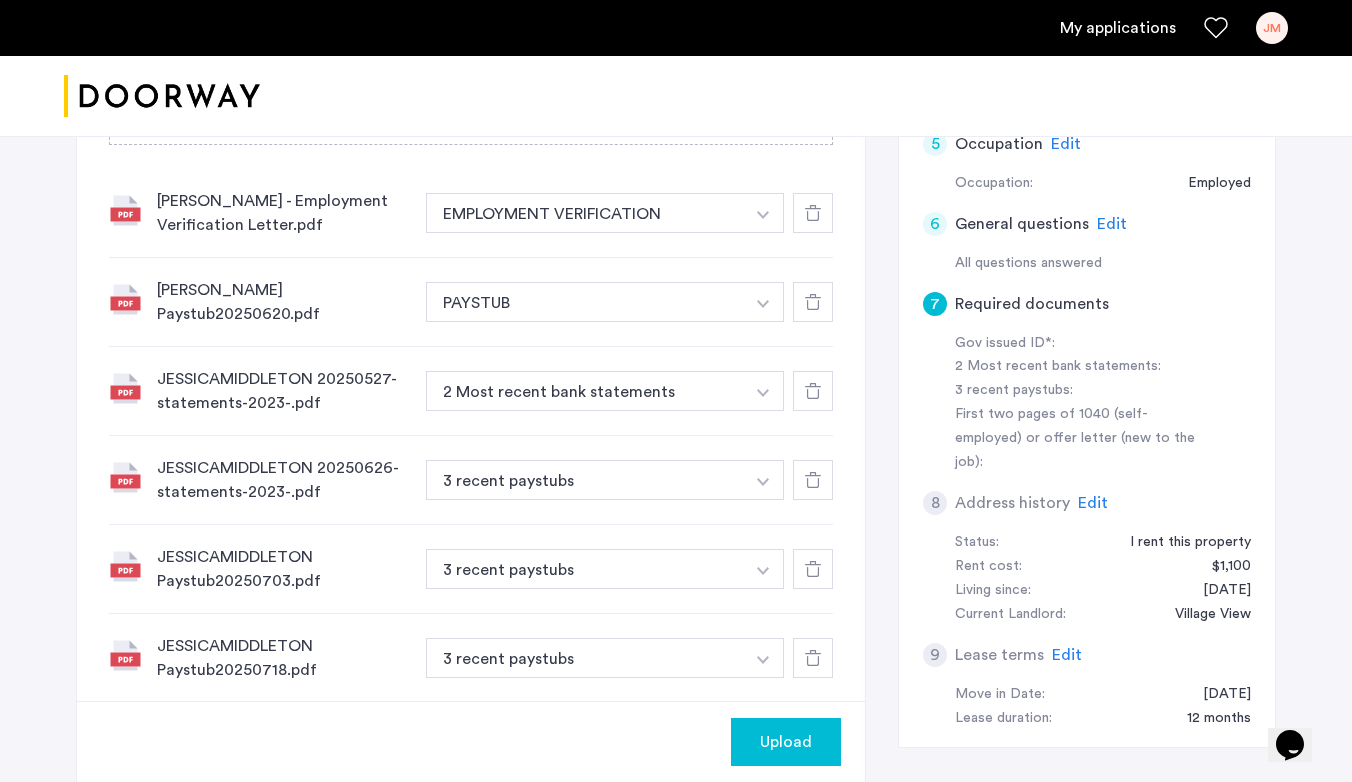 click at bounding box center (763, 215) 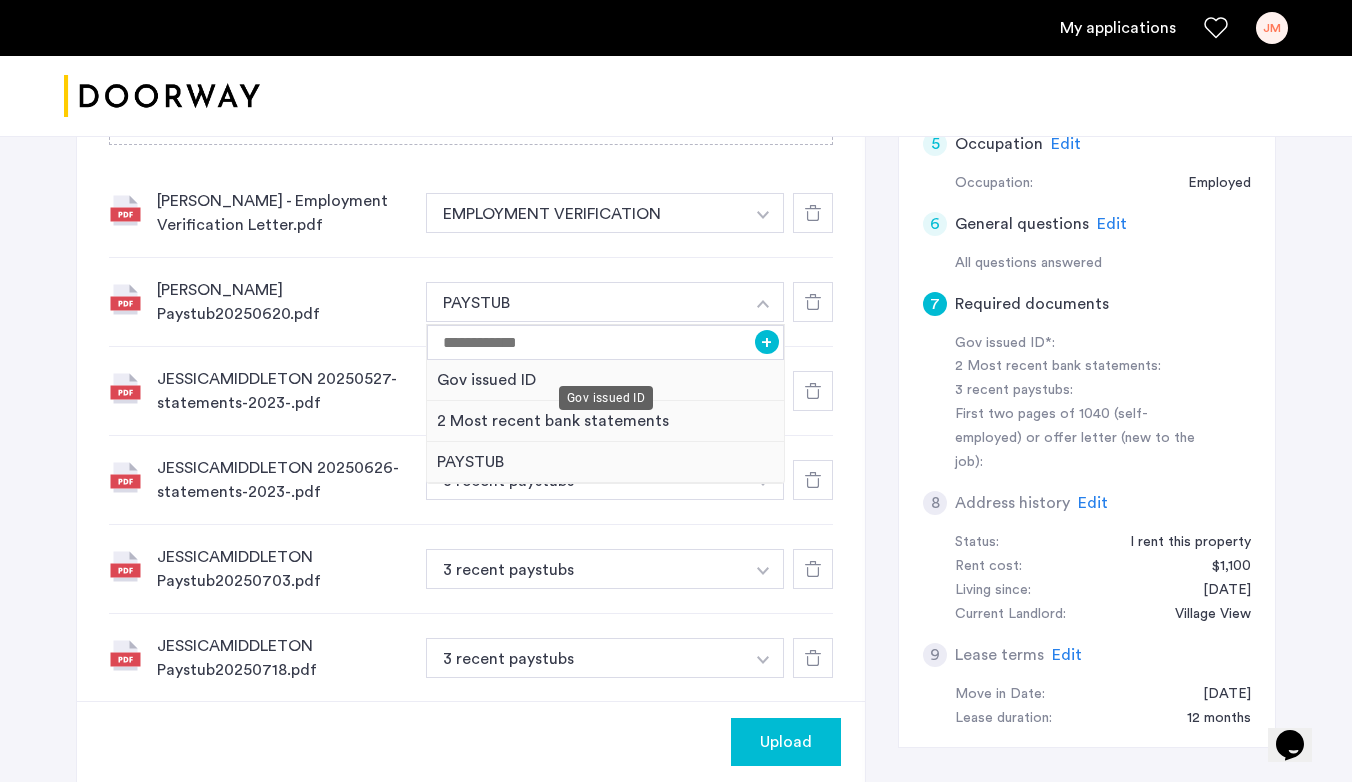 scroll, scrollTop: 745, scrollLeft: 0, axis: vertical 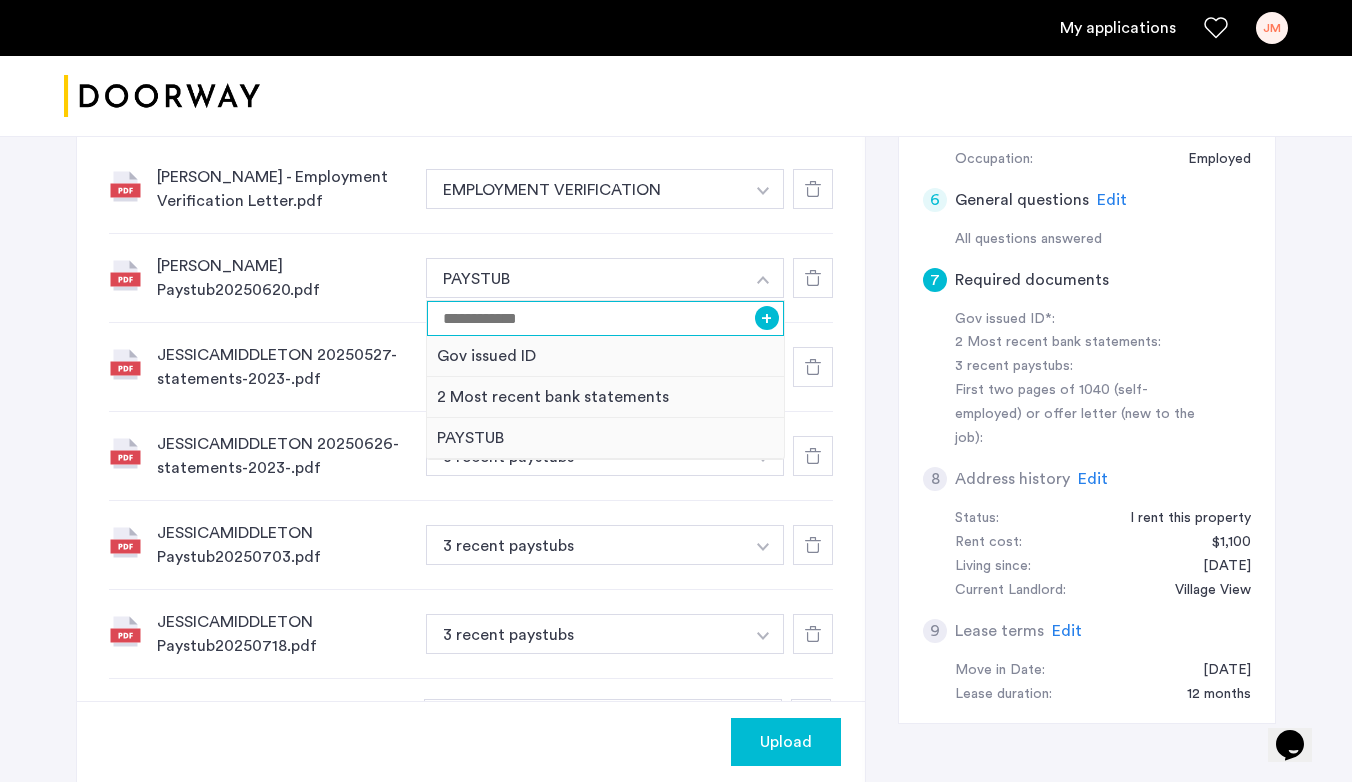 click at bounding box center (605, 318) 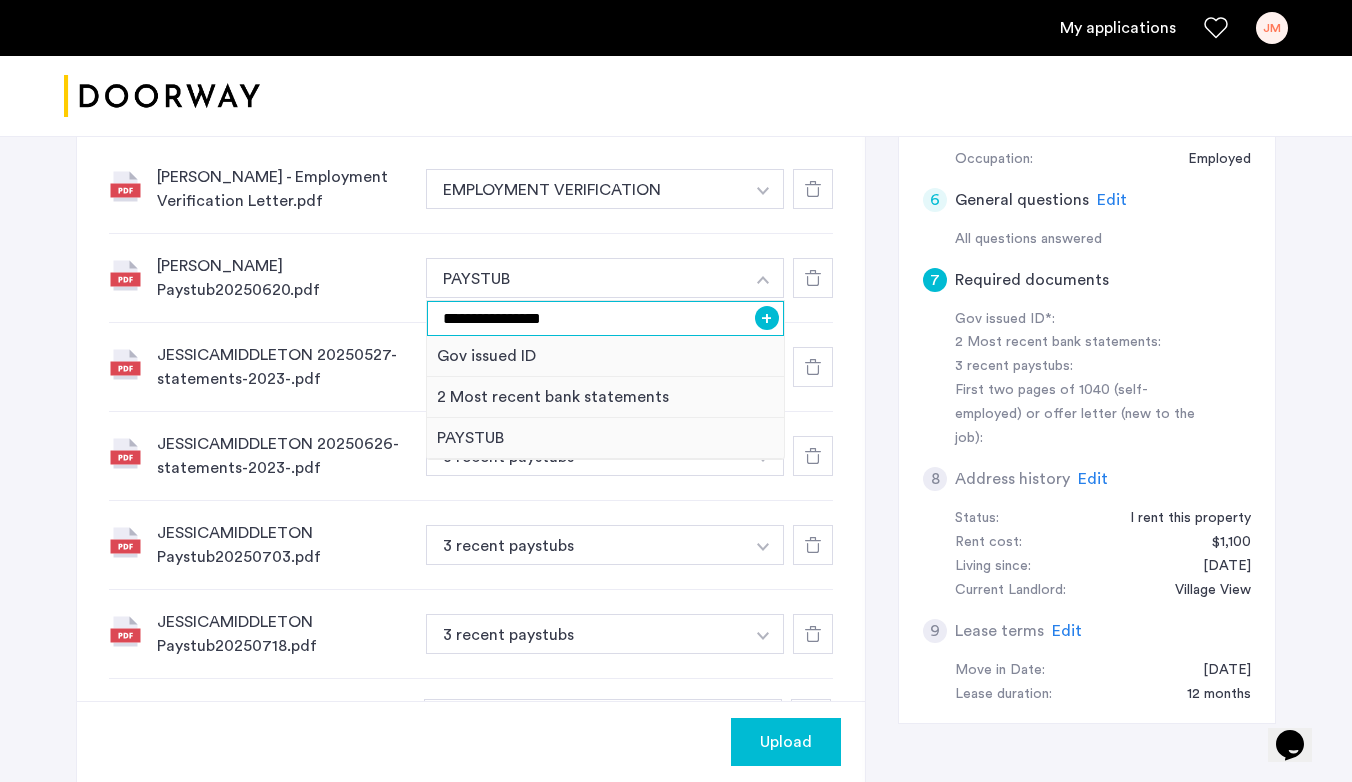type on "**********" 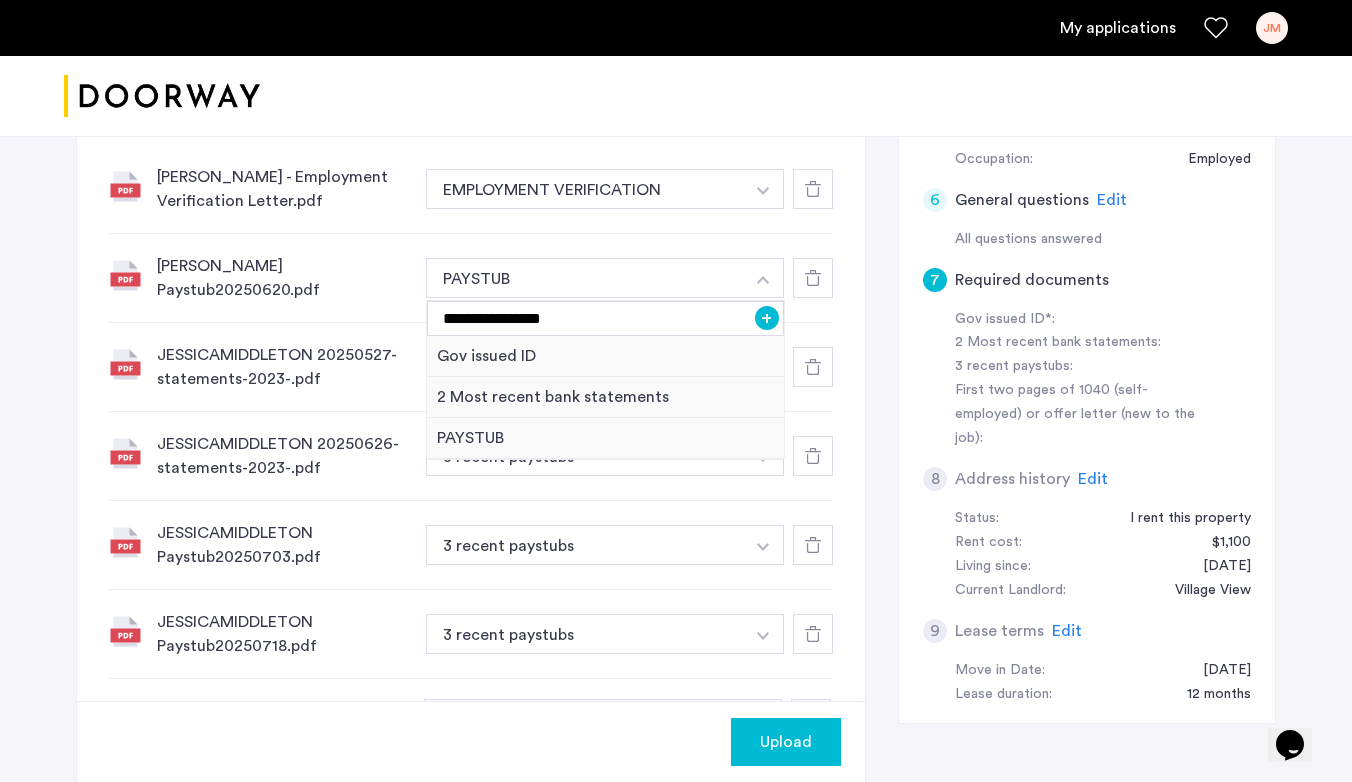 click on "+" at bounding box center [767, 318] 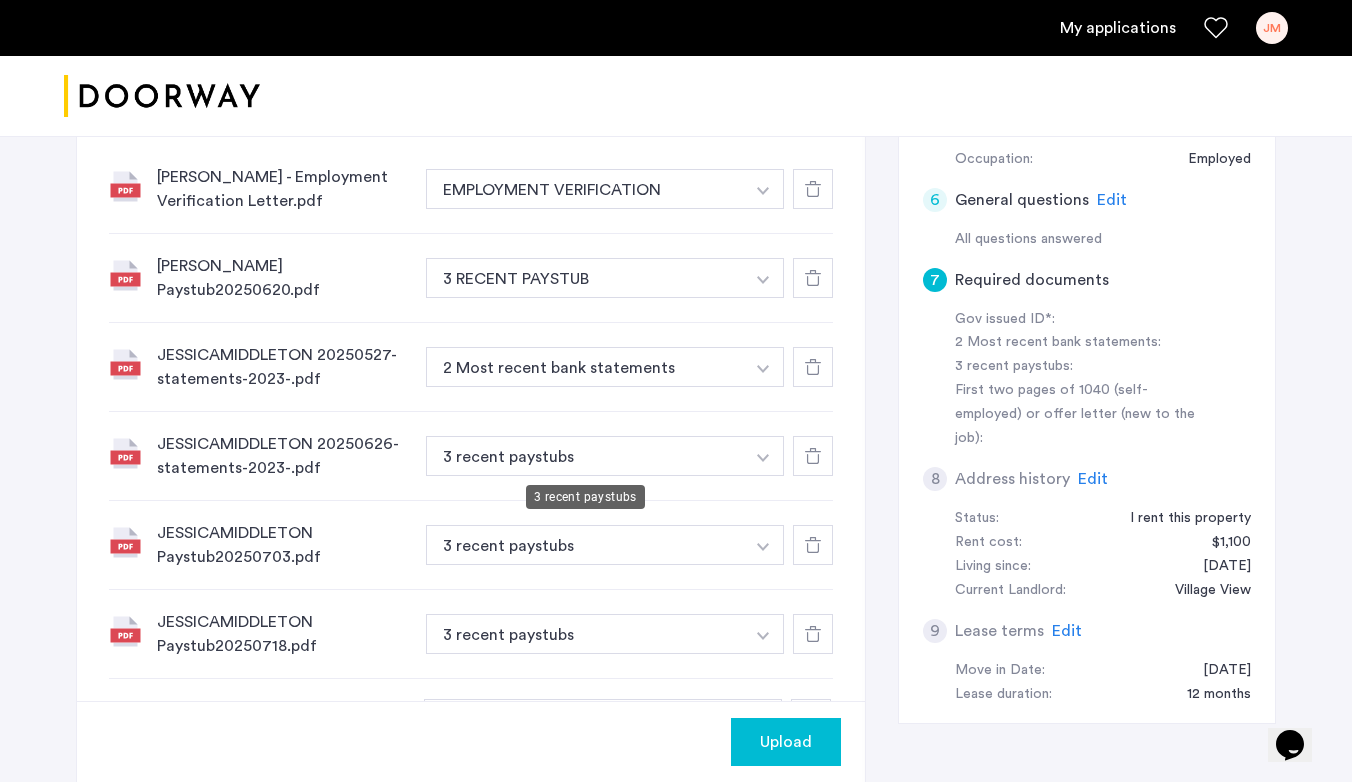 click on "3 recent paystubs" at bounding box center (585, 456) 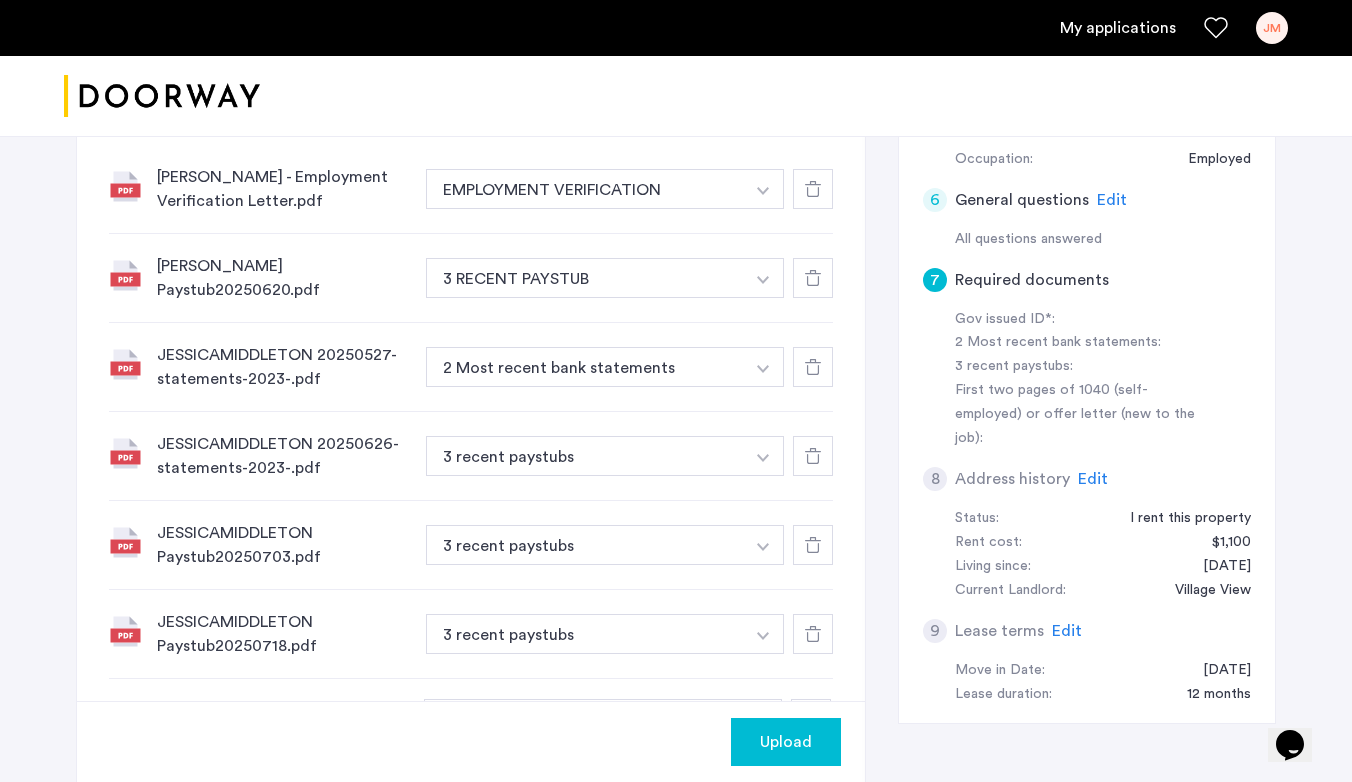 click at bounding box center [763, 191] 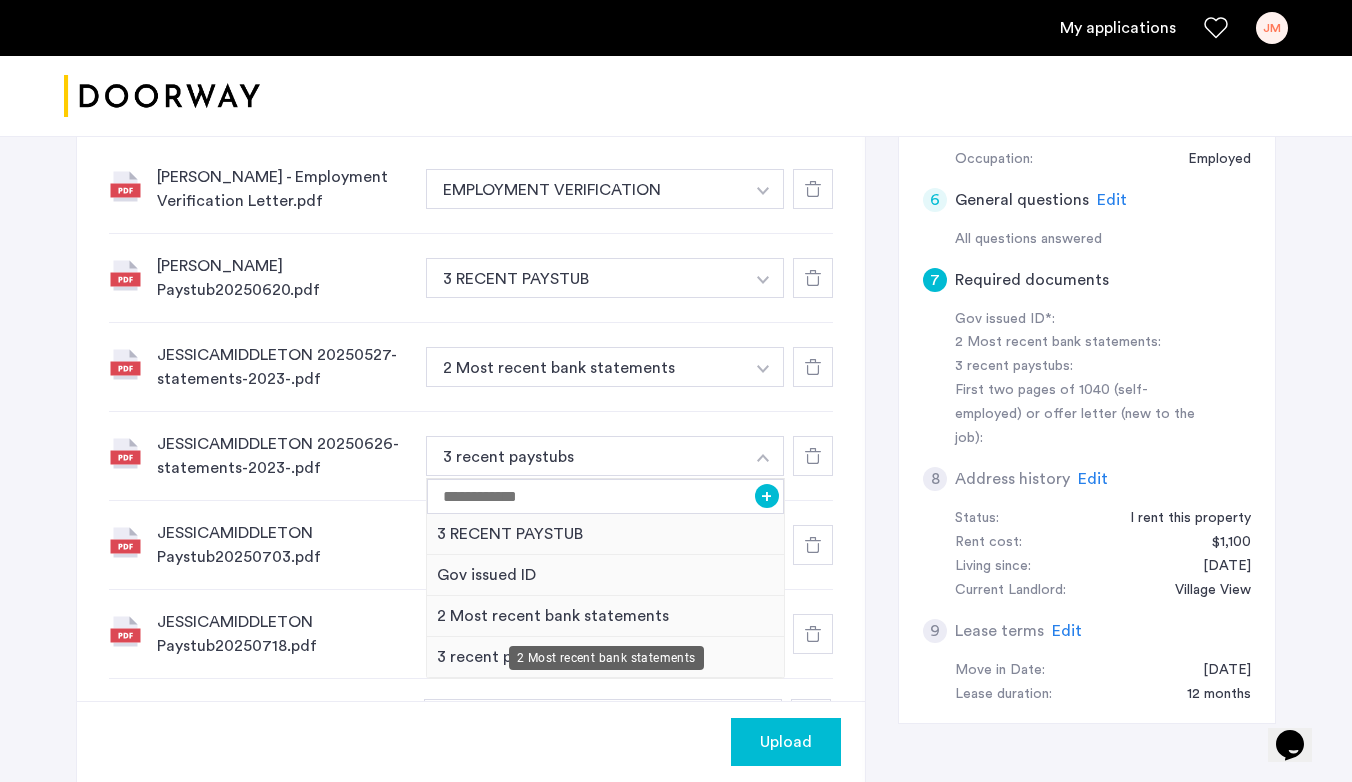 click on "2 Most recent bank statements" at bounding box center (605, 616) 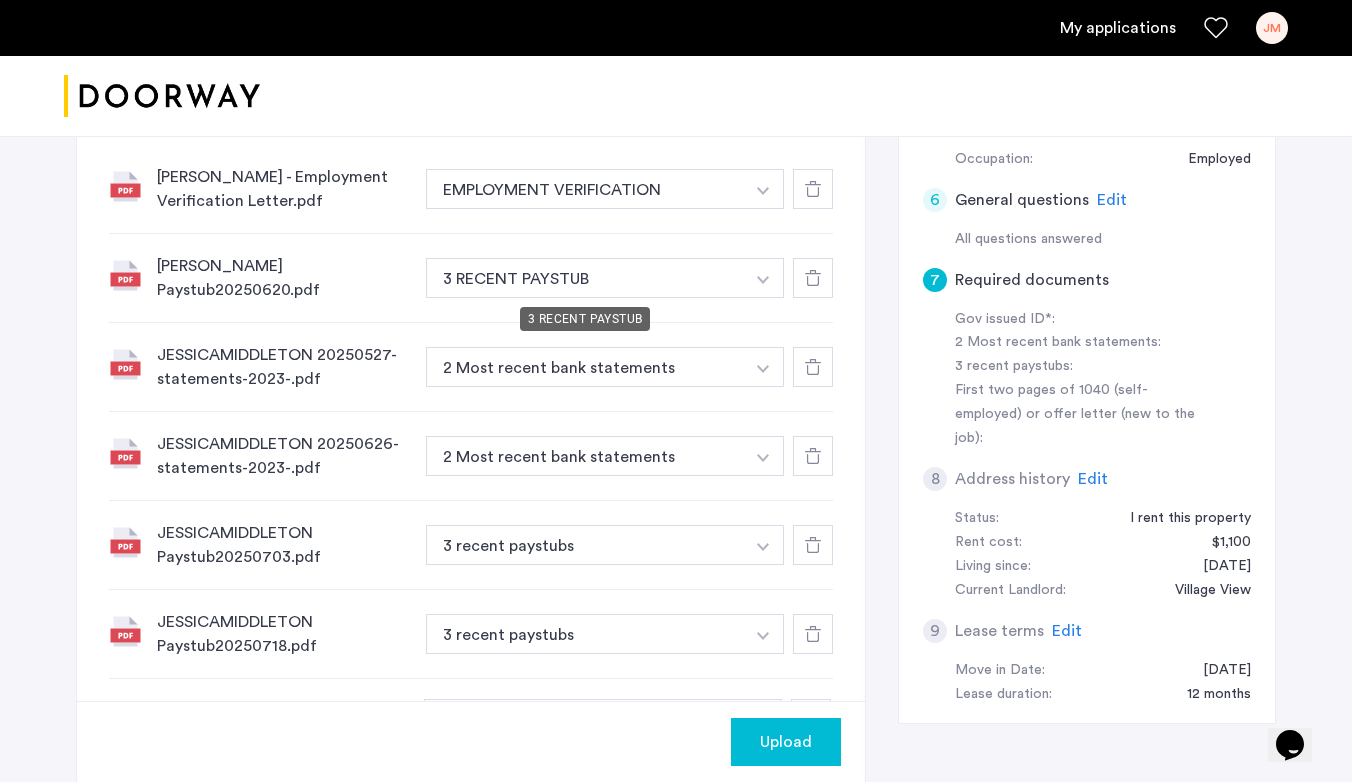 click on "3 RECENT PAYSTUB" at bounding box center (585, 278) 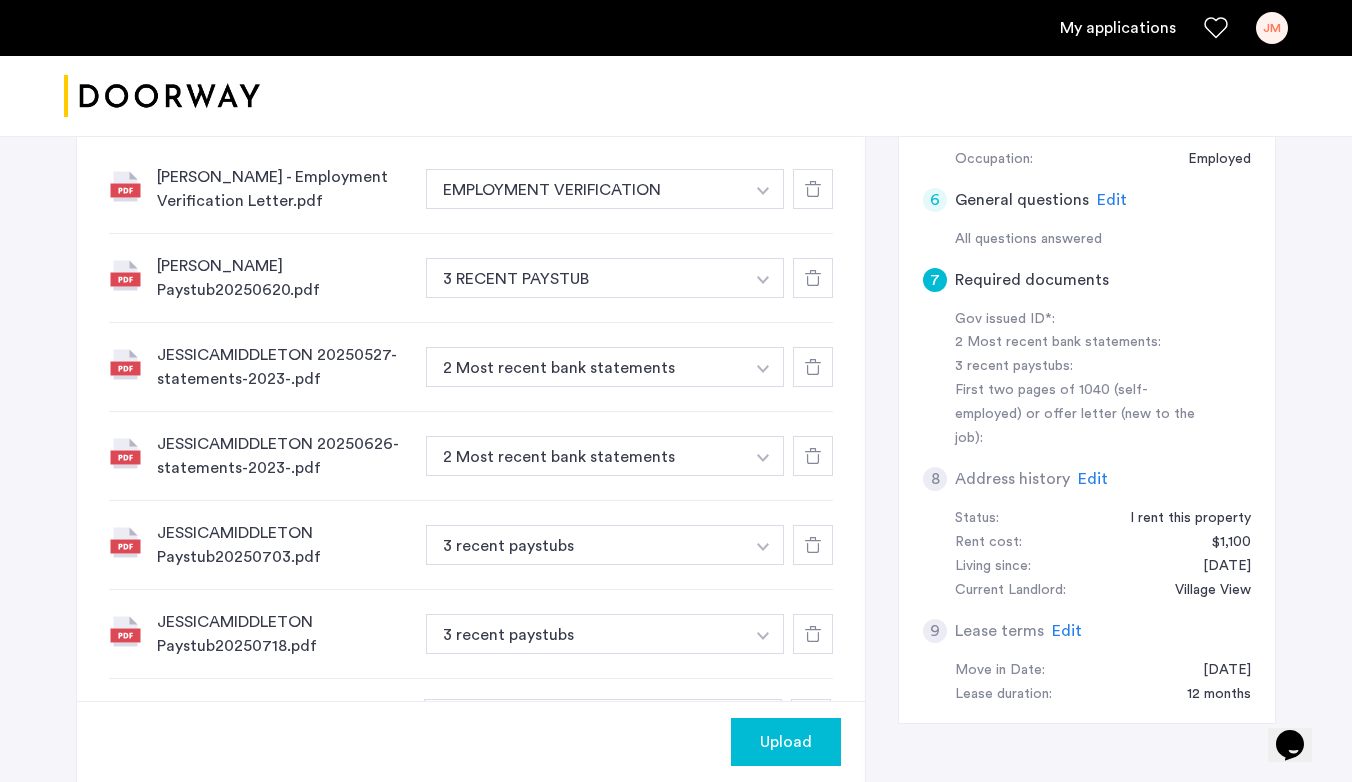 click at bounding box center (763, 189) 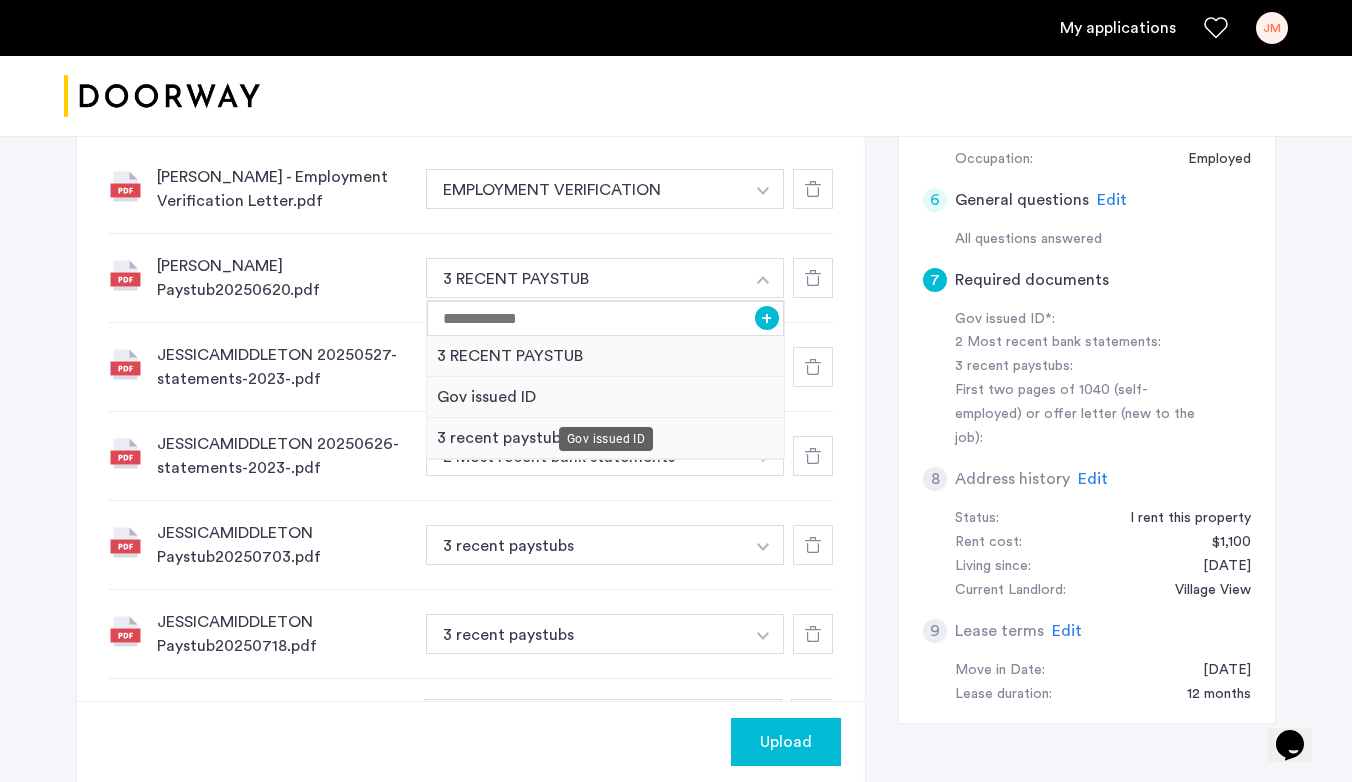 click on "Gov issued ID" at bounding box center (606, 439) 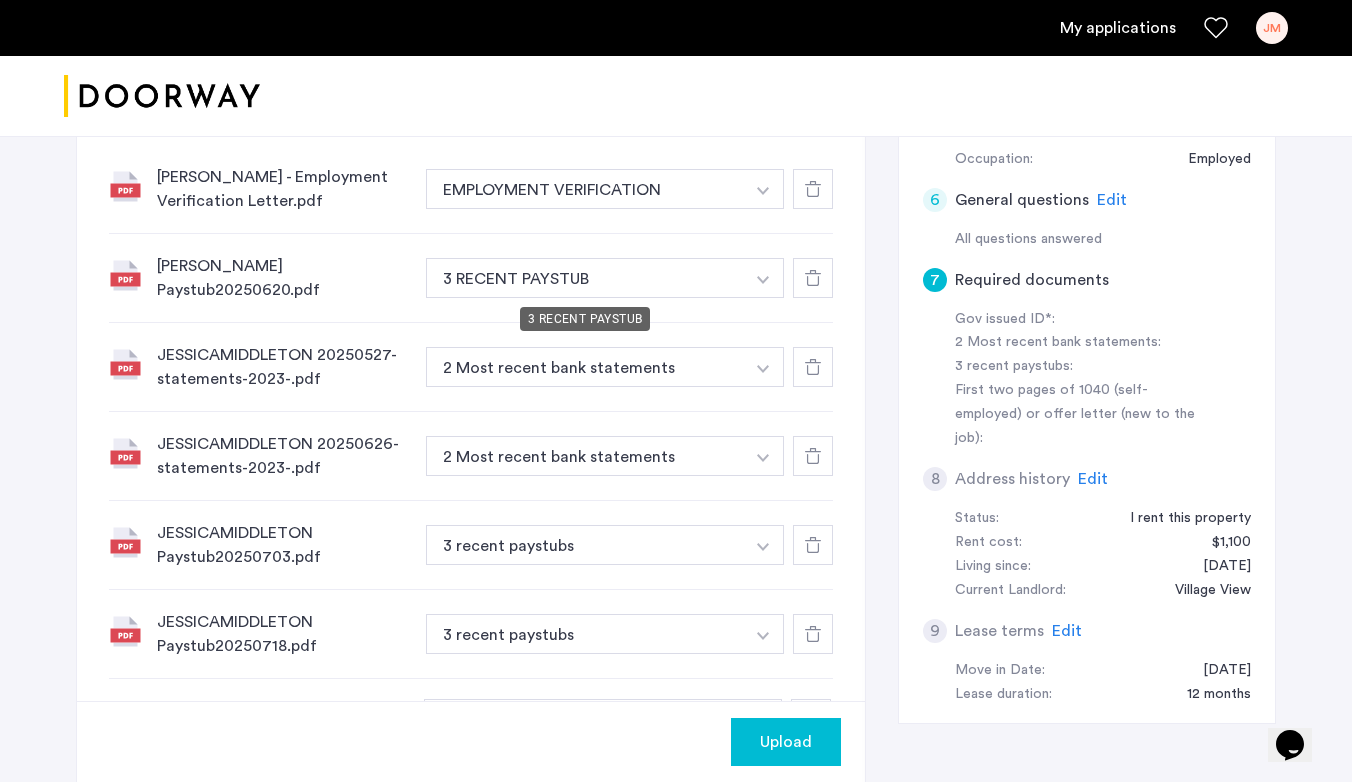 click on "3 RECENT PAYSTUB" at bounding box center [585, 278] 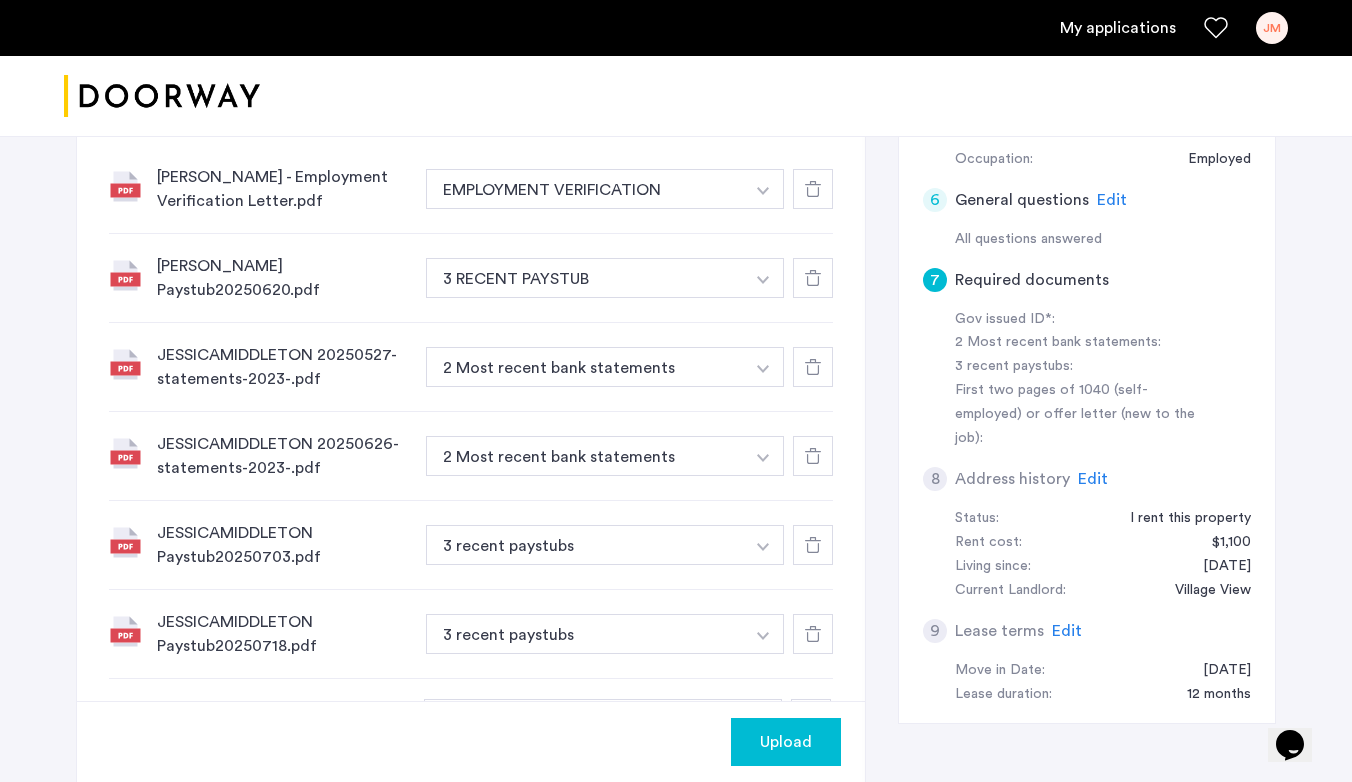 click on "3 RECENT PAYSTUB" at bounding box center [585, 278] 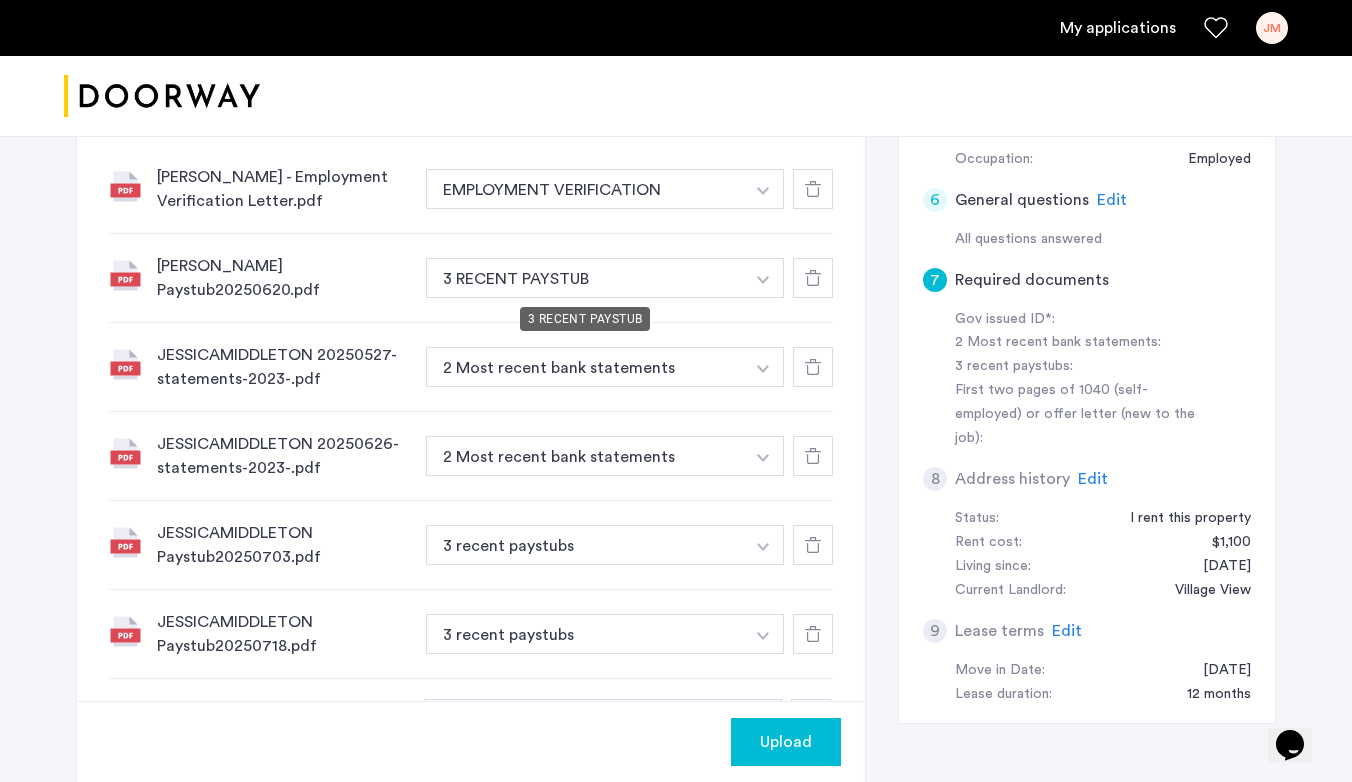 click on "3 RECENT PAYSTUB" at bounding box center [585, 278] 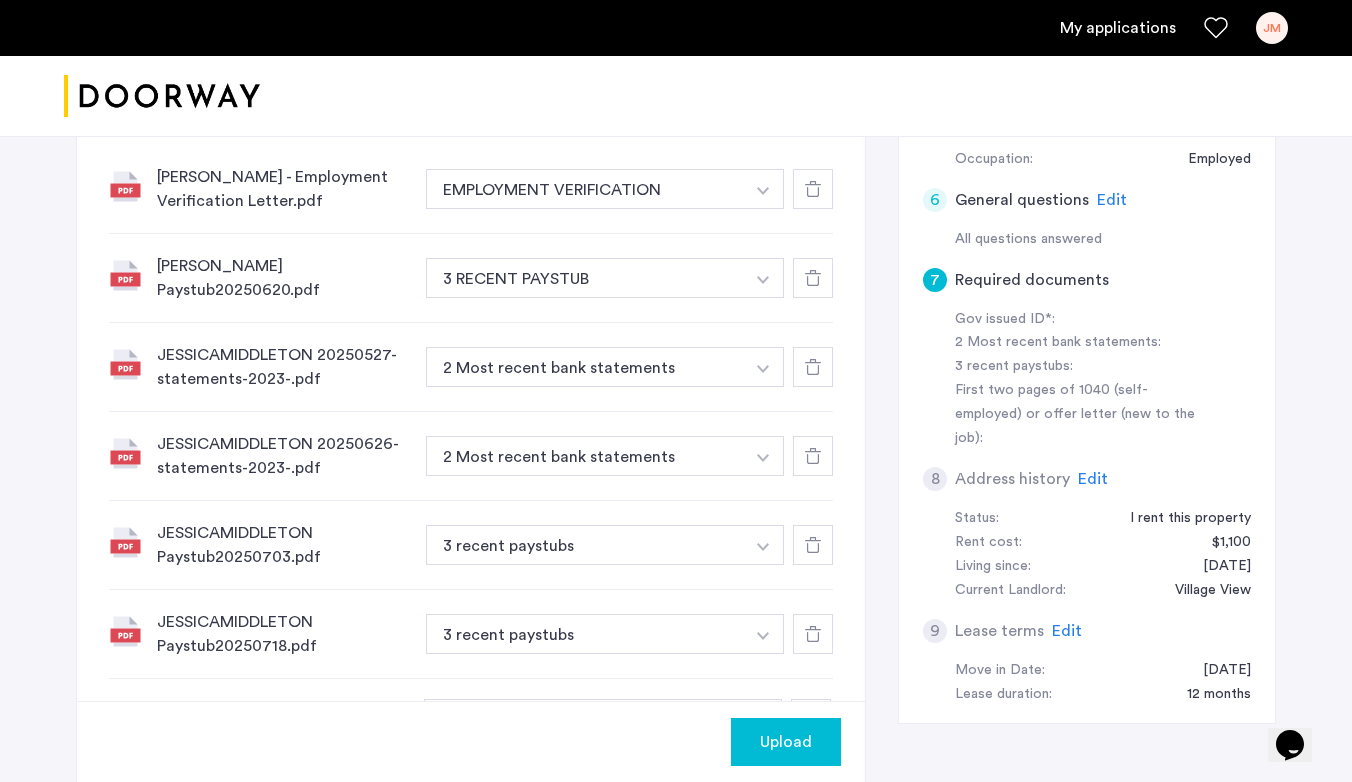 click at bounding box center (763, 191) 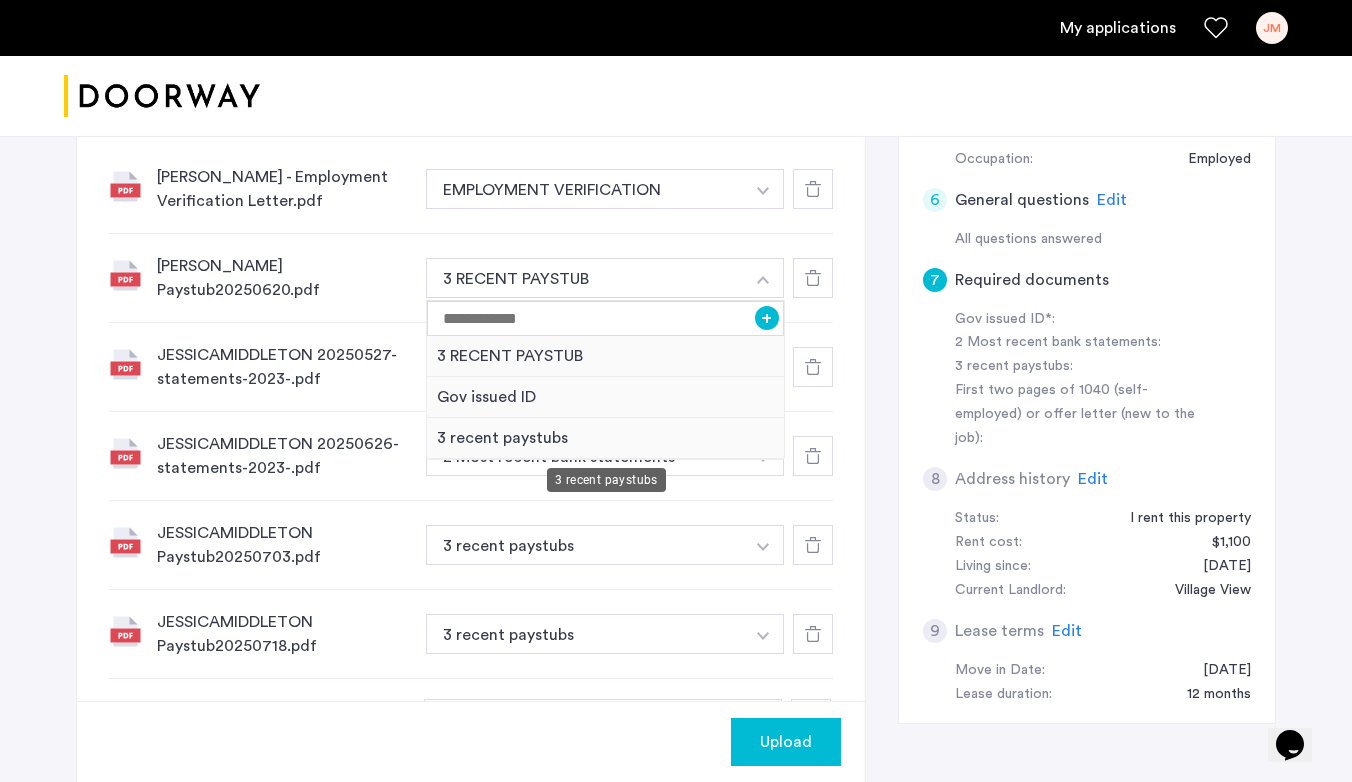 click on "3 recent paystubs" at bounding box center (605, 438) 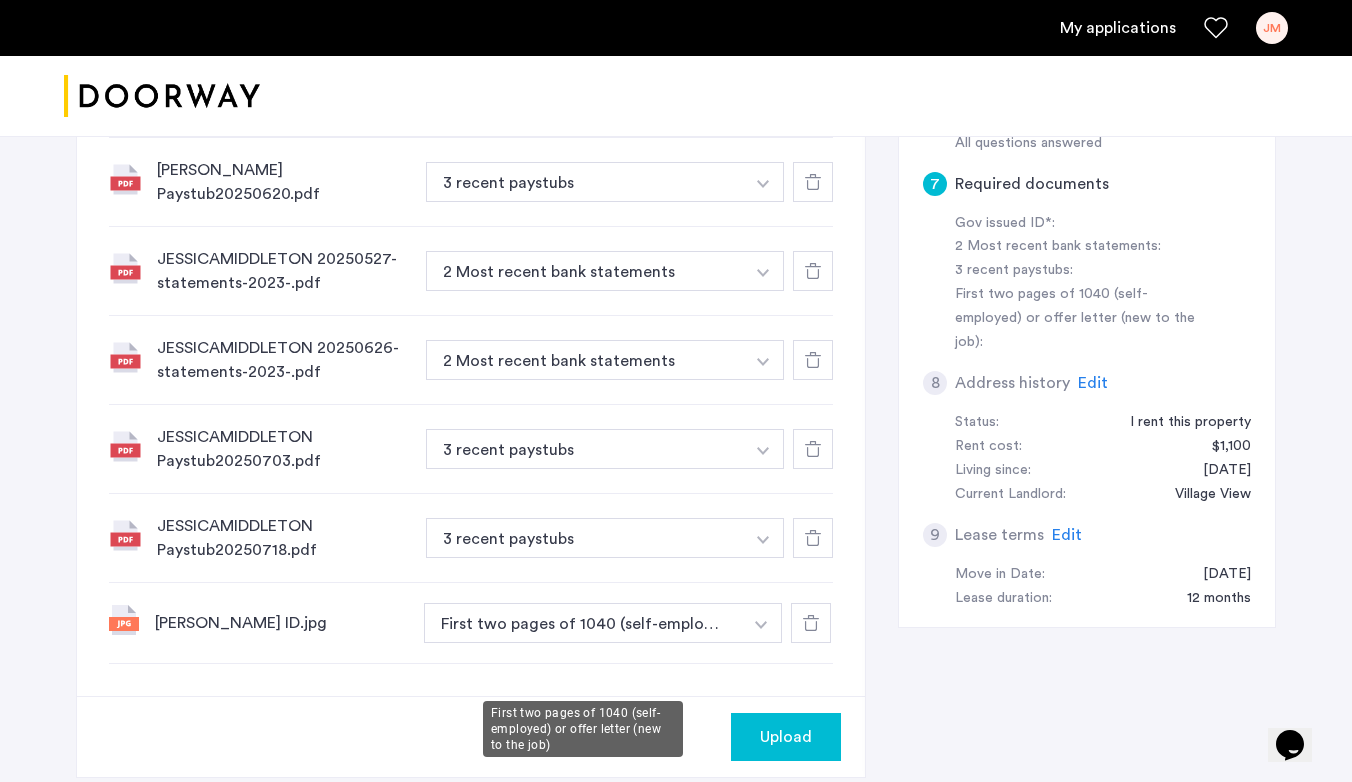 scroll, scrollTop: 679, scrollLeft: 0, axis: vertical 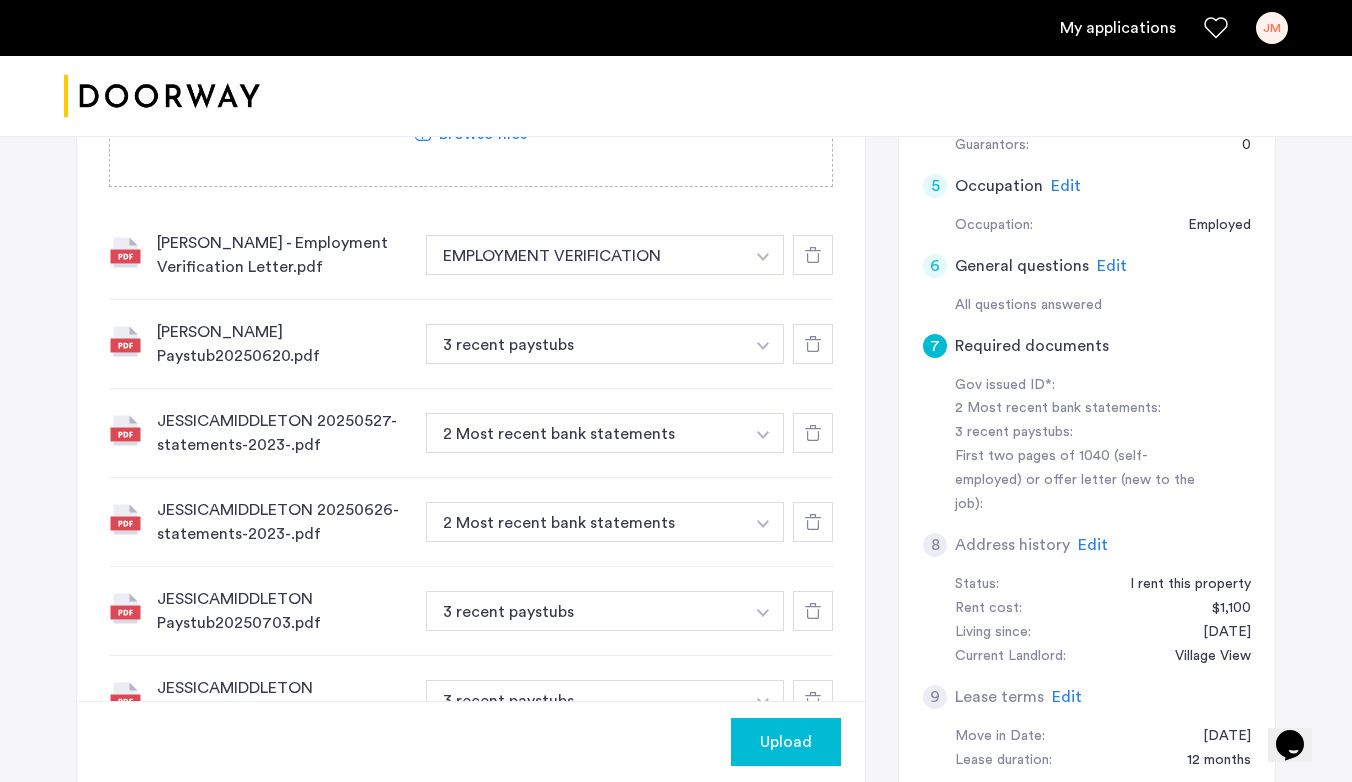 click at bounding box center (763, 255) 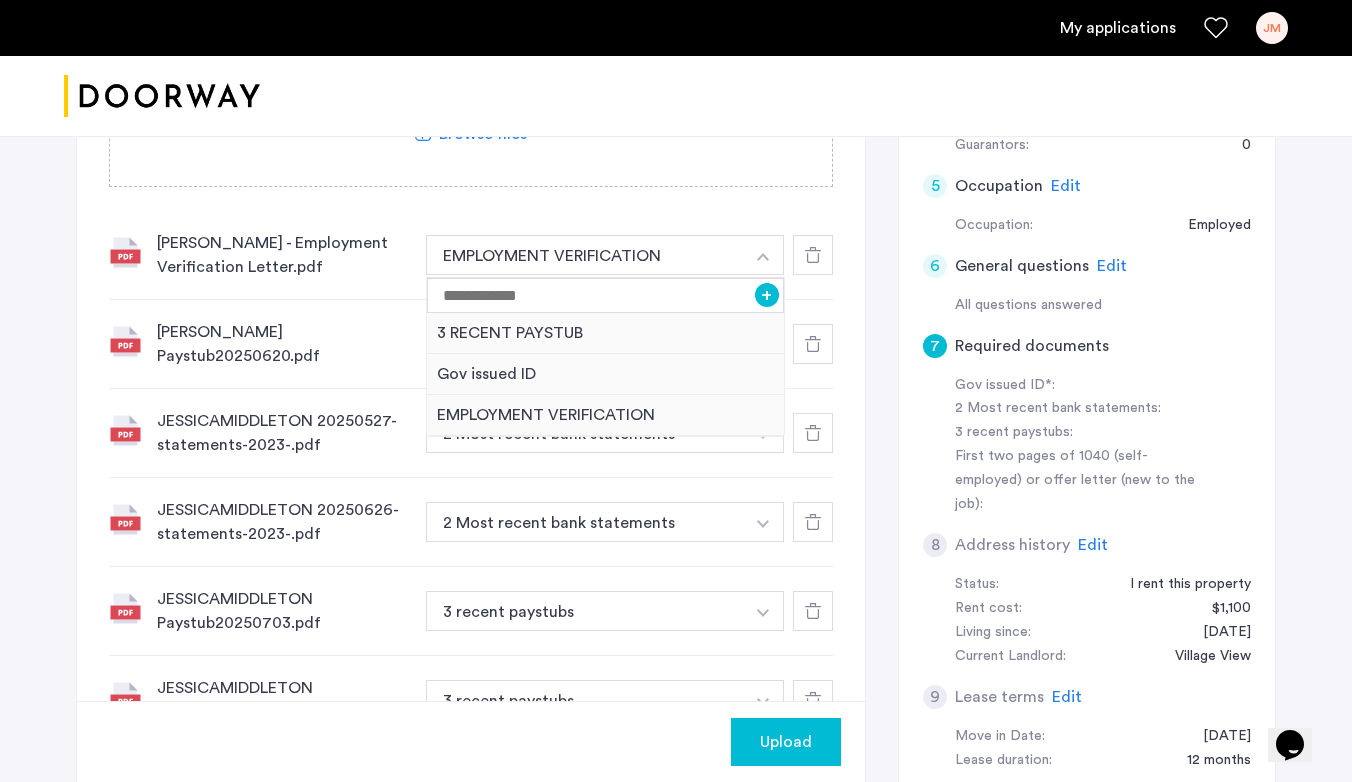 click on "[PERSON_NAME] - Employment Verification Letter.pdf" 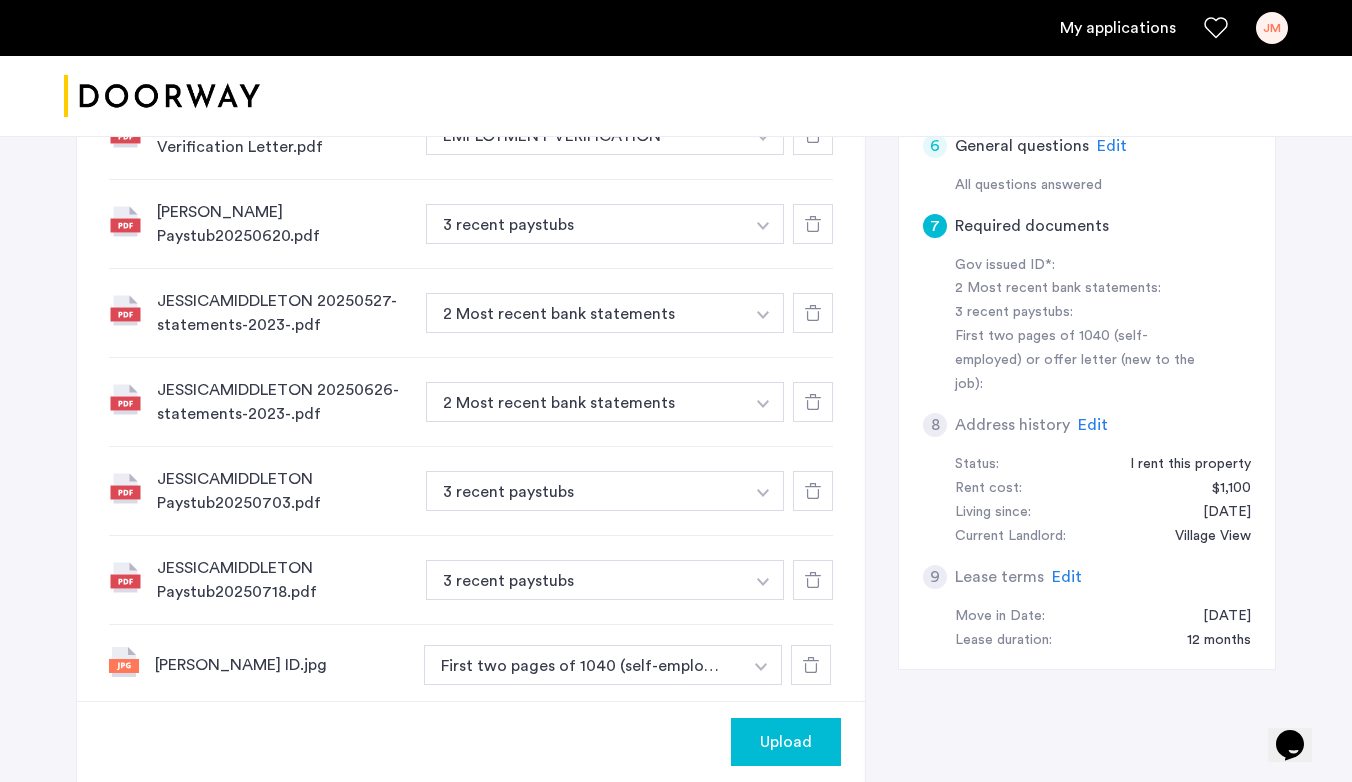 scroll, scrollTop: 928, scrollLeft: 0, axis: vertical 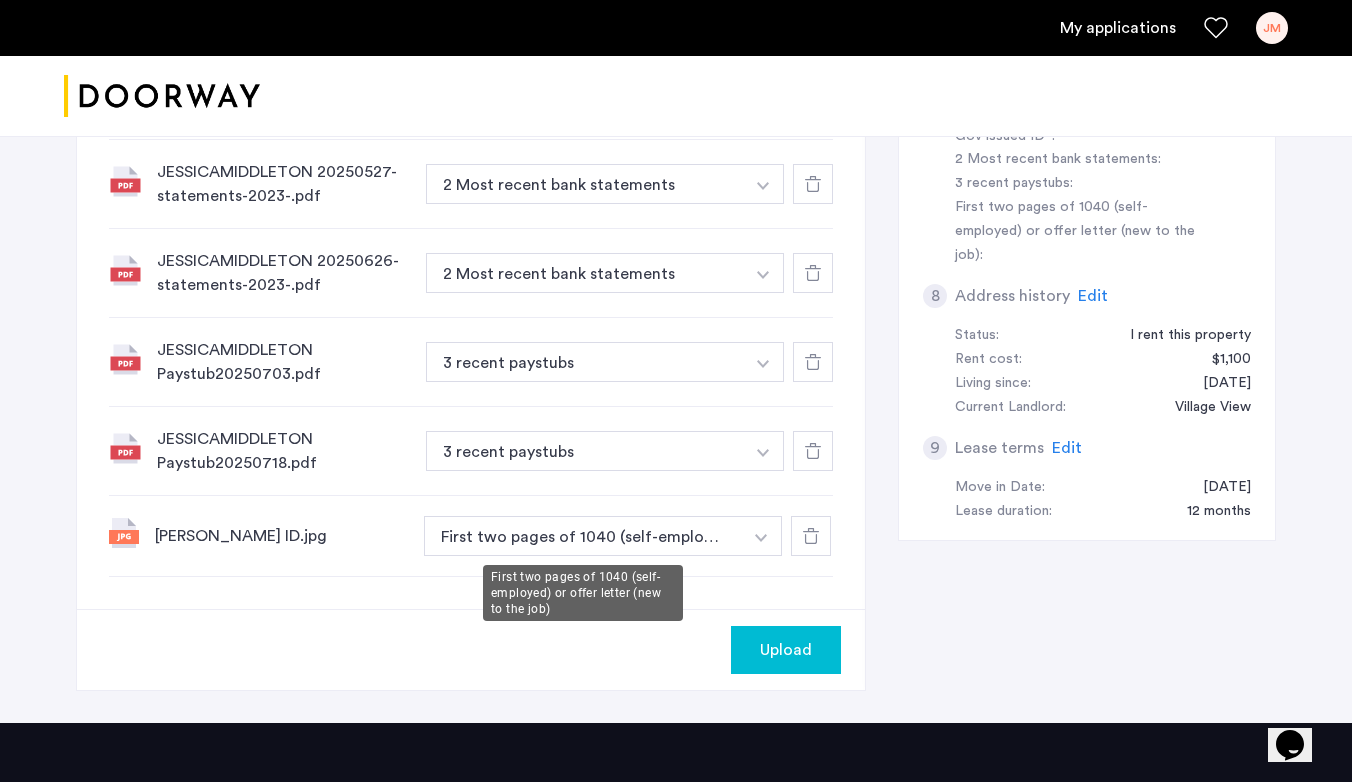 click on "First two pages of 1040 (self-employed) or offer letter (new to the job)" at bounding box center [583, 536] 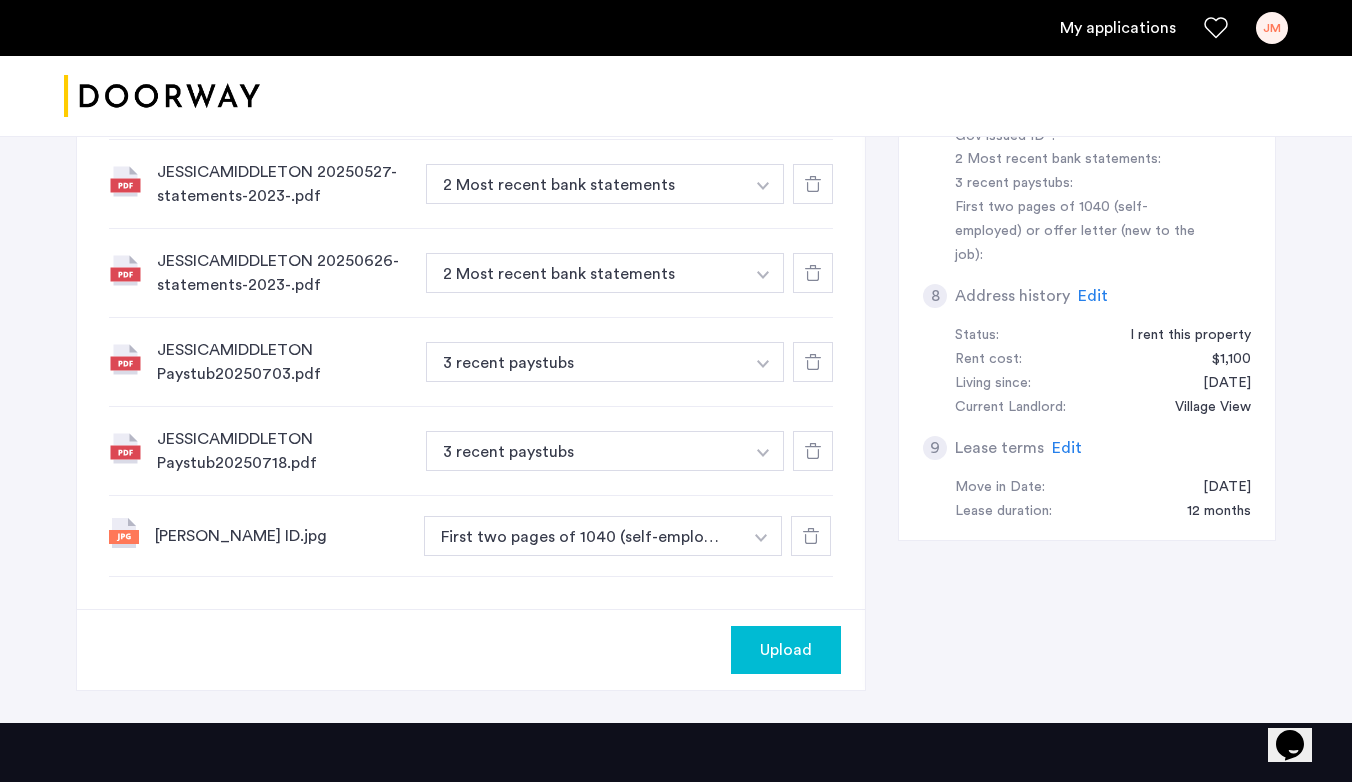 click at bounding box center [763, 6] 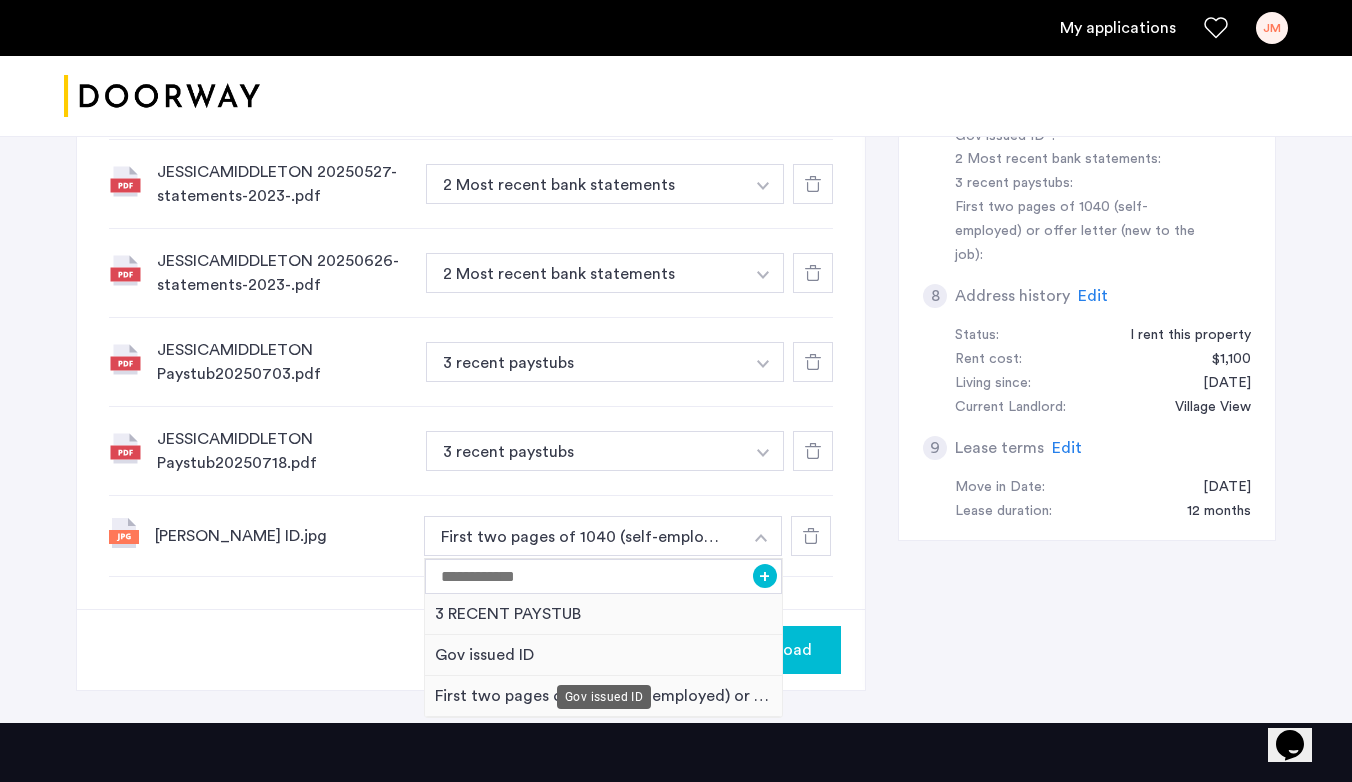 click on "Gov issued ID" at bounding box center (603, 655) 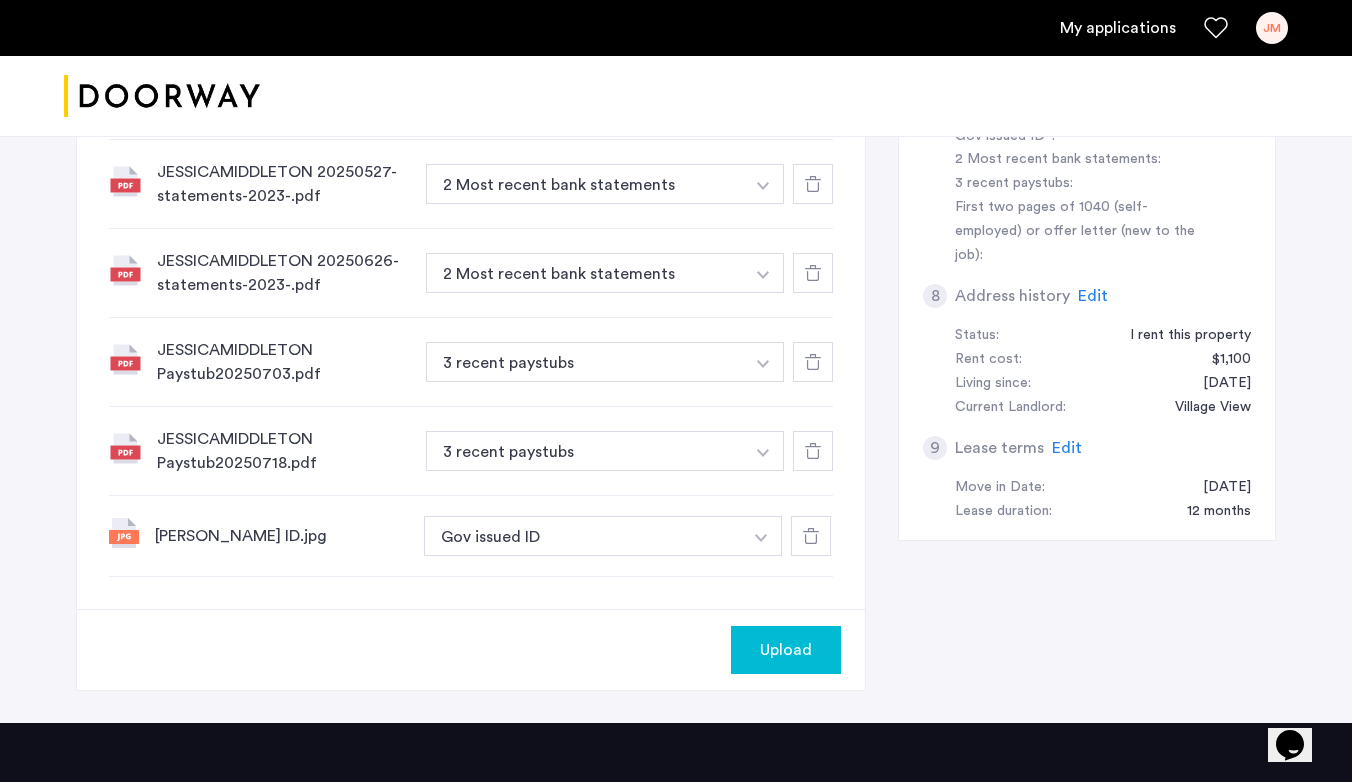 click on "Upload" 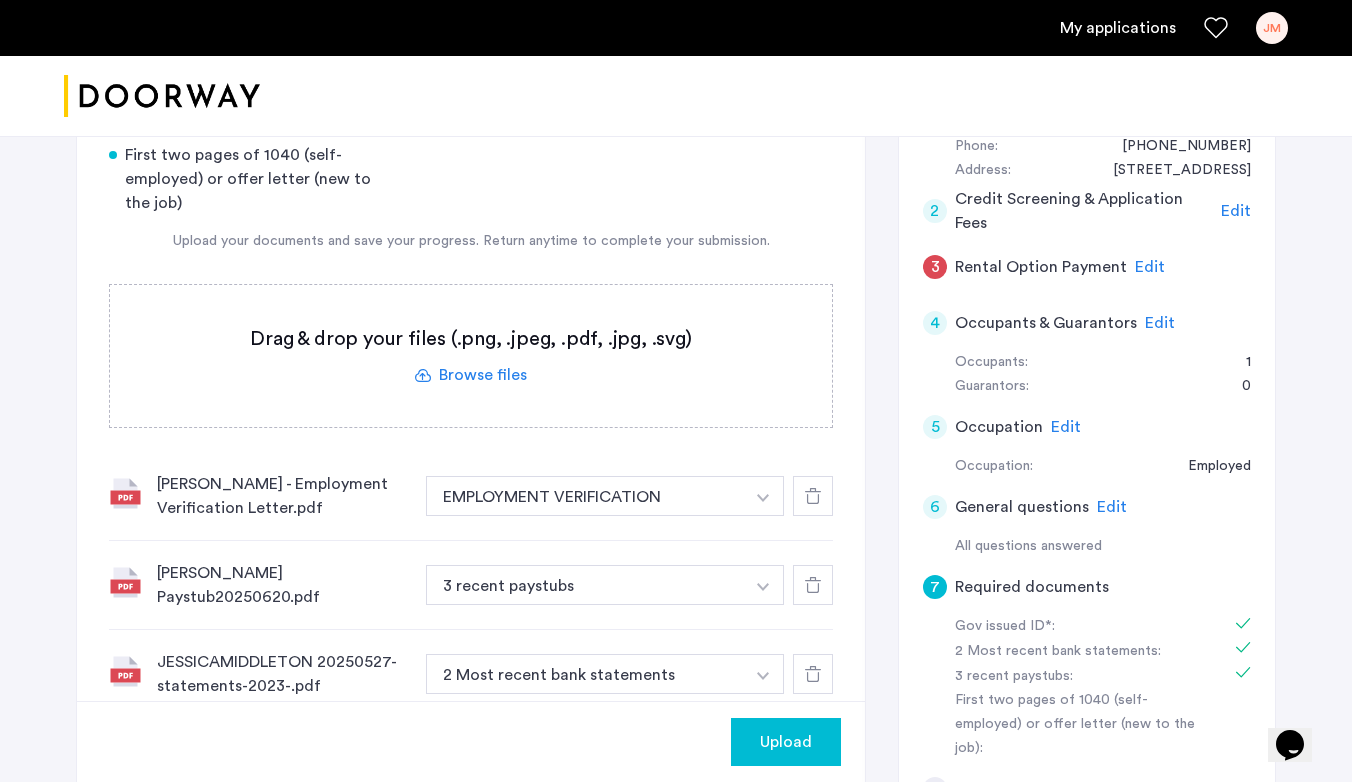 scroll, scrollTop: 1117, scrollLeft: 0, axis: vertical 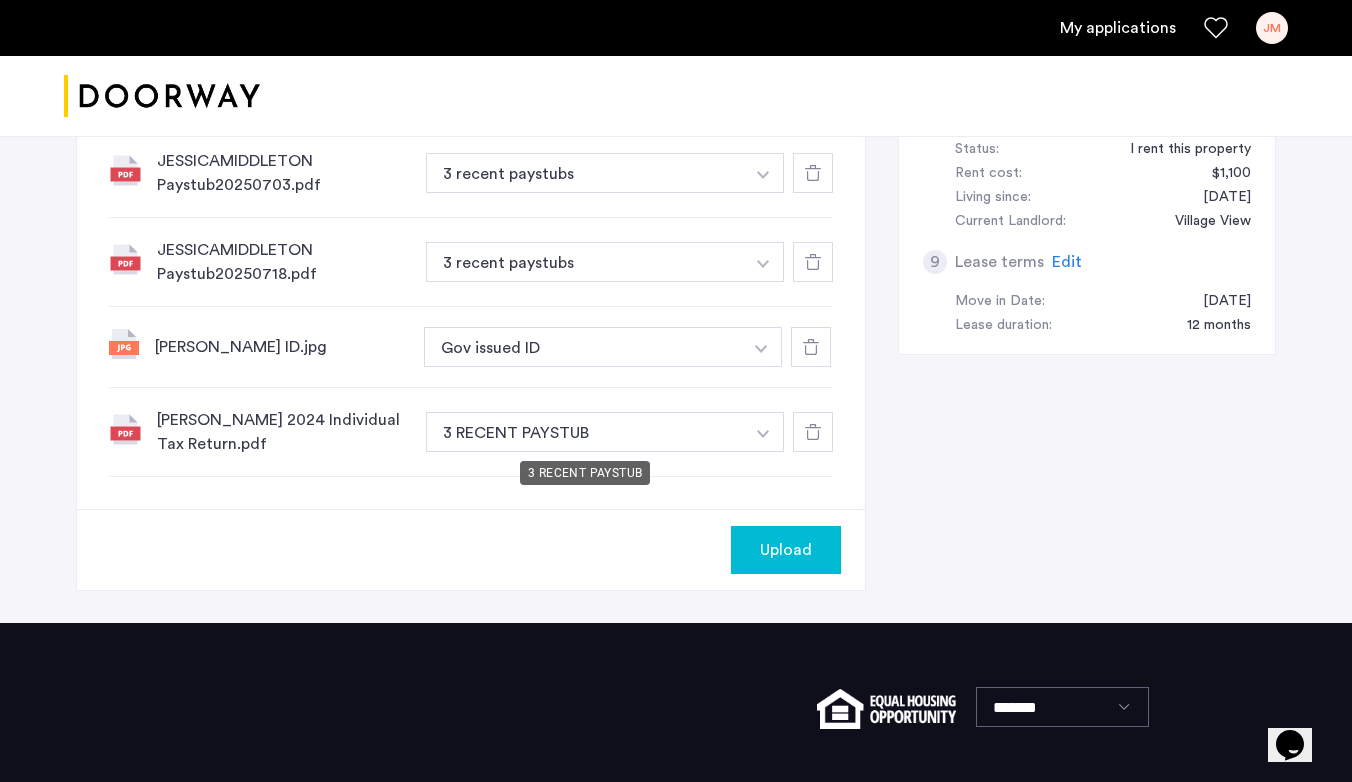 click on "3 RECENT PAYSTUB" at bounding box center [585, 432] 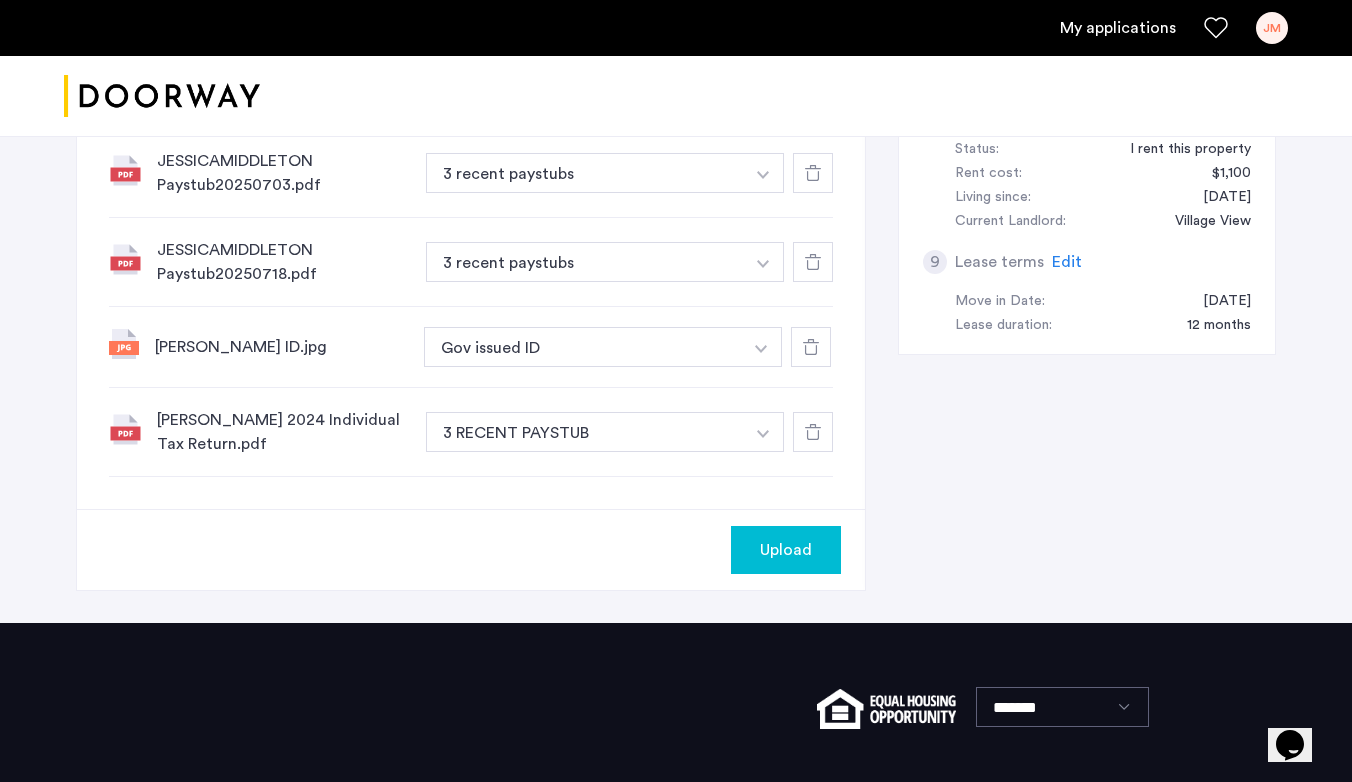 click on "3 RECENT PAYSTUB" at bounding box center (585, 432) 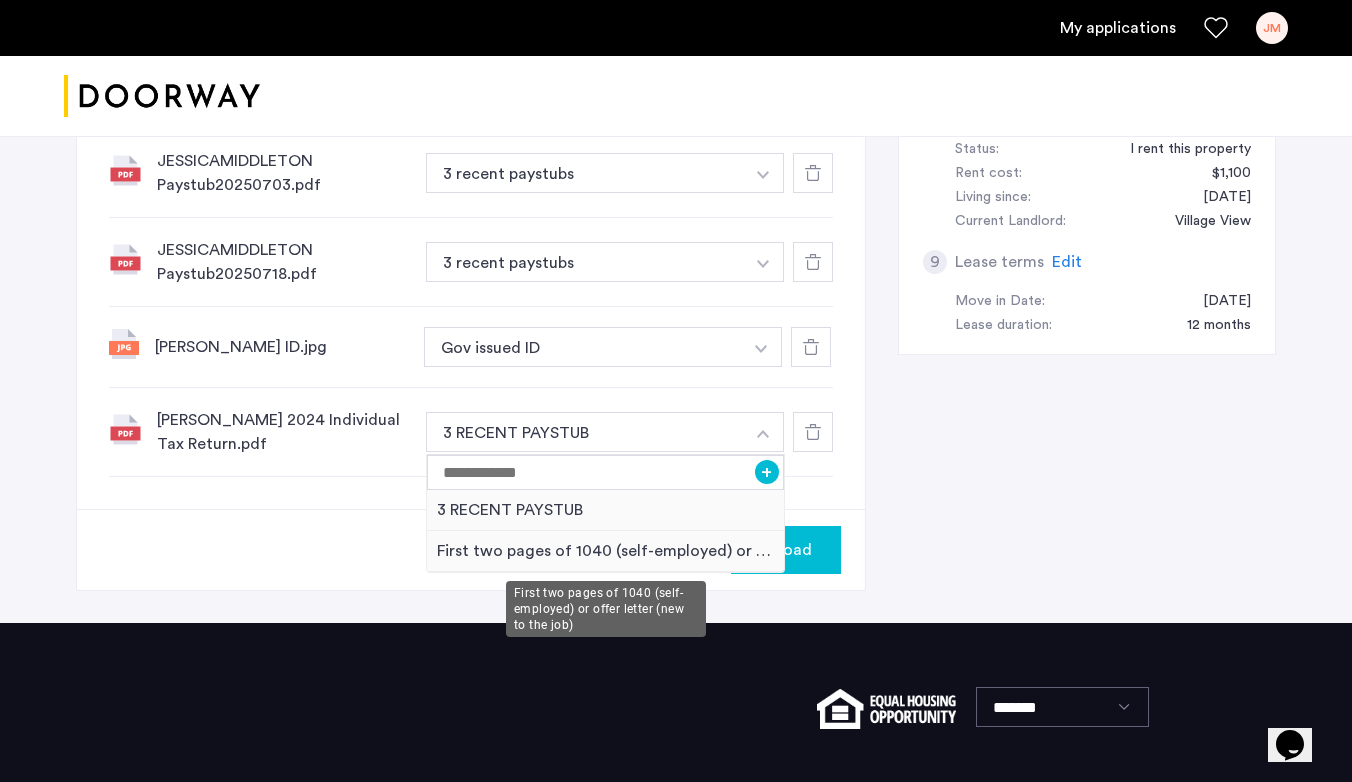 click on "First two pages of 1040 (self-employed) or offer letter (new to the job)" at bounding box center (605, 551) 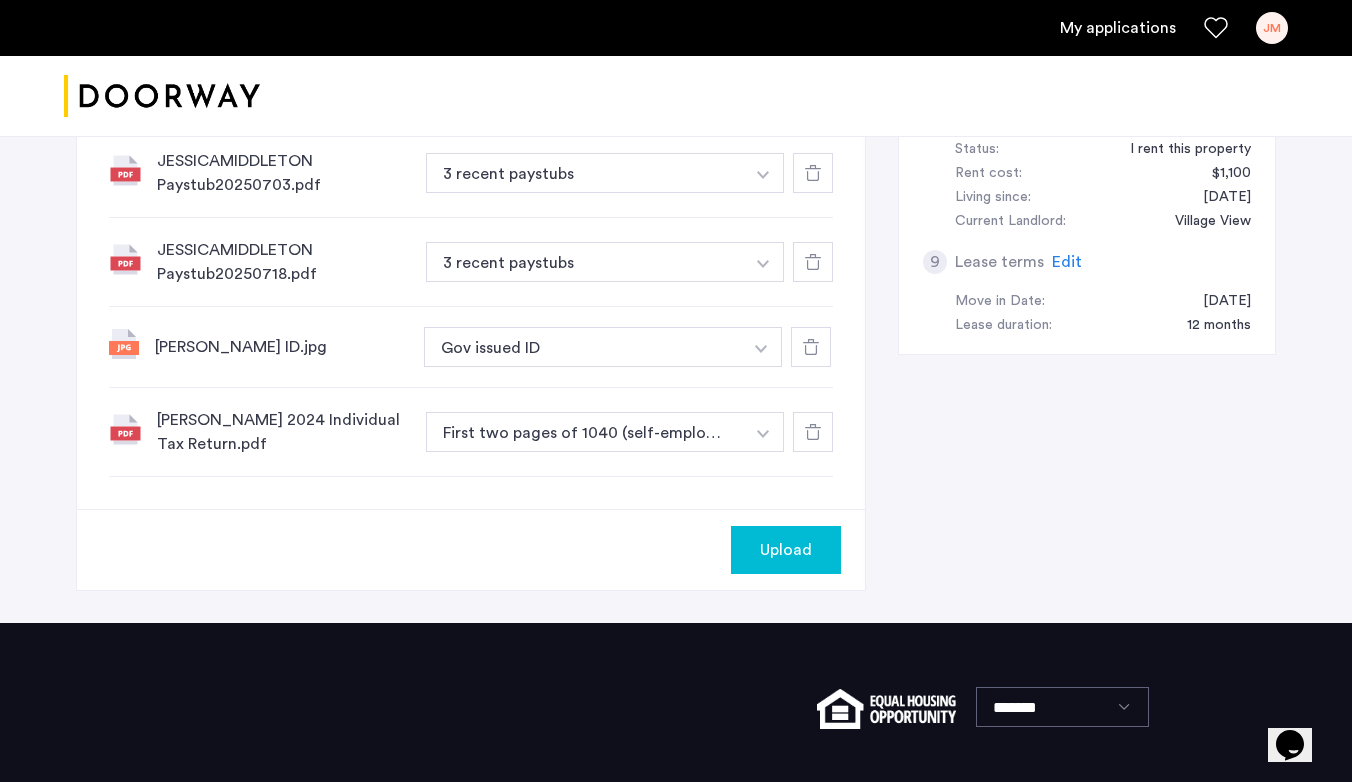 click on "Upload" 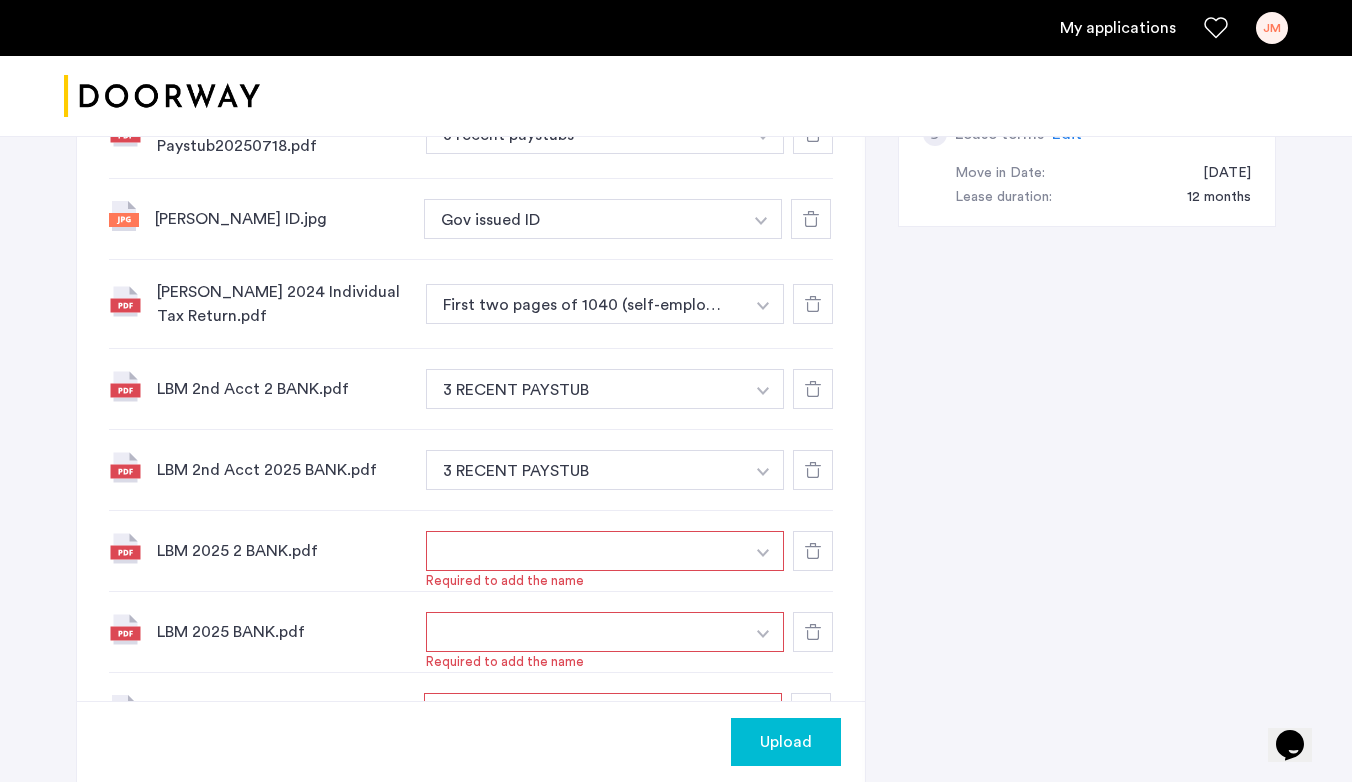 scroll, scrollTop: 1286, scrollLeft: 0, axis: vertical 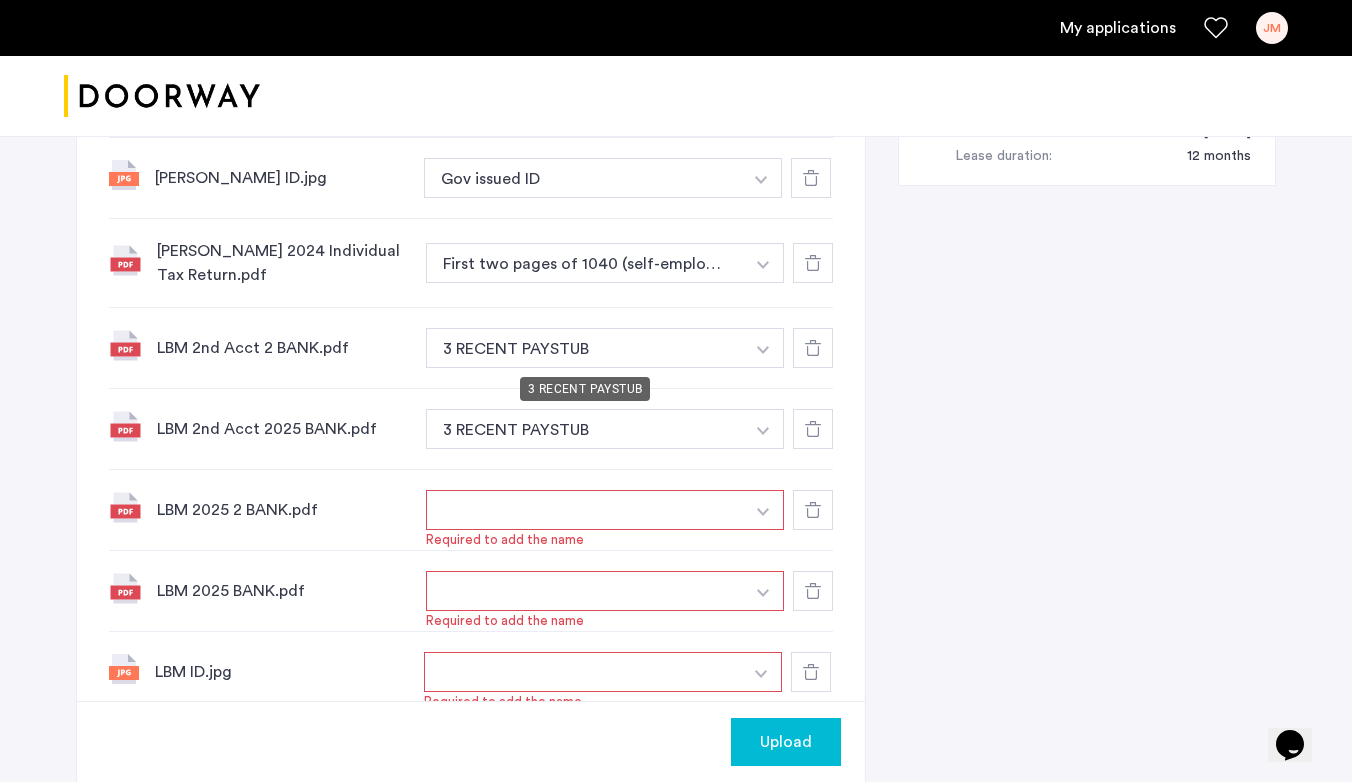 click on "3 RECENT PAYSTUB" at bounding box center (585, 348) 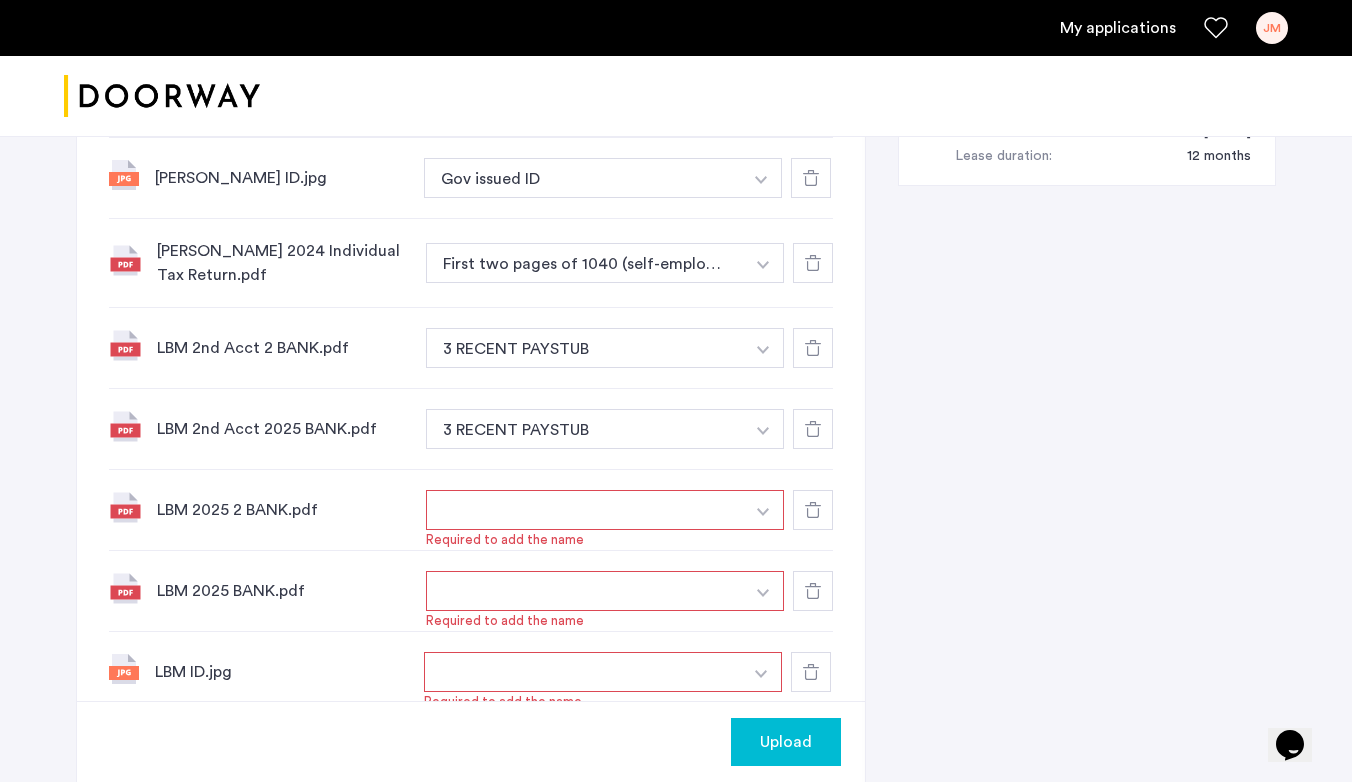 click on "3 RECENT PAYSTUB" at bounding box center (585, 348) 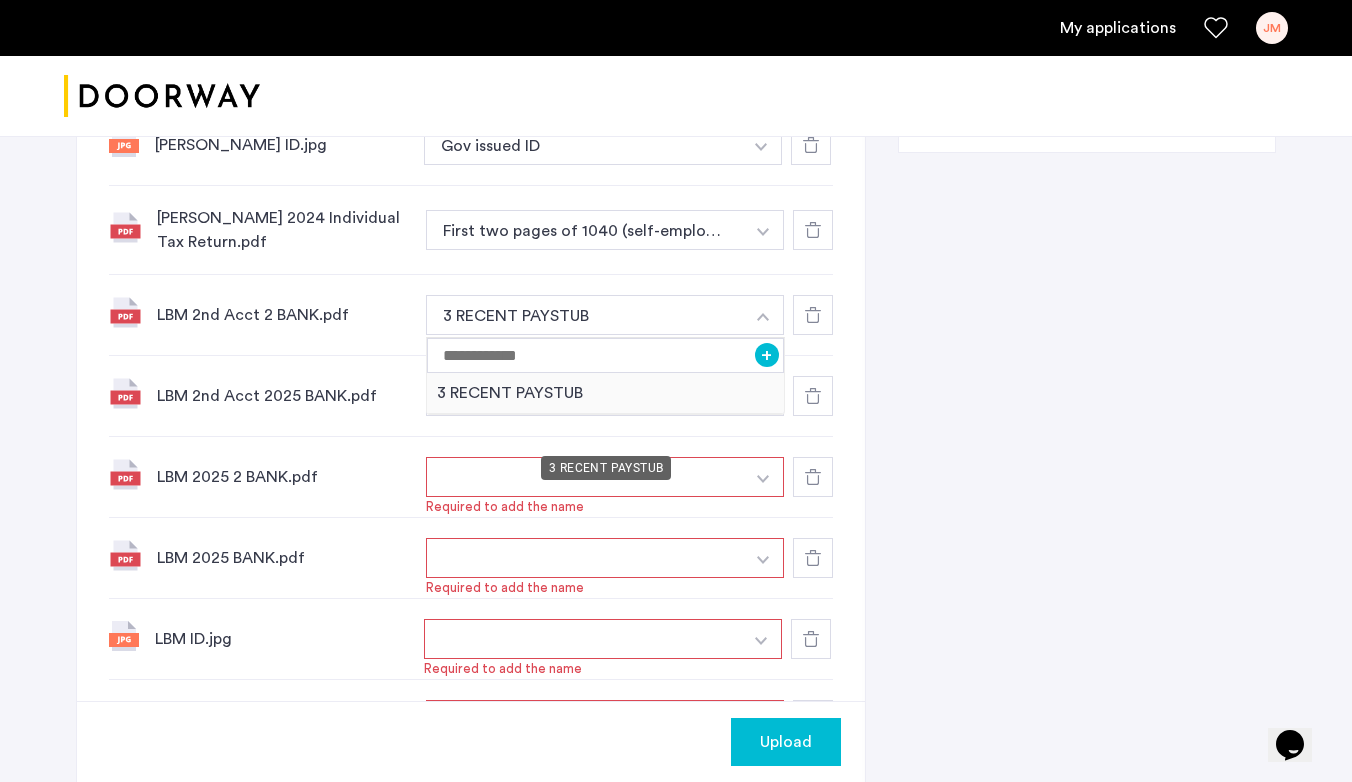 scroll, scrollTop: 1433, scrollLeft: 0, axis: vertical 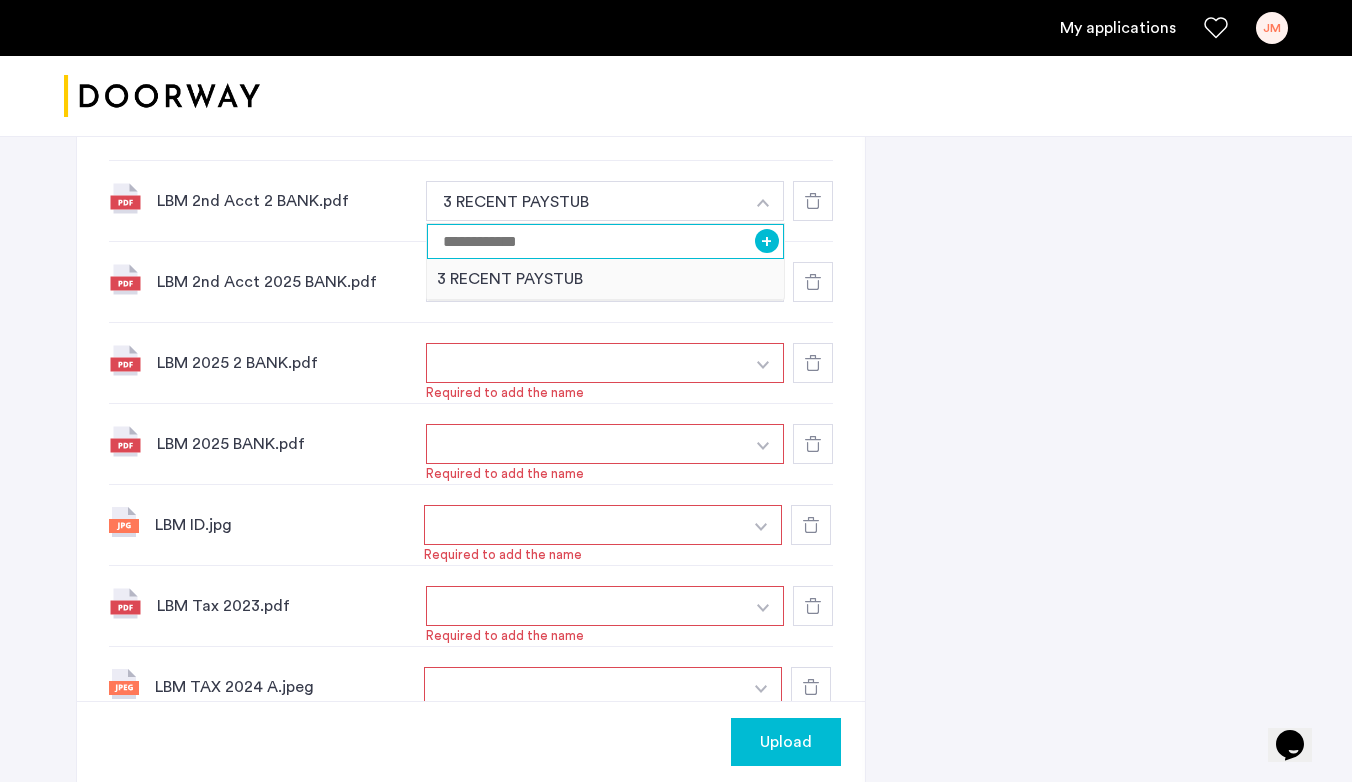 click at bounding box center [605, 241] 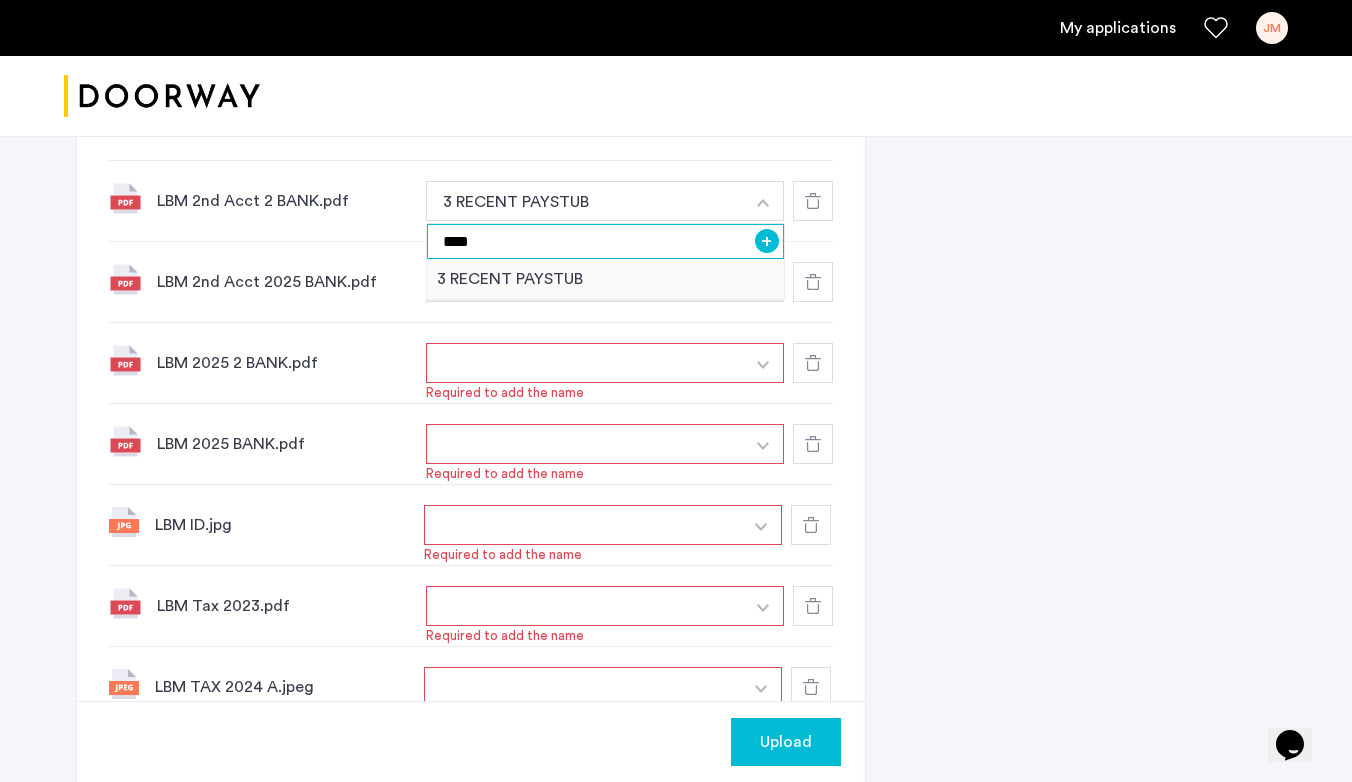 type on "****" 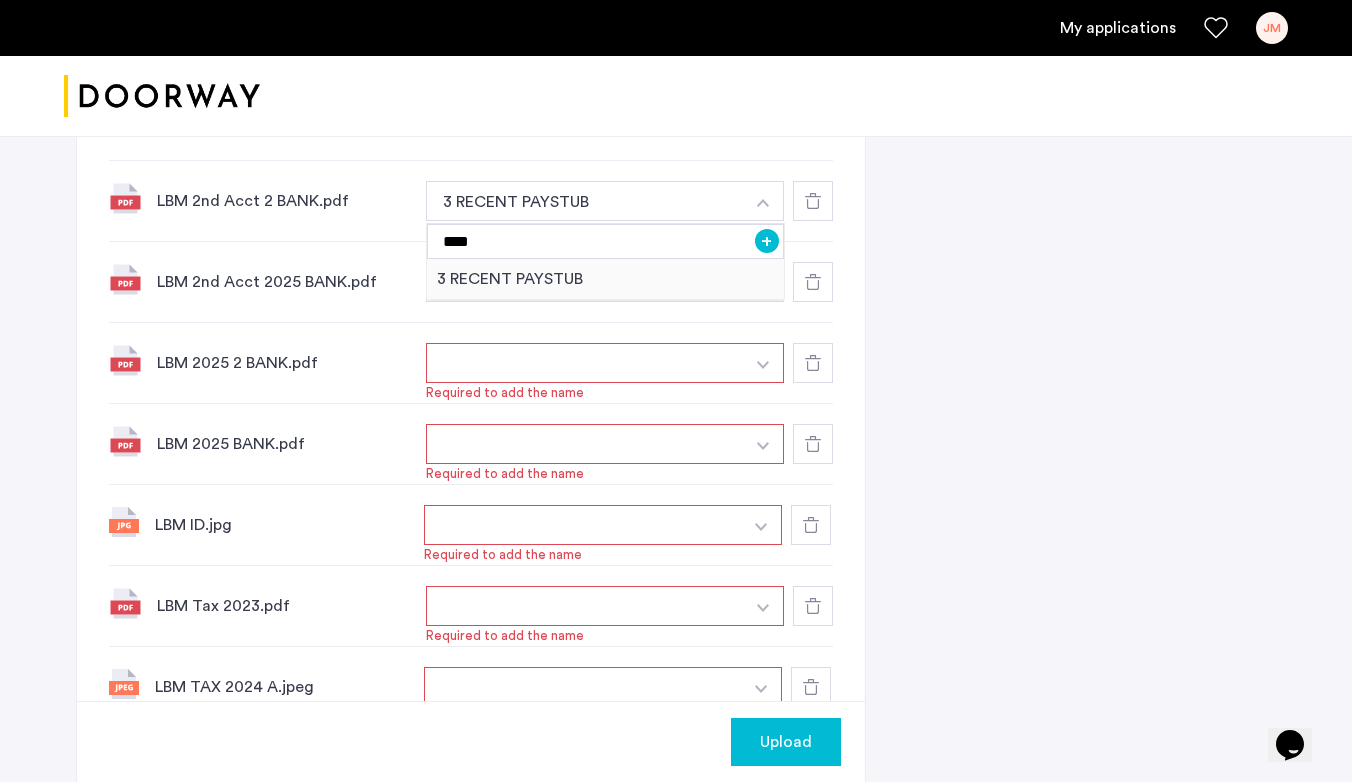 click on "+" at bounding box center [767, 241] 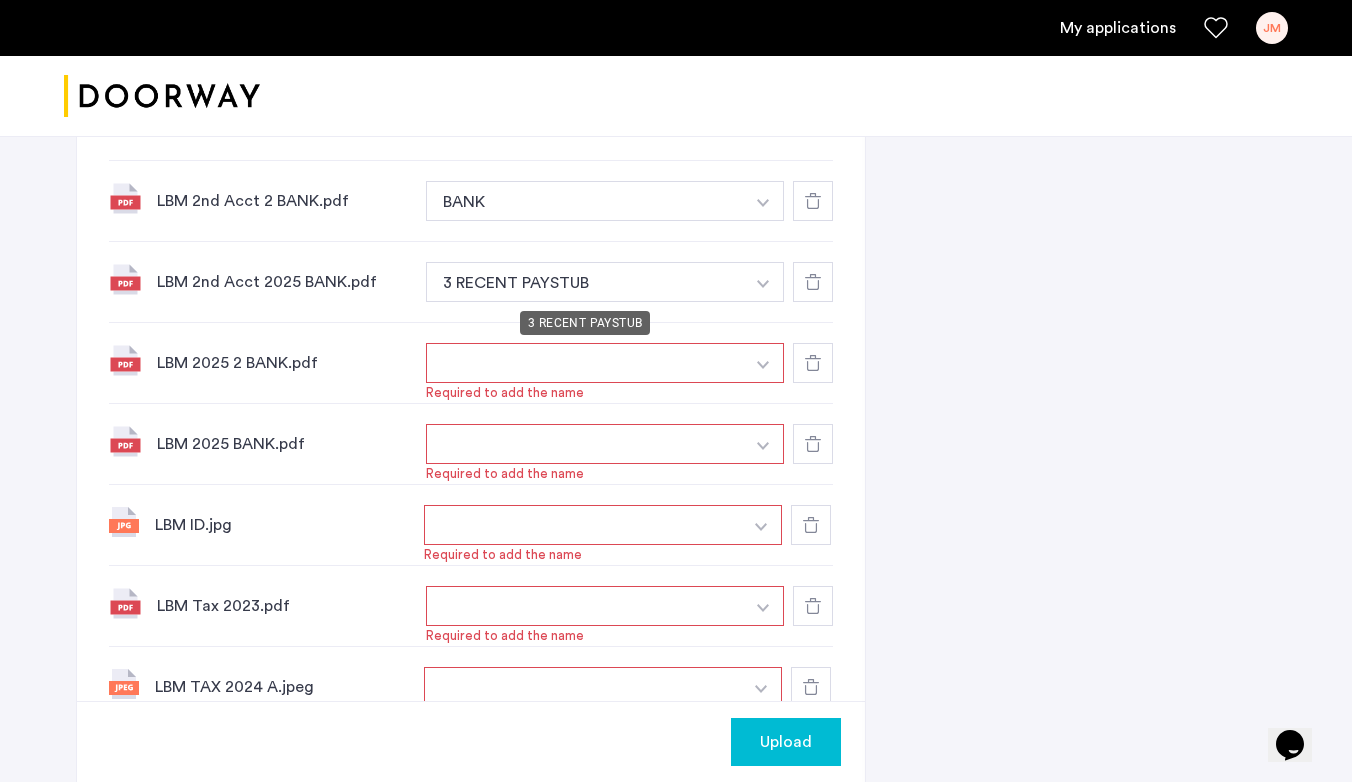 click on "3 RECENT PAYSTUB" at bounding box center [585, 282] 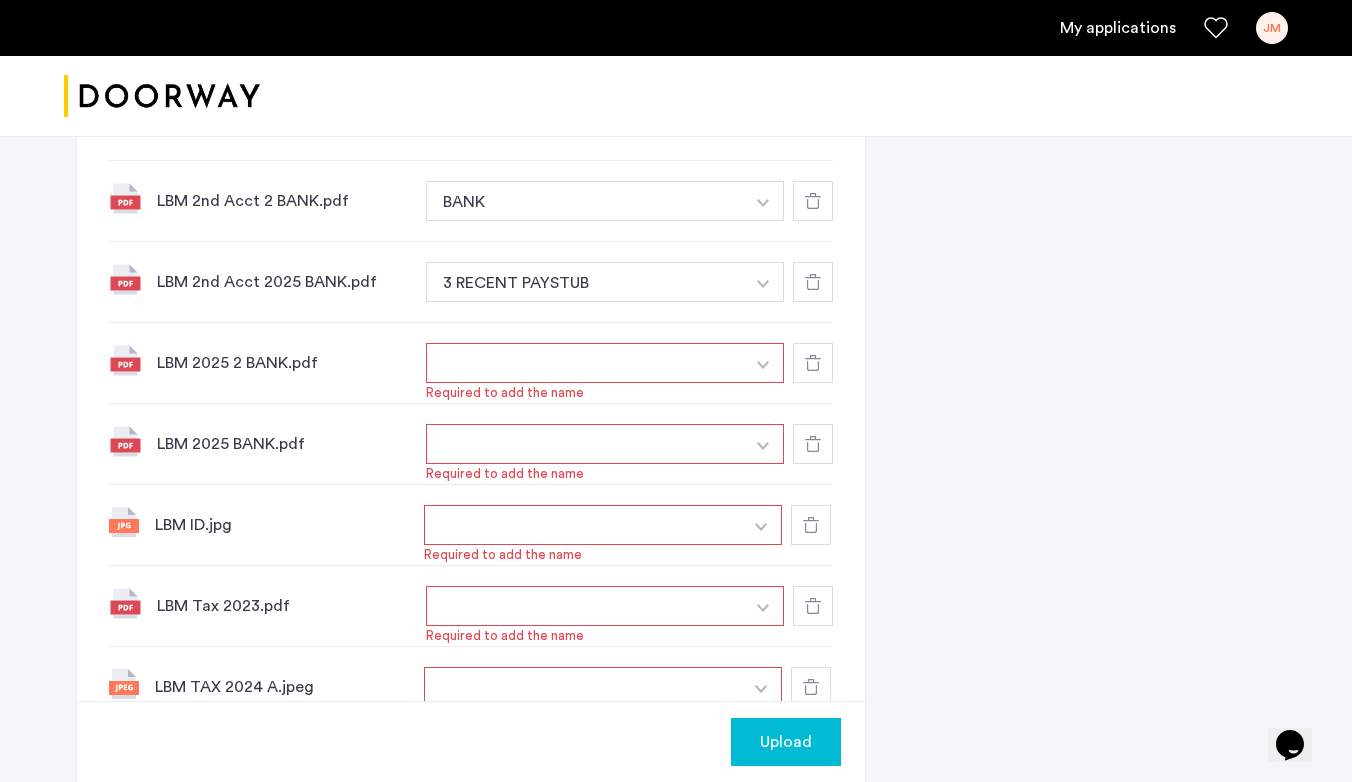 click at bounding box center (763, -499) 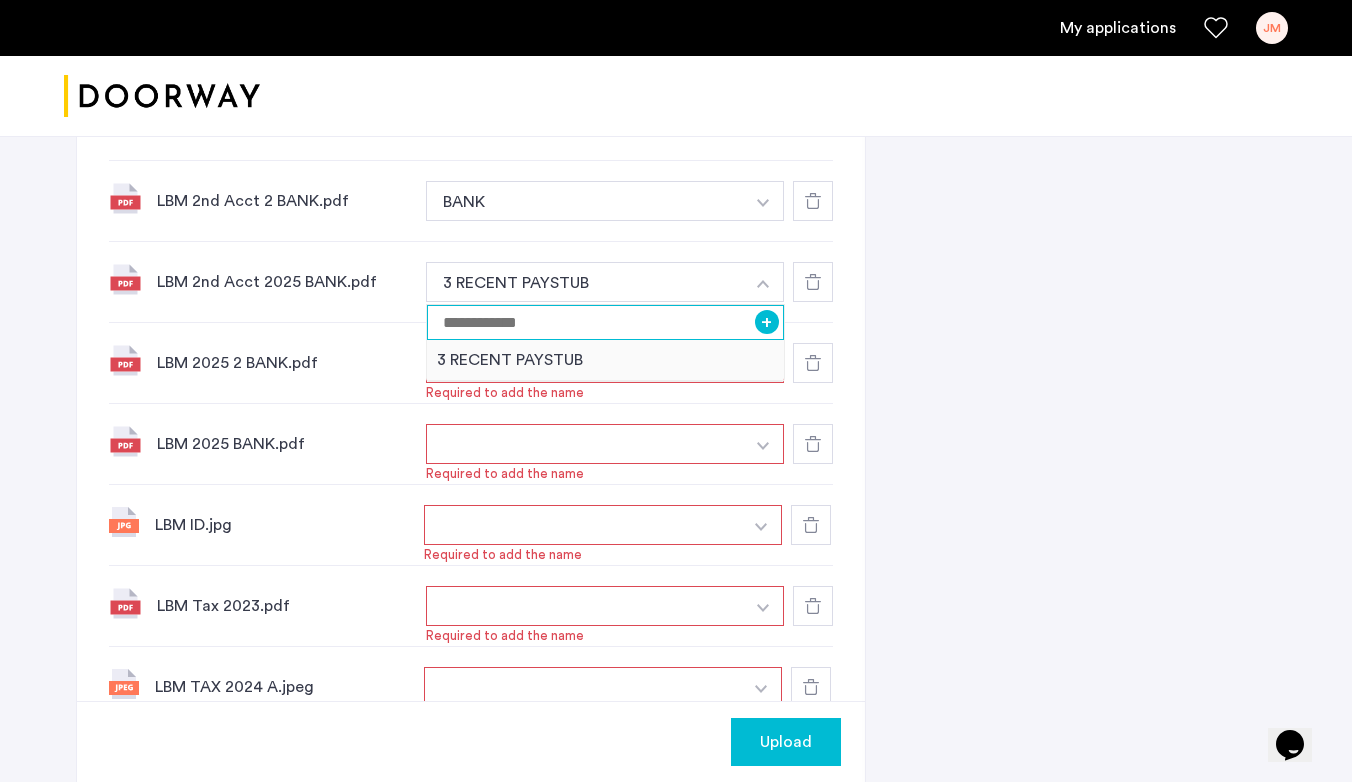 click at bounding box center [605, 322] 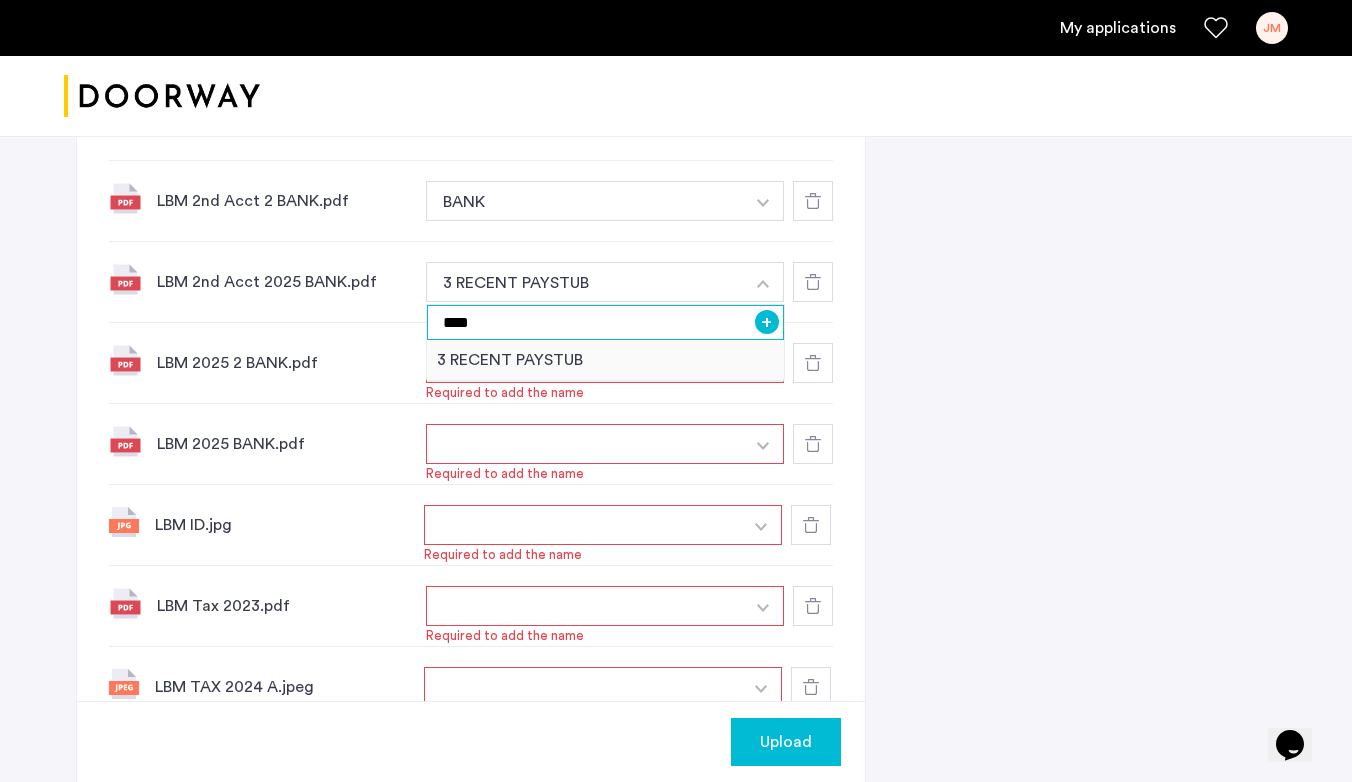 type on "****" 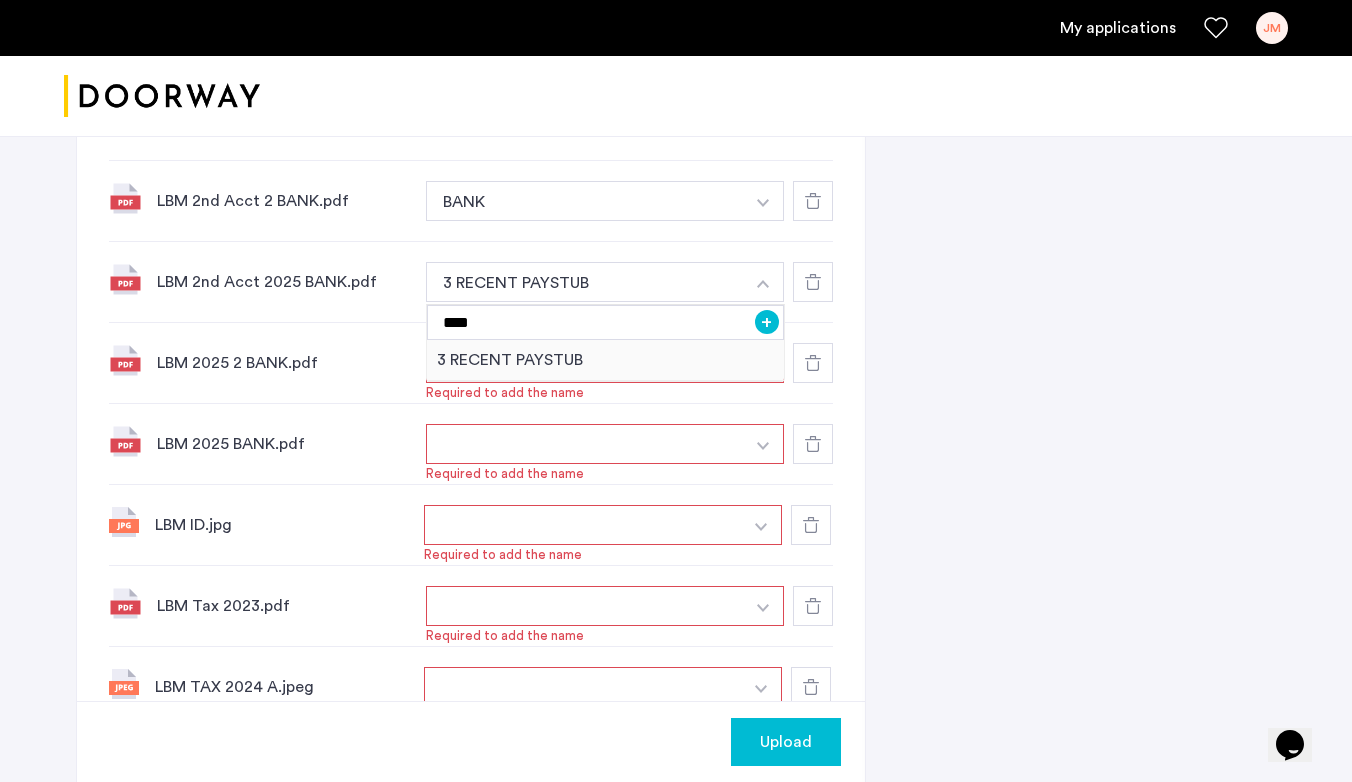 click on "+" at bounding box center [767, 322] 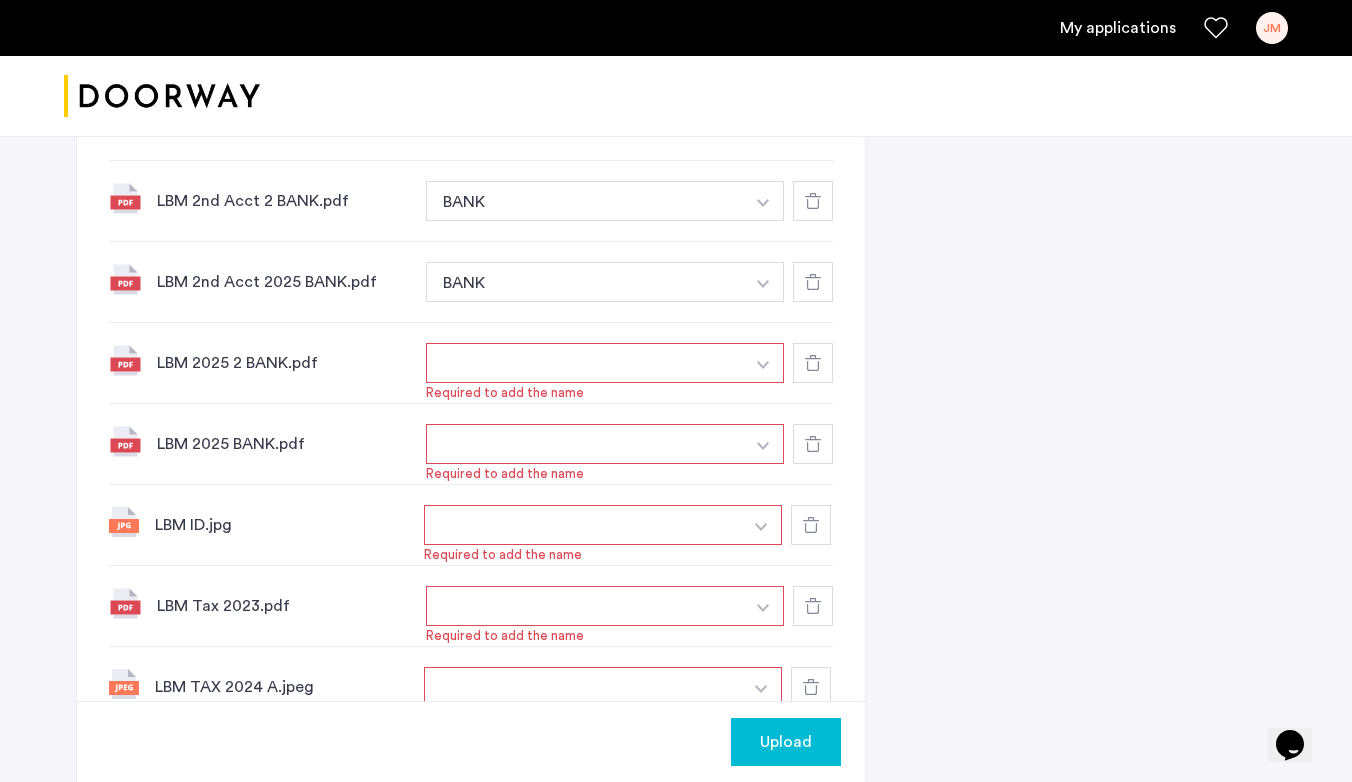 click at bounding box center [585, 363] 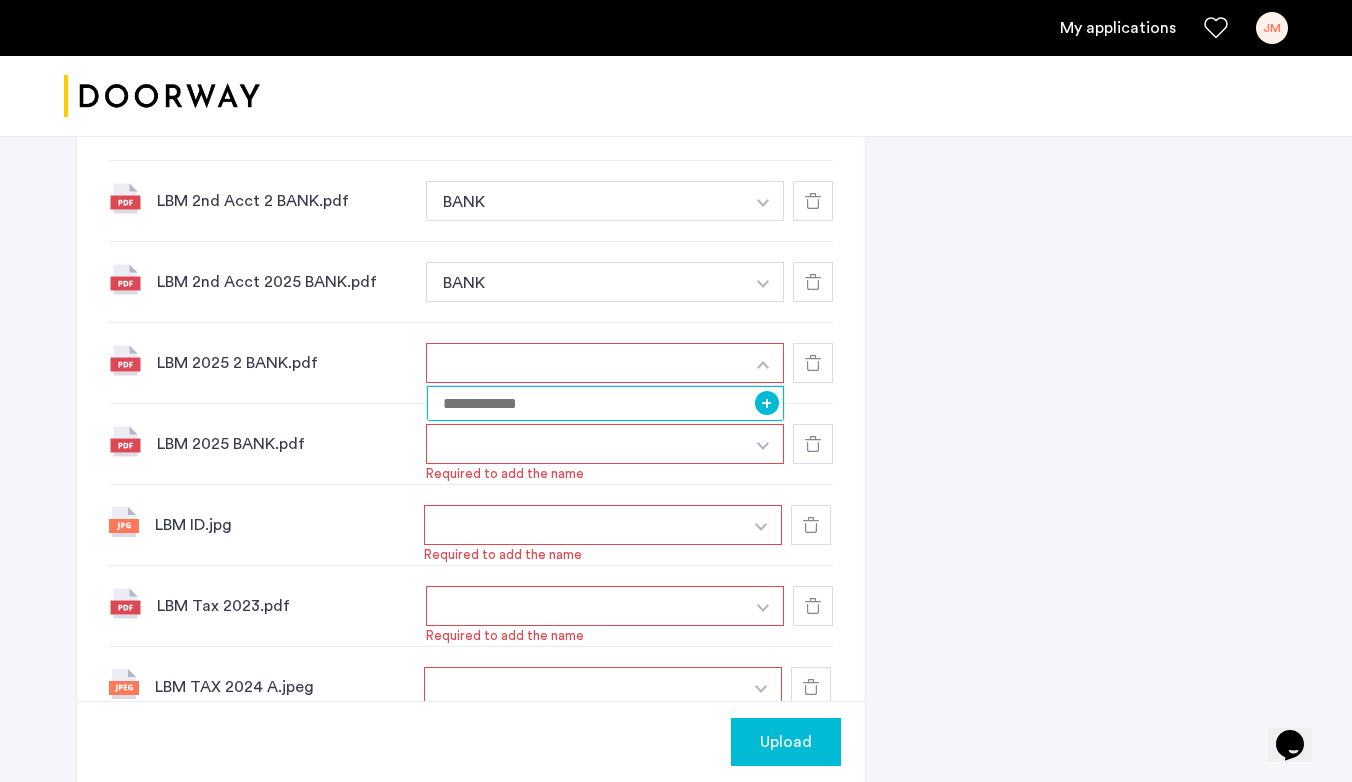 click at bounding box center (605, 403) 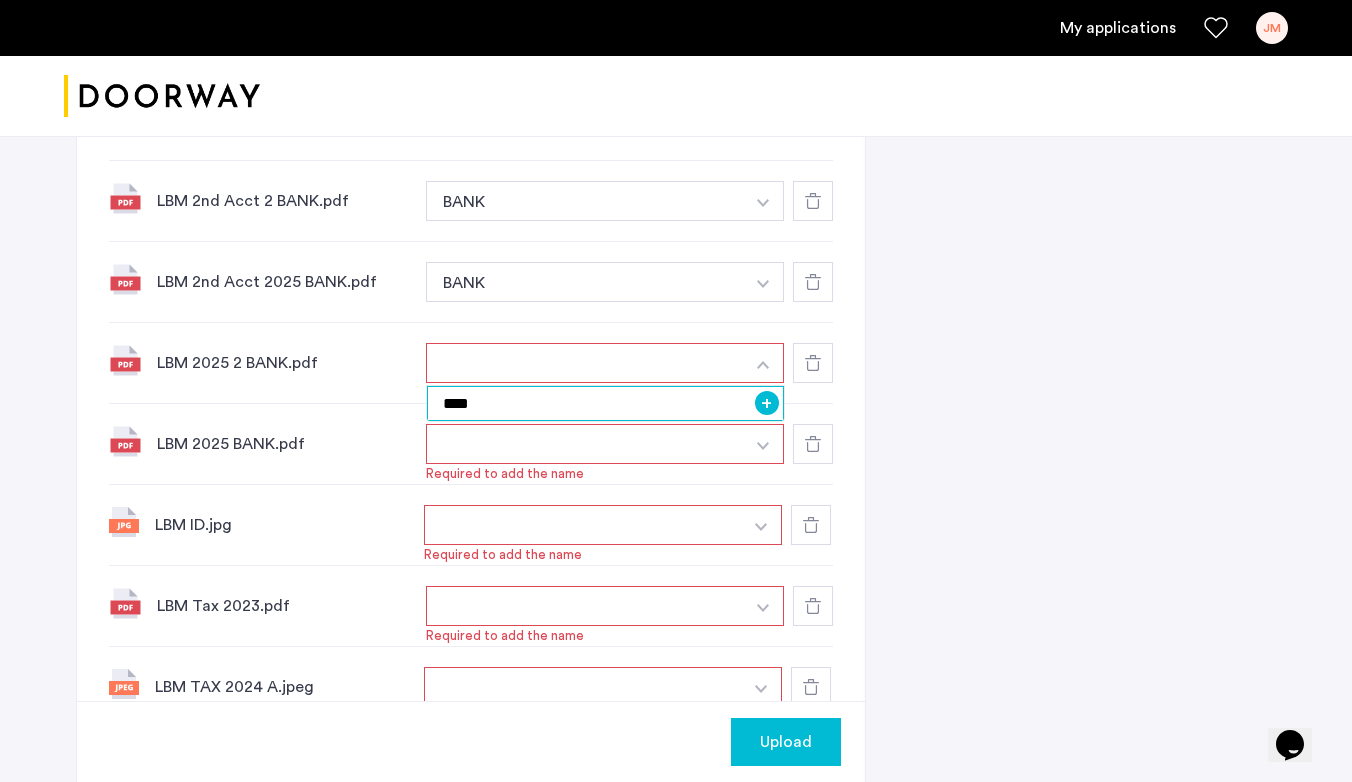 click on "****" at bounding box center (605, 403) 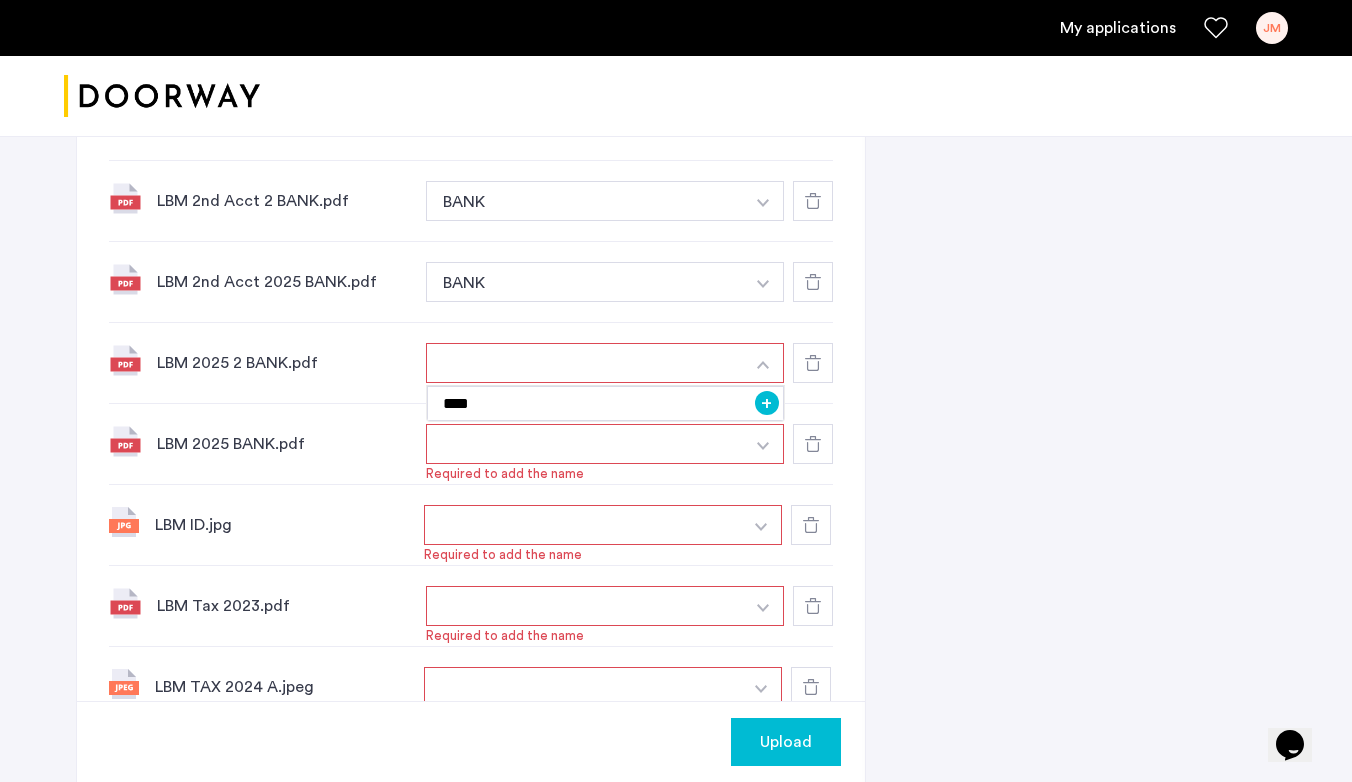 click on "+" at bounding box center [767, 403] 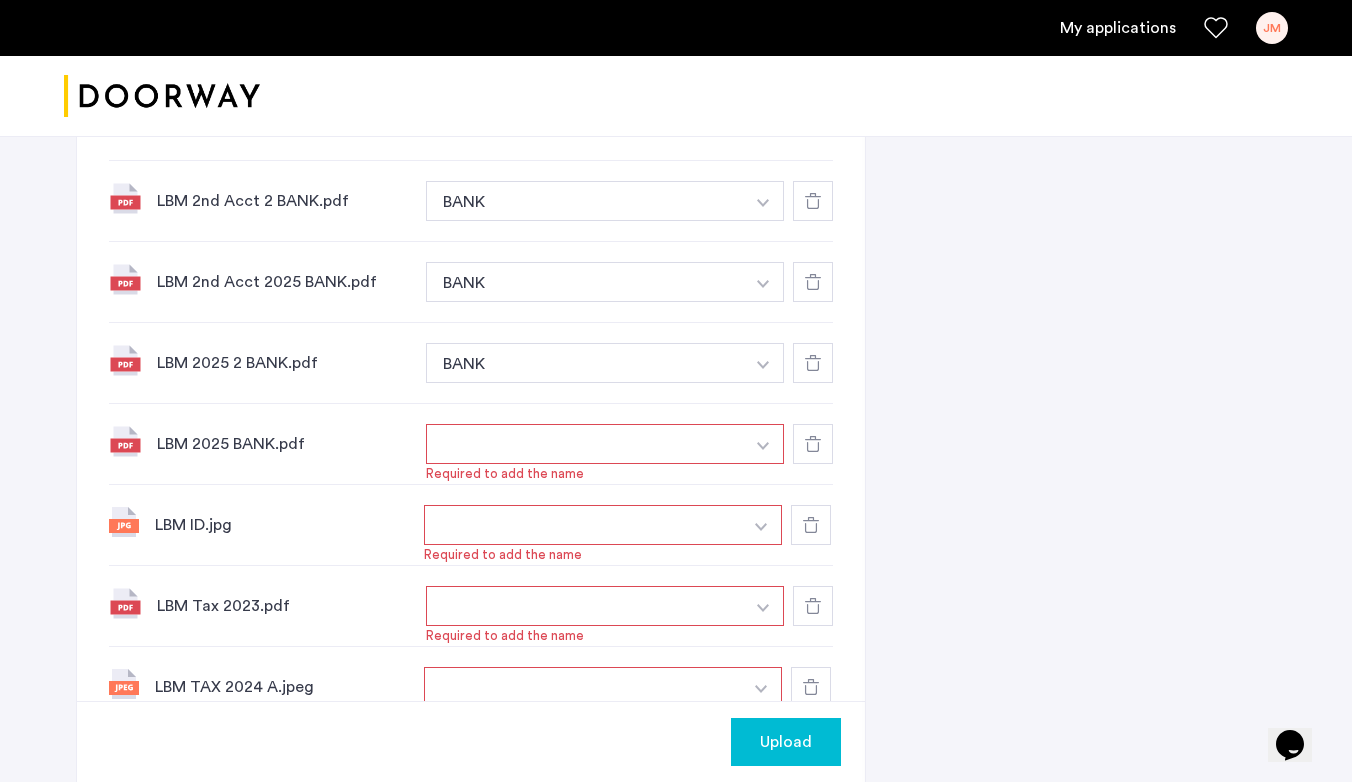 click at bounding box center (763, 444) 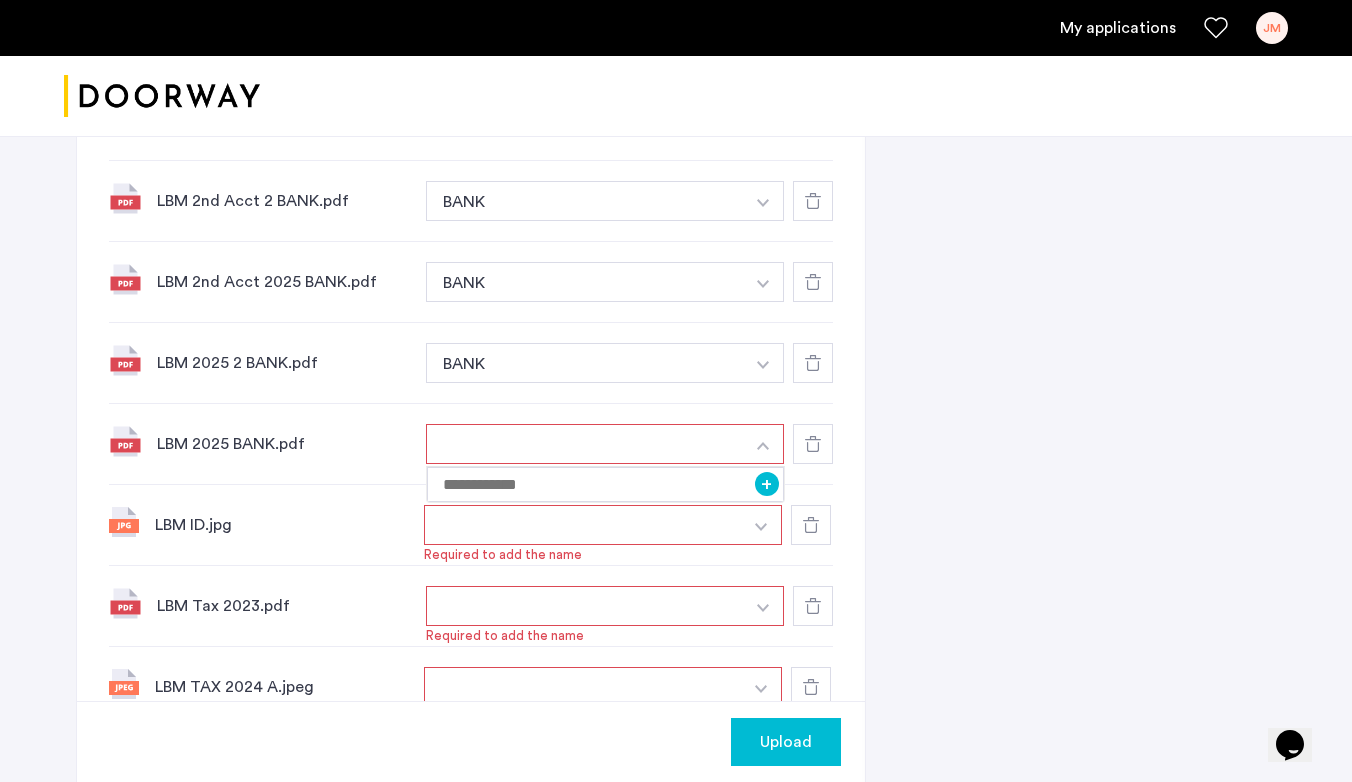 click at bounding box center (585, 444) 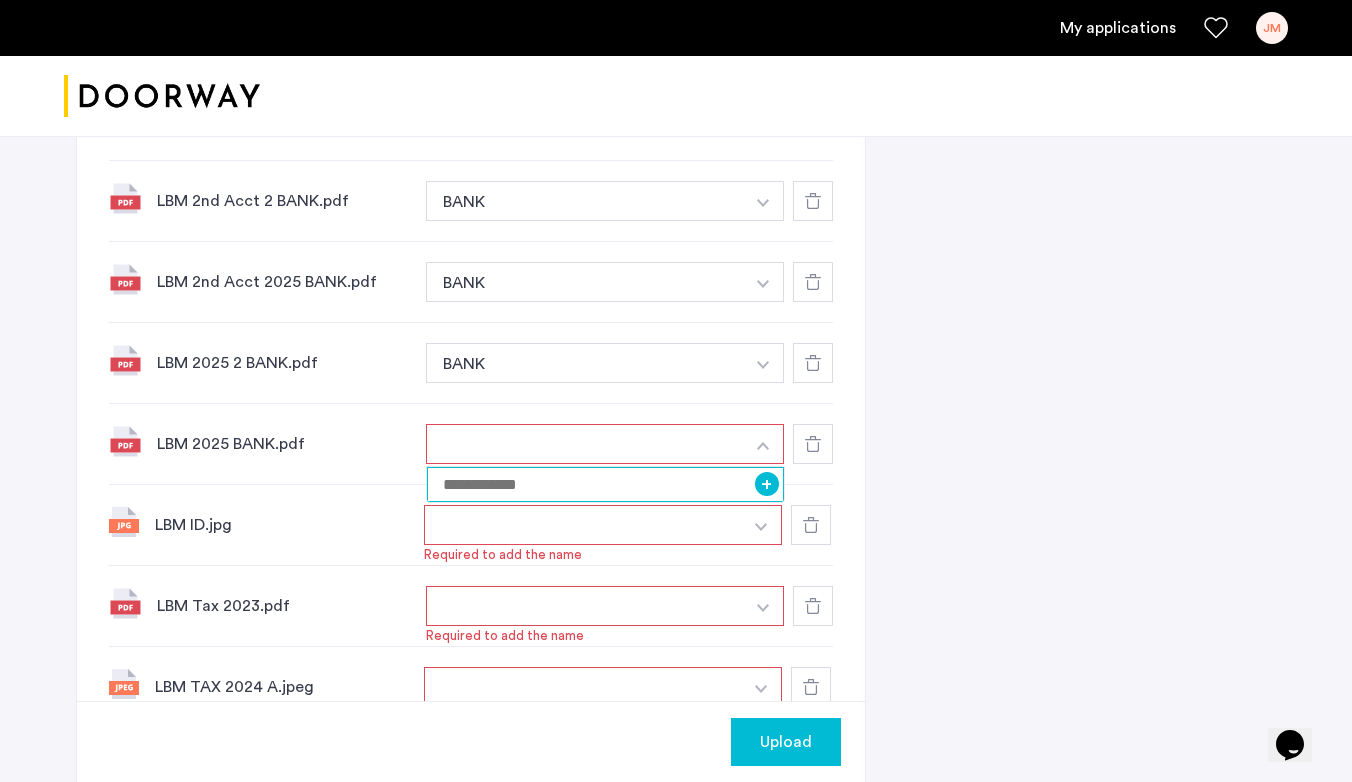 click at bounding box center (605, 484) 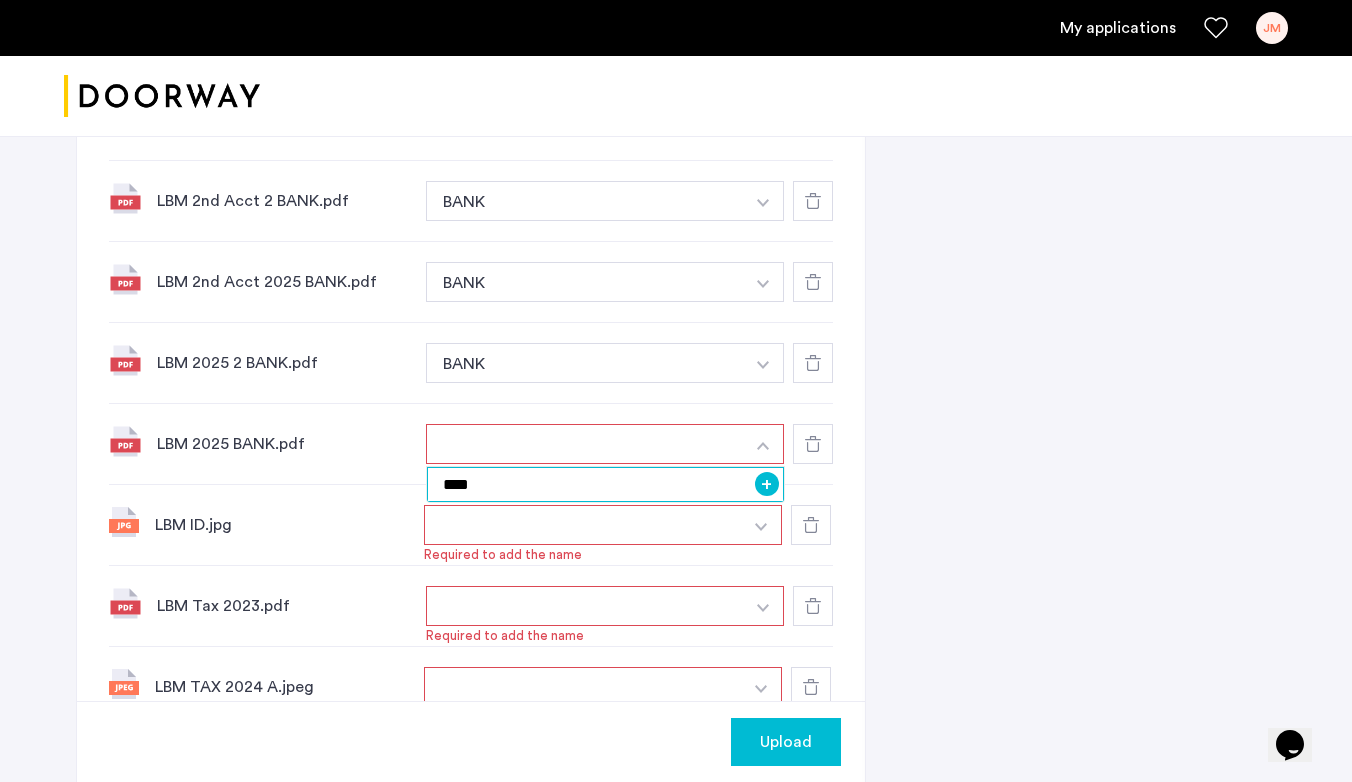 type on "****" 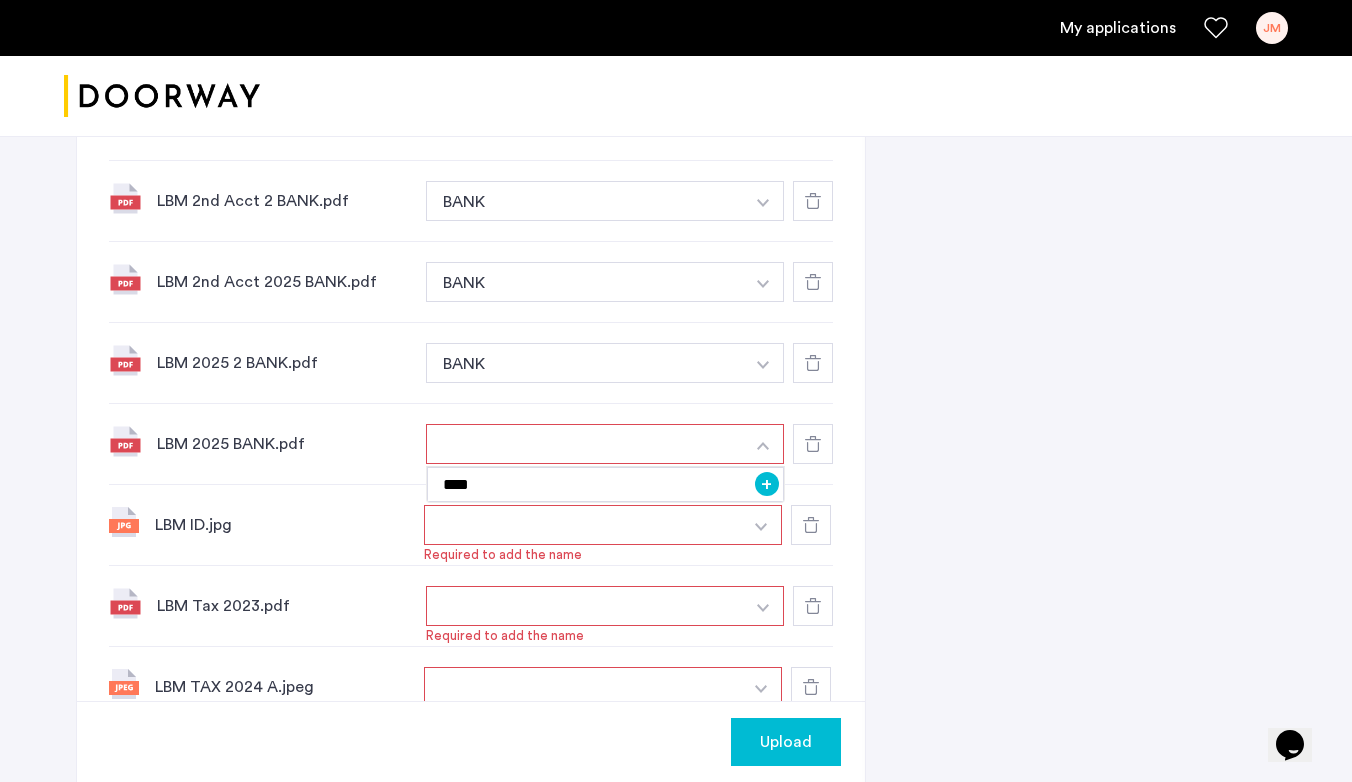 click on "+" at bounding box center (767, 484) 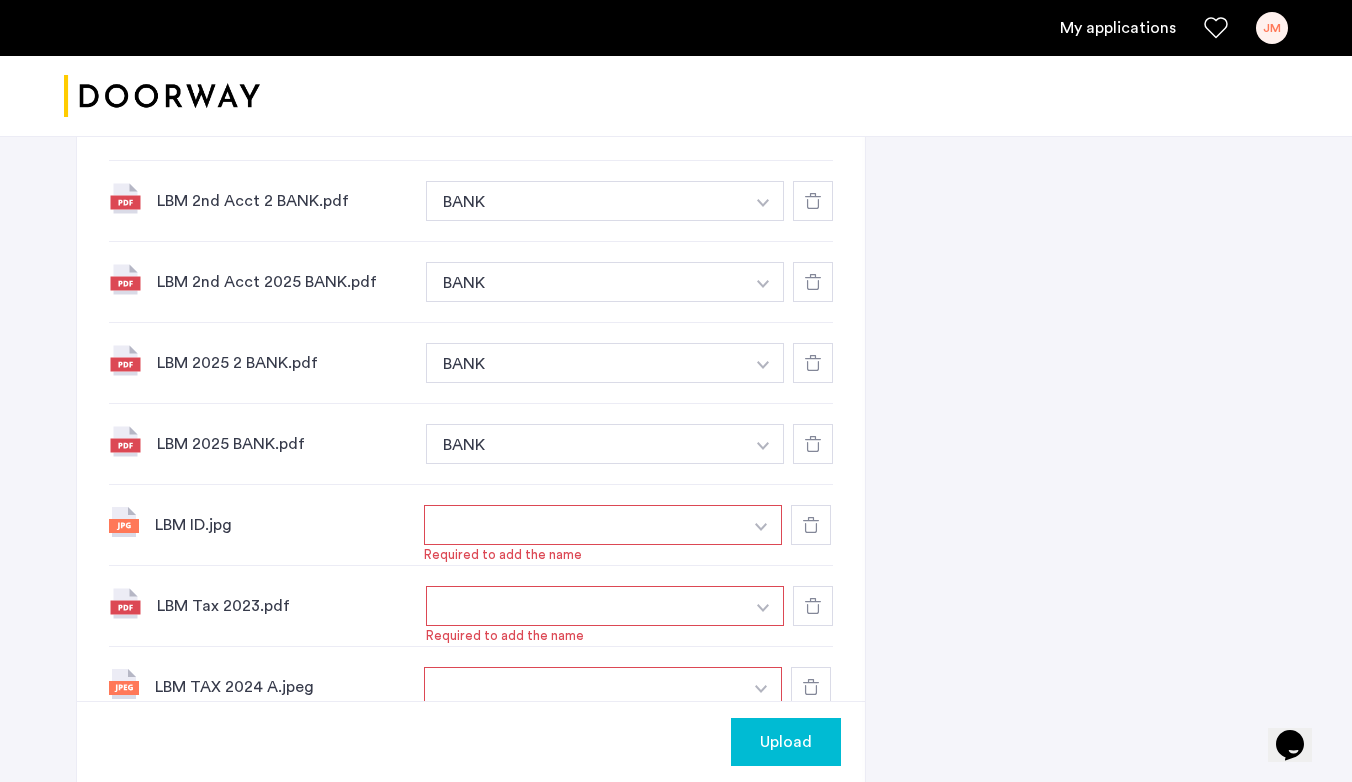 drag, startPoint x: 601, startPoint y: 527, endPoint x: 646, endPoint y: 527, distance: 45 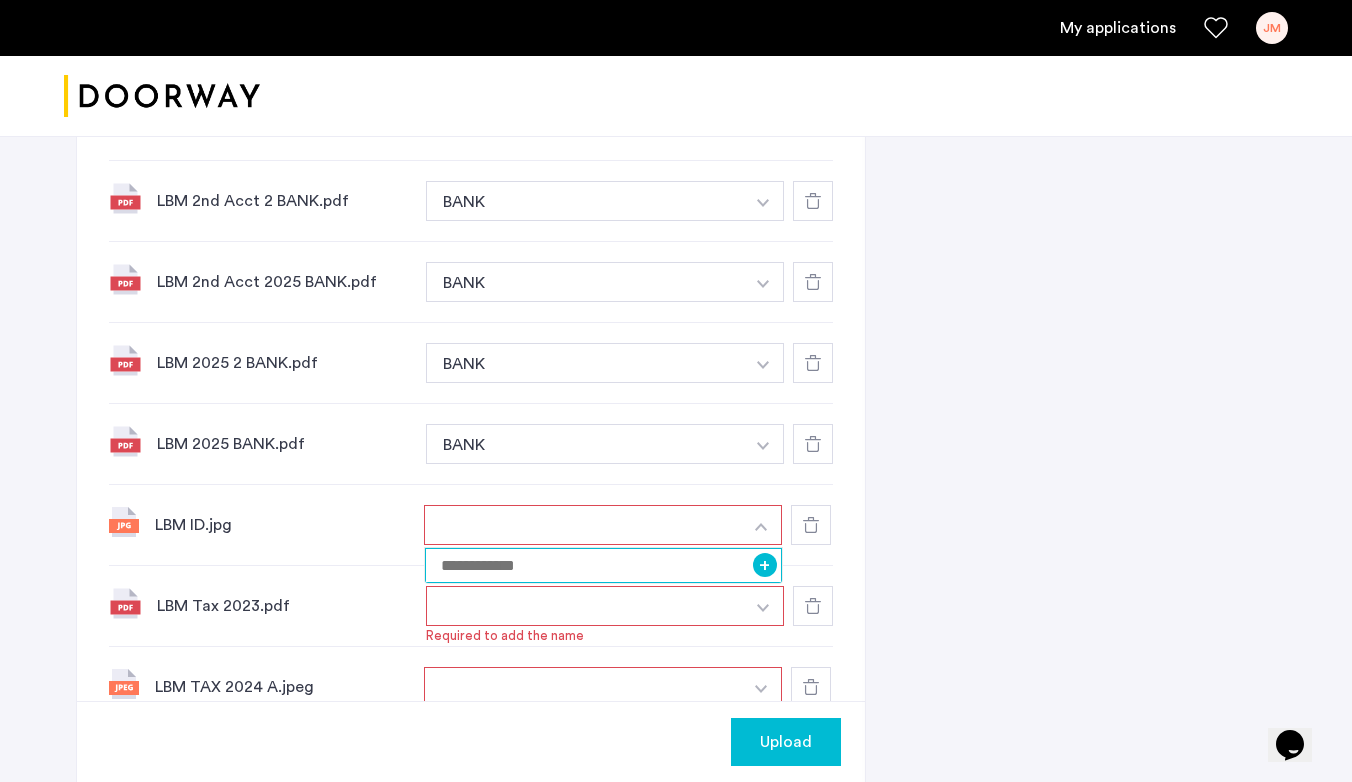click at bounding box center [603, 565] 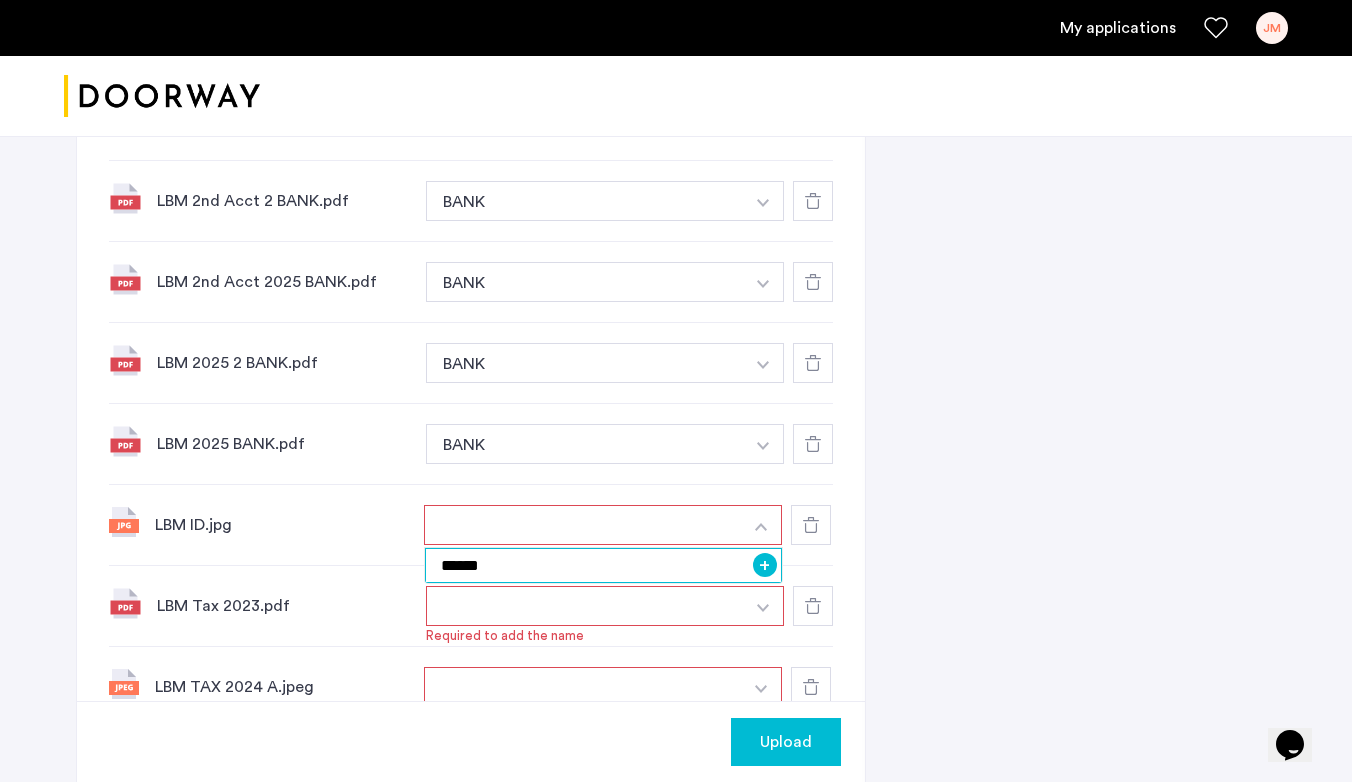 type on "******" 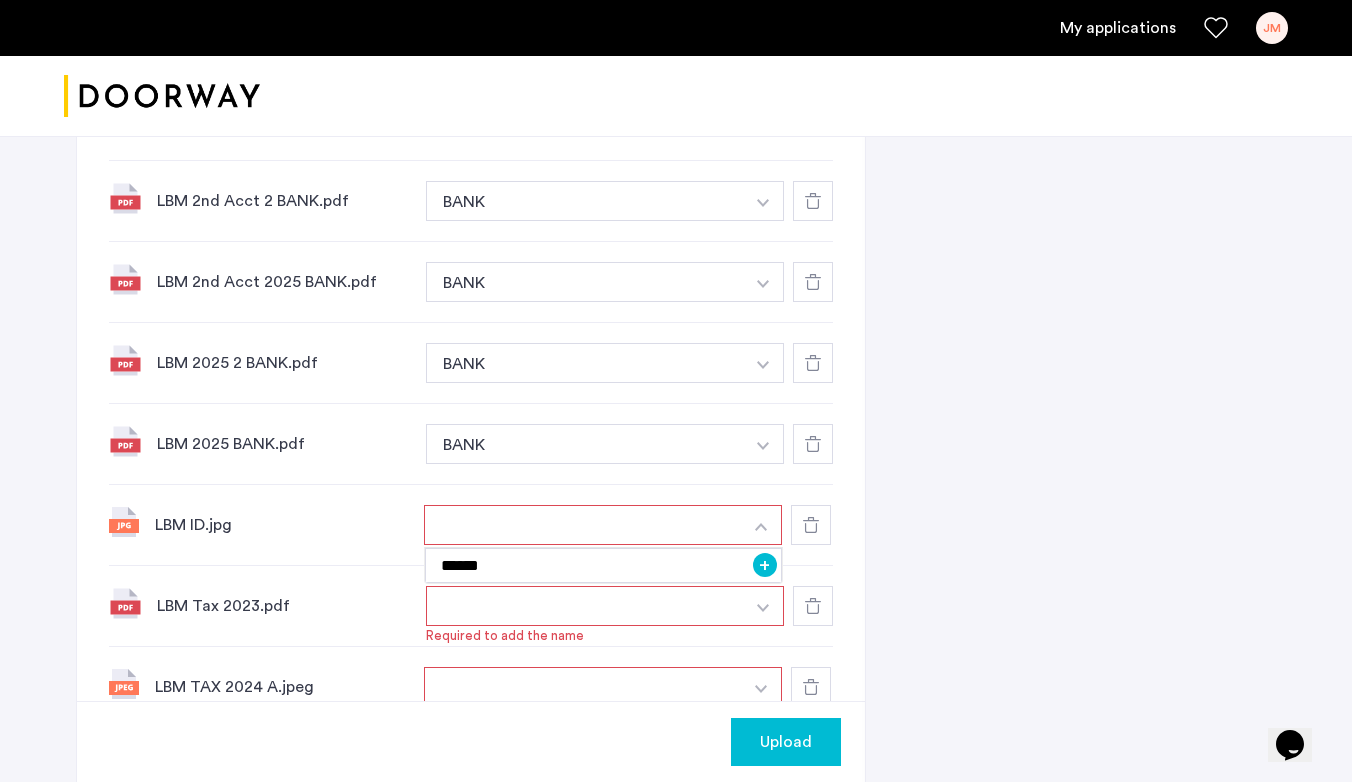 click on "+" at bounding box center [765, 565] 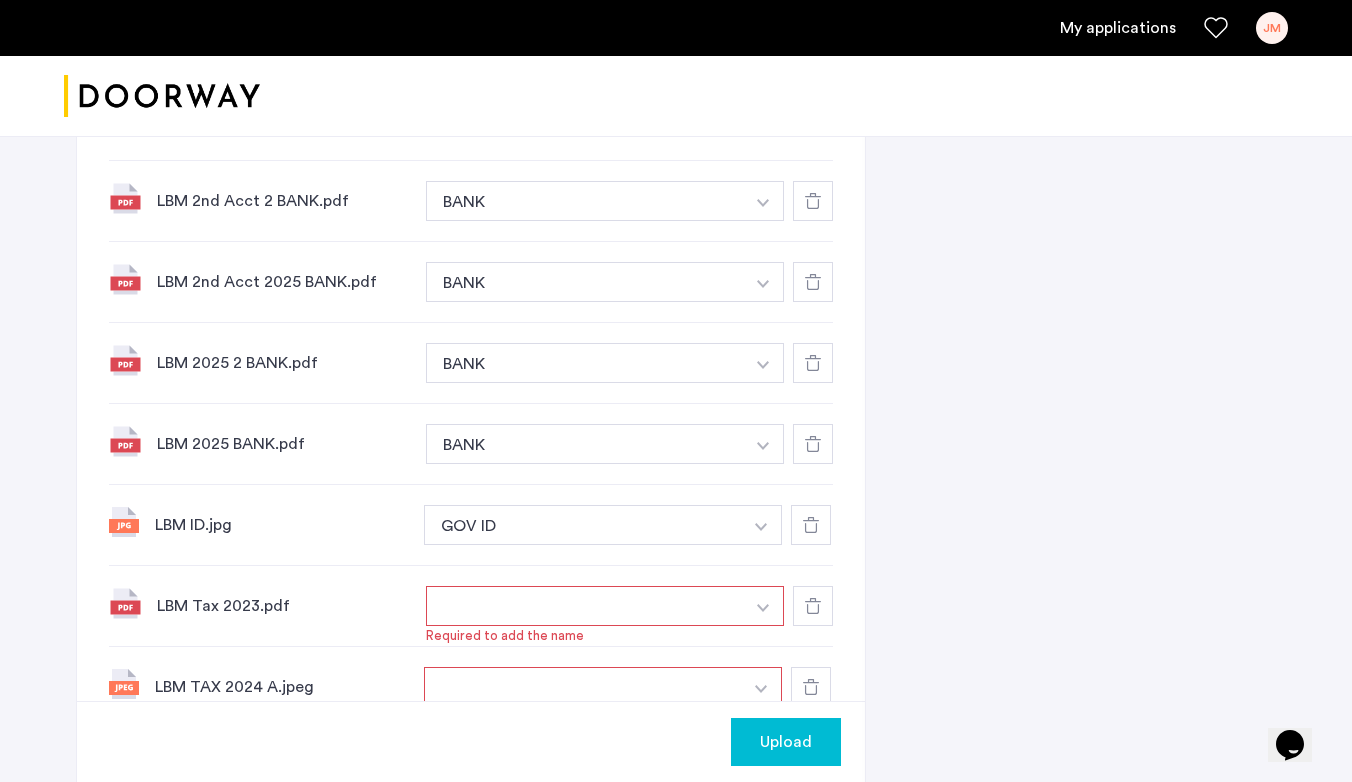 scroll, scrollTop: 1583, scrollLeft: 0, axis: vertical 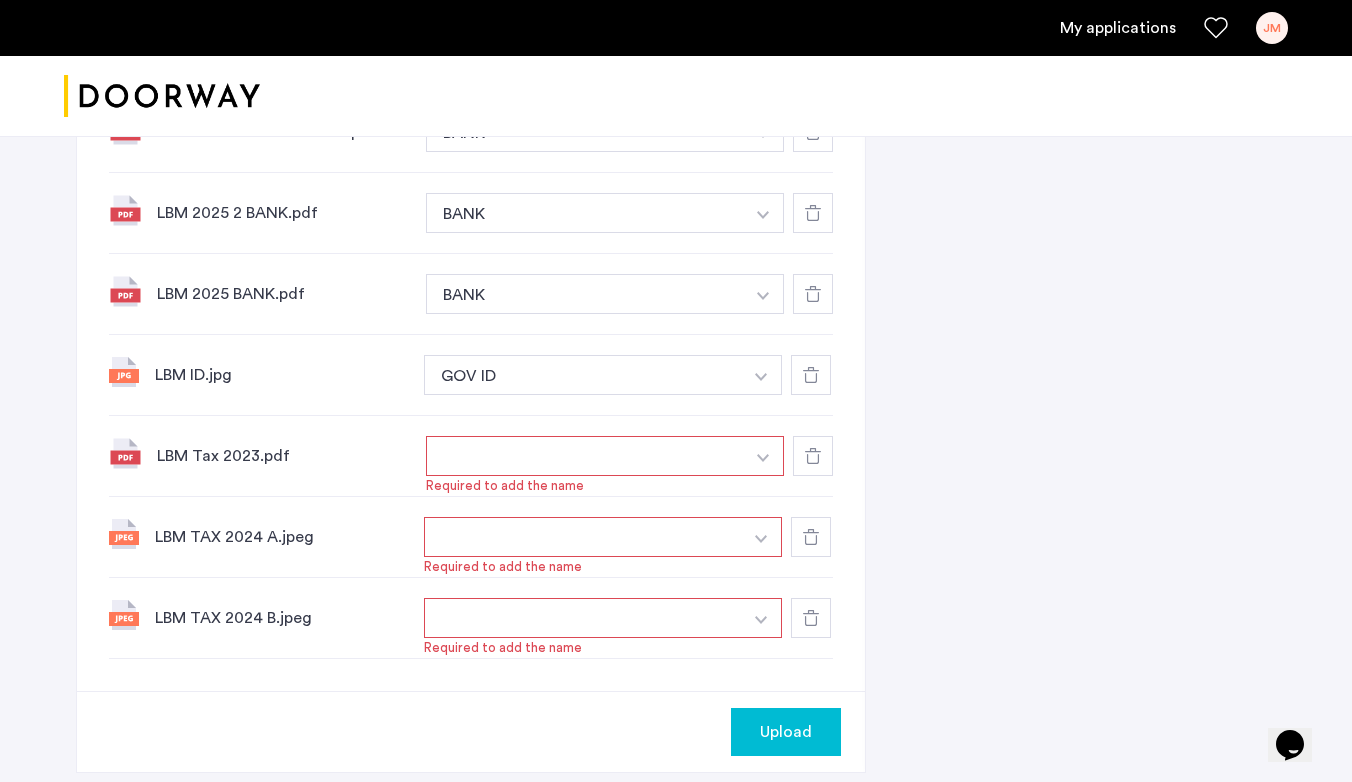 click at bounding box center [763, 456] 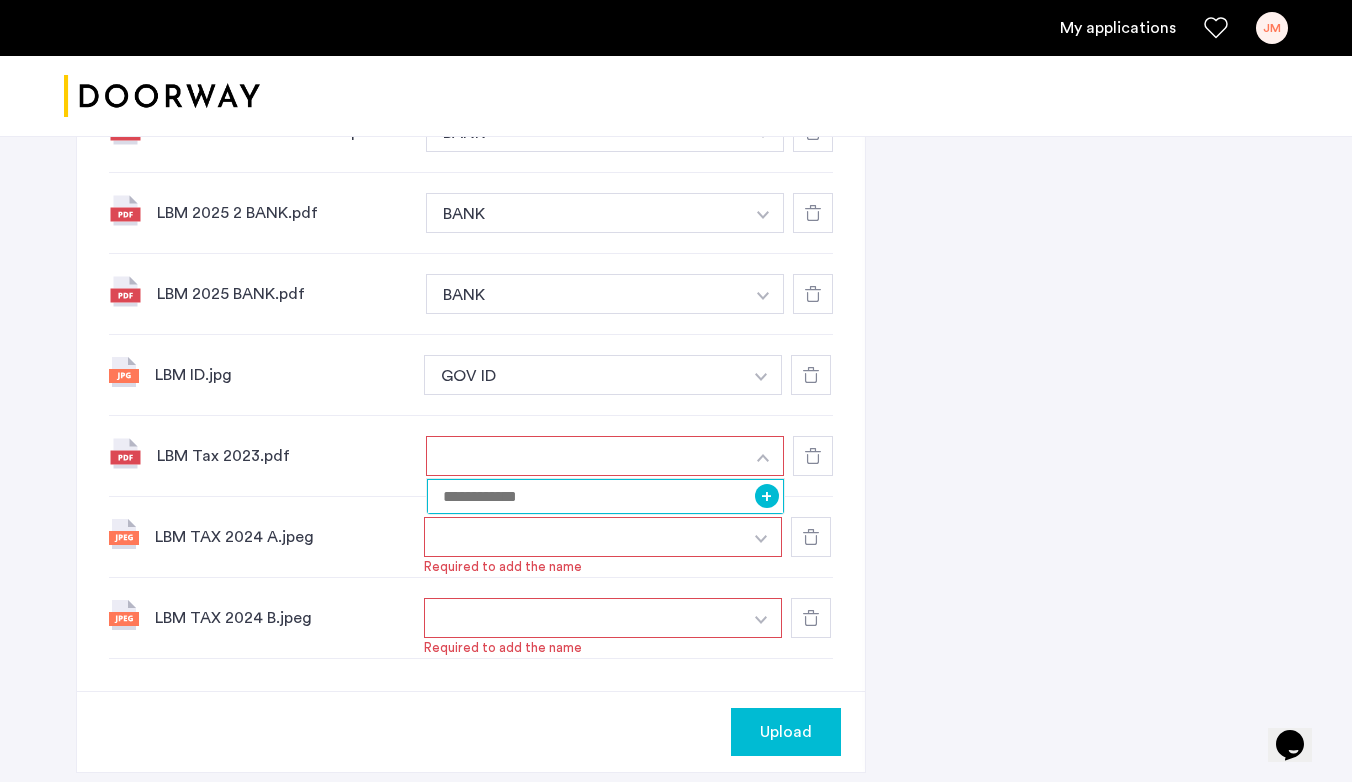 click at bounding box center (605, 496) 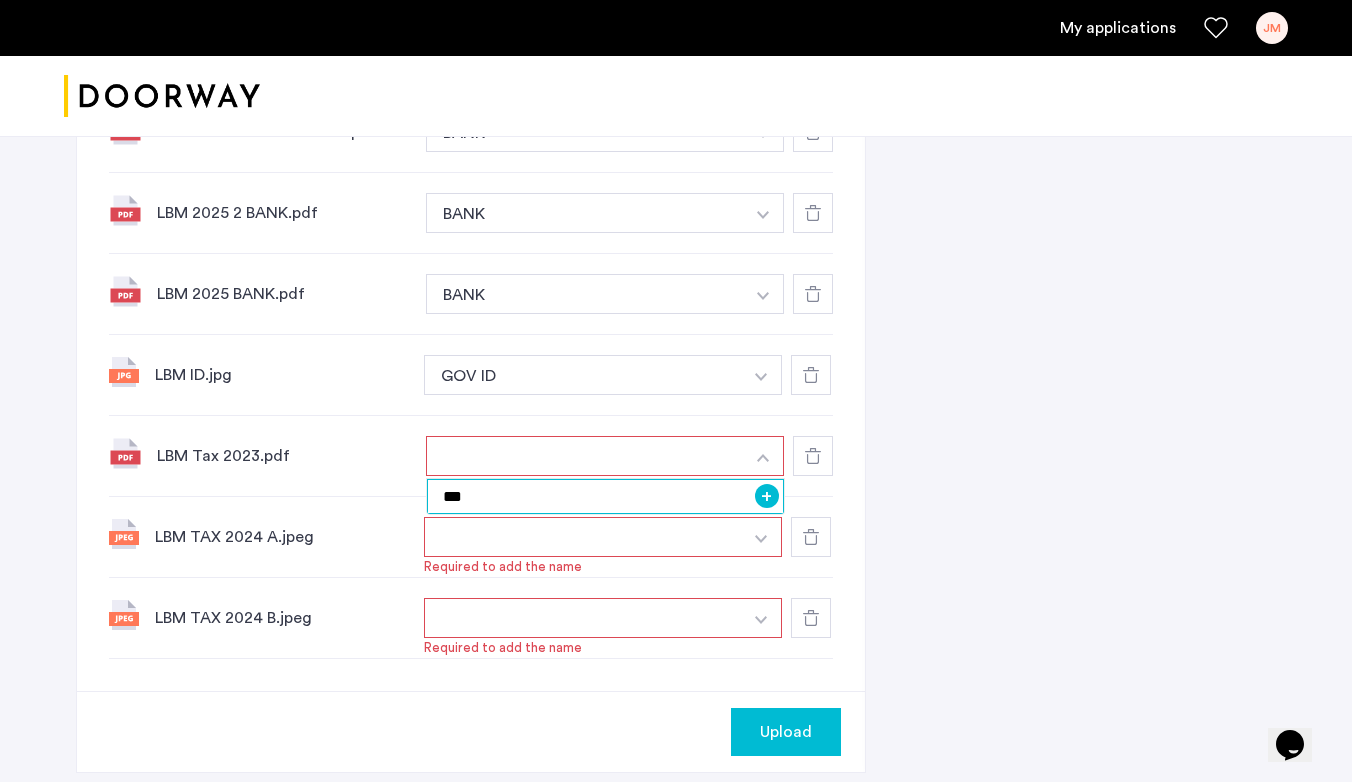 type on "***" 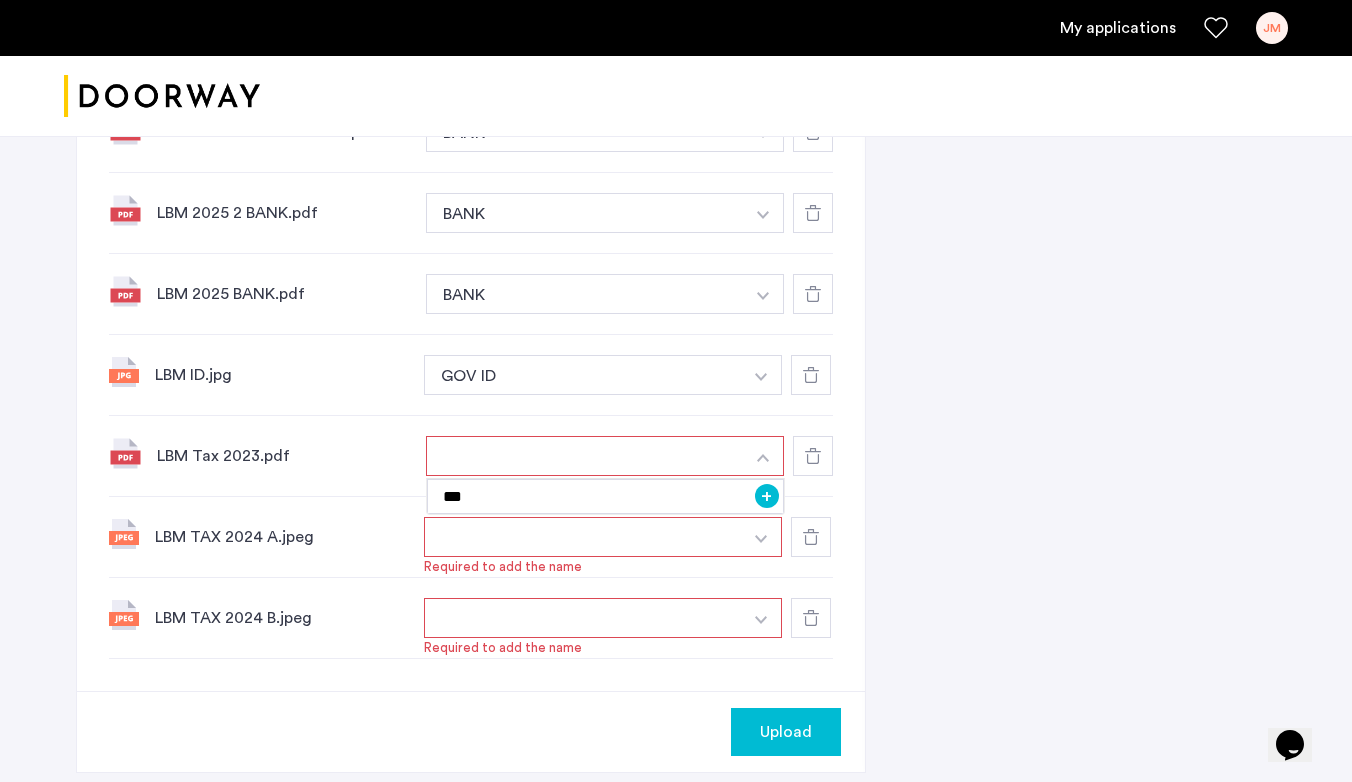 click on "+" at bounding box center [767, 496] 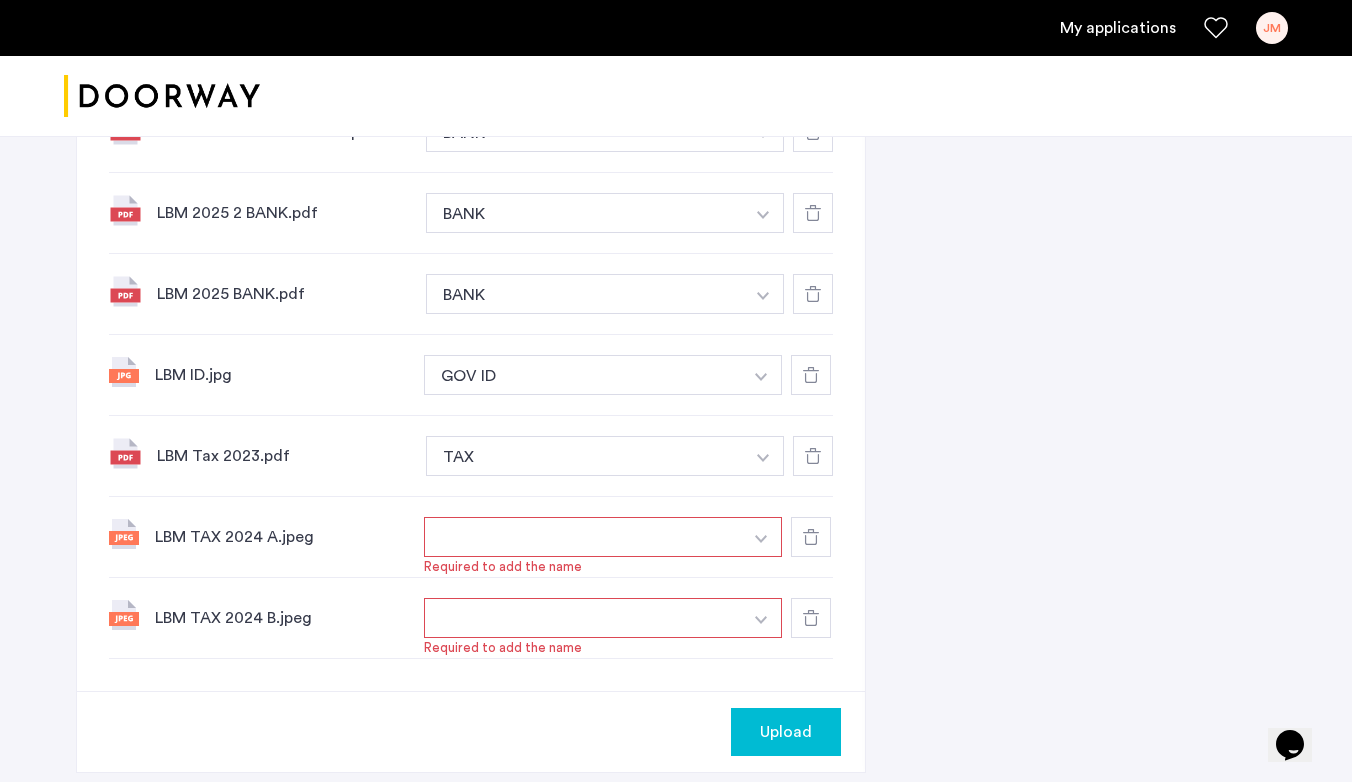 click at bounding box center (583, 537) 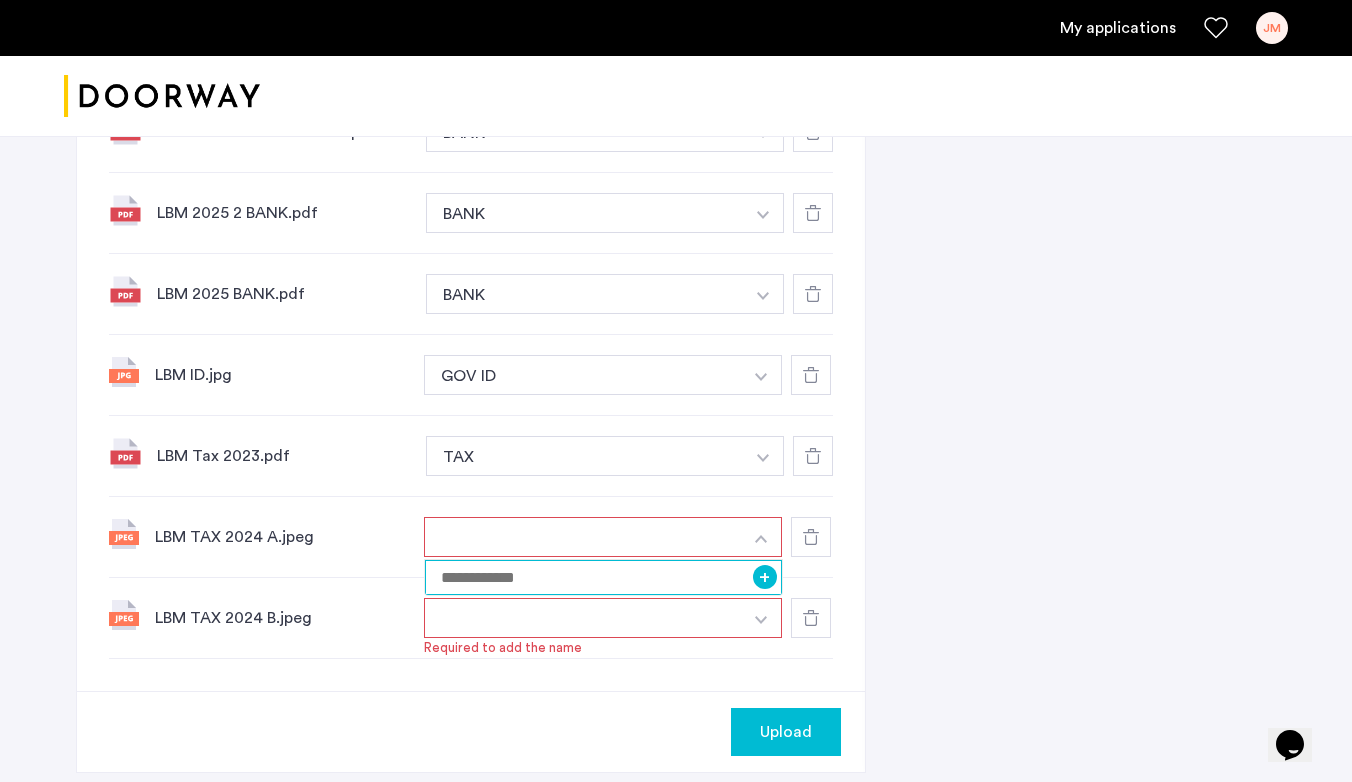 click at bounding box center [603, 577] 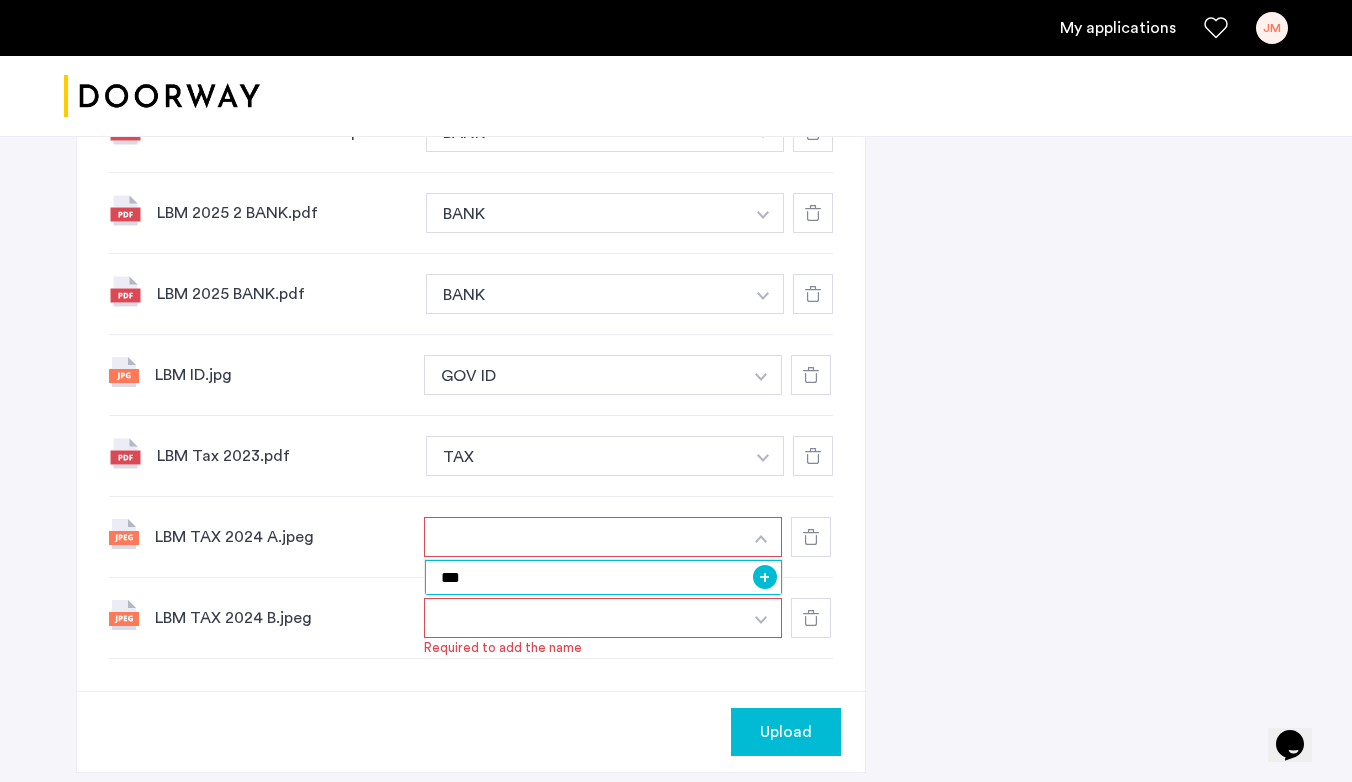 type on "***" 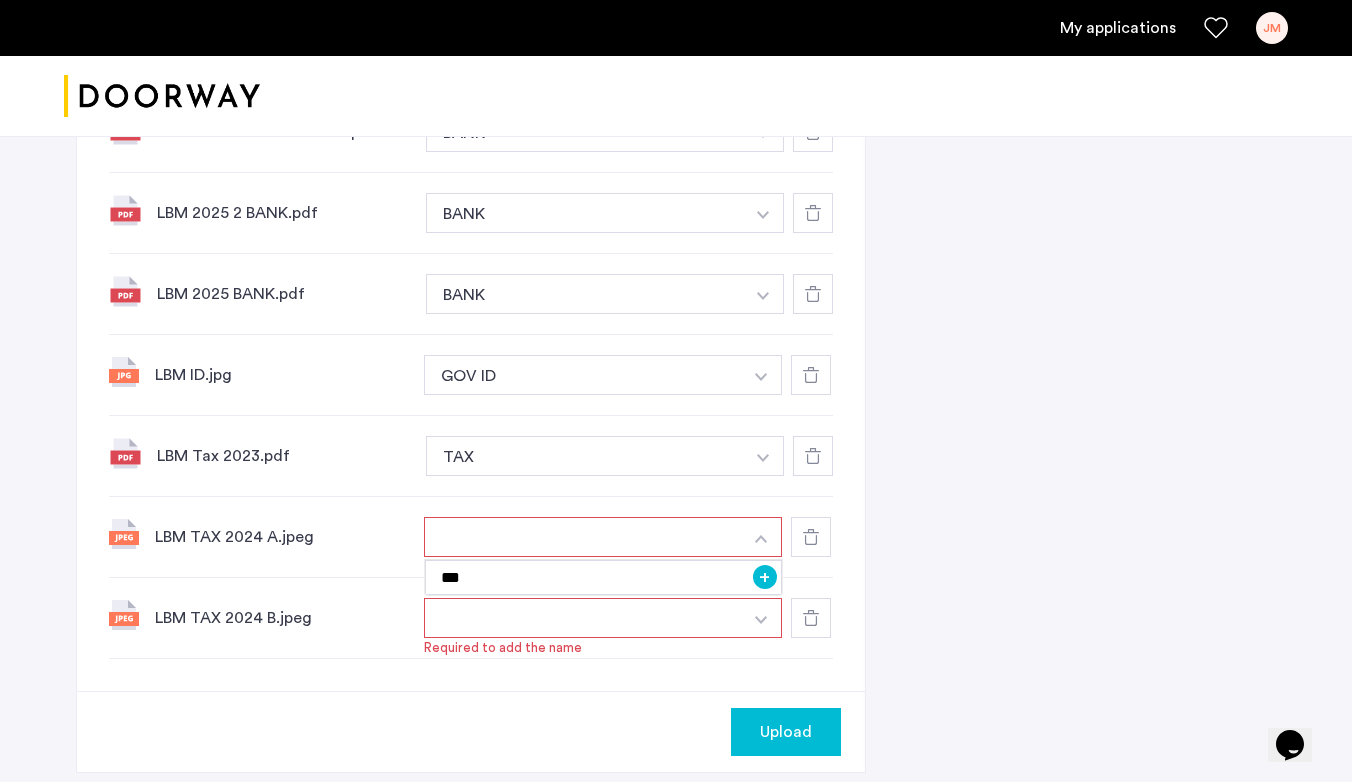 click on "+" at bounding box center [765, 577] 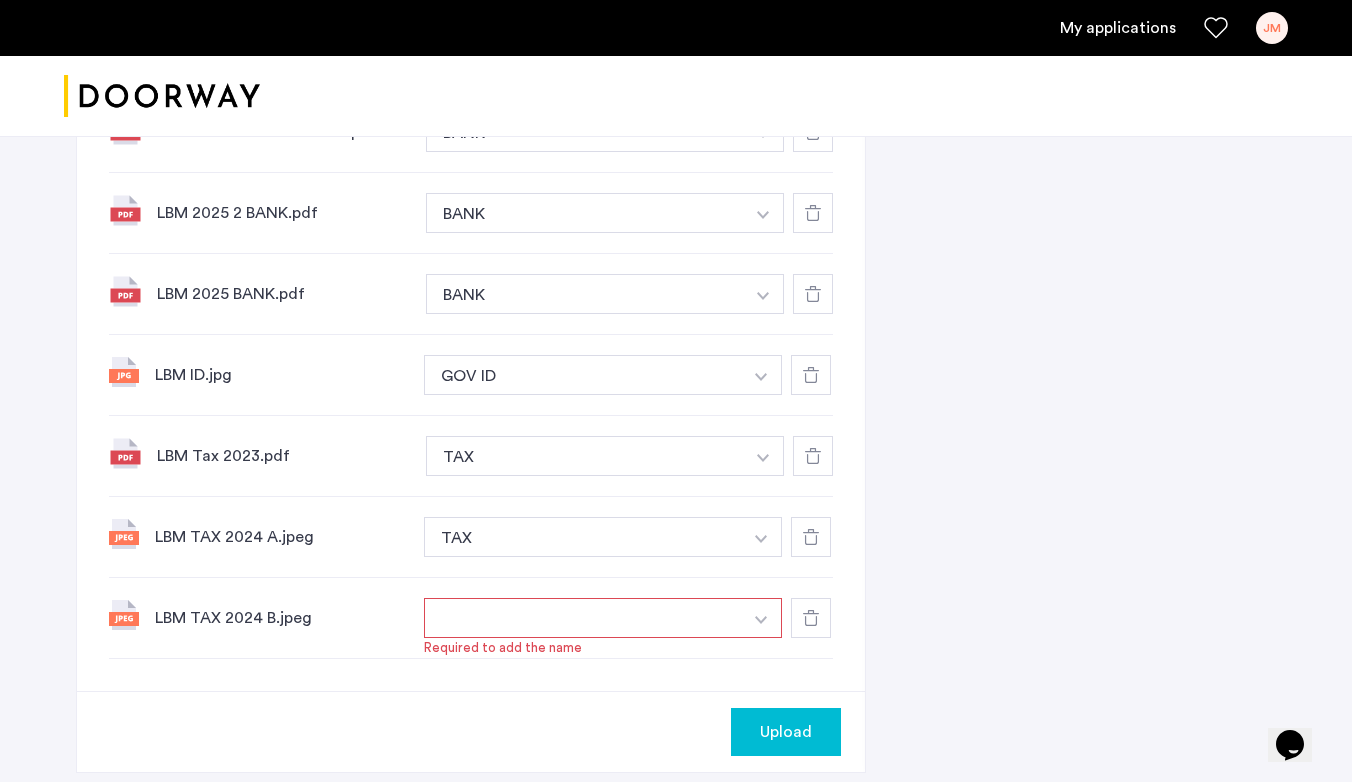 click at bounding box center (761, 620) 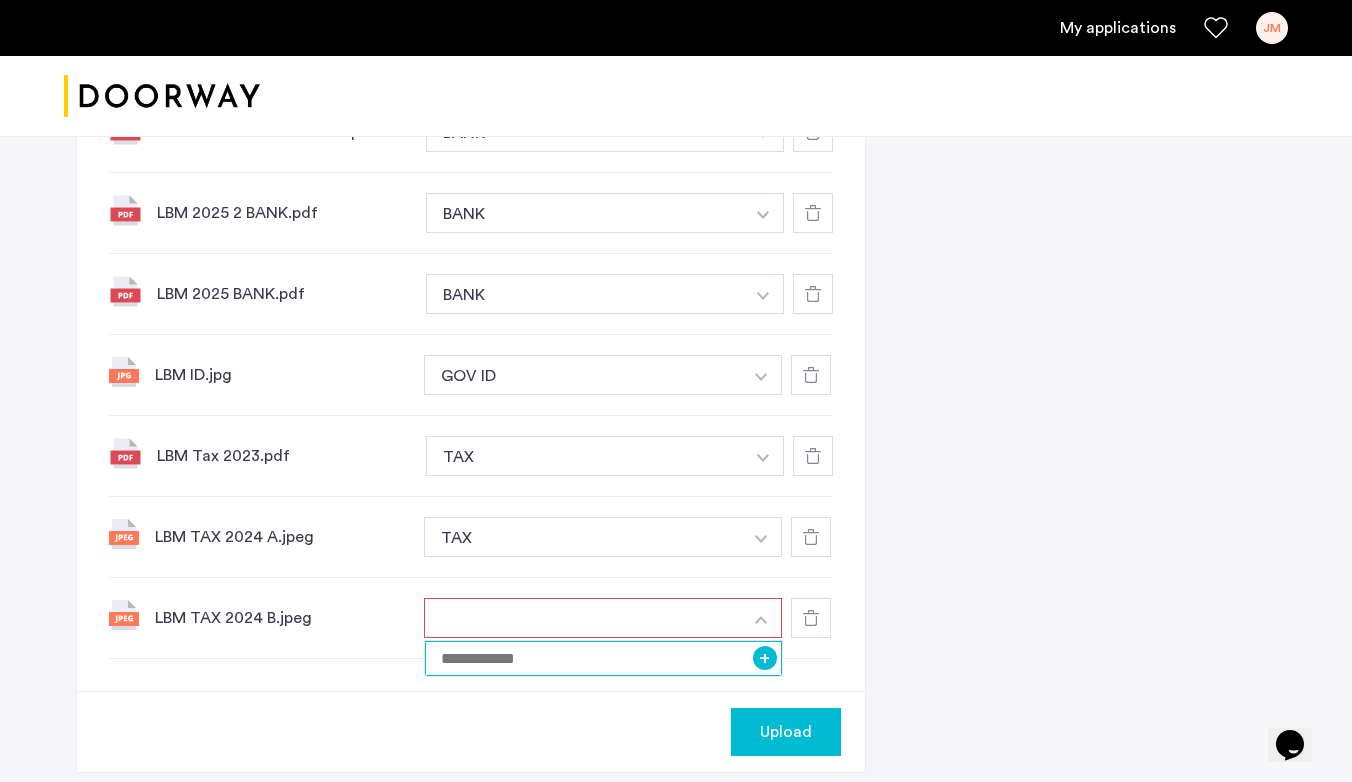 click at bounding box center [603, 658] 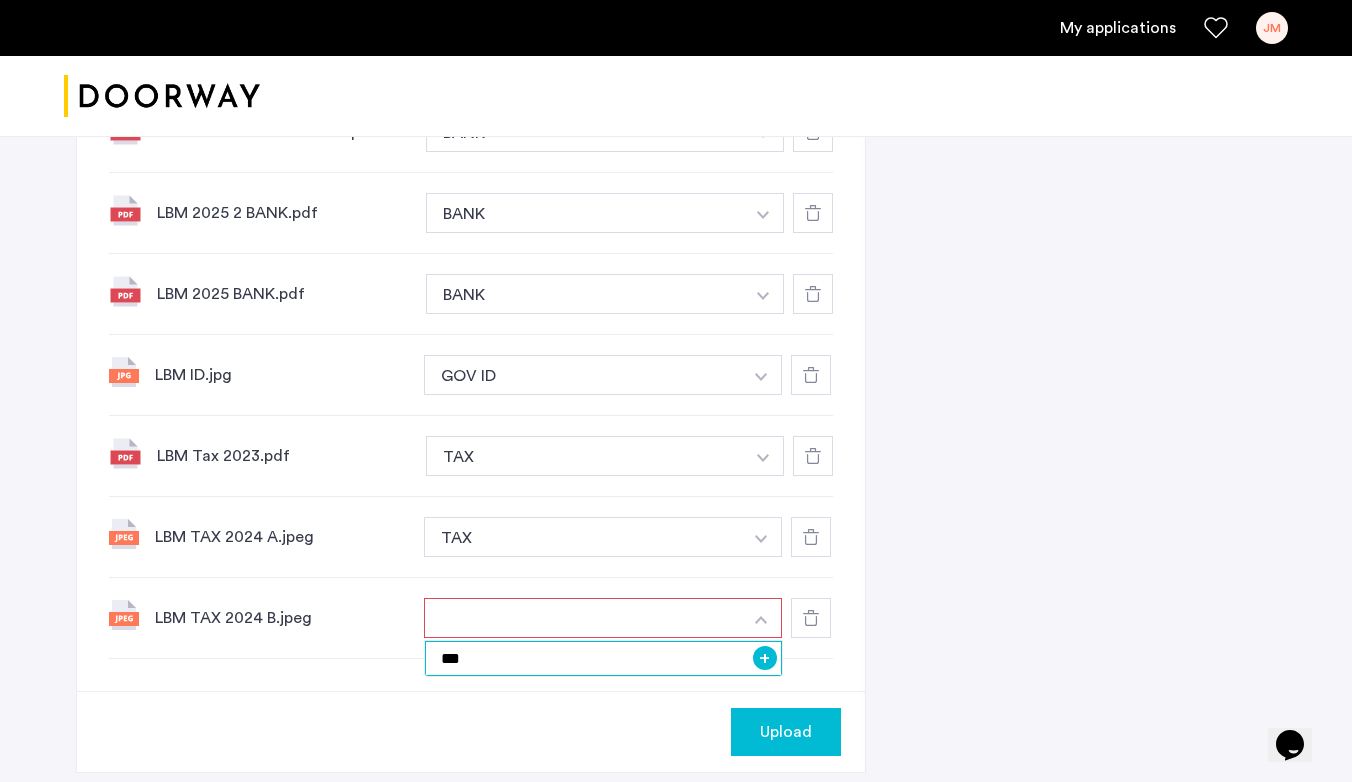 click on "***" at bounding box center (603, 658) 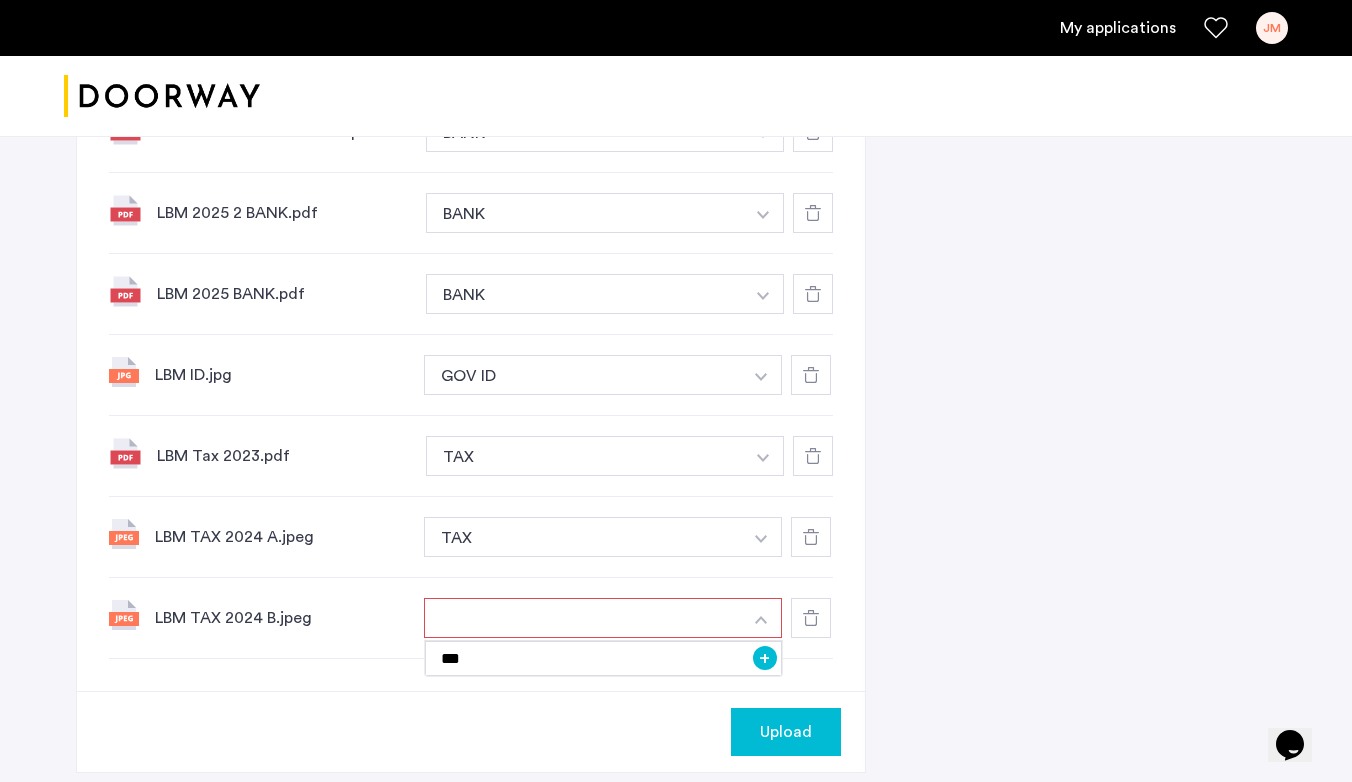 click on "+" at bounding box center (765, 658) 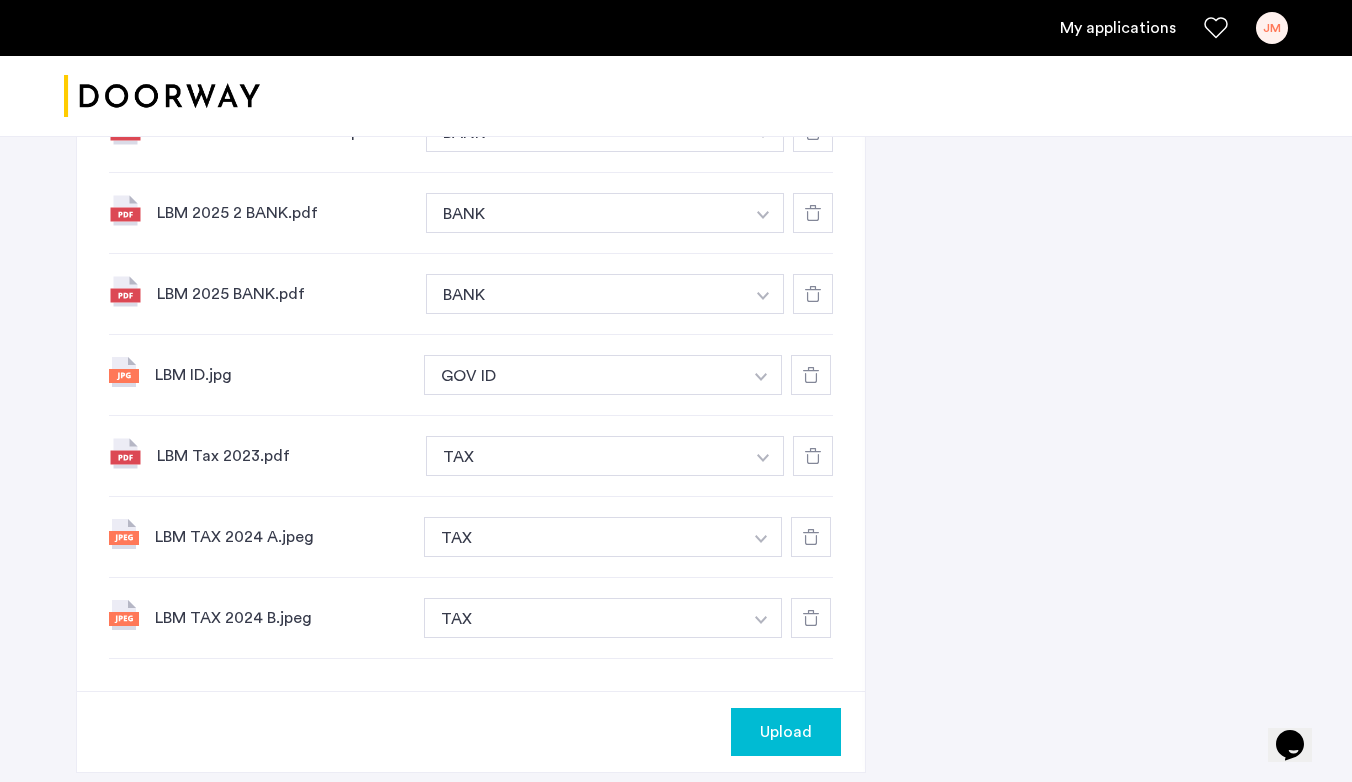 click on "Upload" 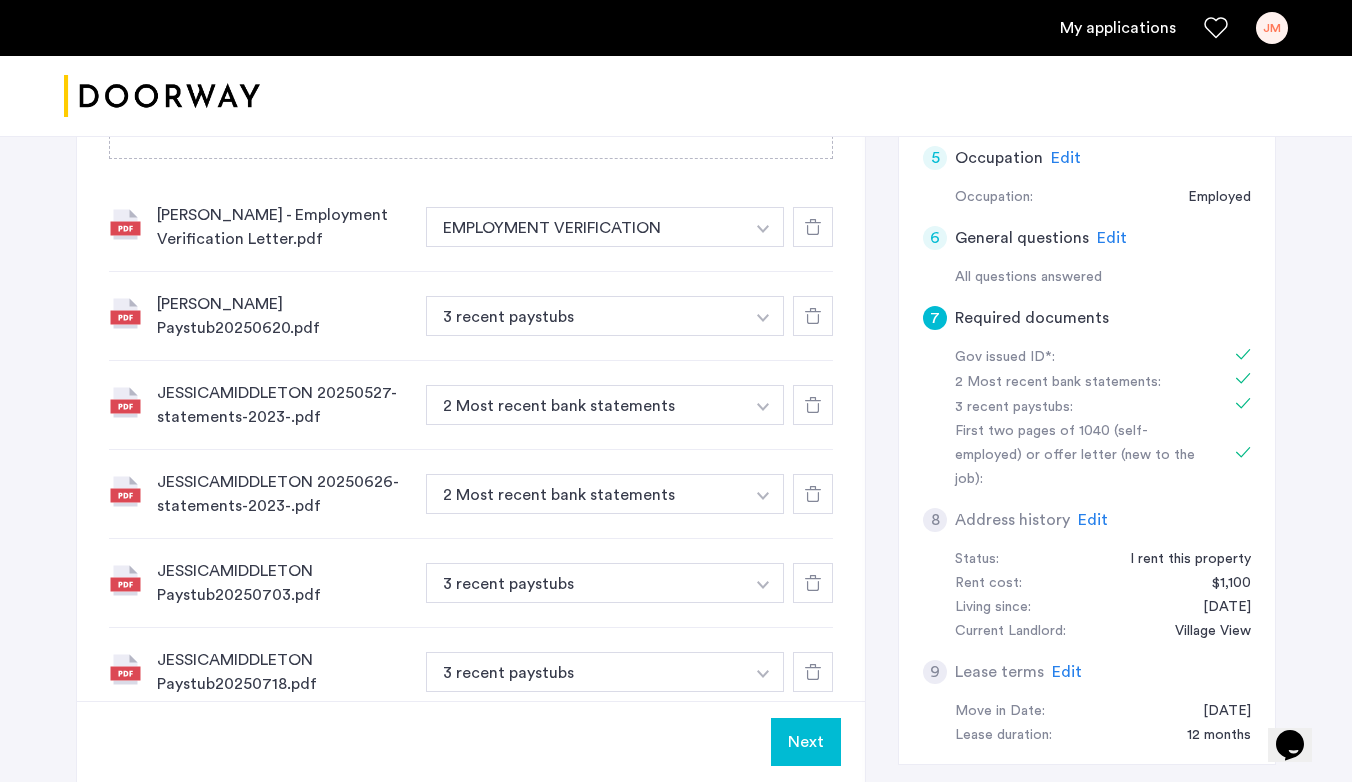 scroll, scrollTop: 883, scrollLeft: 0, axis: vertical 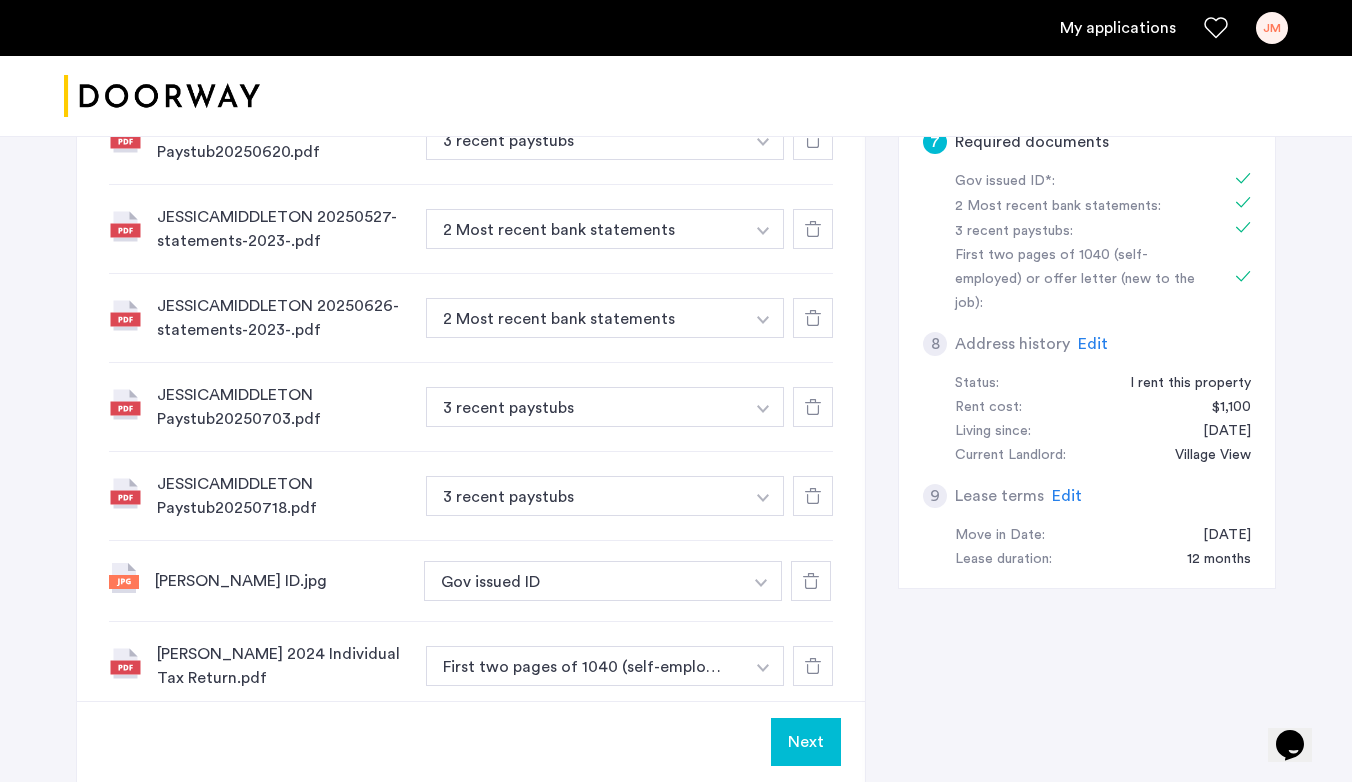 click on "Next" 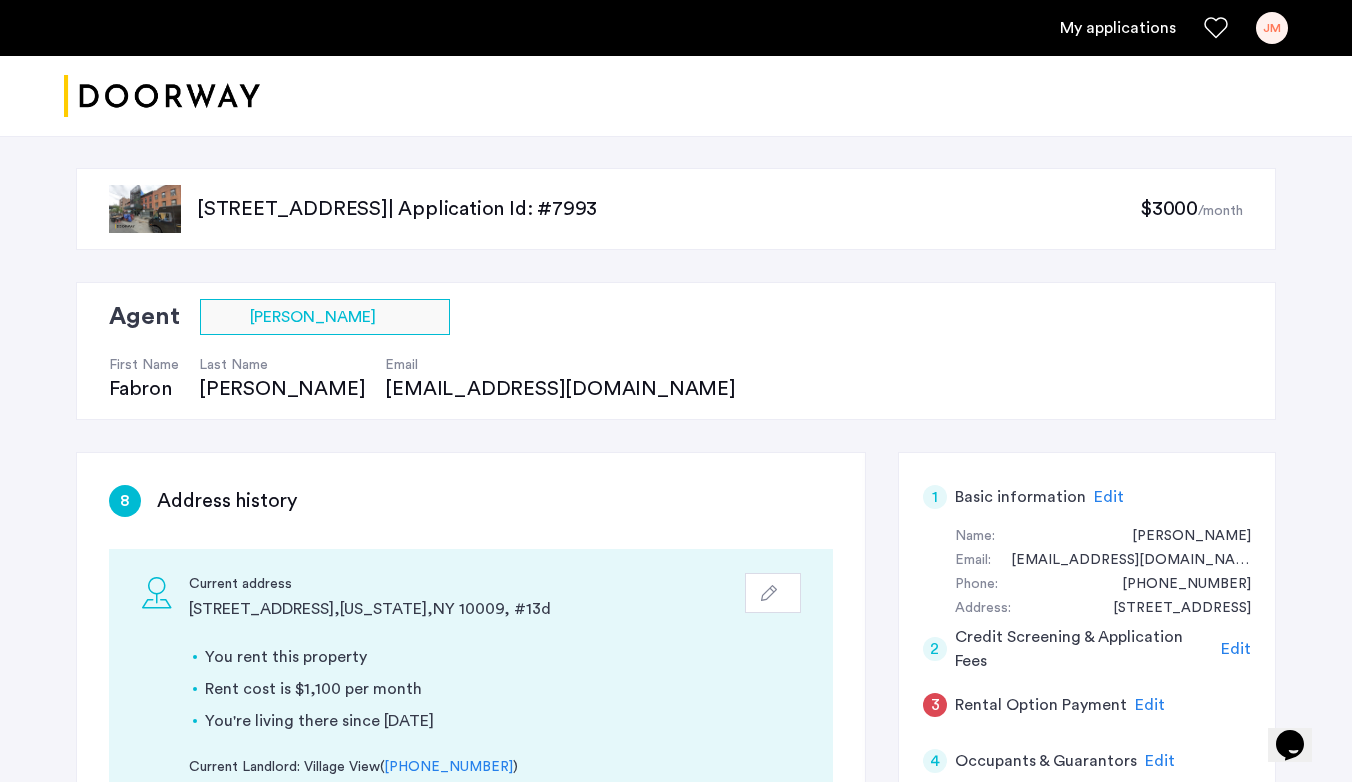 scroll, scrollTop: 386, scrollLeft: 0, axis: vertical 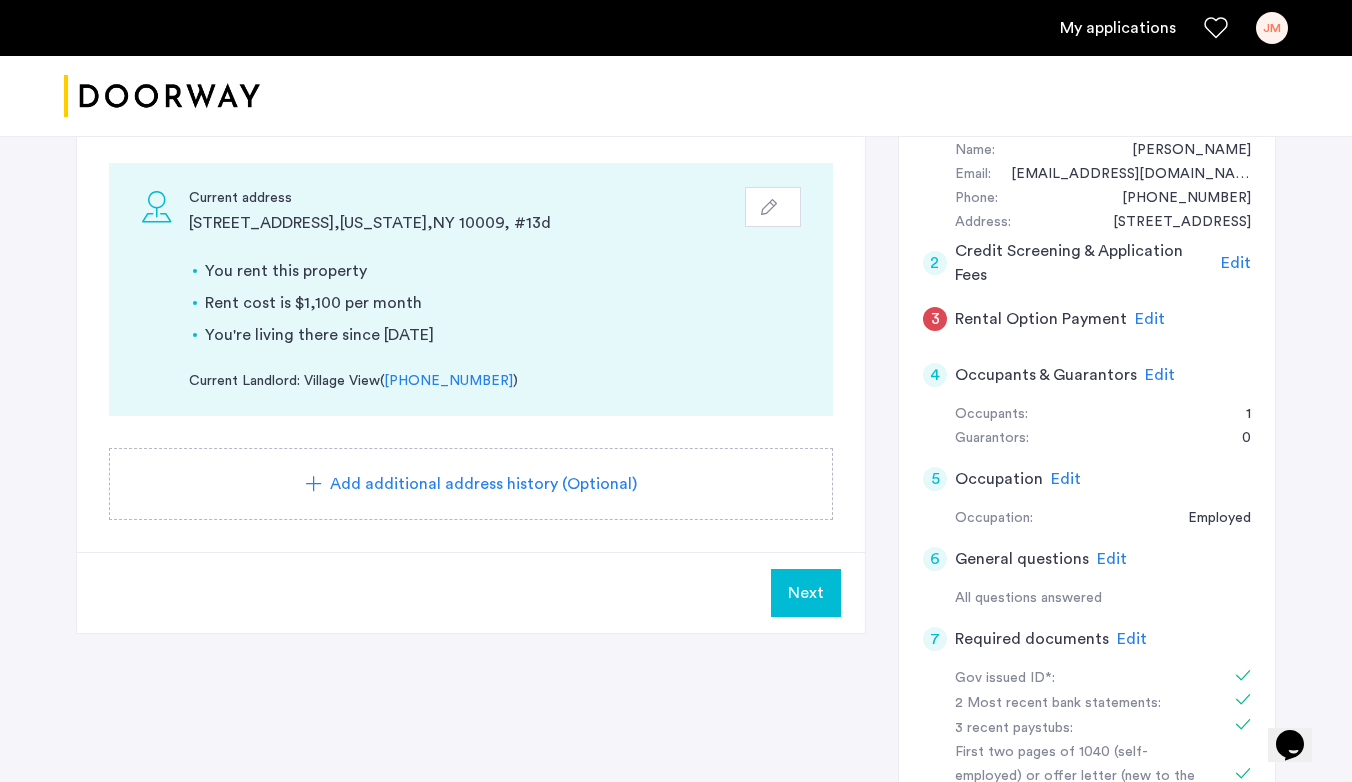 click on "Next" 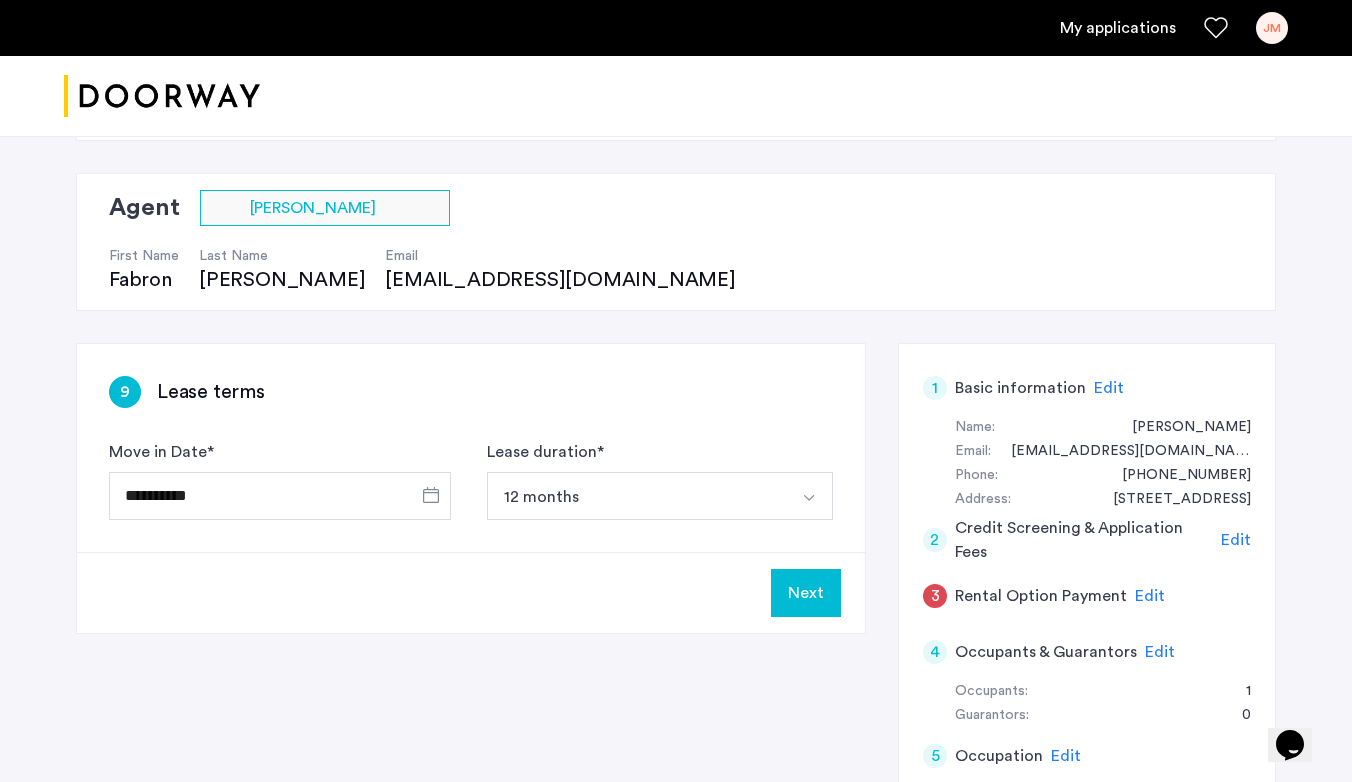 scroll, scrollTop: 203, scrollLeft: 0, axis: vertical 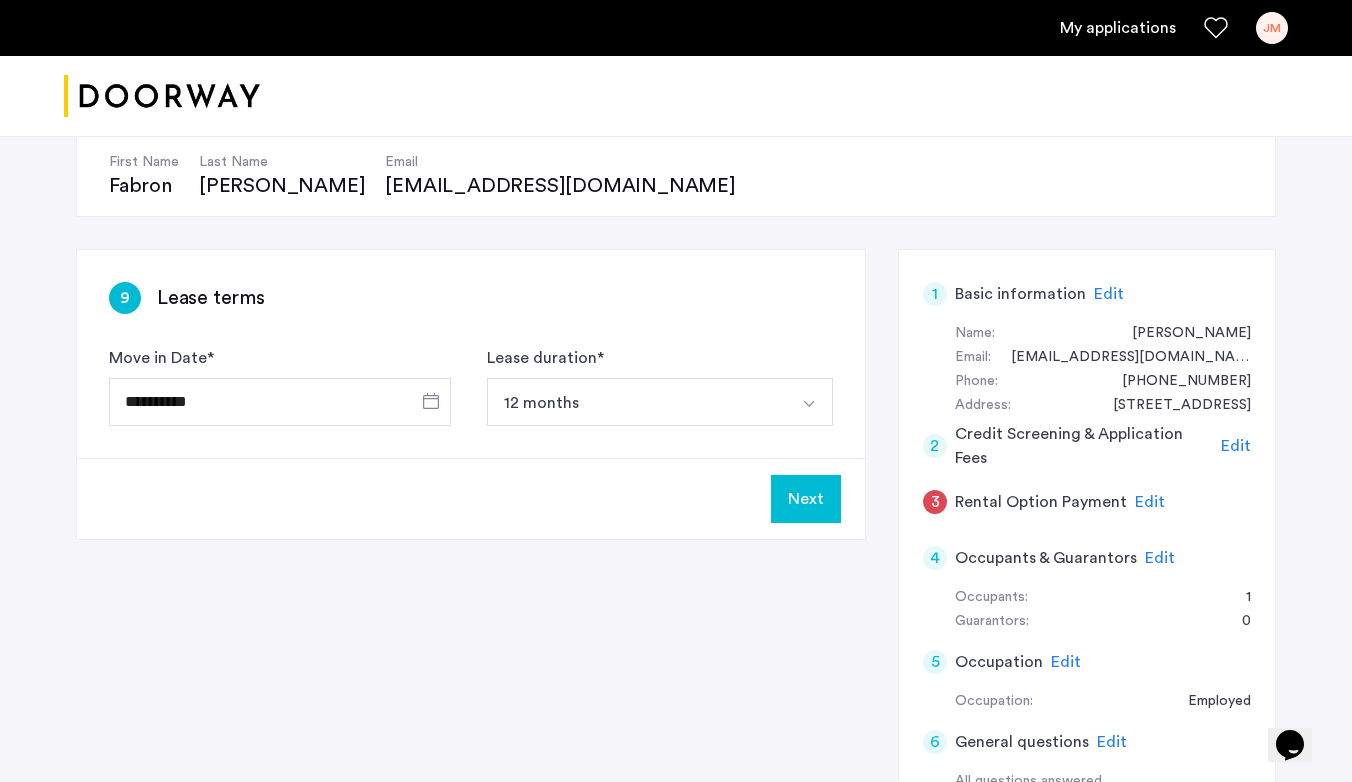 click on "Next" 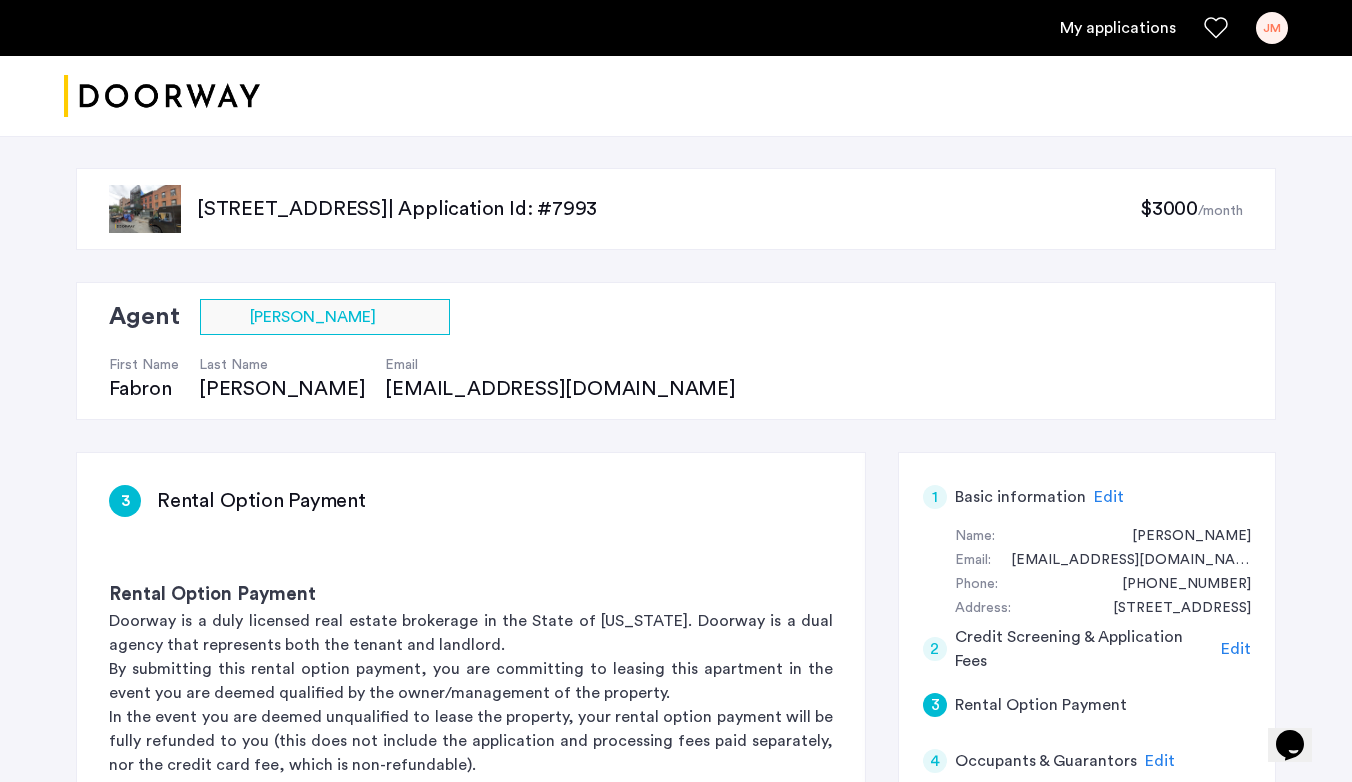 scroll, scrollTop: 394, scrollLeft: 0, axis: vertical 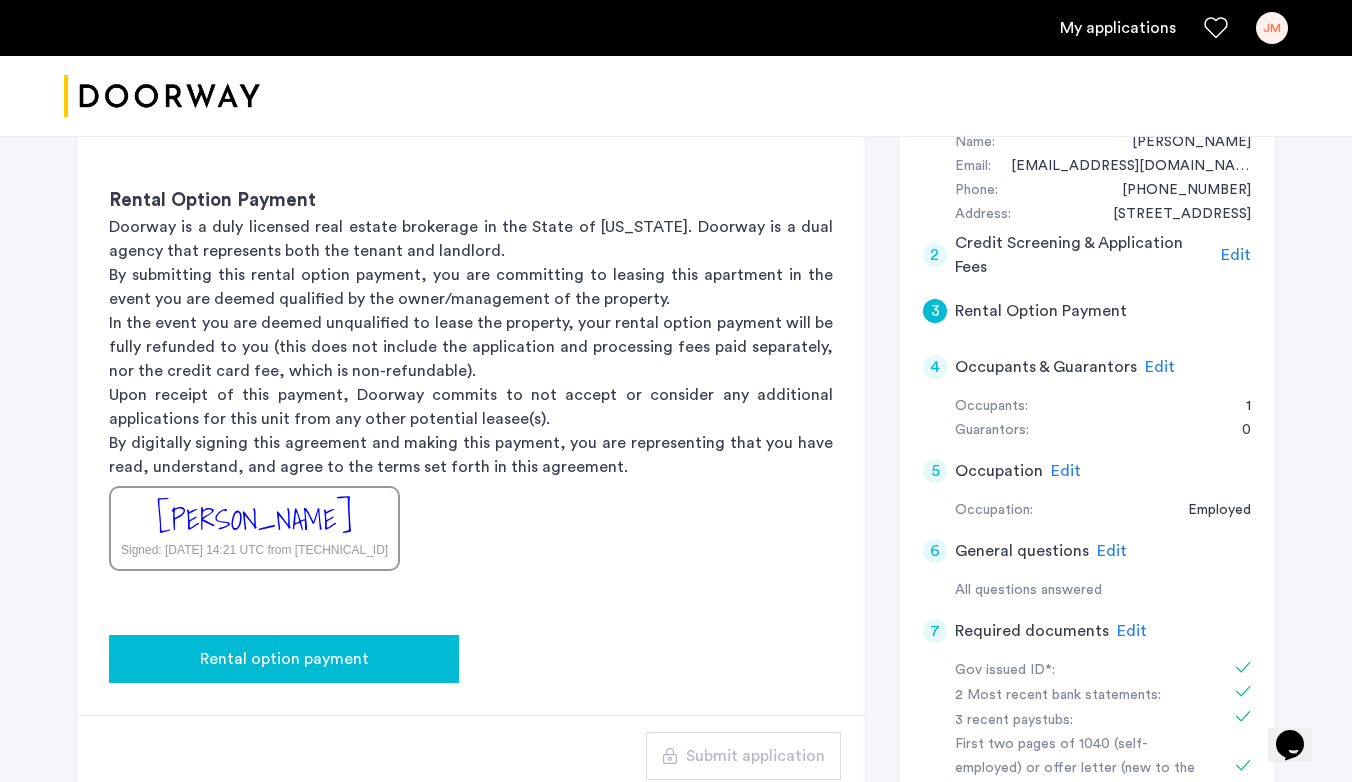 click on "Rental option payment" 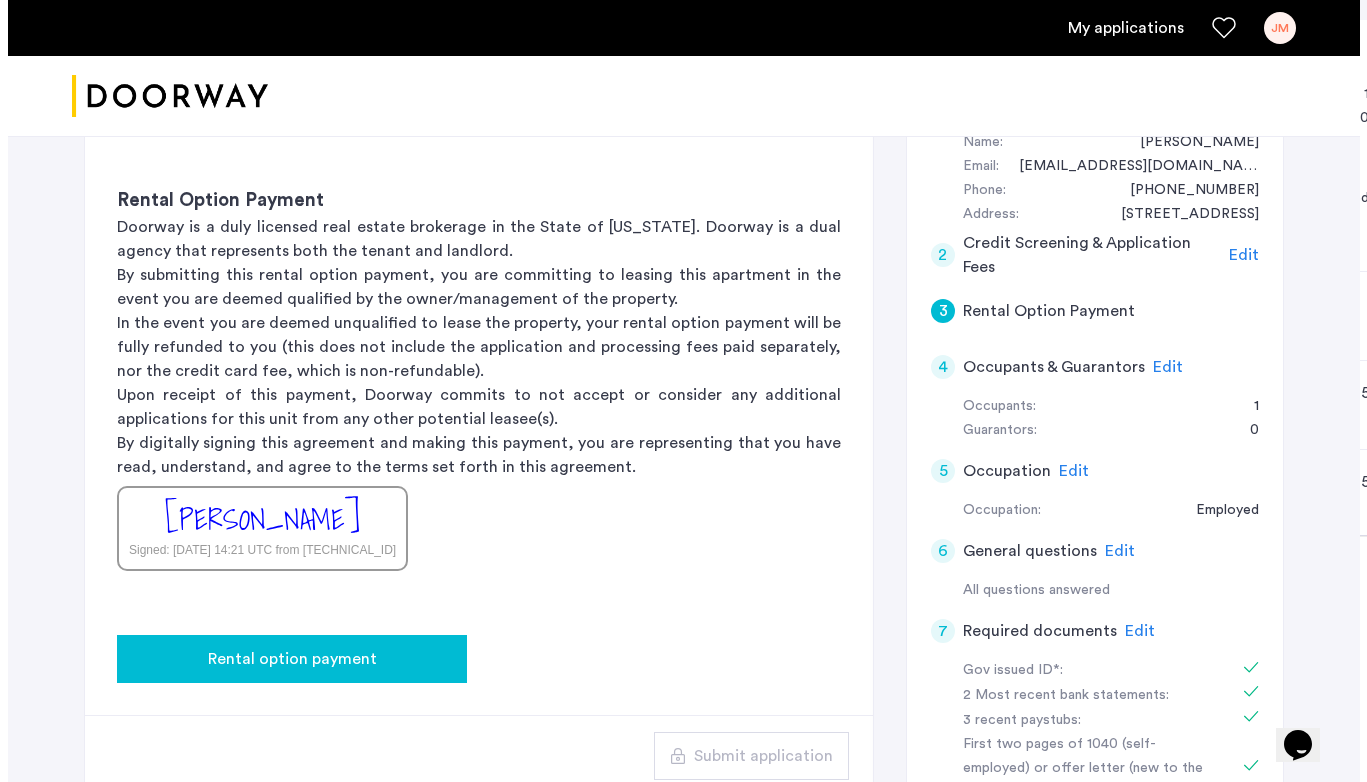 scroll, scrollTop: 0, scrollLeft: 0, axis: both 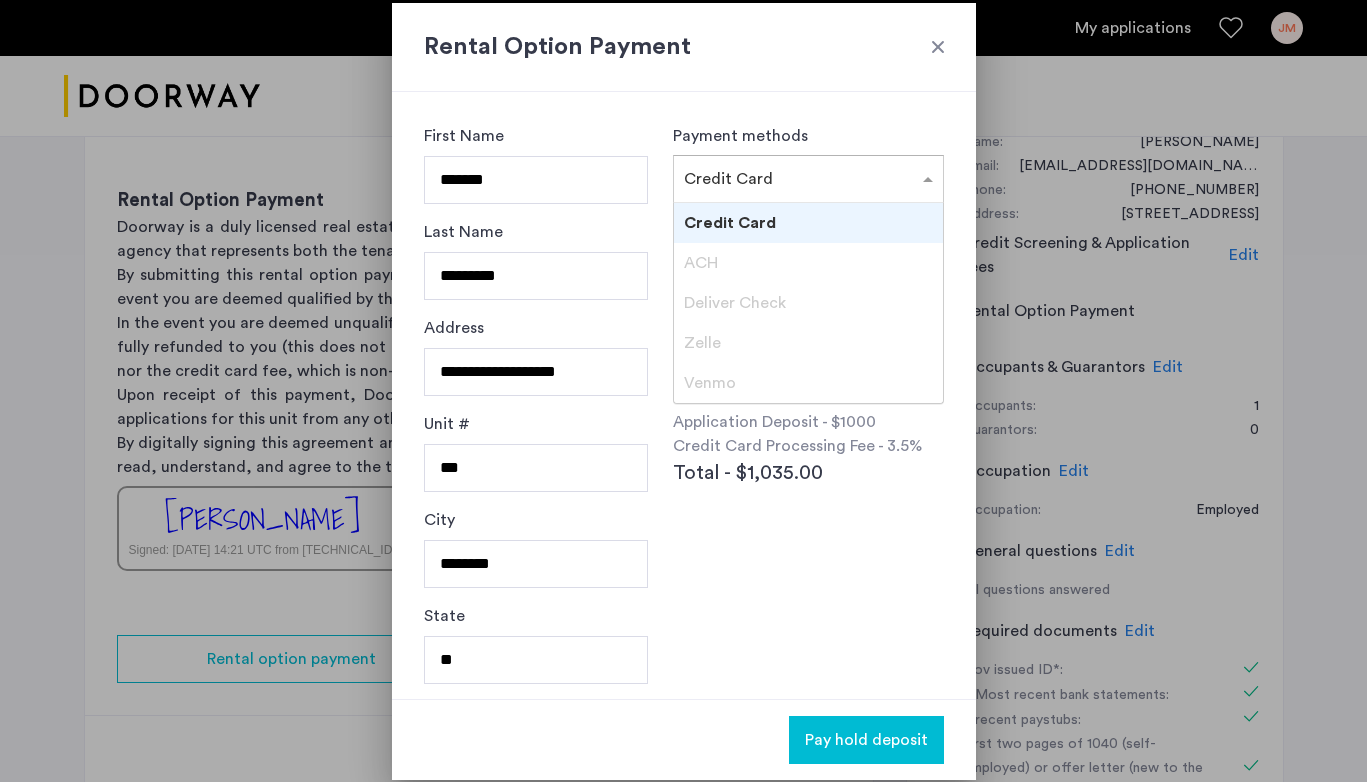 click on "×  Credit Card" at bounding box center [808, 179] 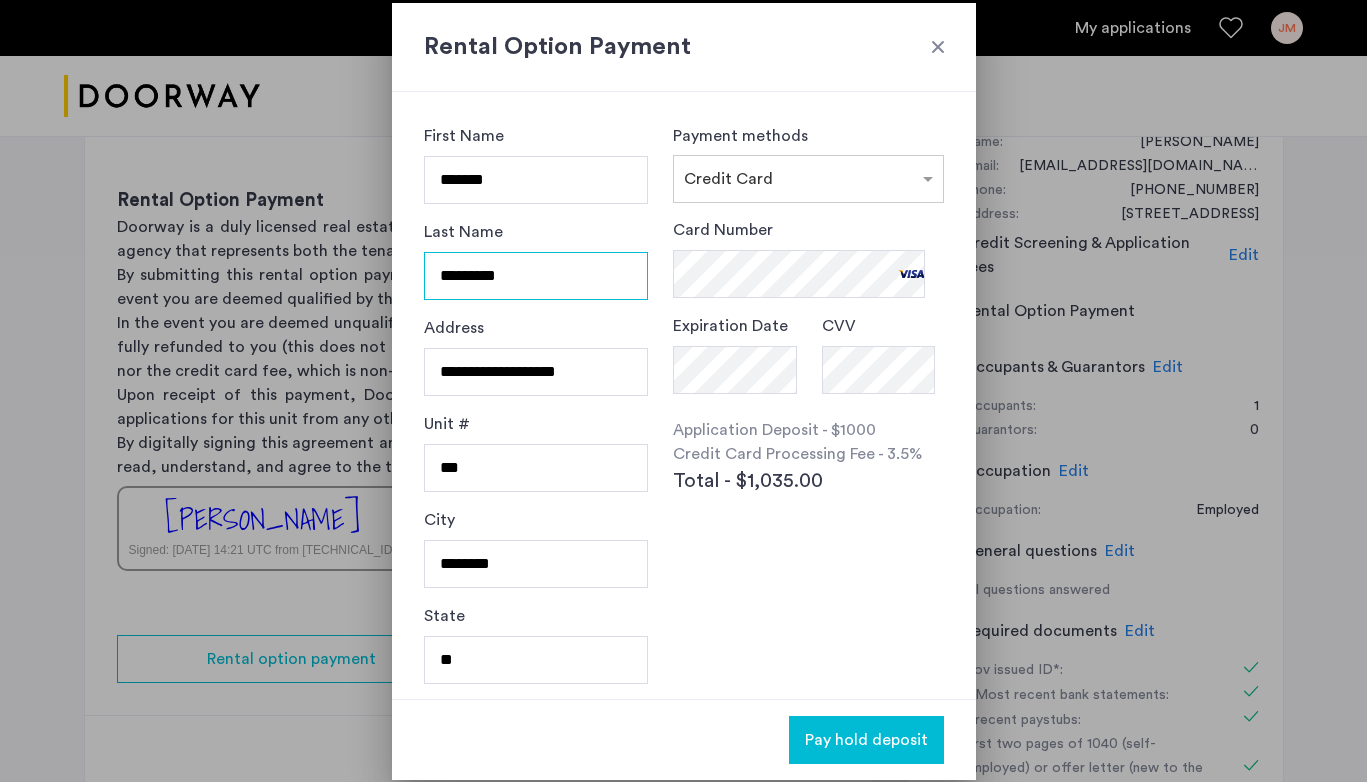 click on "*********" at bounding box center [536, 276] 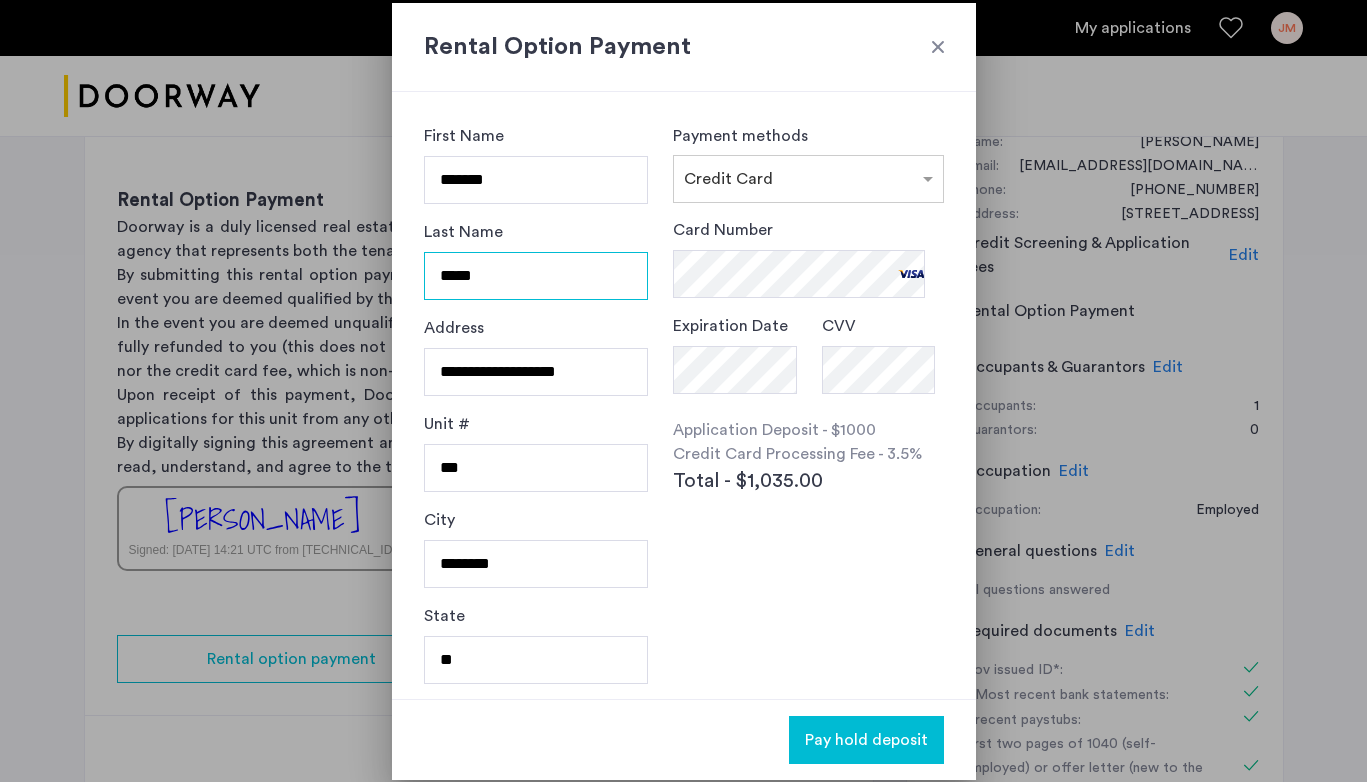 type on "*****" 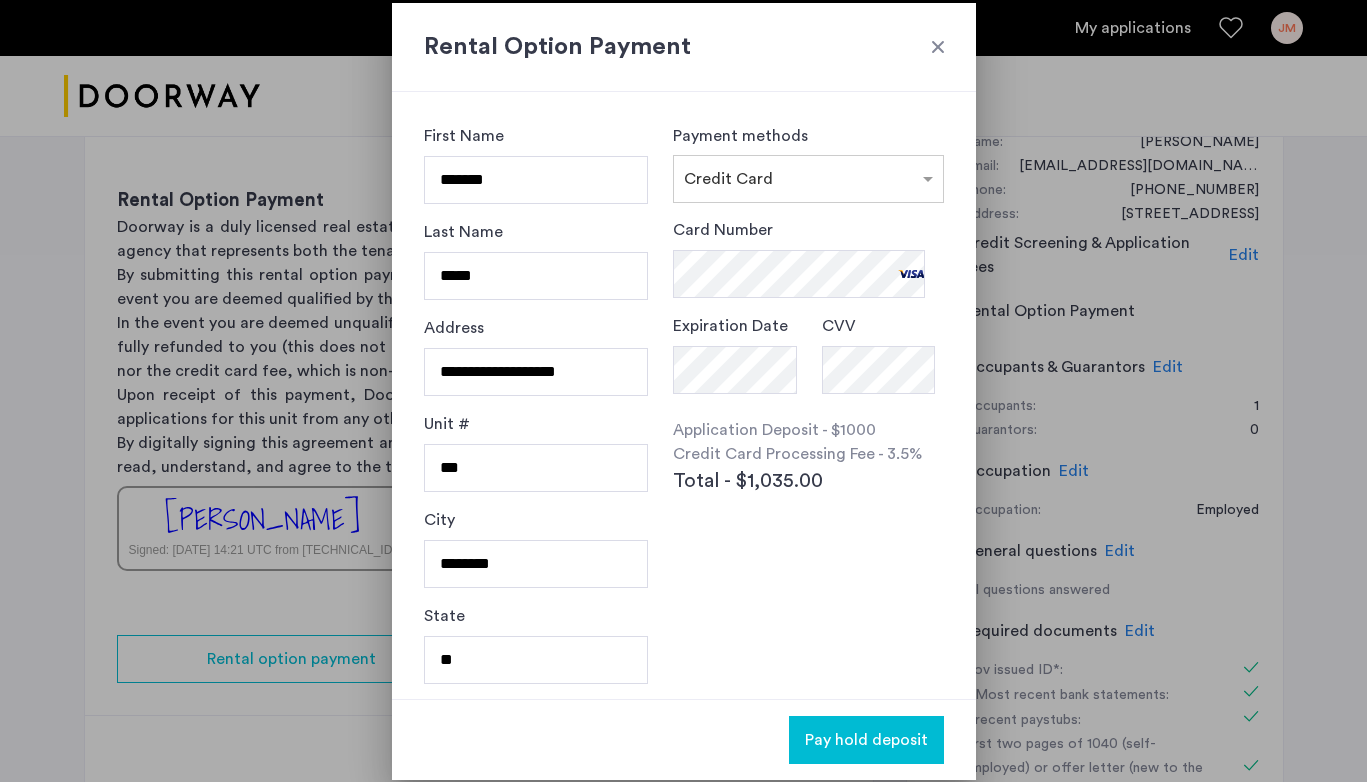 click on "Card Number Expiration Date CVV Application Deposit - $1000  Credit Card Processing Fee - 3.5% Total - $1,035.00" at bounding box center (808, 402) 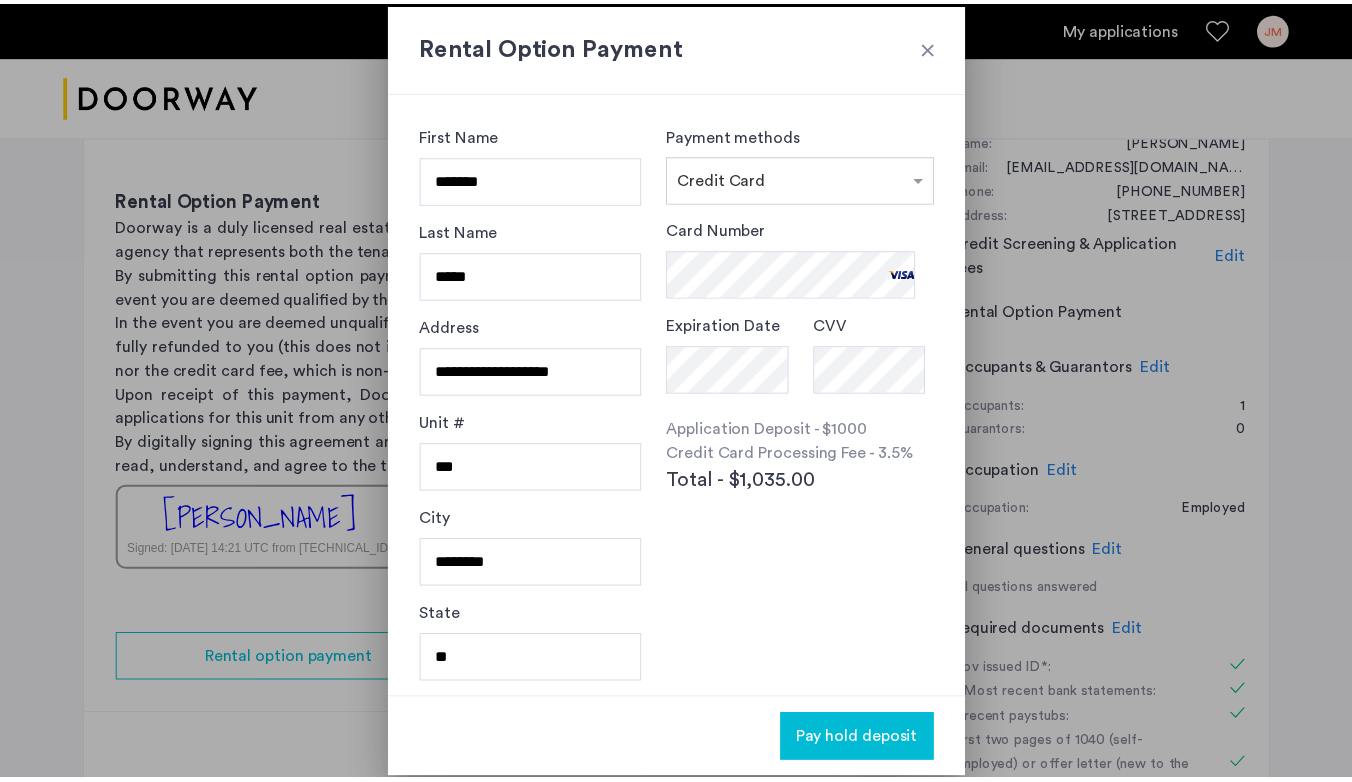 scroll, scrollTop: 97, scrollLeft: 0, axis: vertical 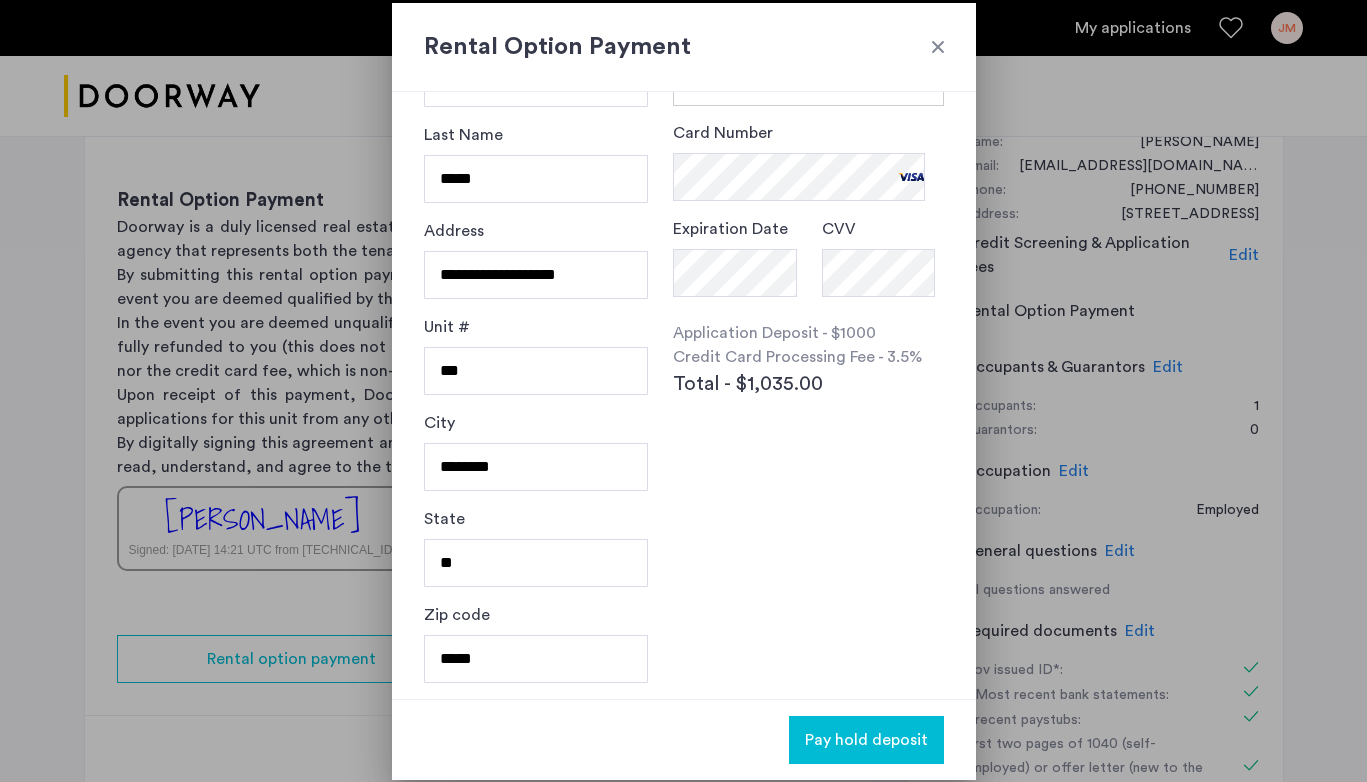 click on "Pay hold deposit" at bounding box center (866, 740) 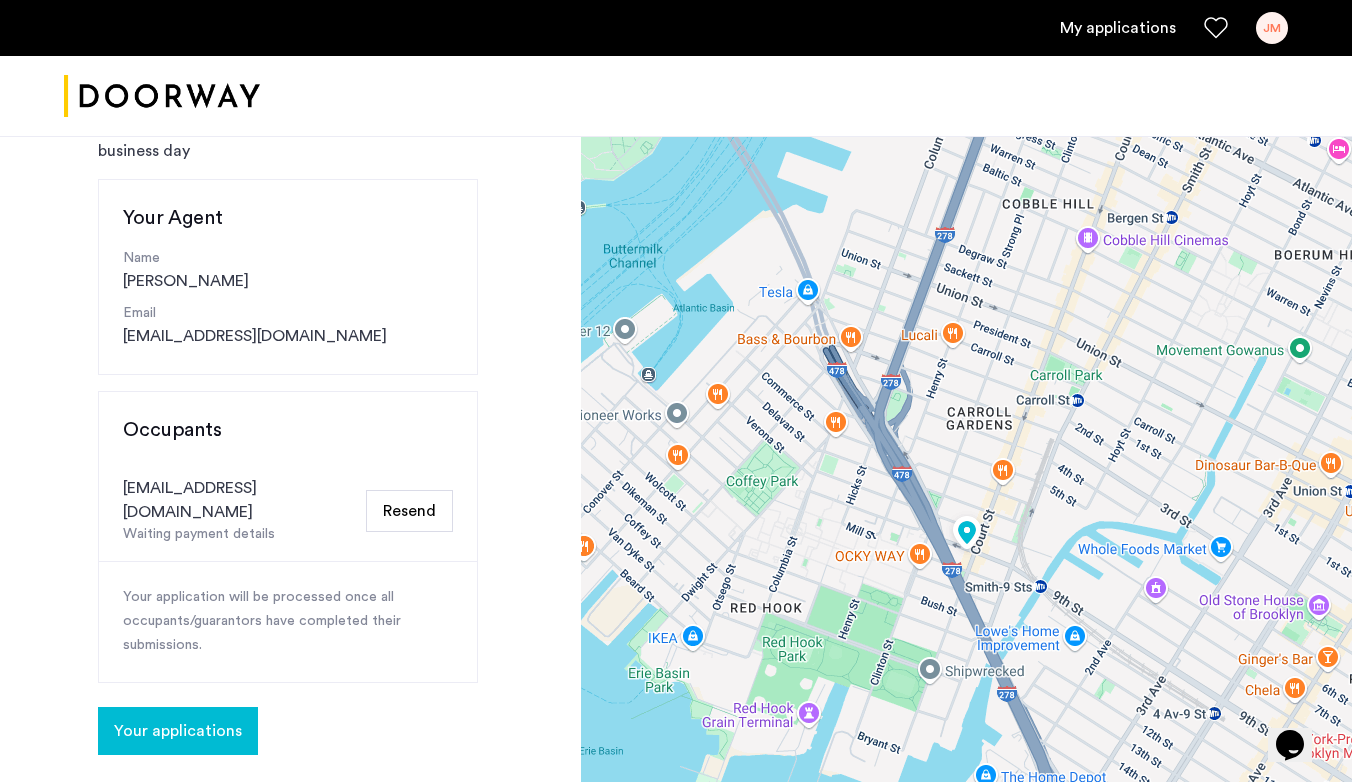 scroll, scrollTop: 214, scrollLeft: 0, axis: vertical 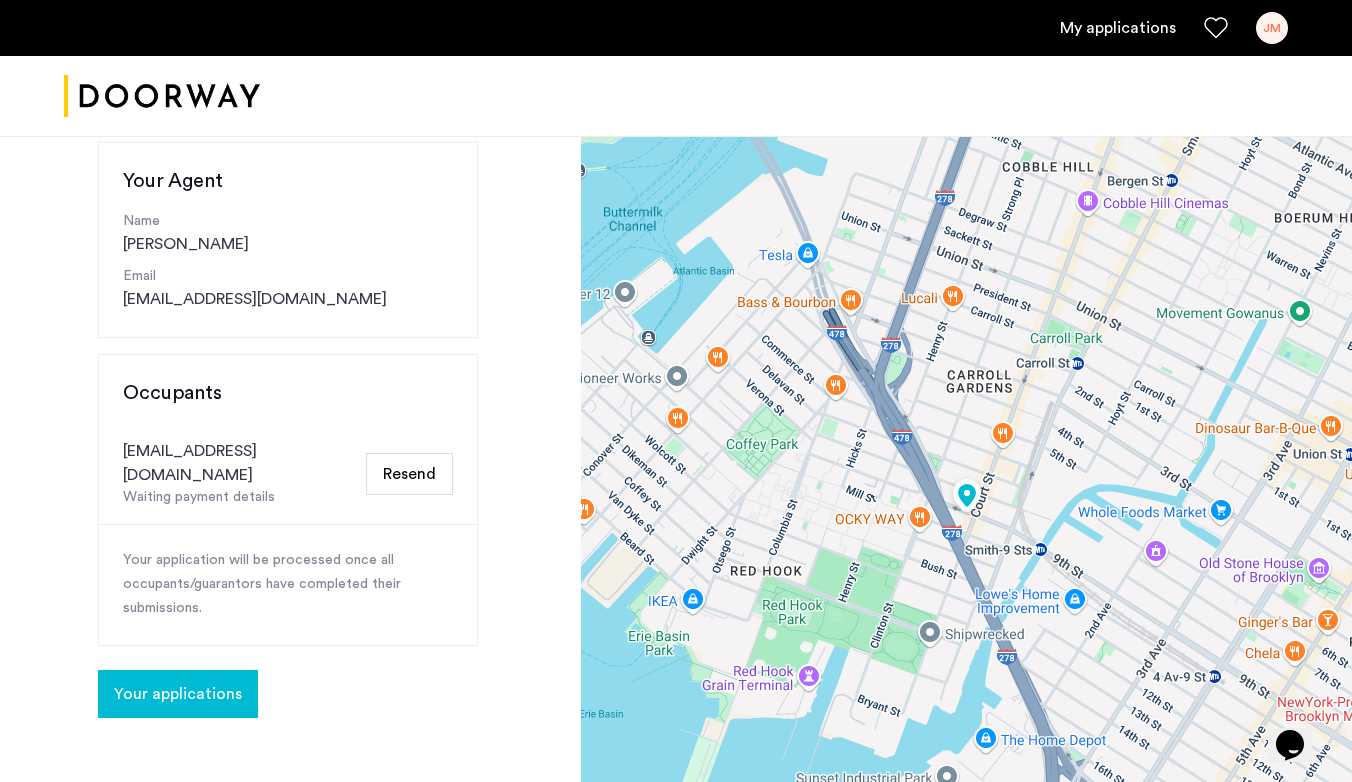click on "Your applications" 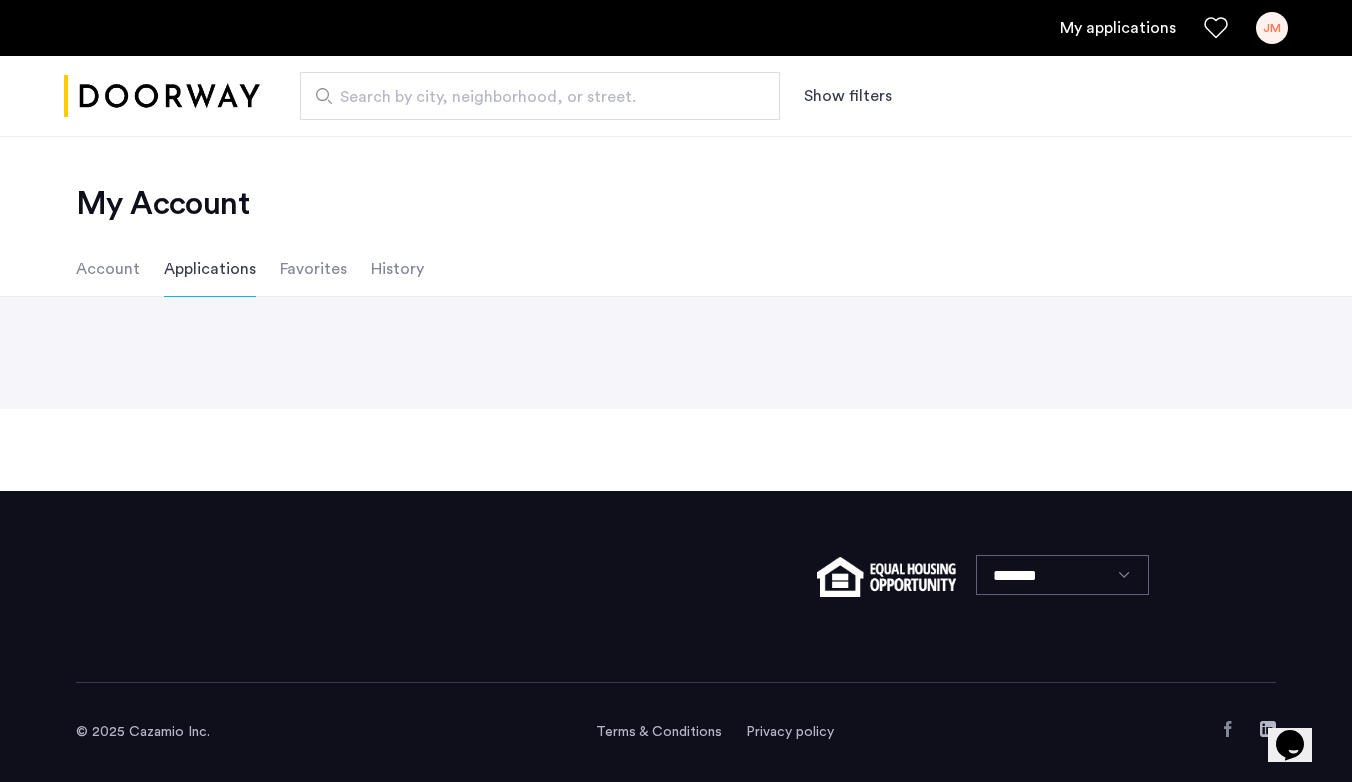 scroll, scrollTop: 0, scrollLeft: 0, axis: both 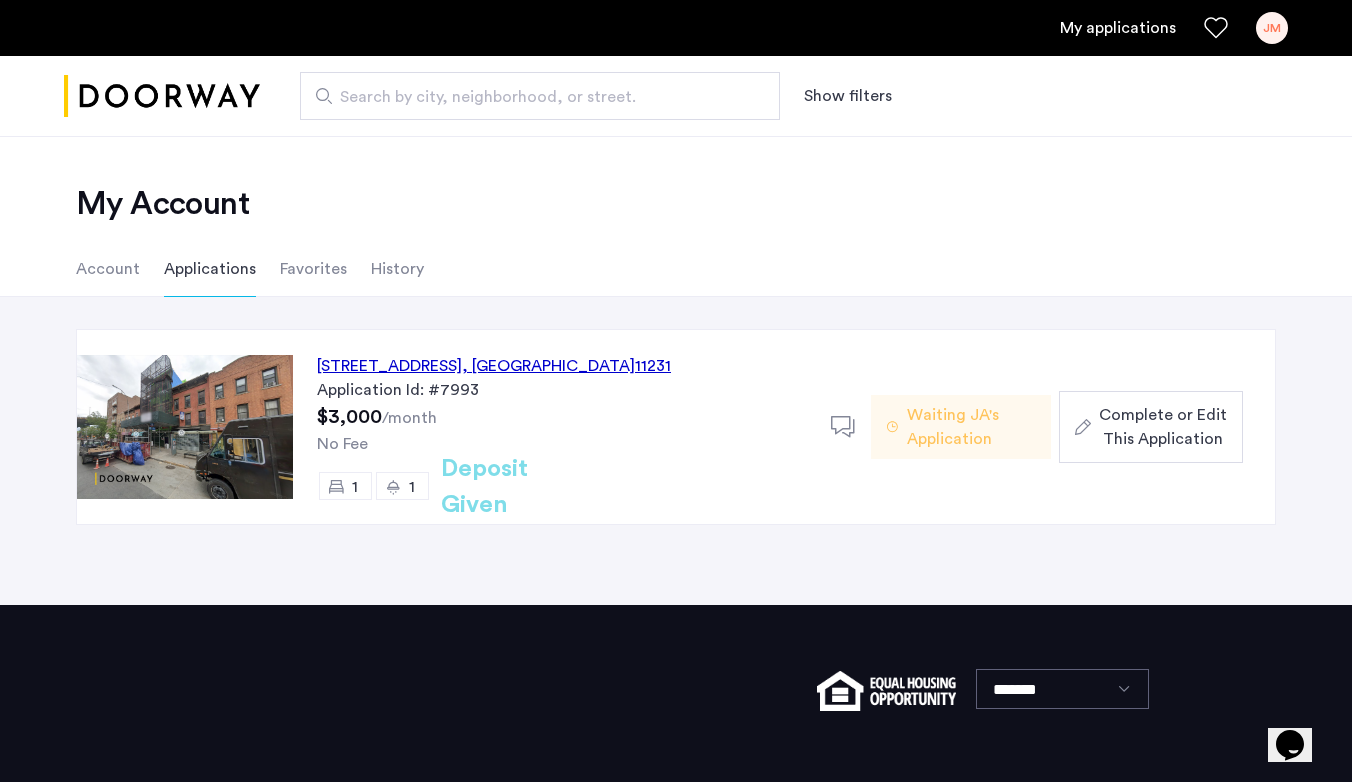 click on "Waiting JA's Application" 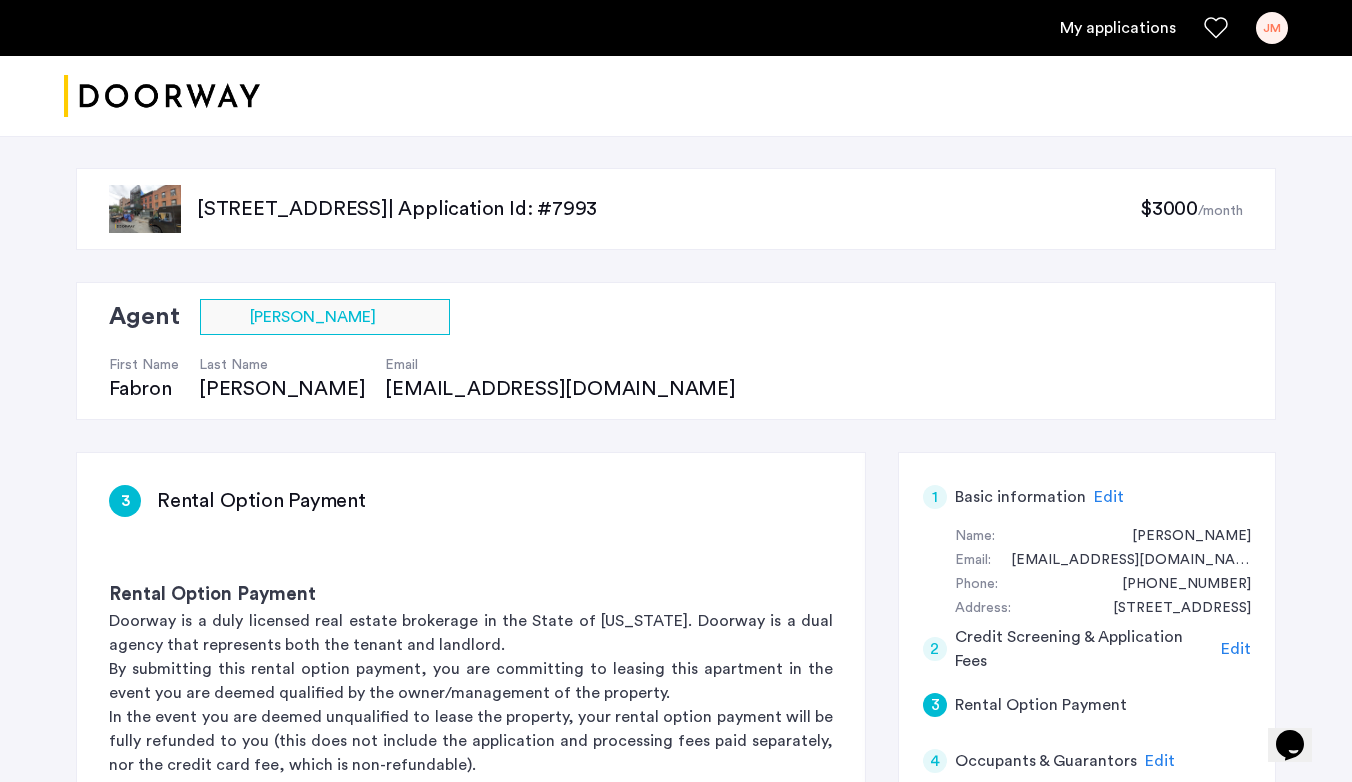 scroll, scrollTop: 161, scrollLeft: 0, axis: vertical 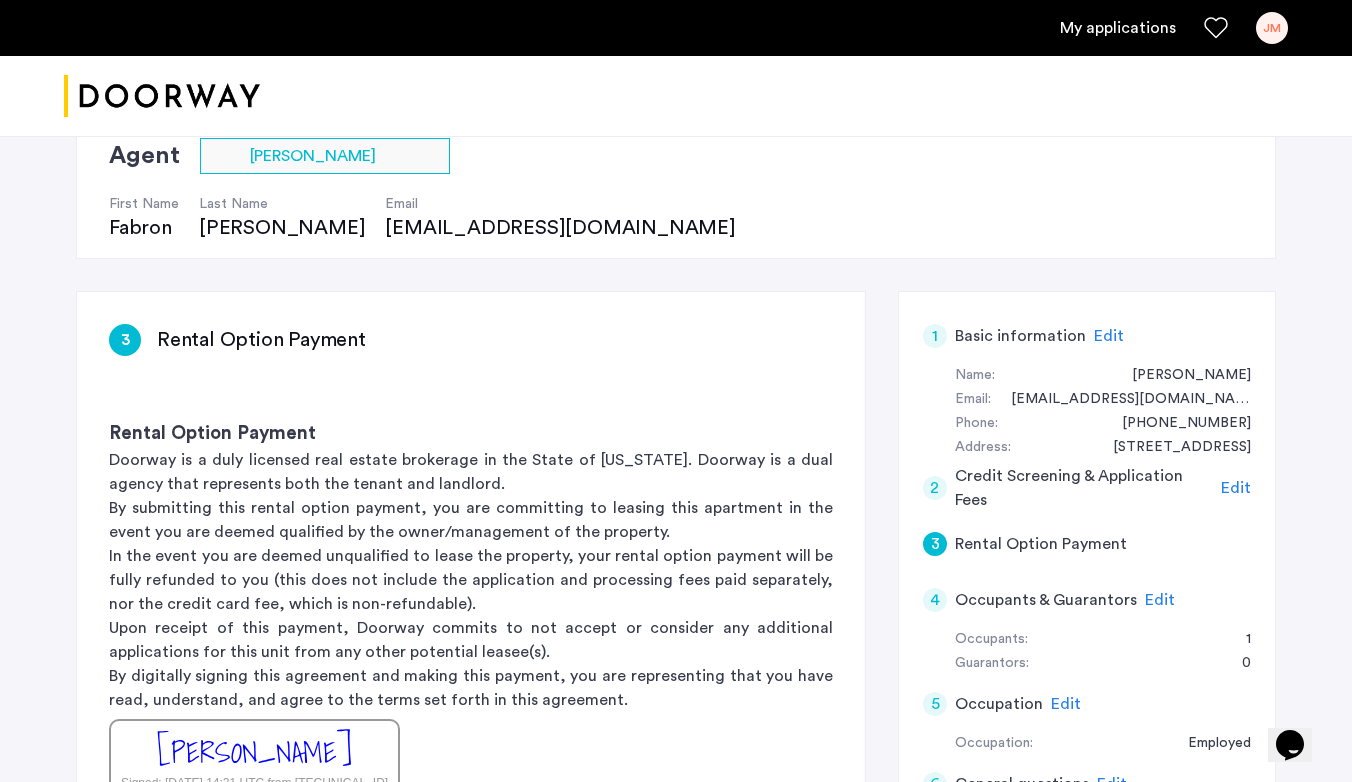 drag, startPoint x: 998, startPoint y: 429, endPoint x: 1096, endPoint y: 338, distance: 133.73482 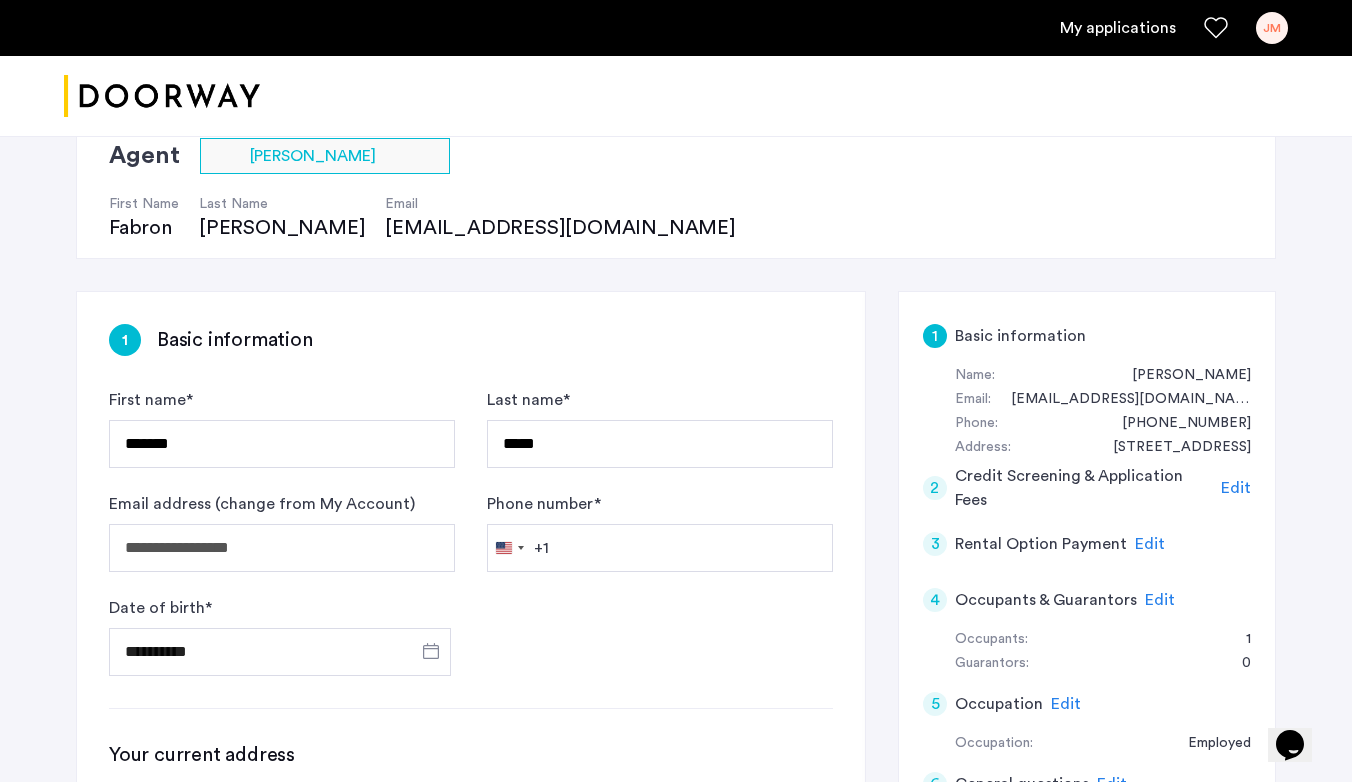 type on "**********" 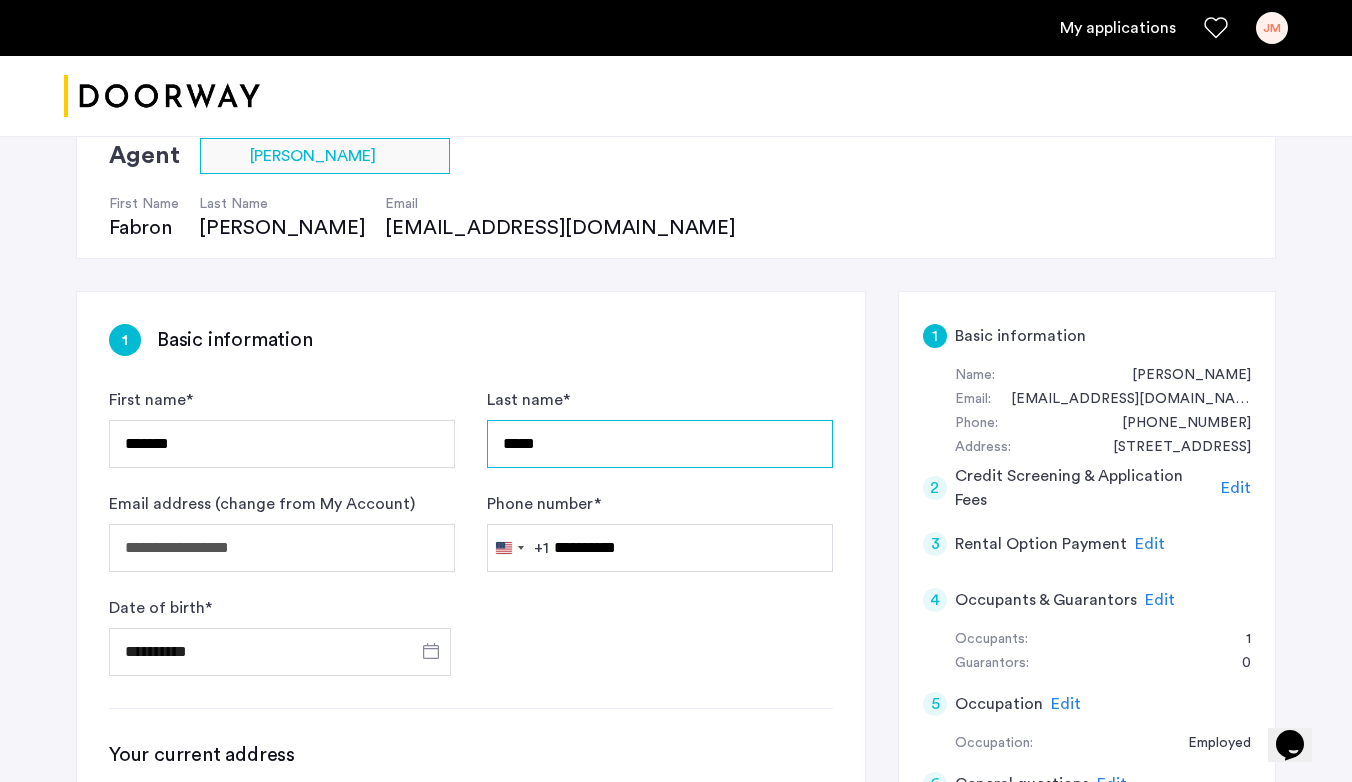click on "*****" at bounding box center (660, 444) 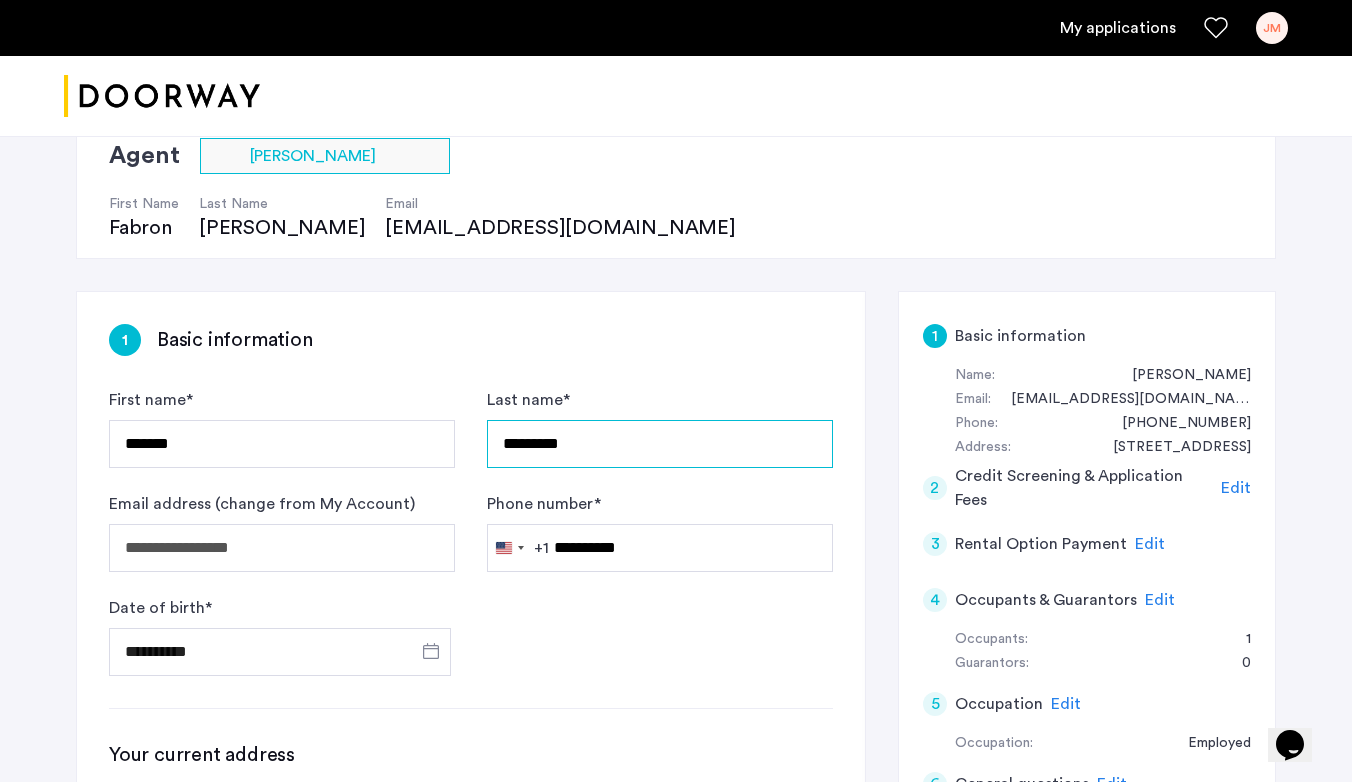 type on "*********" 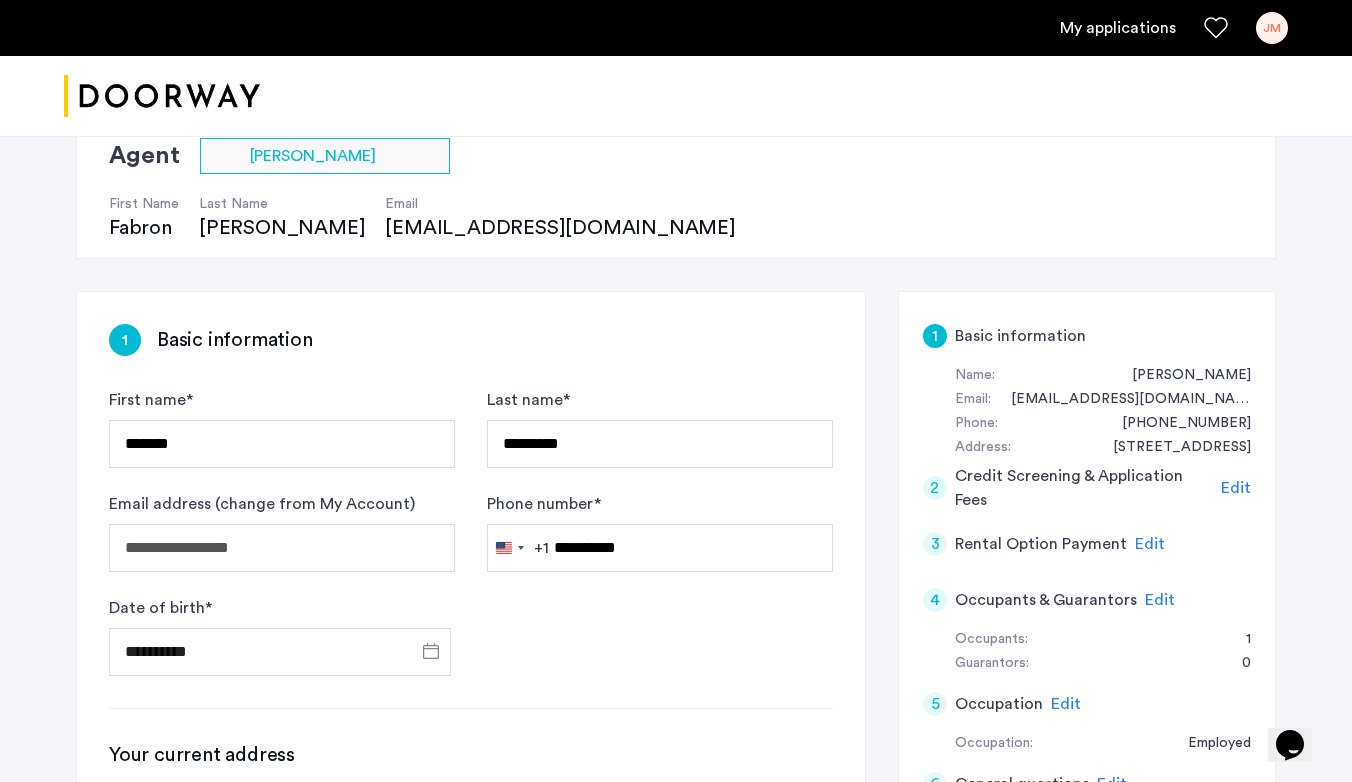 click on "**********" 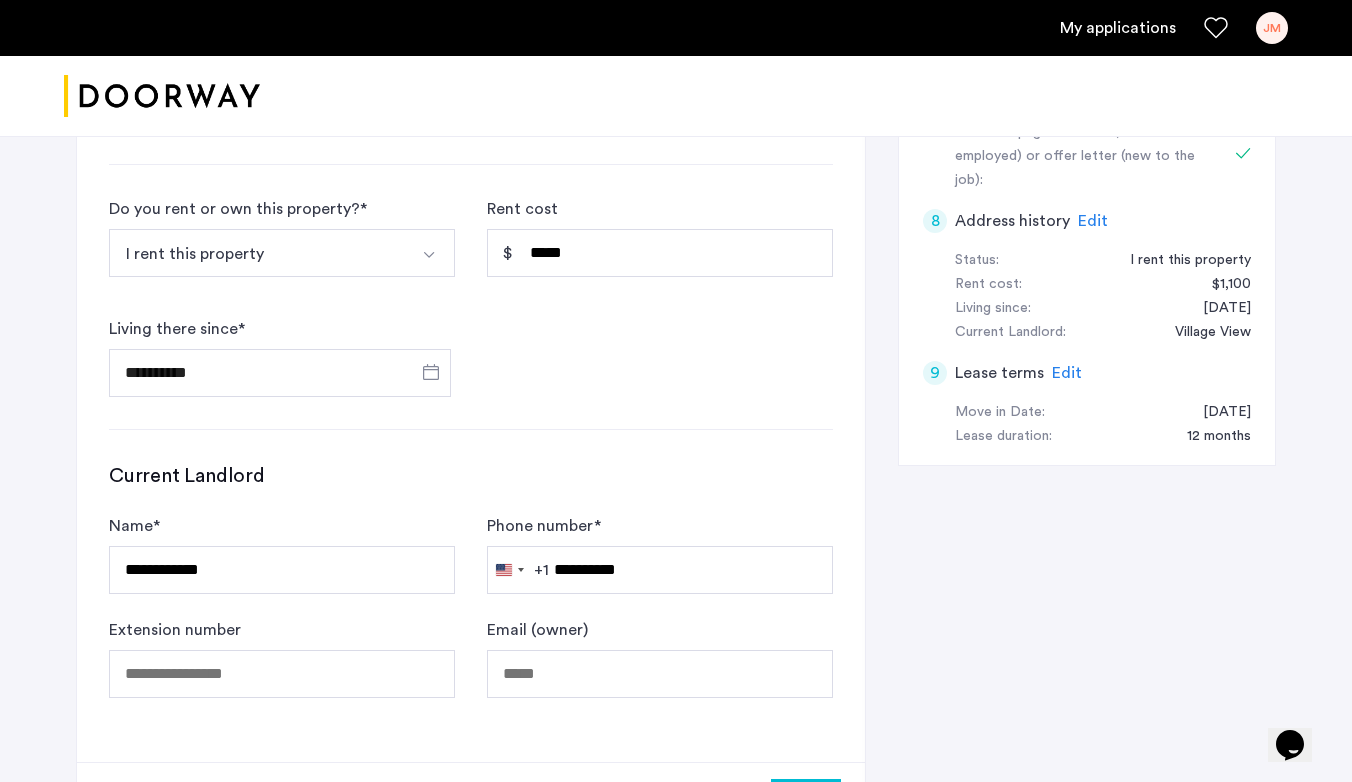 scroll, scrollTop: 1127, scrollLeft: 0, axis: vertical 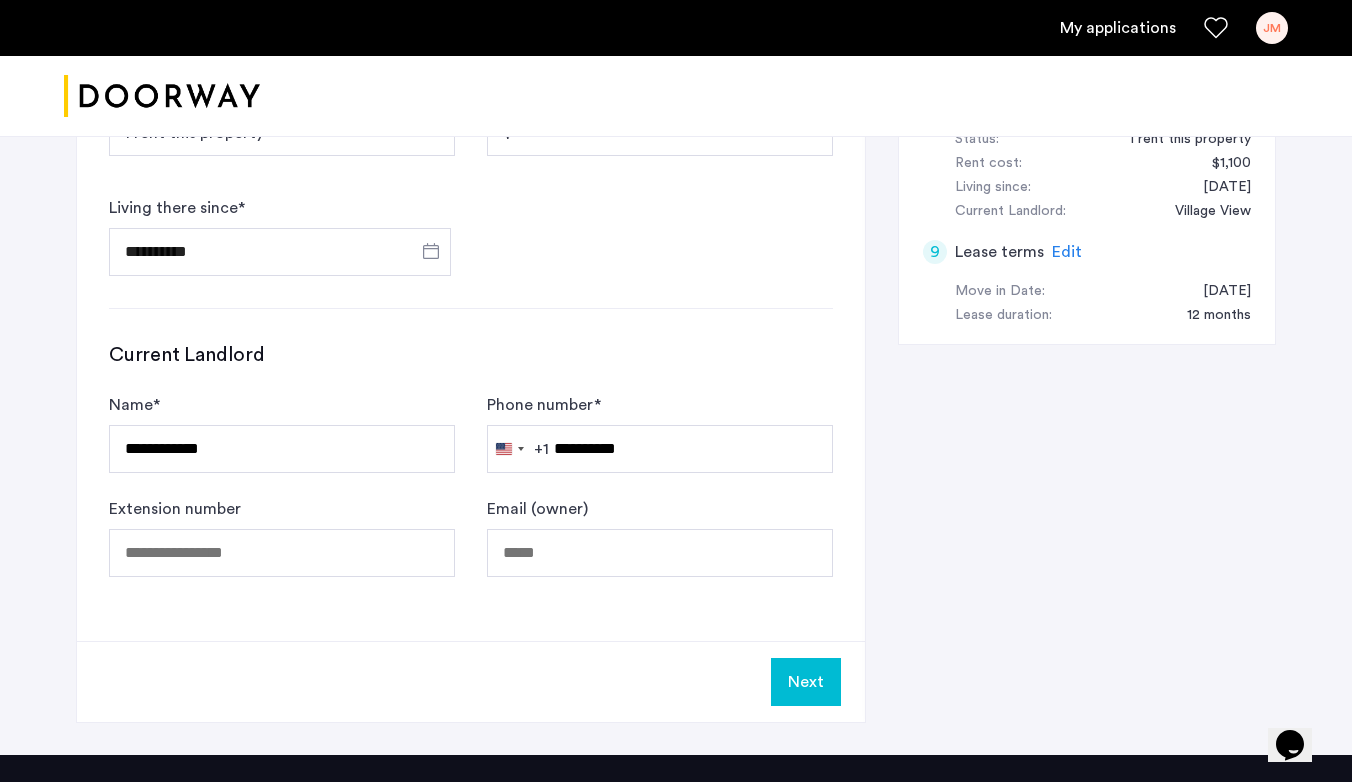 click on "Next" 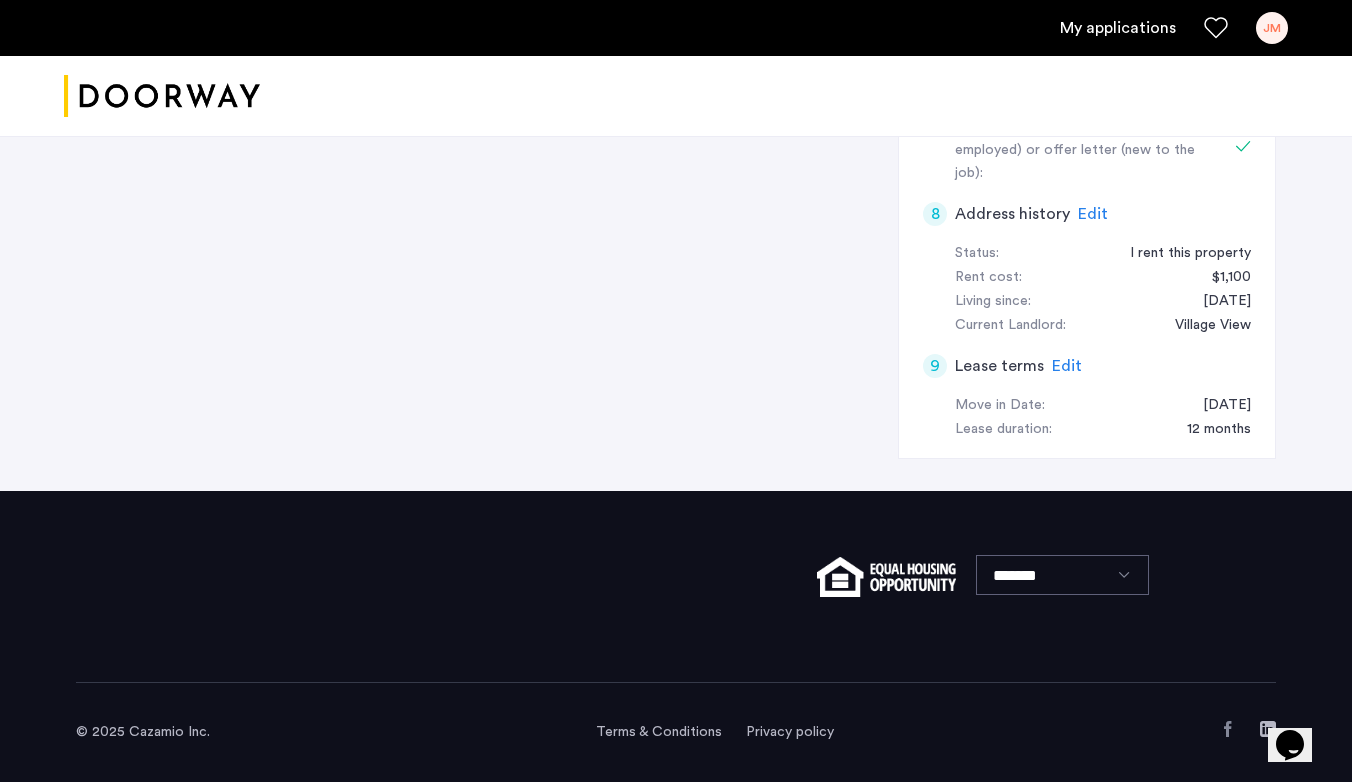 scroll, scrollTop: 0, scrollLeft: 0, axis: both 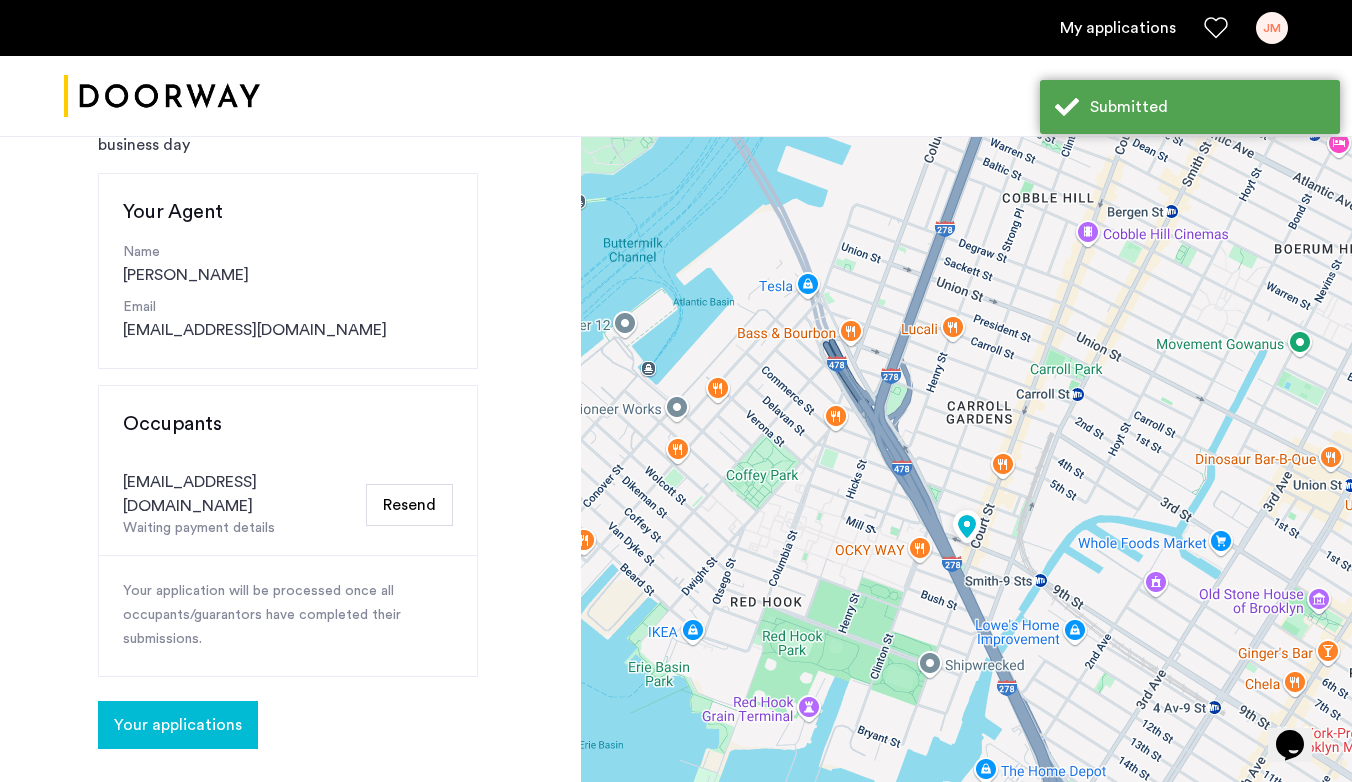 click on "Your applications" 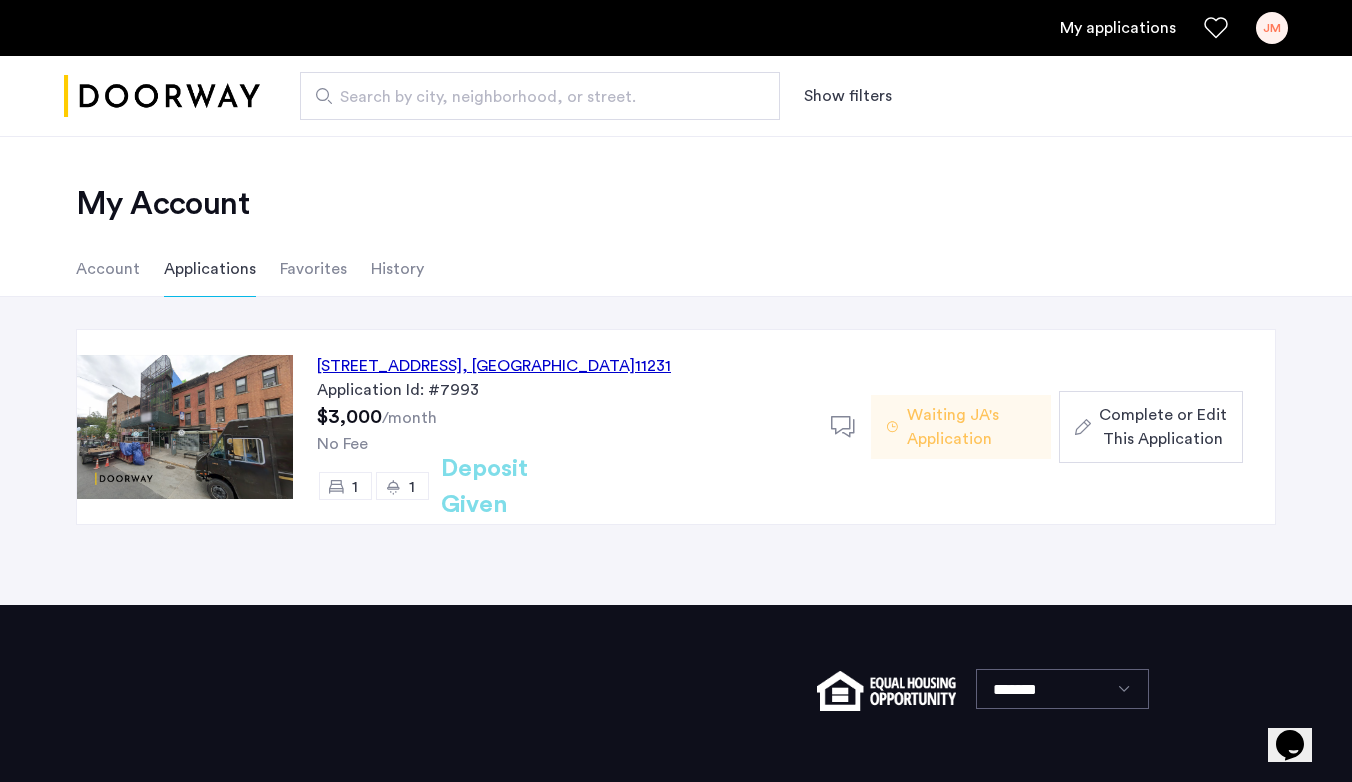 click on "Waiting JA's Application" 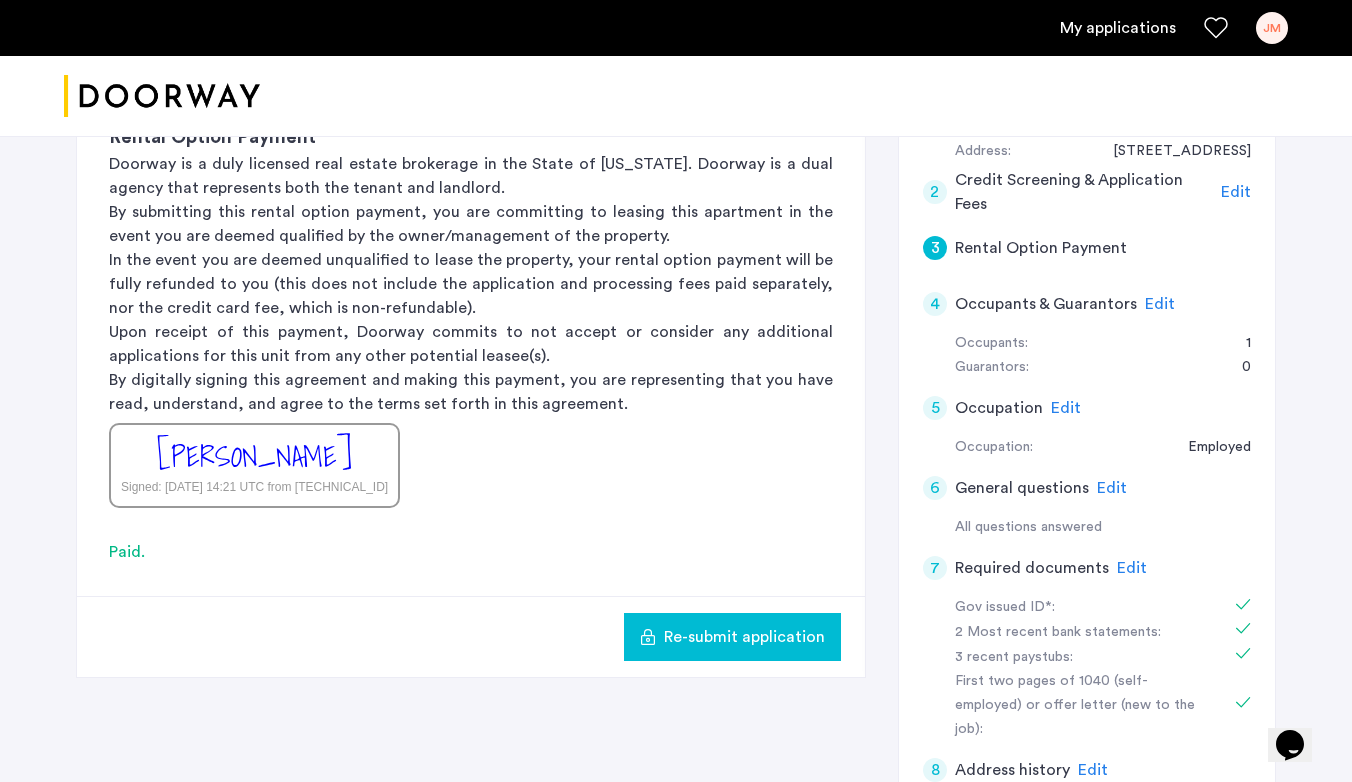 scroll, scrollTop: 562, scrollLeft: 0, axis: vertical 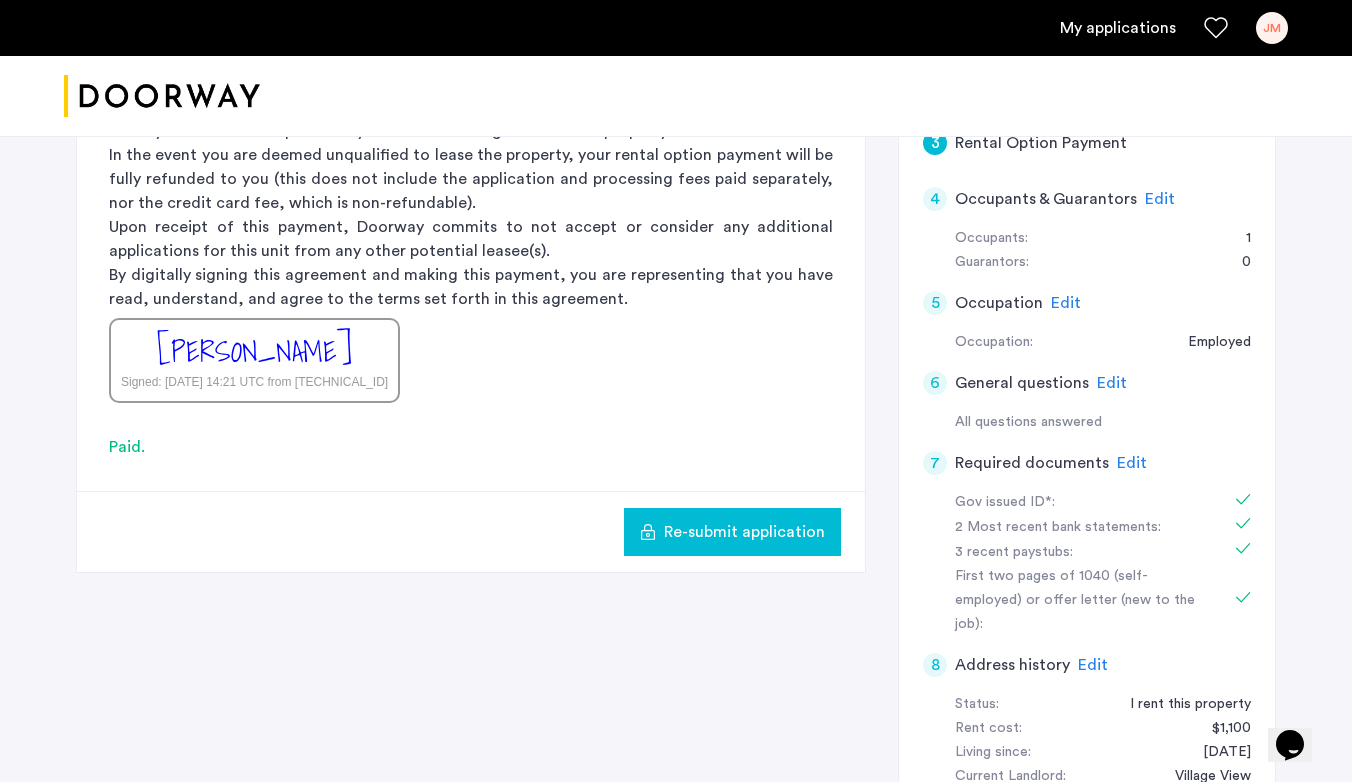 click on "Re-submit application" 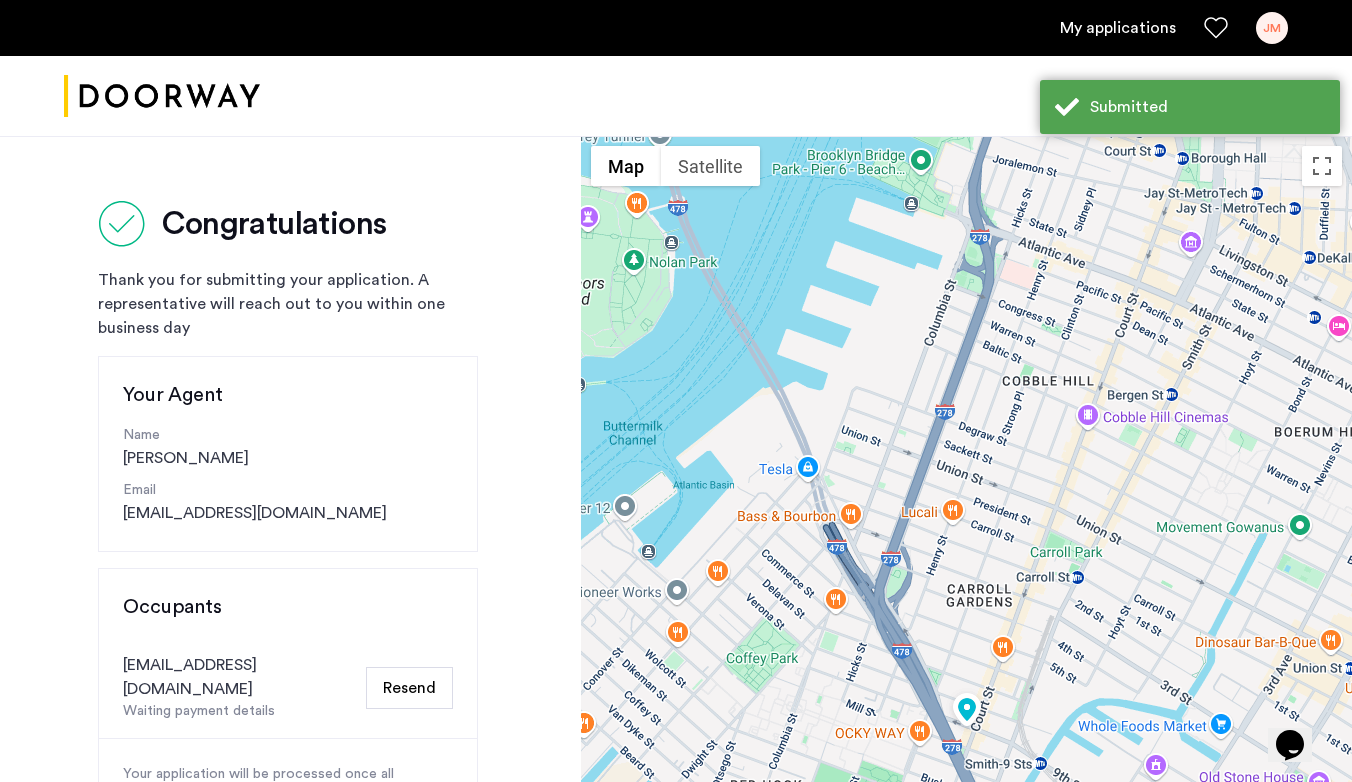 scroll, scrollTop: 150, scrollLeft: 0, axis: vertical 